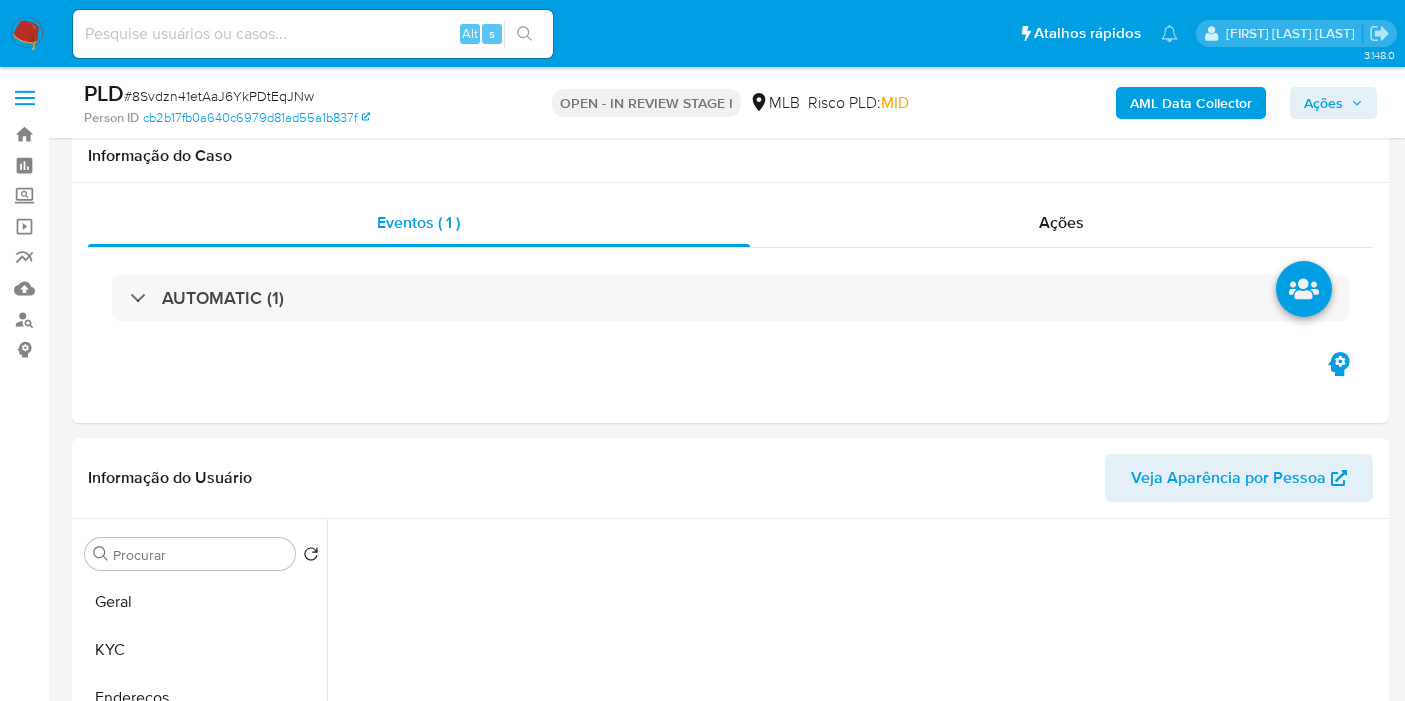 select on "10" 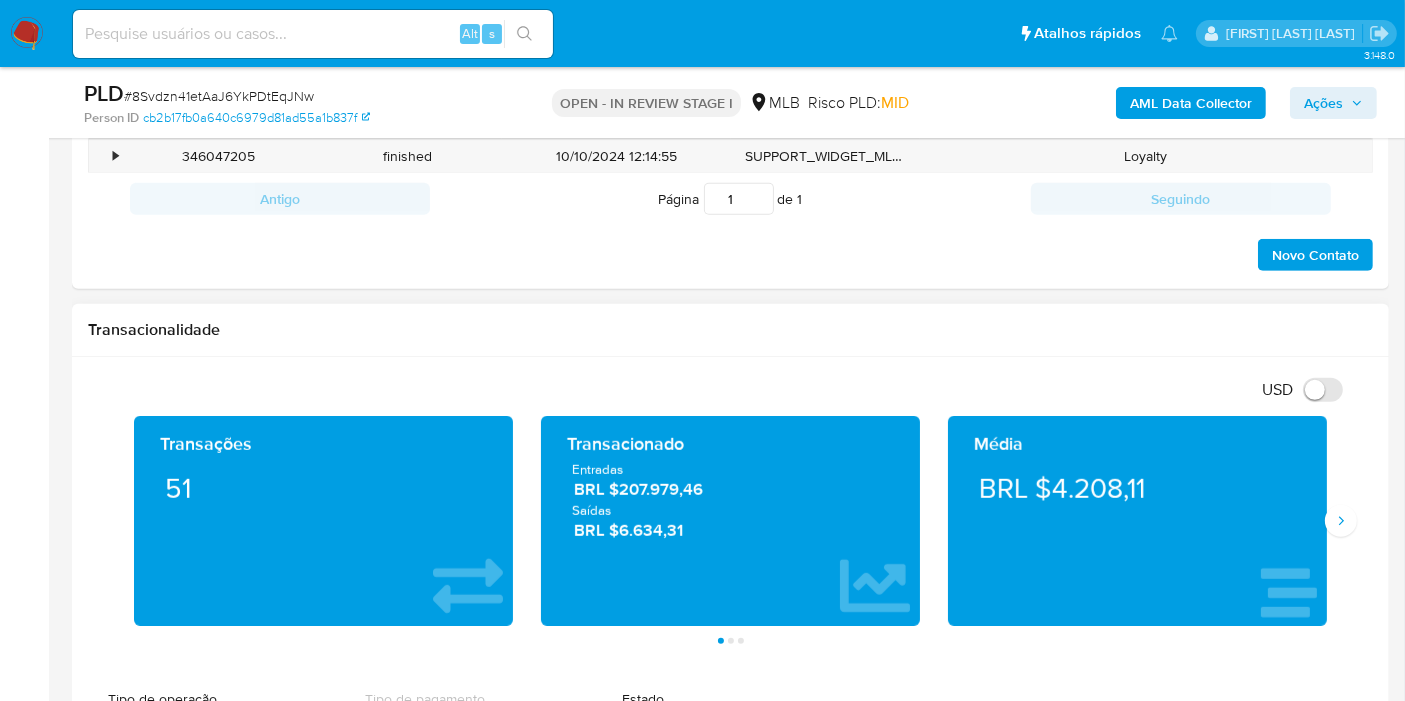 scroll, scrollTop: 1278, scrollLeft: 0, axis: vertical 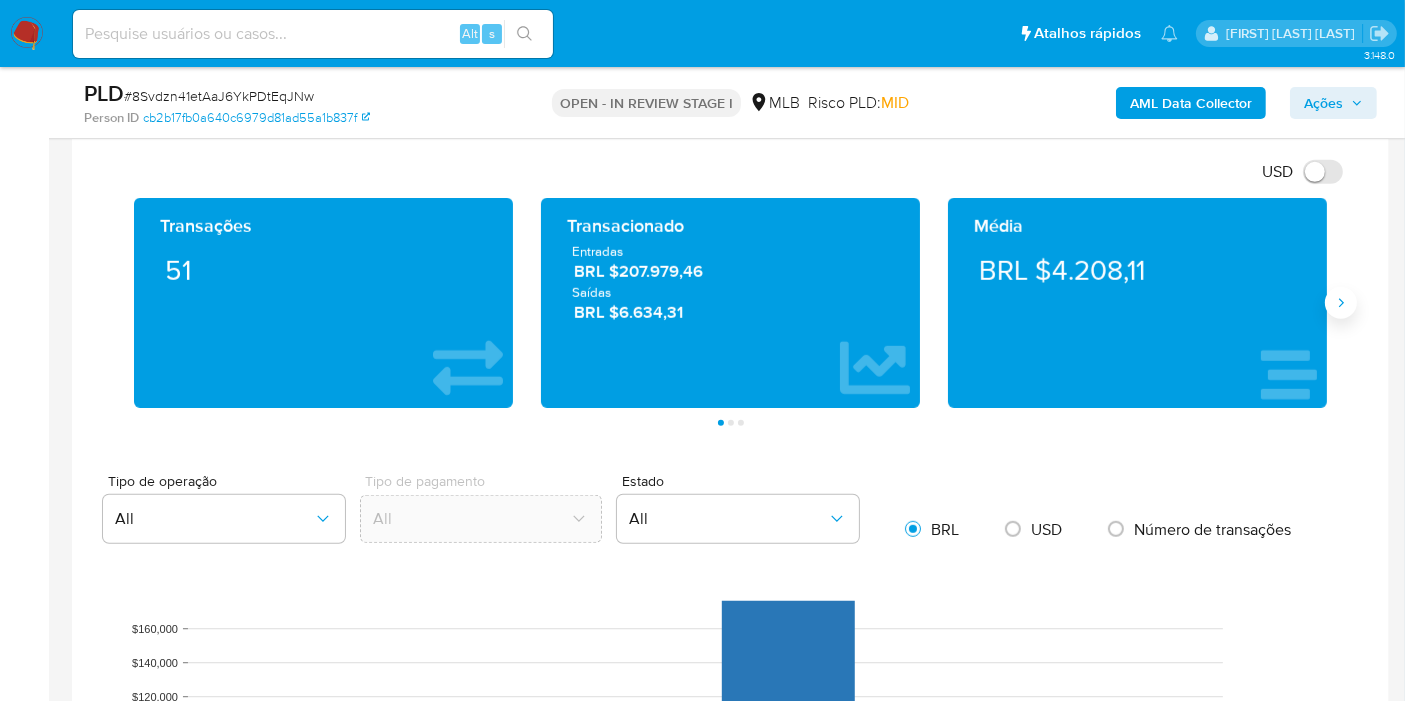 click at bounding box center [1341, 303] 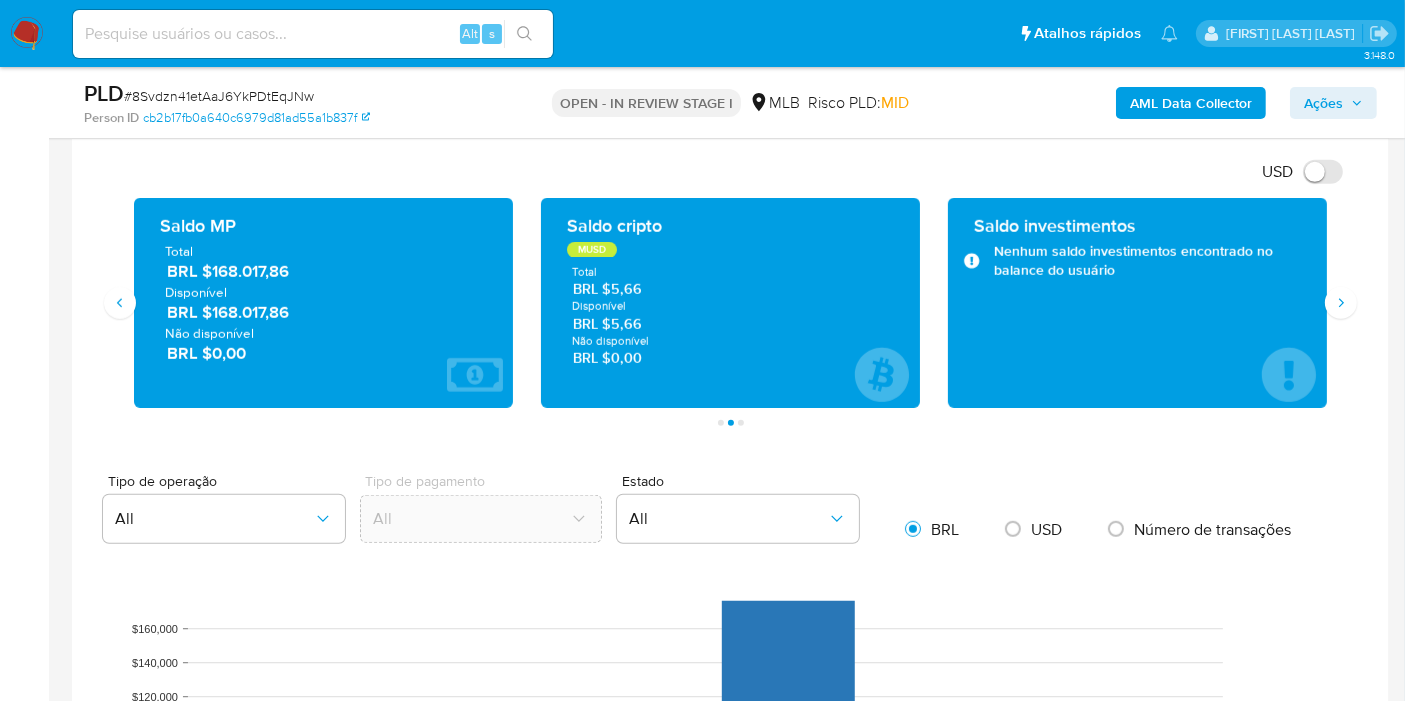 click on "Ações" at bounding box center (1323, 103) 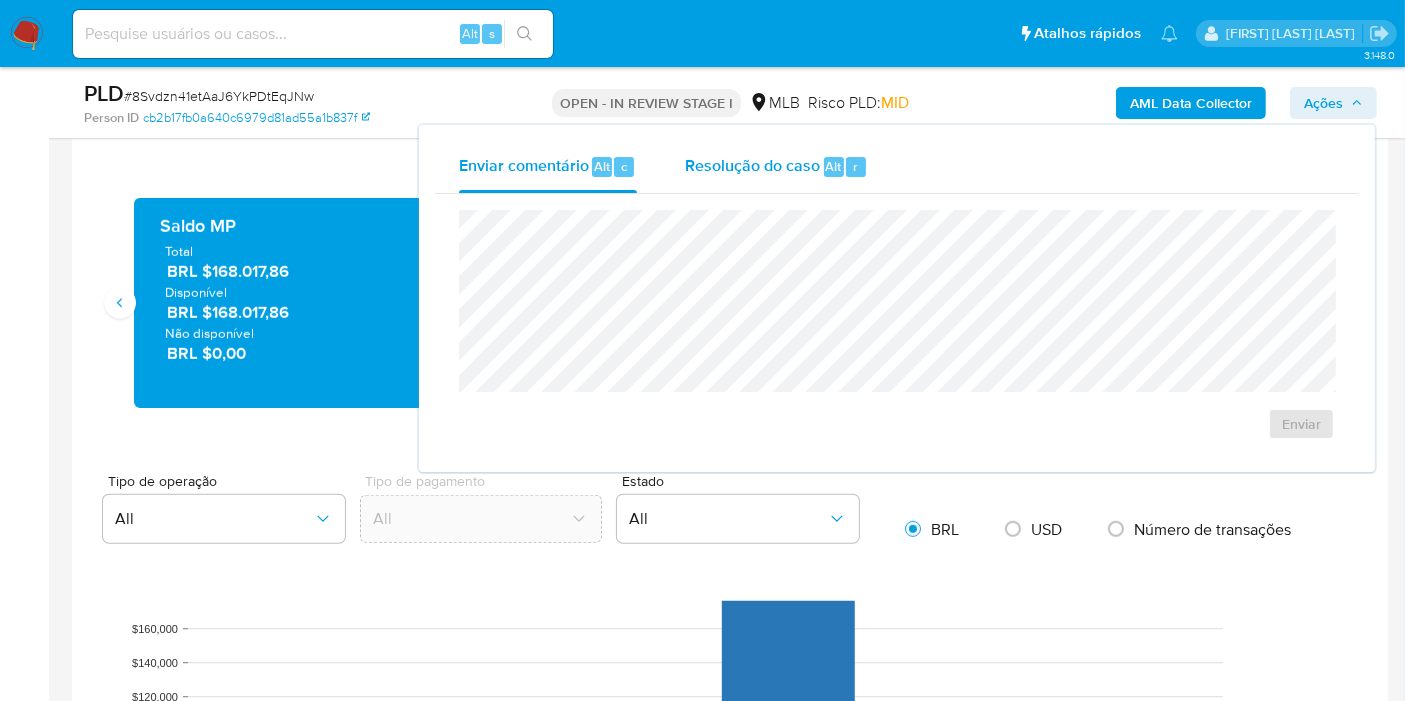 click on "Resolução do caso" at bounding box center (752, 165) 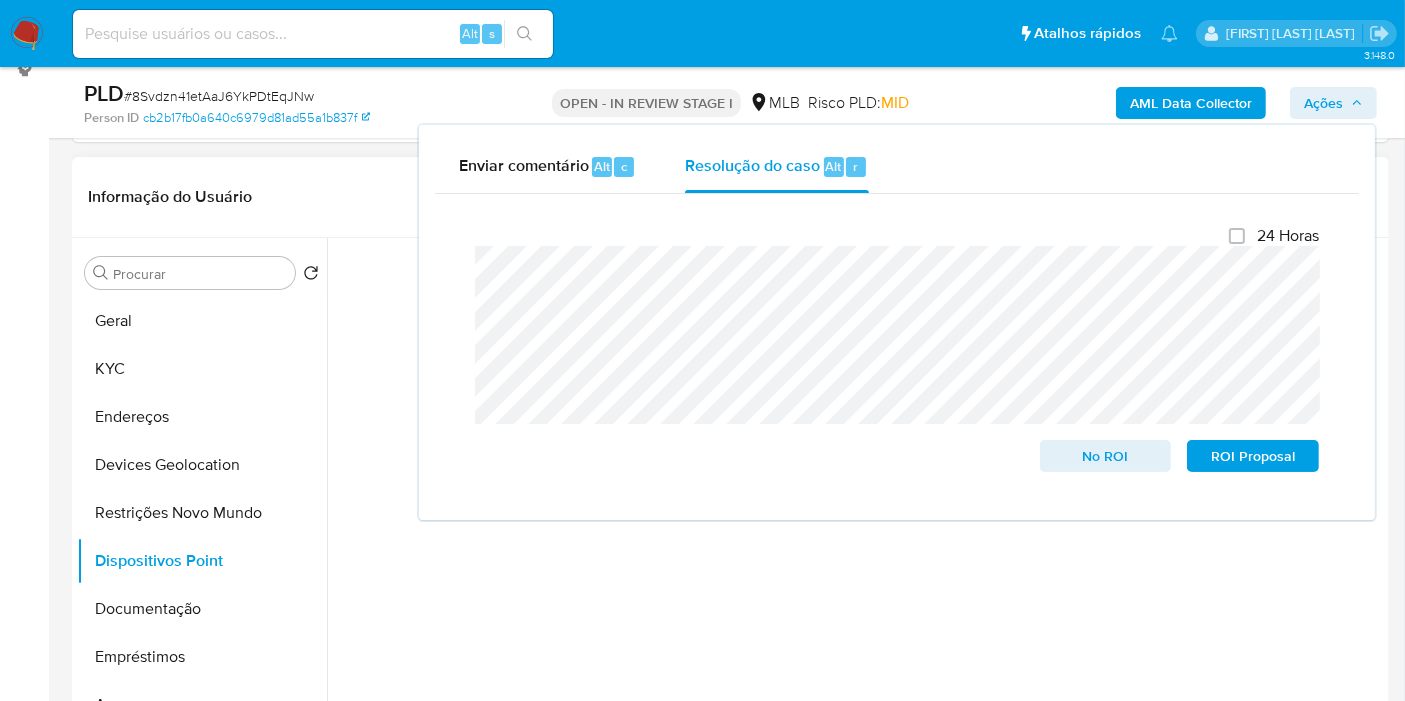 scroll, scrollTop: 278, scrollLeft: 0, axis: vertical 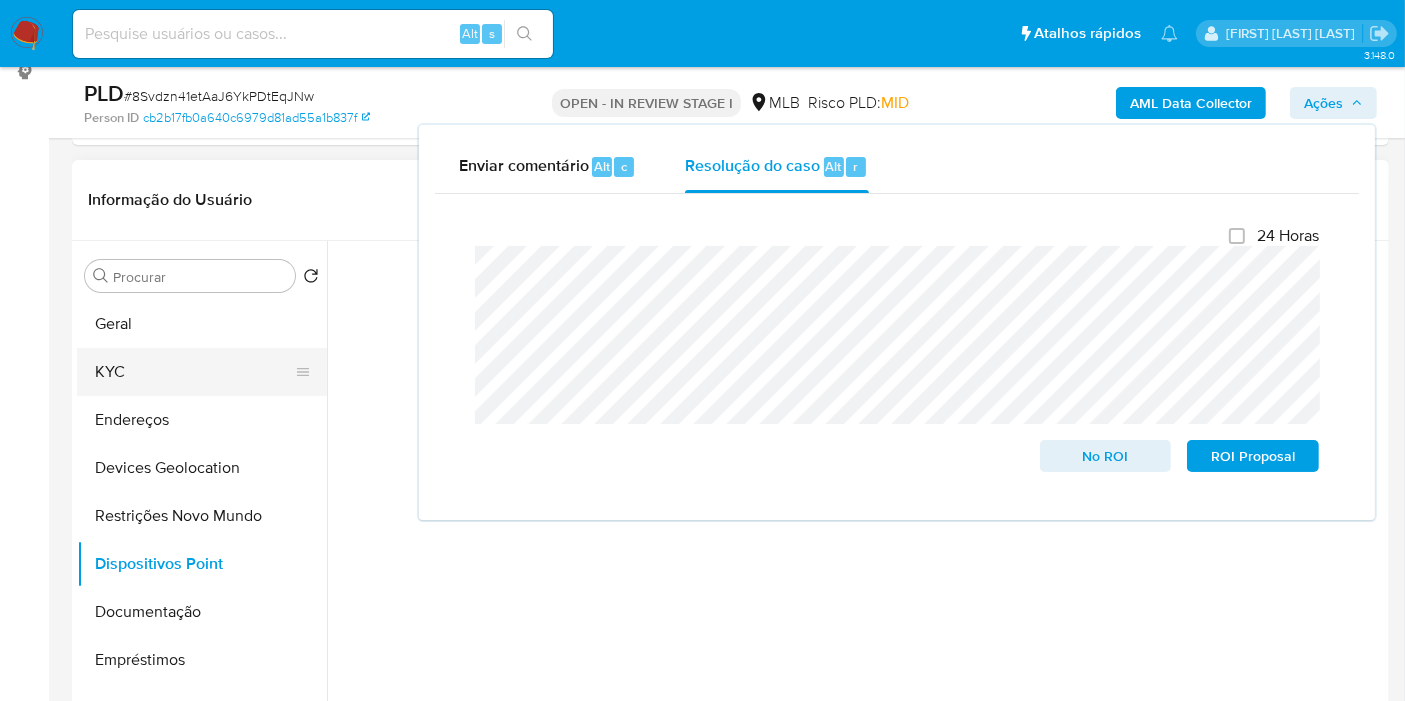click on "KYC" at bounding box center (194, 372) 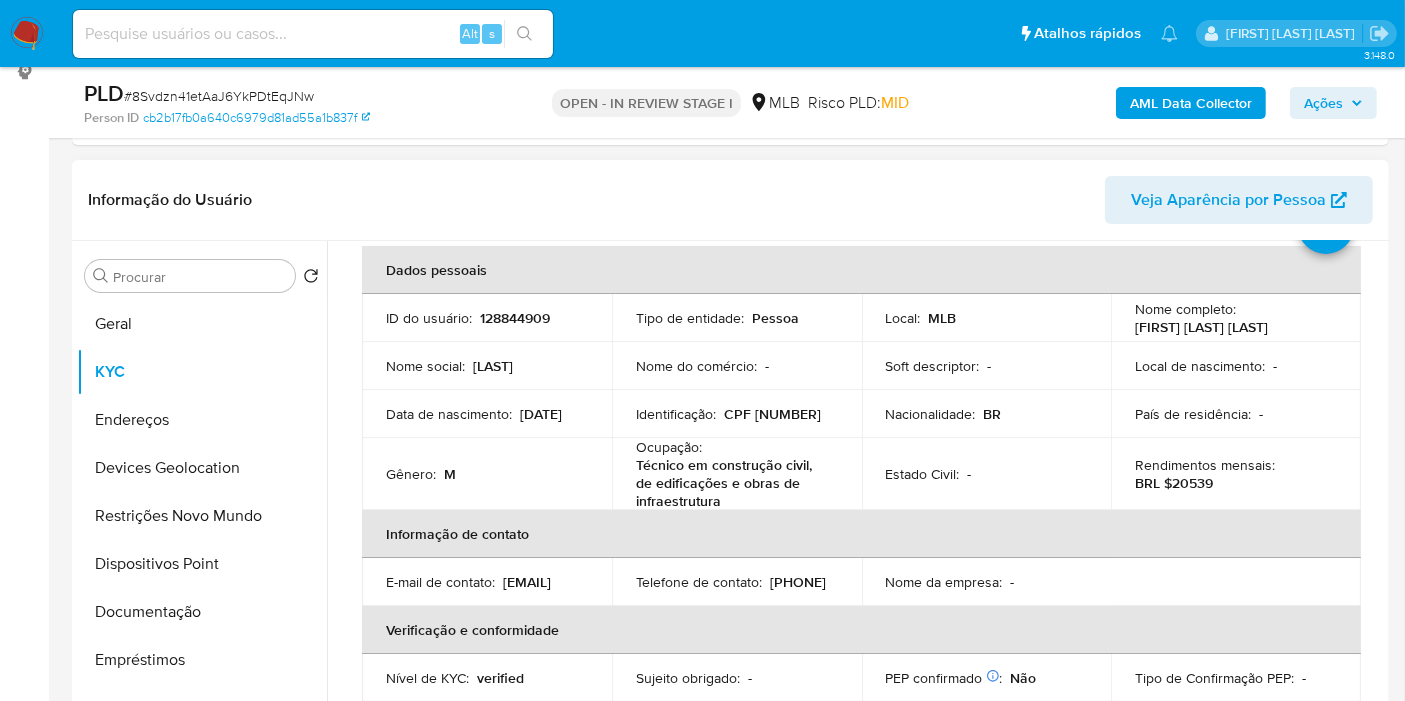scroll, scrollTop: 222, scrollLeft: 0, axis: vertical 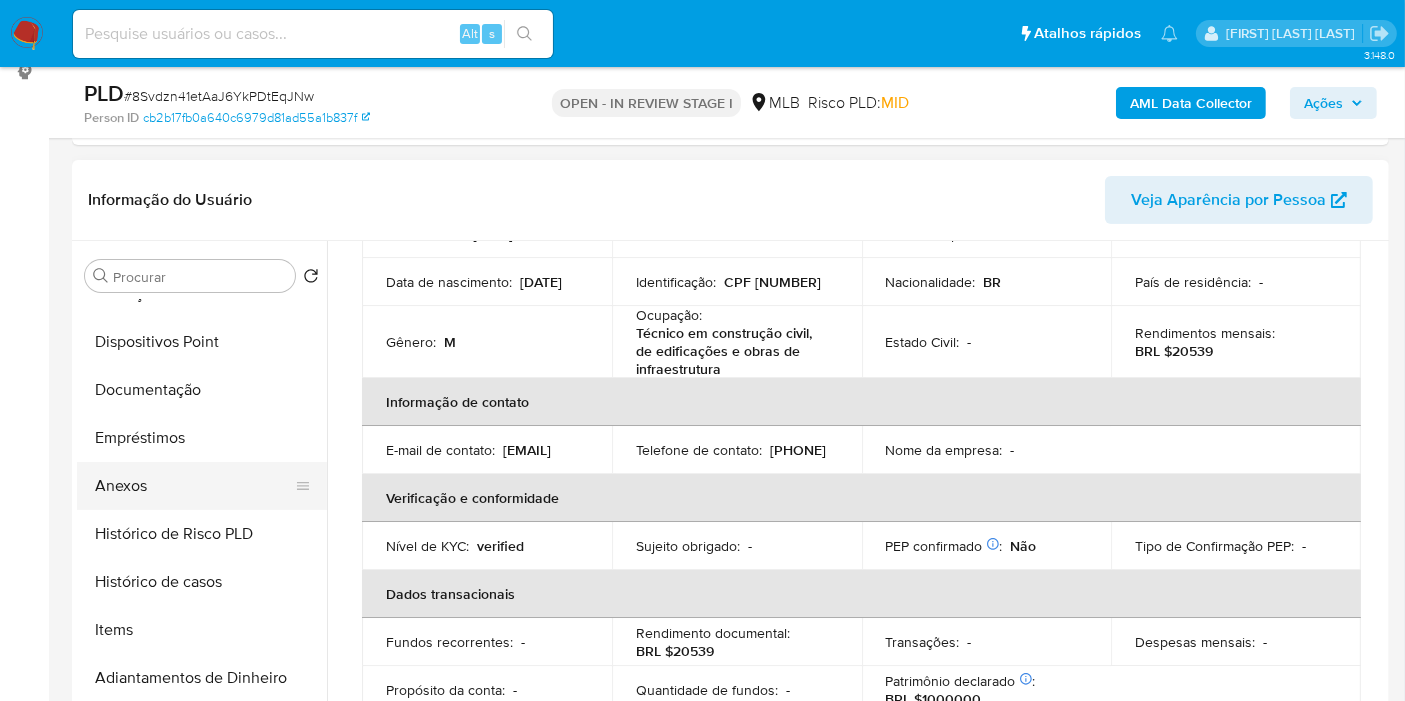 click on "Anexos" at bounding box center [194, 486] 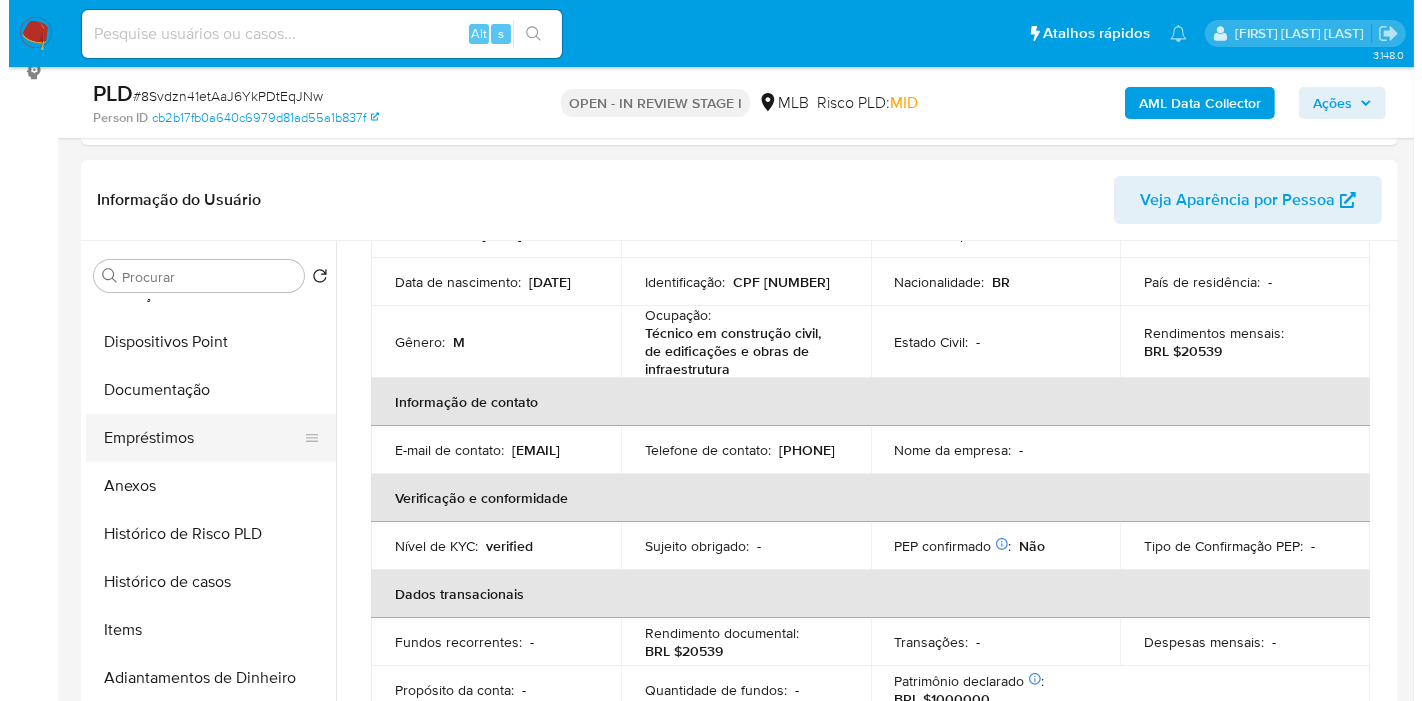 scroll, scrollTop: 0, scrollLeft: 0, axis: both 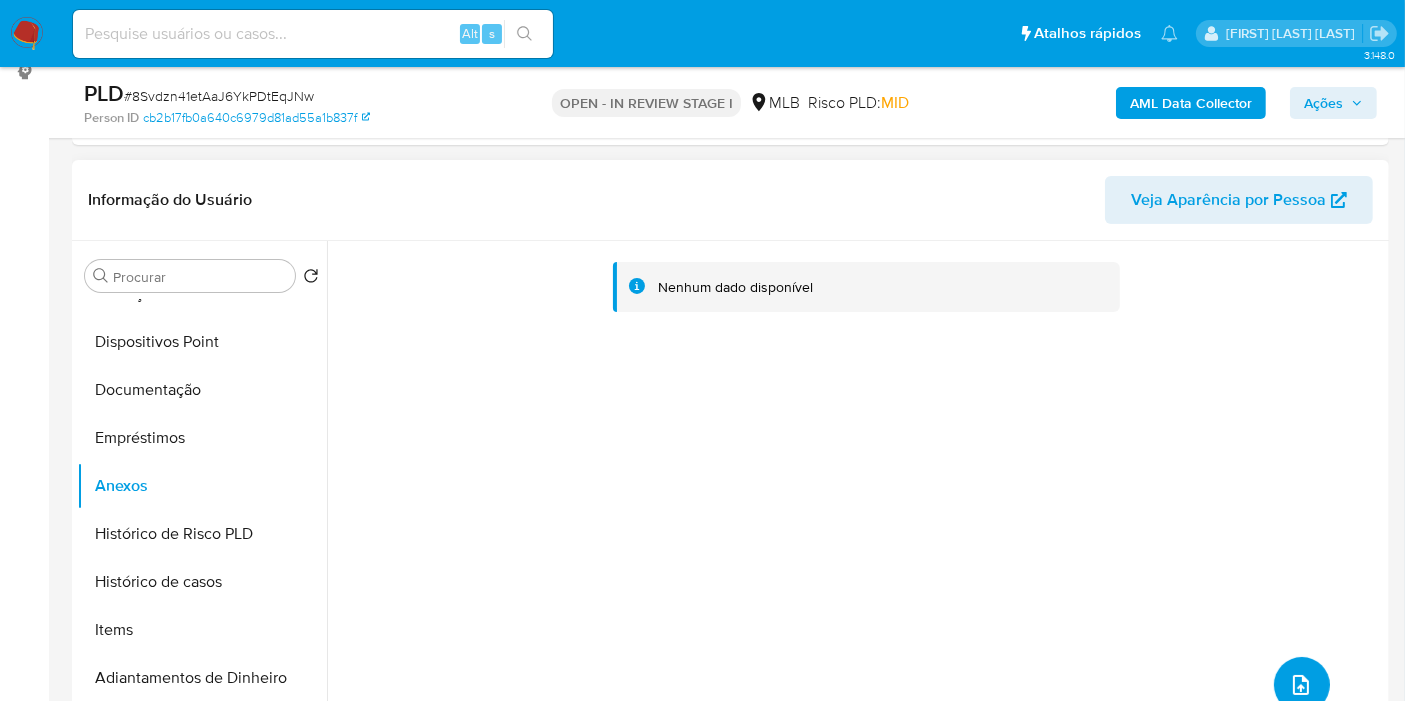 click 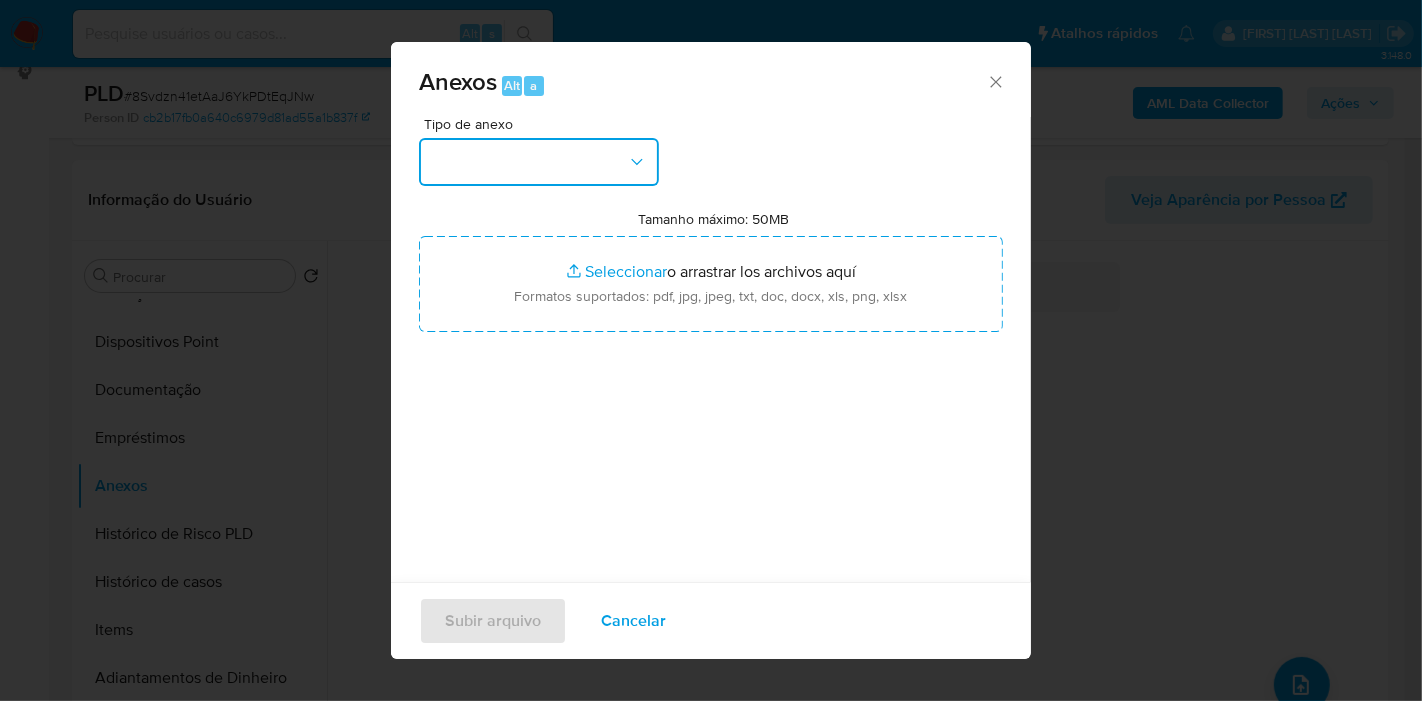click at bounding box center (539, 162) 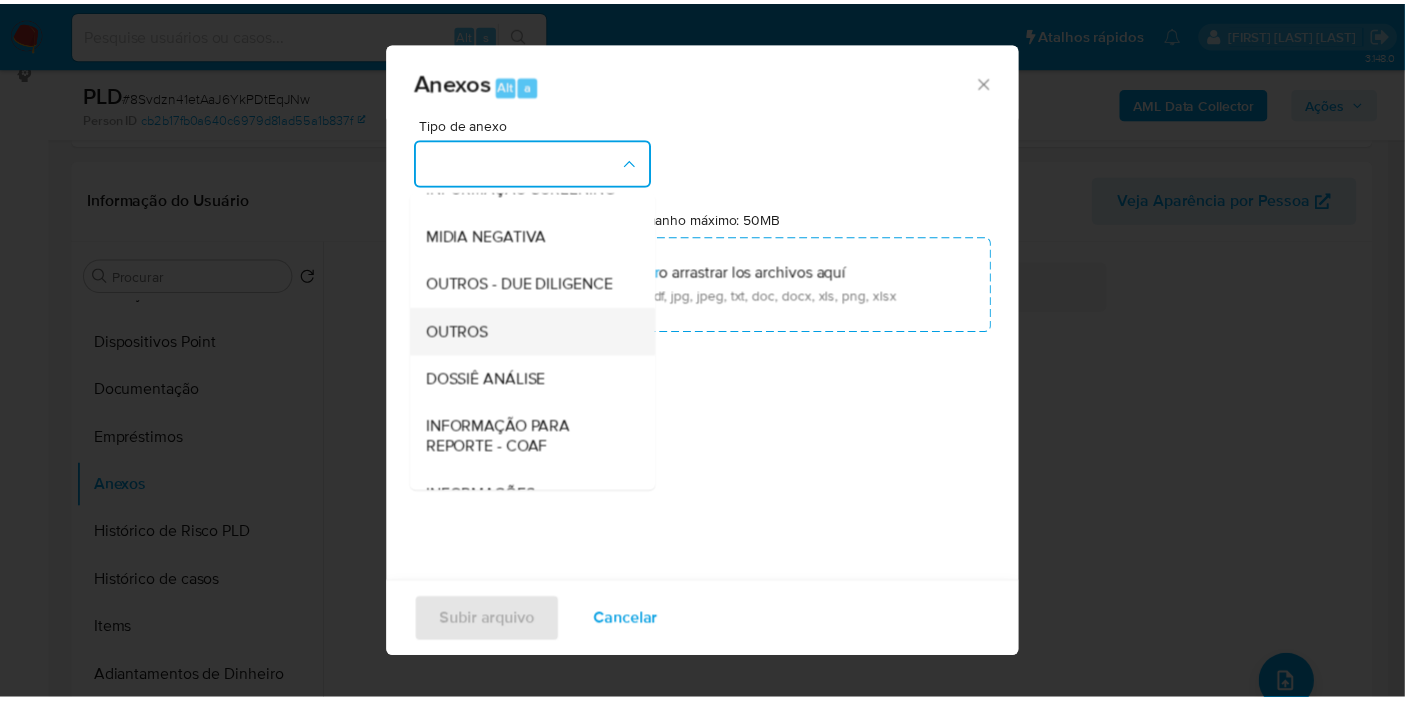 scroll, scrollTop: 222, scrollLeft: 0, axis: vertical 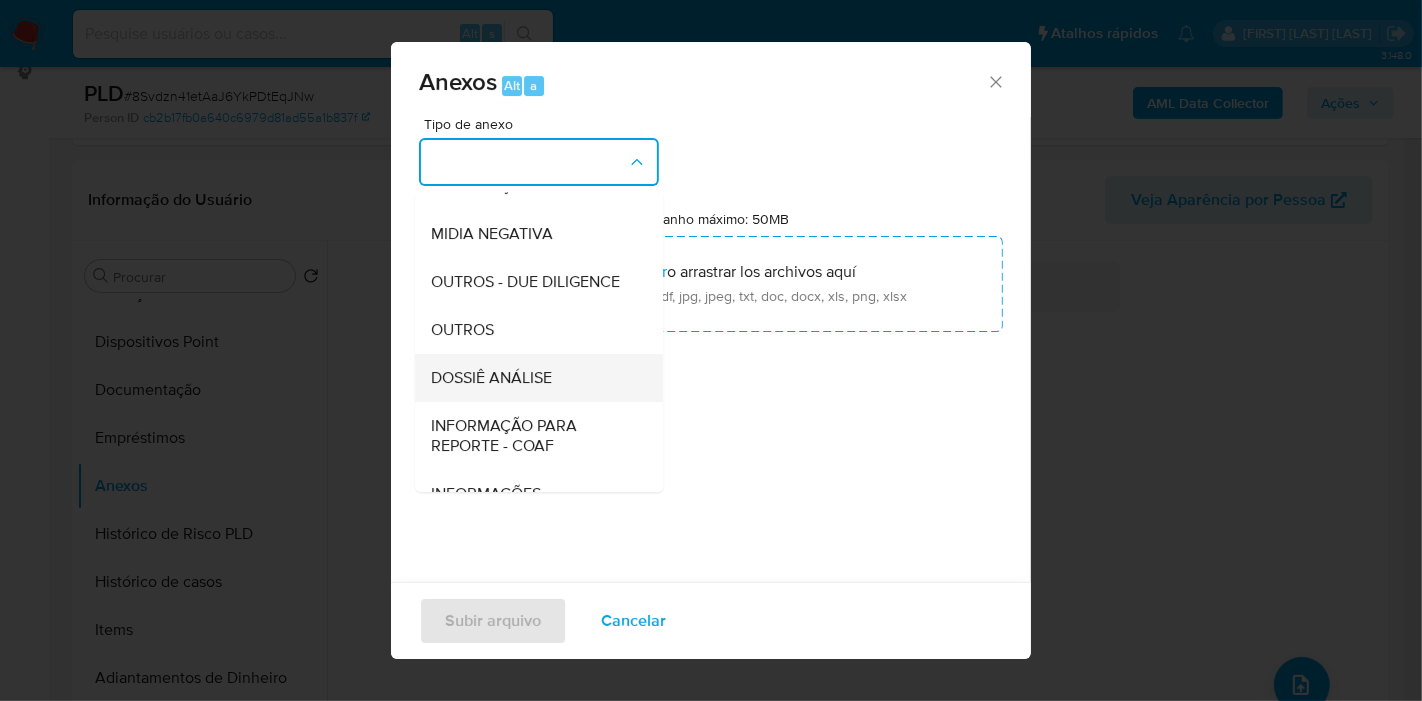 click on "DOSSIÊ ANÁLISE" at bounding box center (491, 378) 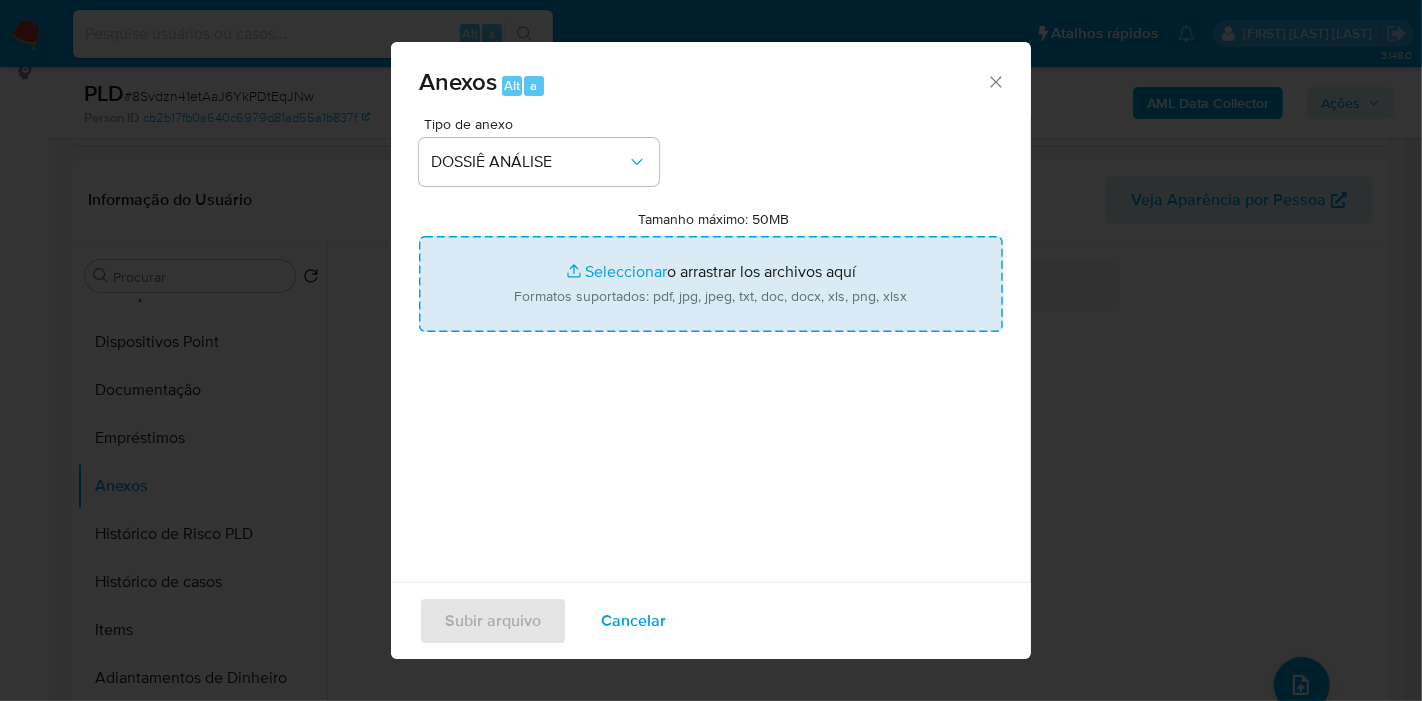 type on "C:\fakepath\Caselog 8Svdzn41etAaJ6YkPDtEqJNw_2025_08_01_06_50_11.pdf" 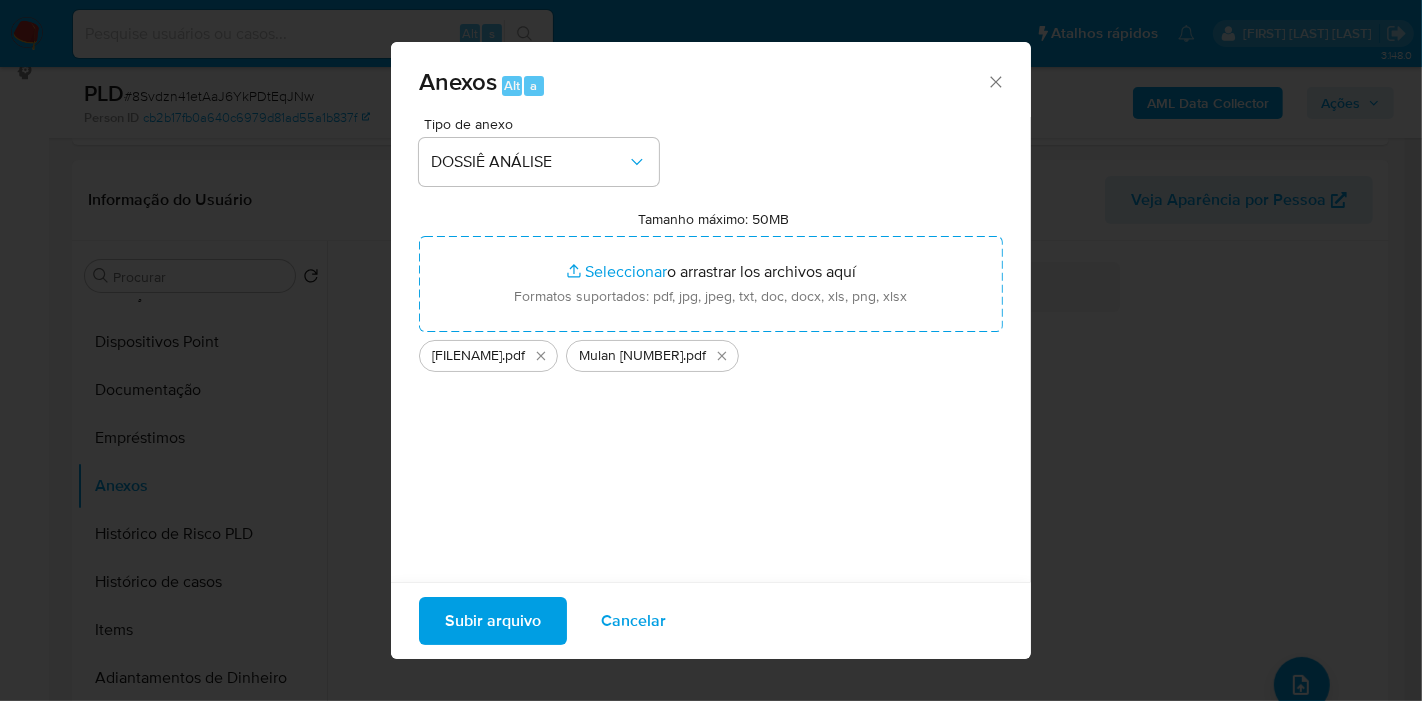 click on "Subir arquivo" at bounding box center [493, 621] 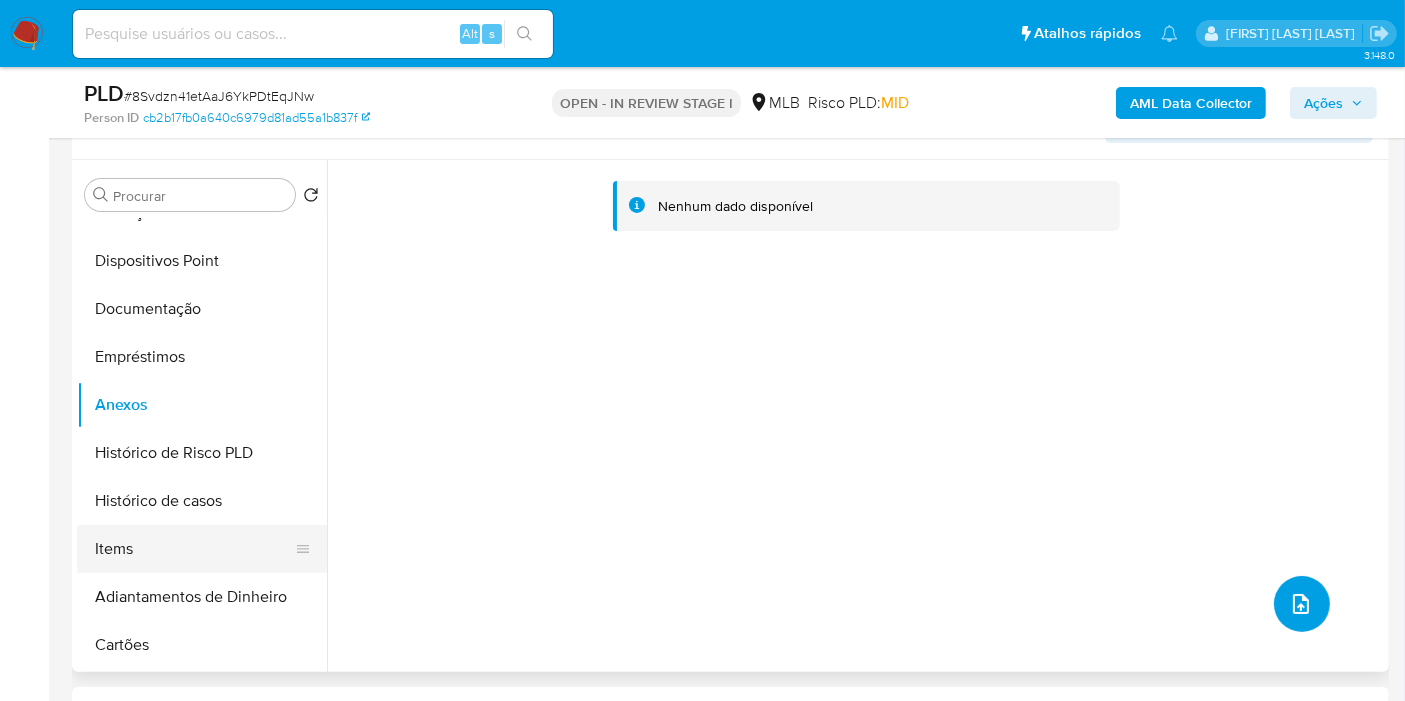 scroll, scrollTop: 389, scrollLeft: 0, axis: vertical 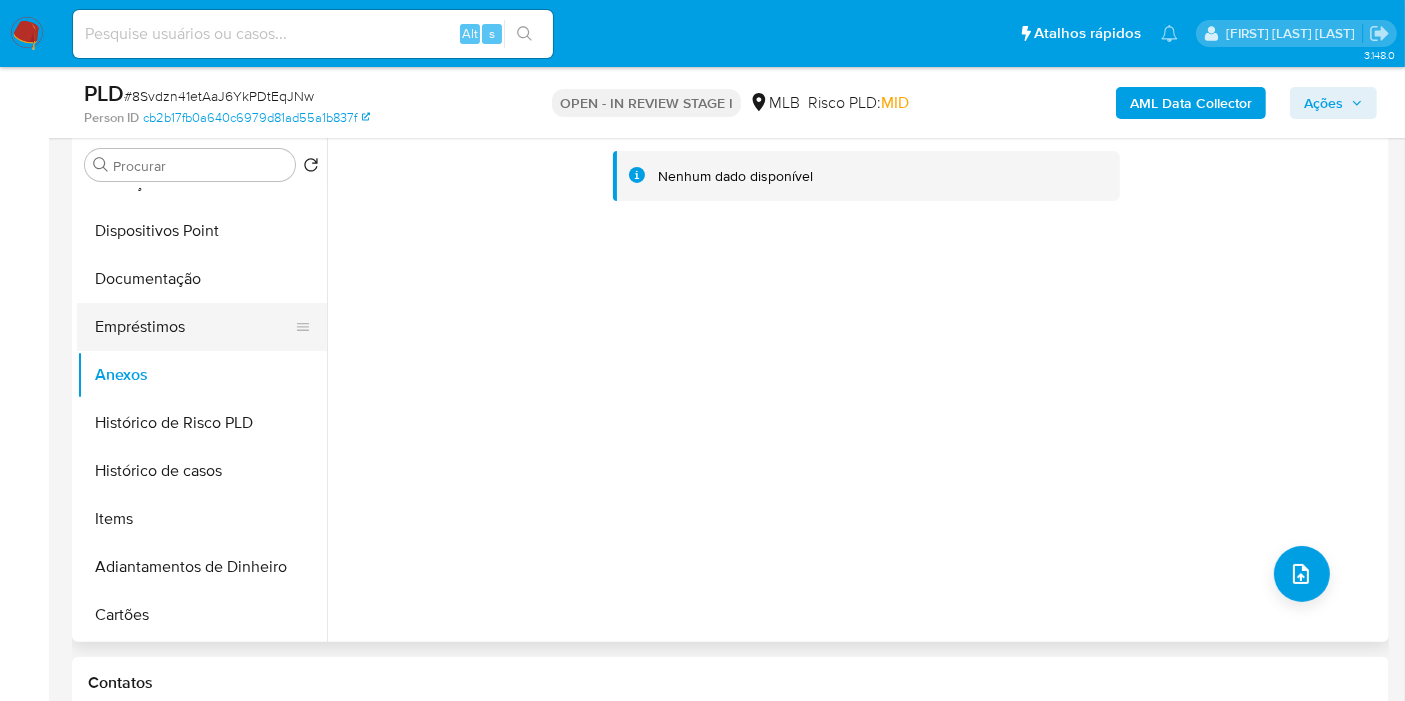 click on "Empréstimos" at bounding box center [194, 327] 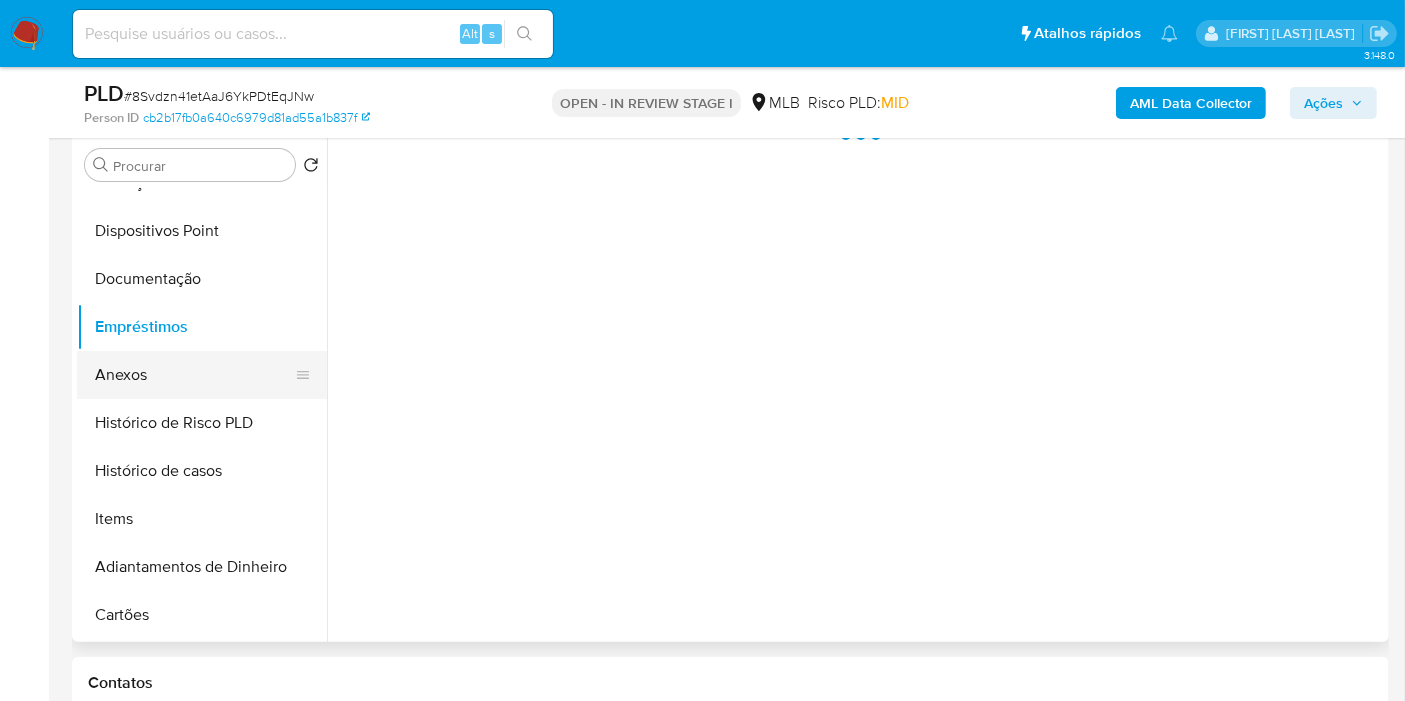 click on "Anexos" at bounding box center [194, 375] 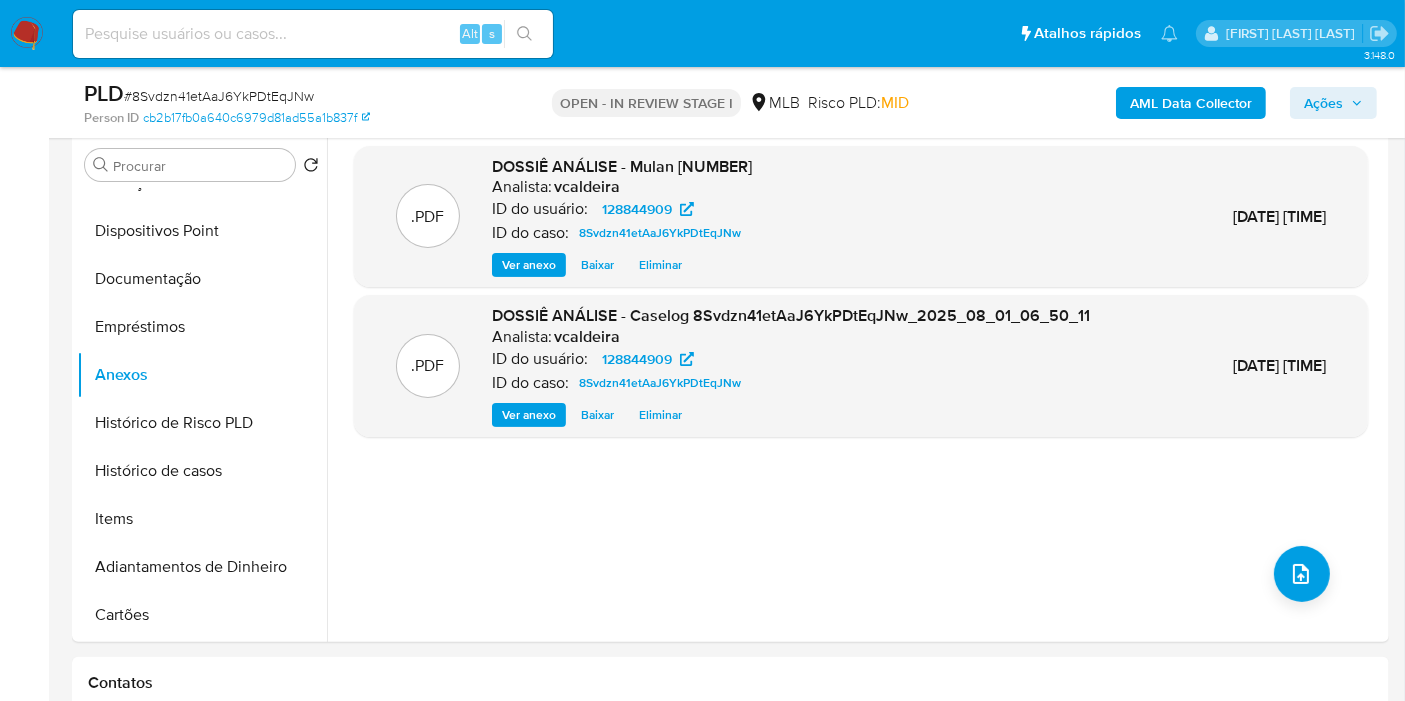 click on "Ações" at bounding box center (1323, 103) 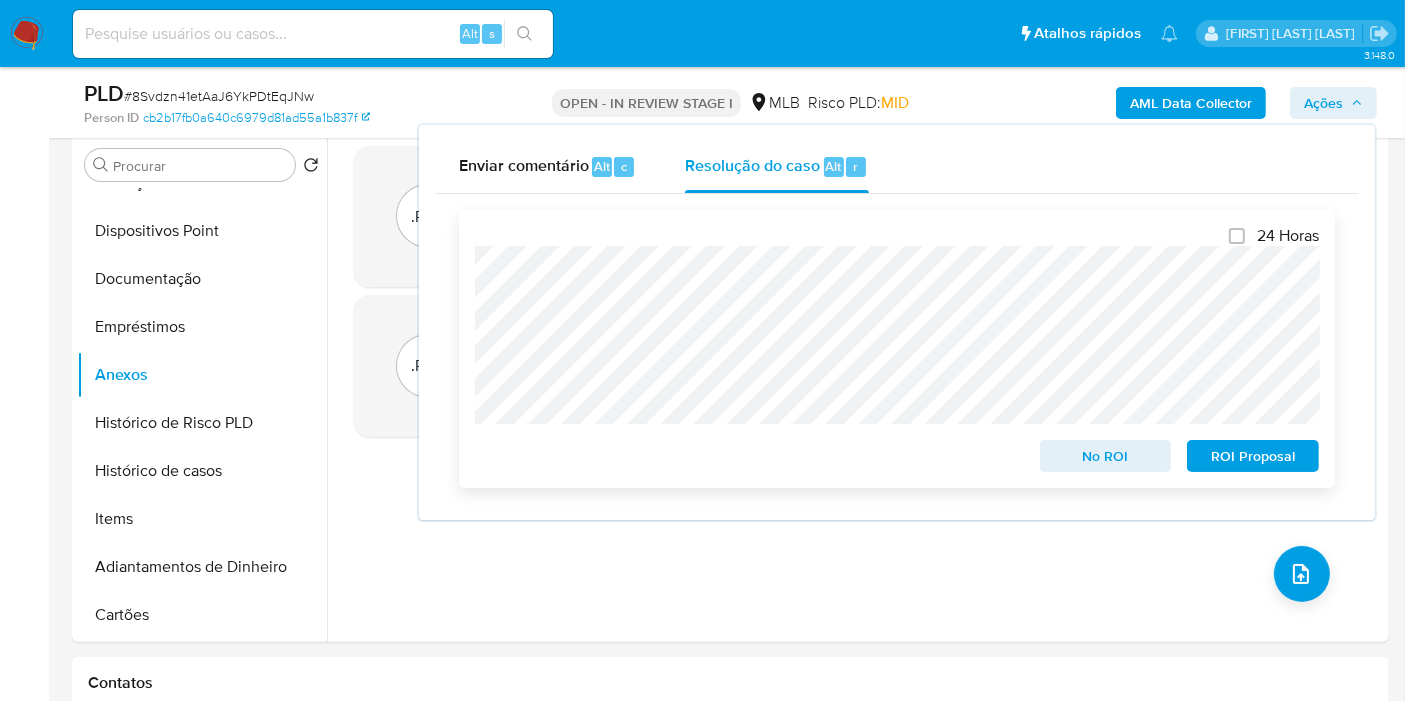 click on "No ROI" at bounding box center (1106, 456) 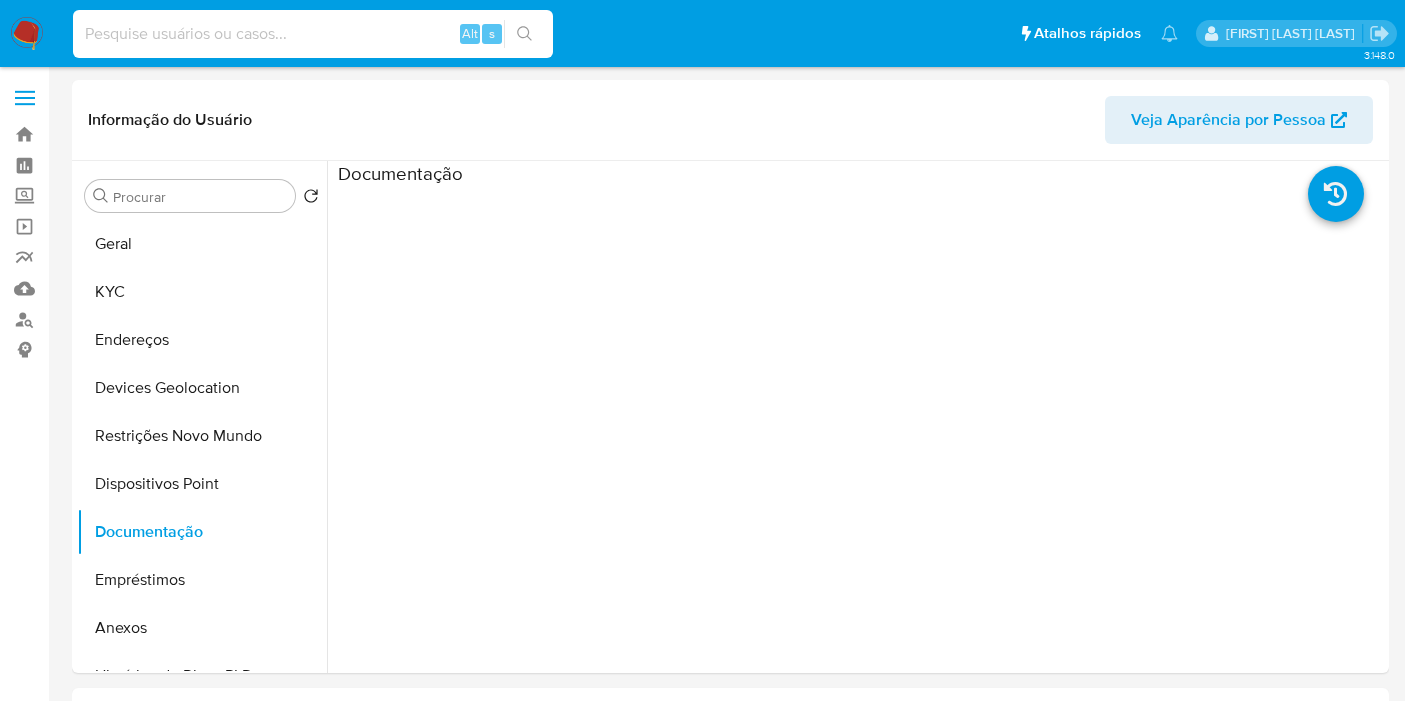 select on "10" 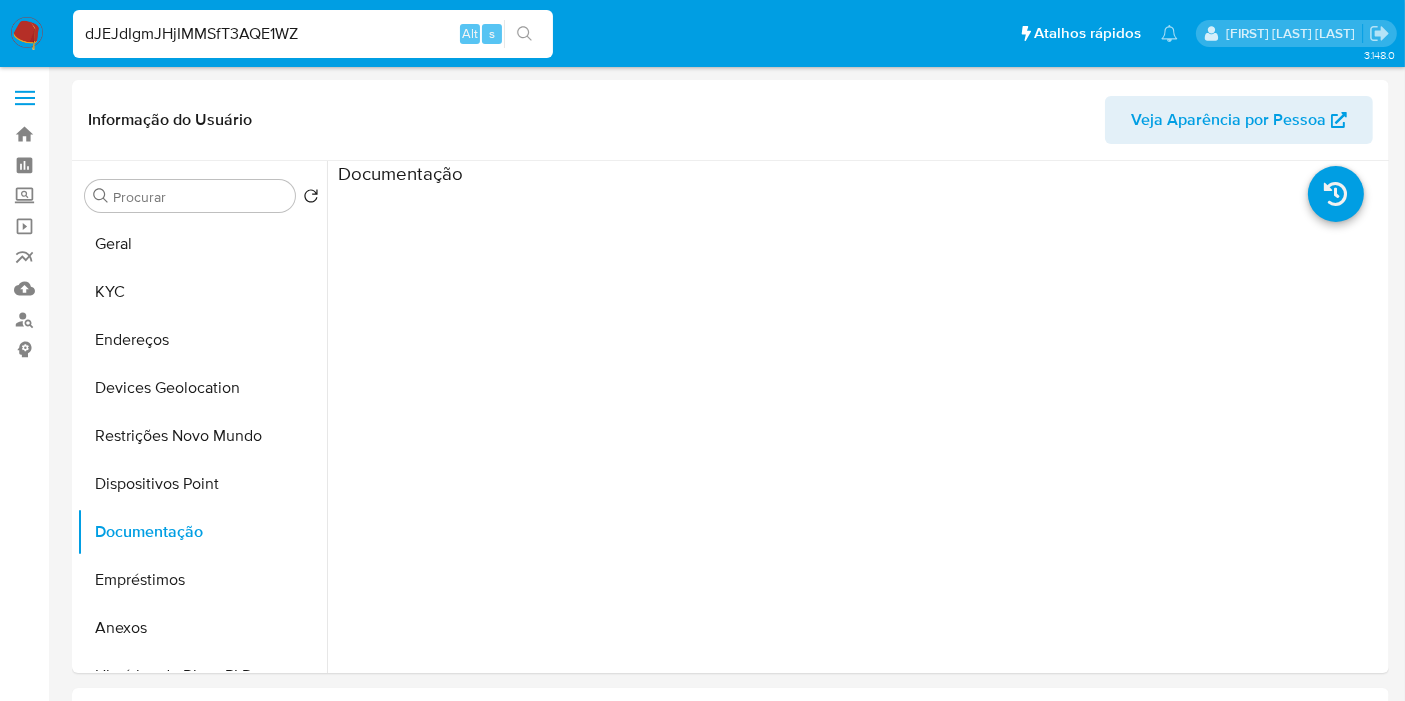 type on "dJEJdIgmJHjIMMSfT3AQE1WZ" 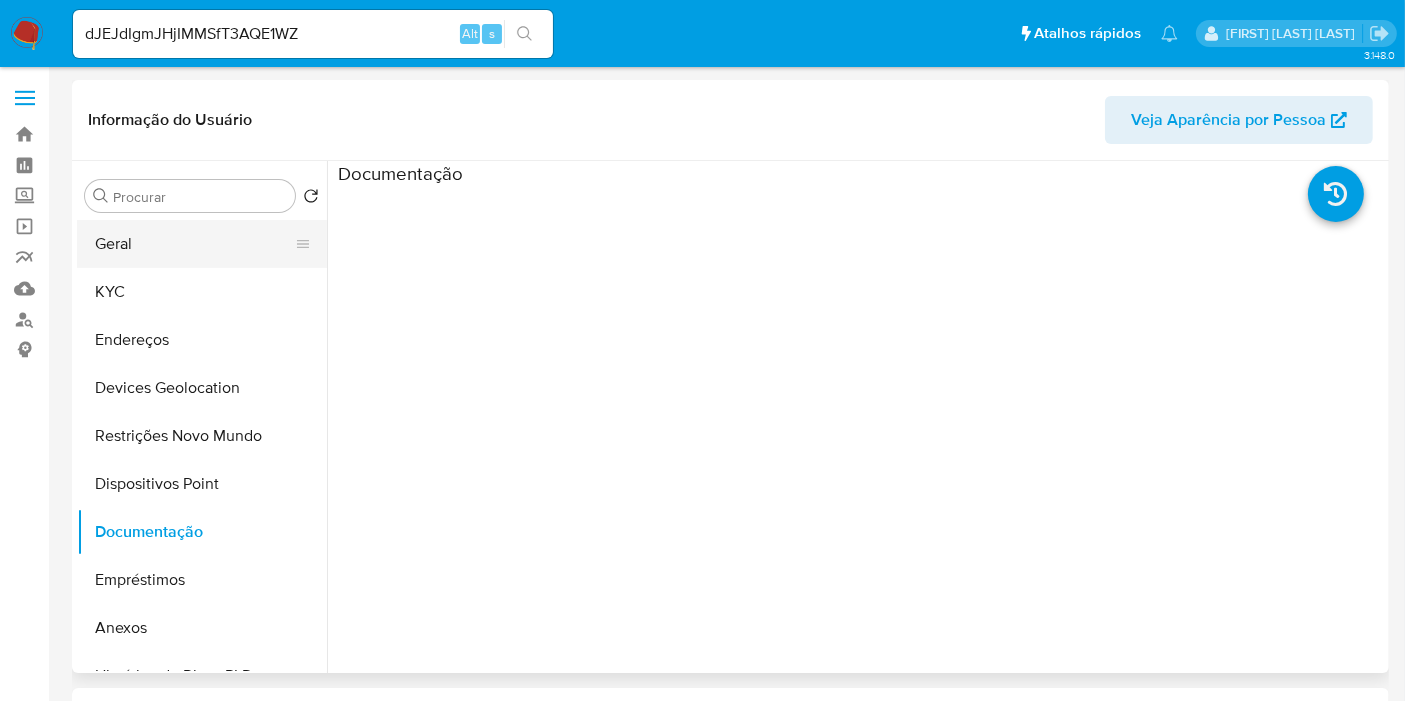 click on "Geral" at bounding box center [194, 244] 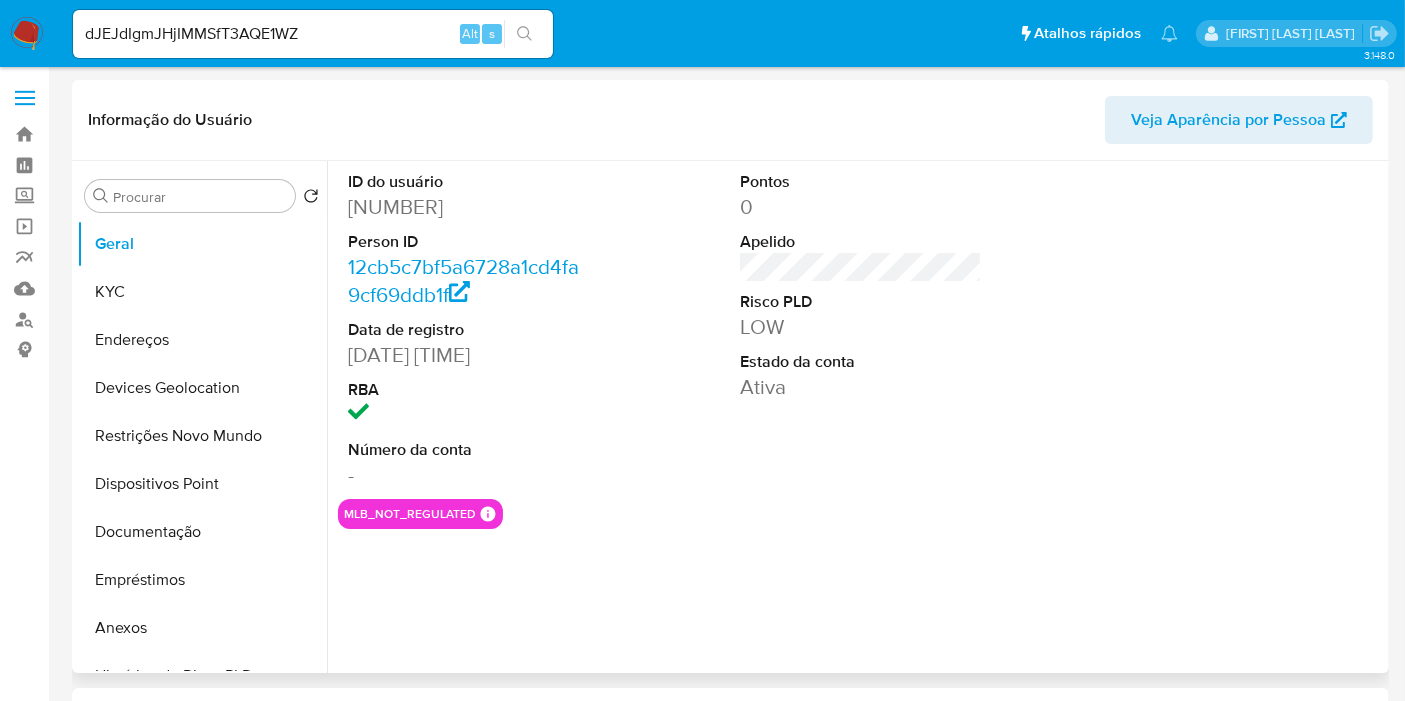 click on "728894835" at bounding box center [469, 207] 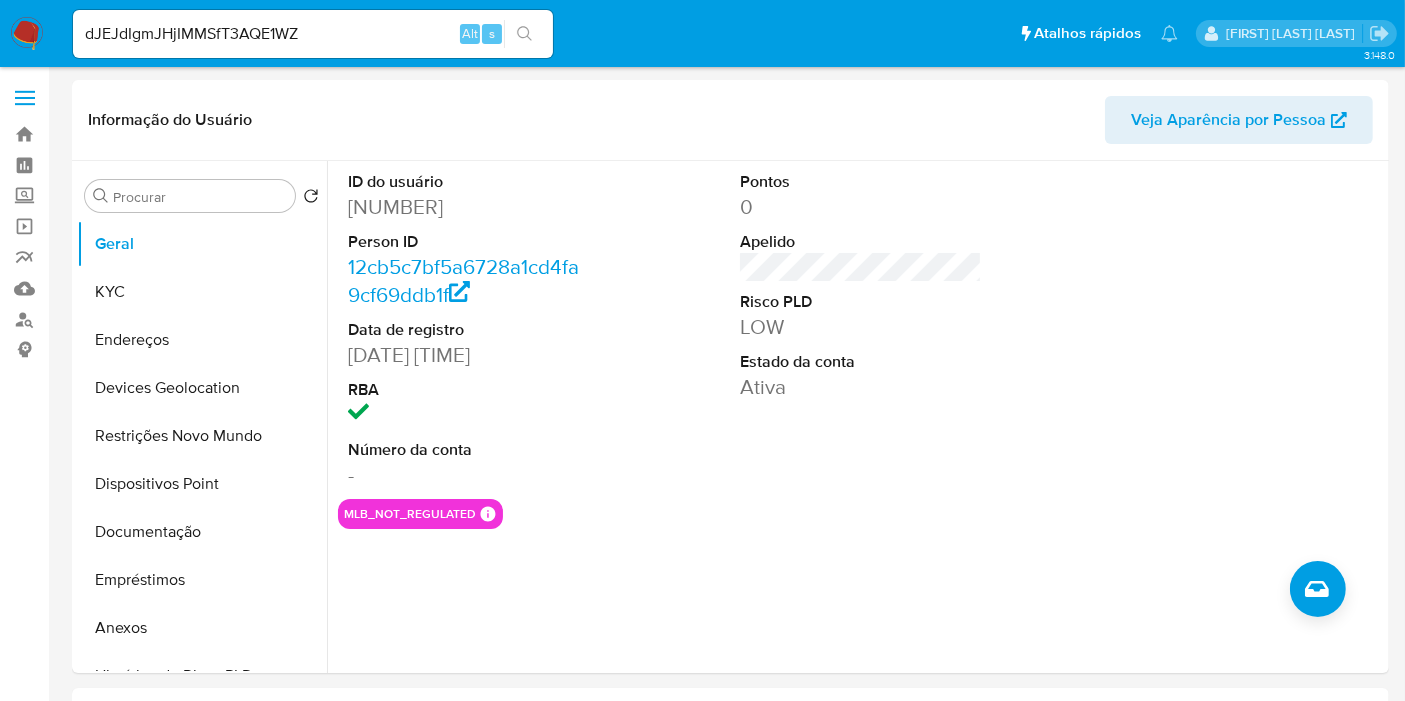 drag, startPoint x: 357, startPoint y: 15, endPoint x: 356, endPoint y: 34, distance: 19.026299 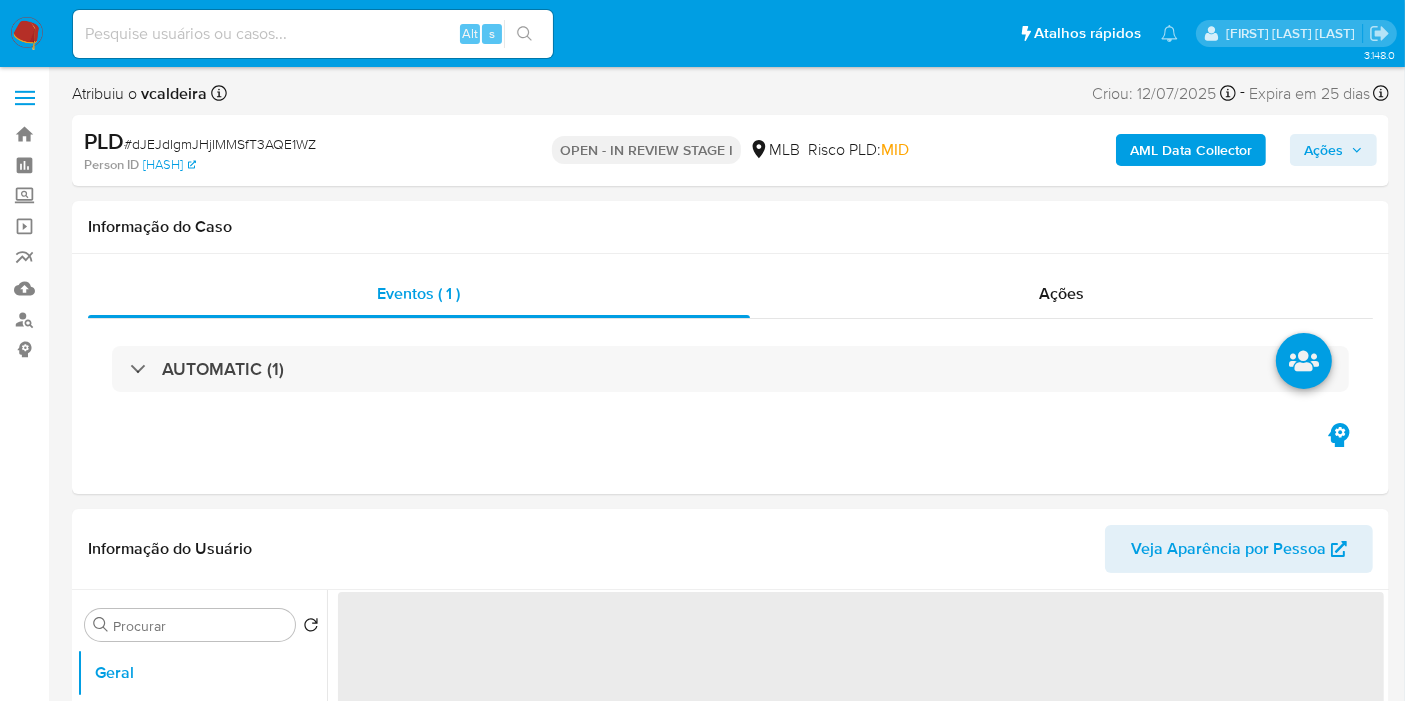 select on "10" 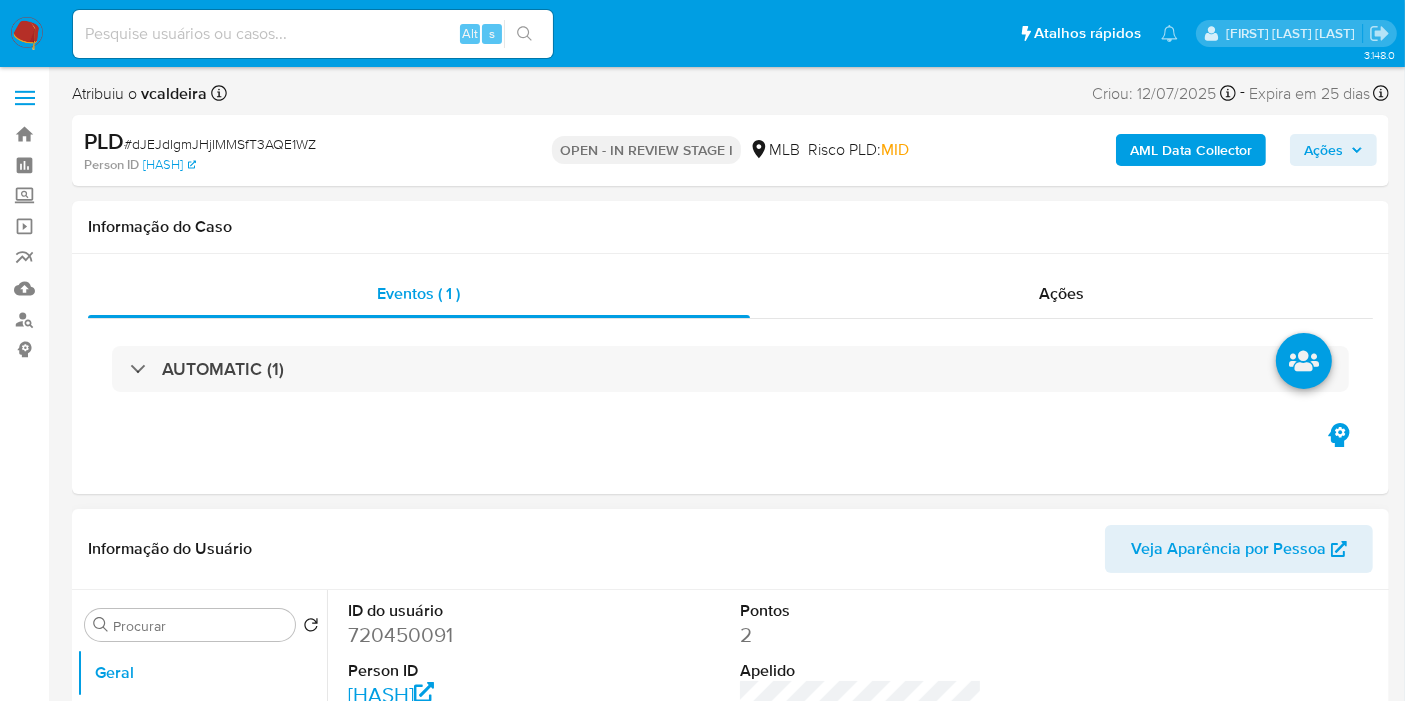 click on "720450091" at bounding box center [469, 635] 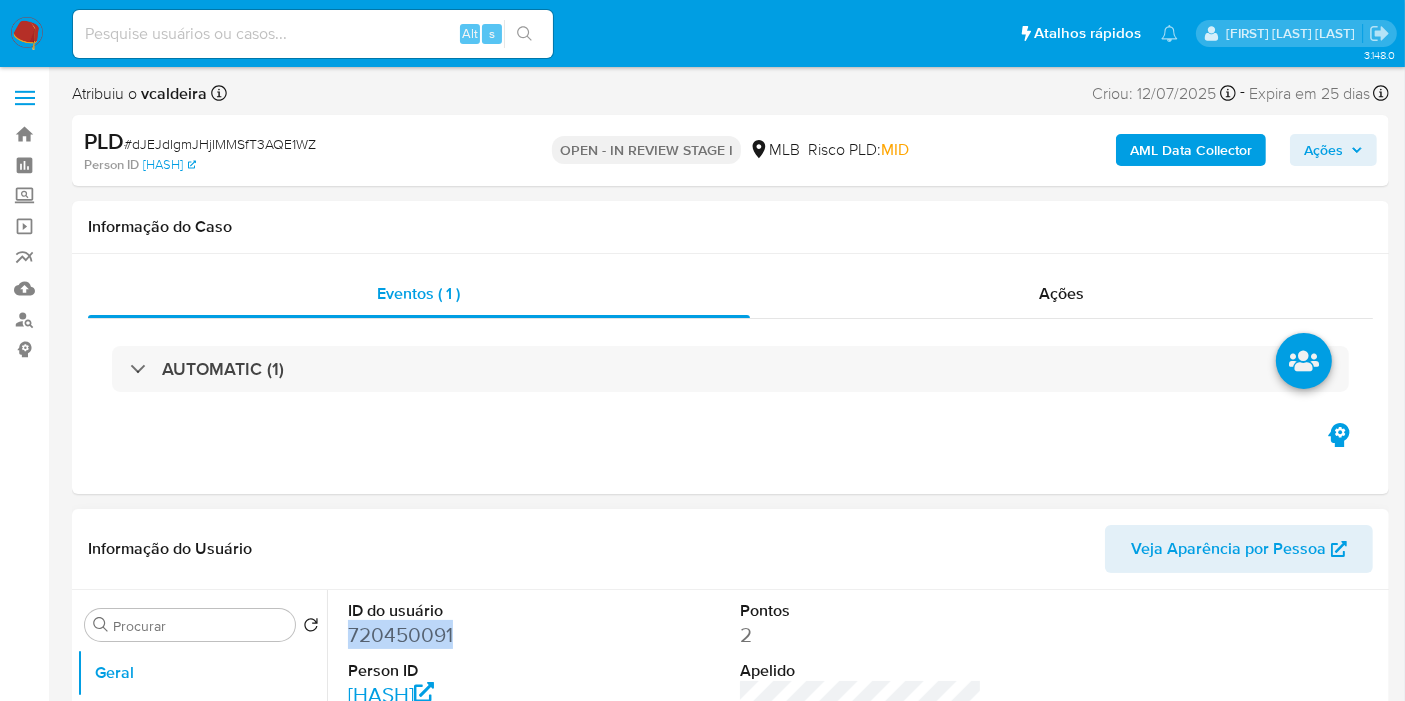 click on "720450091" at bounding box center [469, 635] 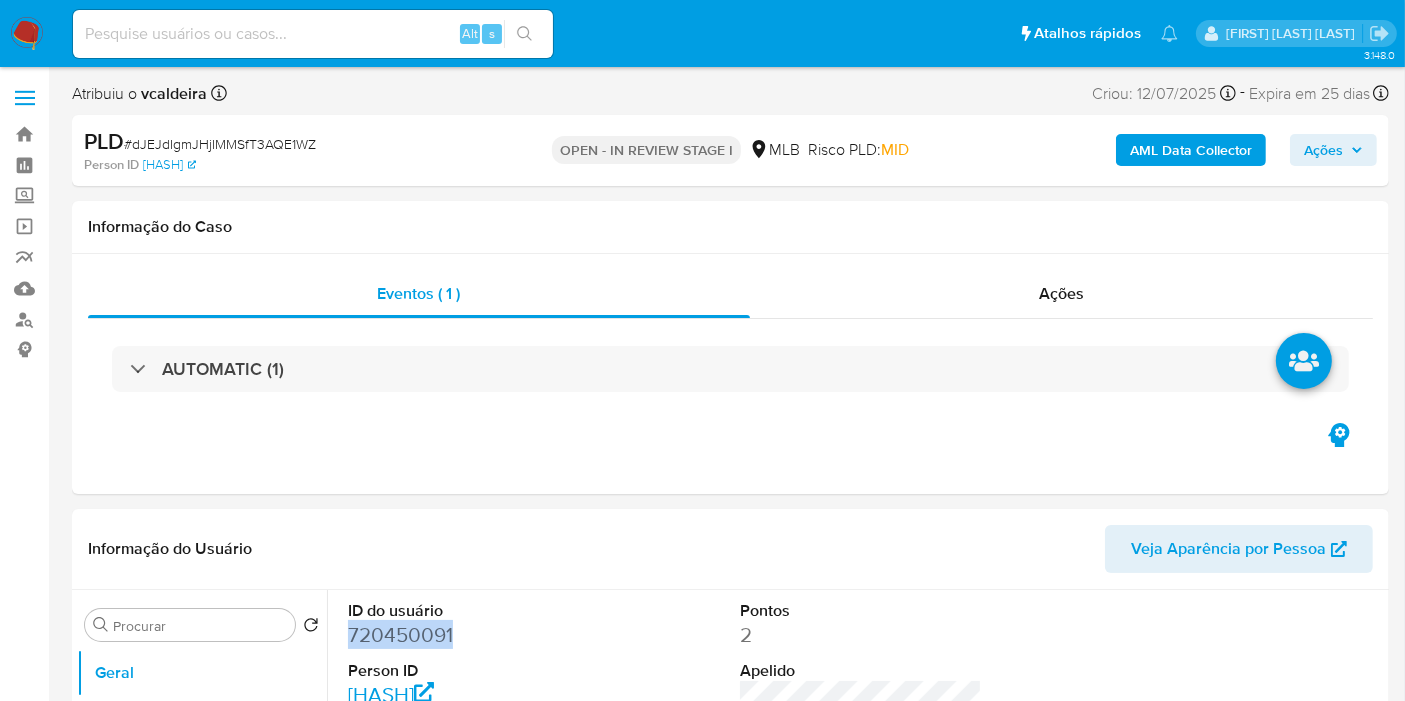 copy on "720450091" 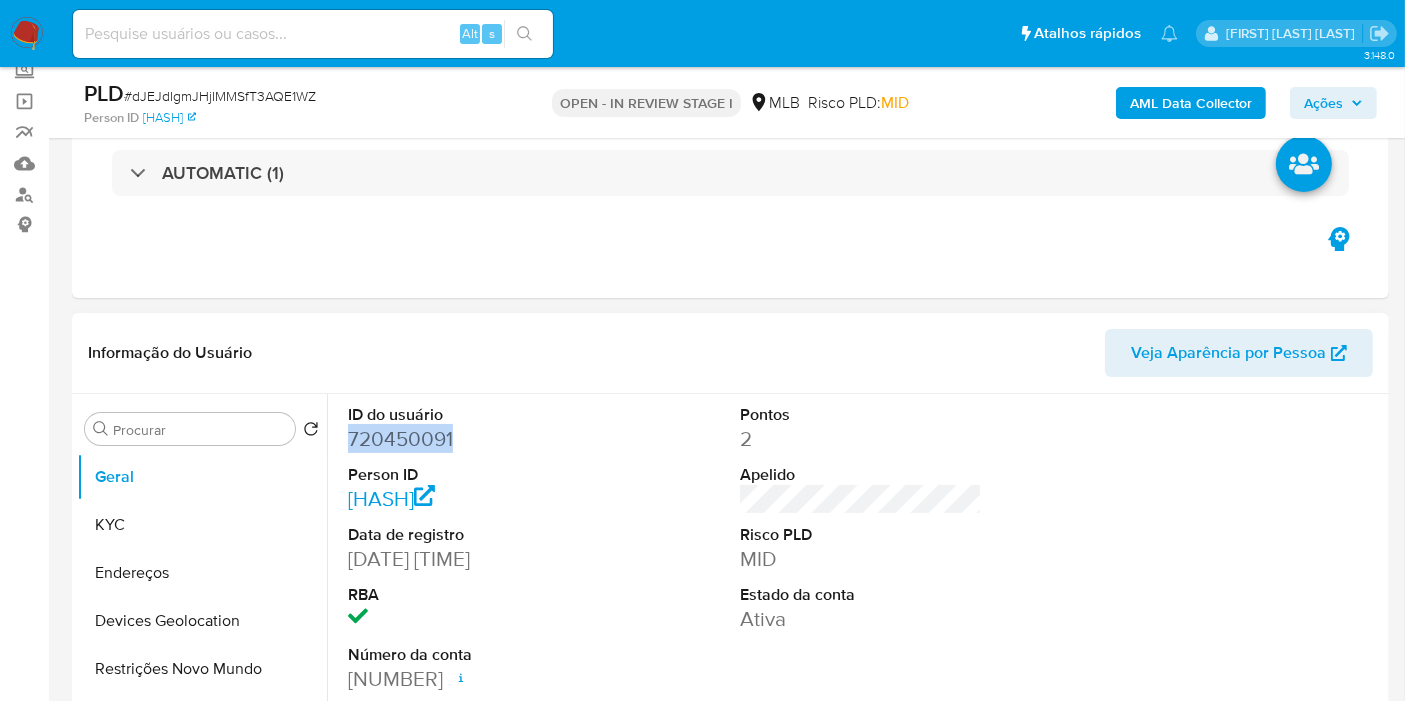 scroll, scrollTop: 333, scrollLeft: 0, axis: vertical 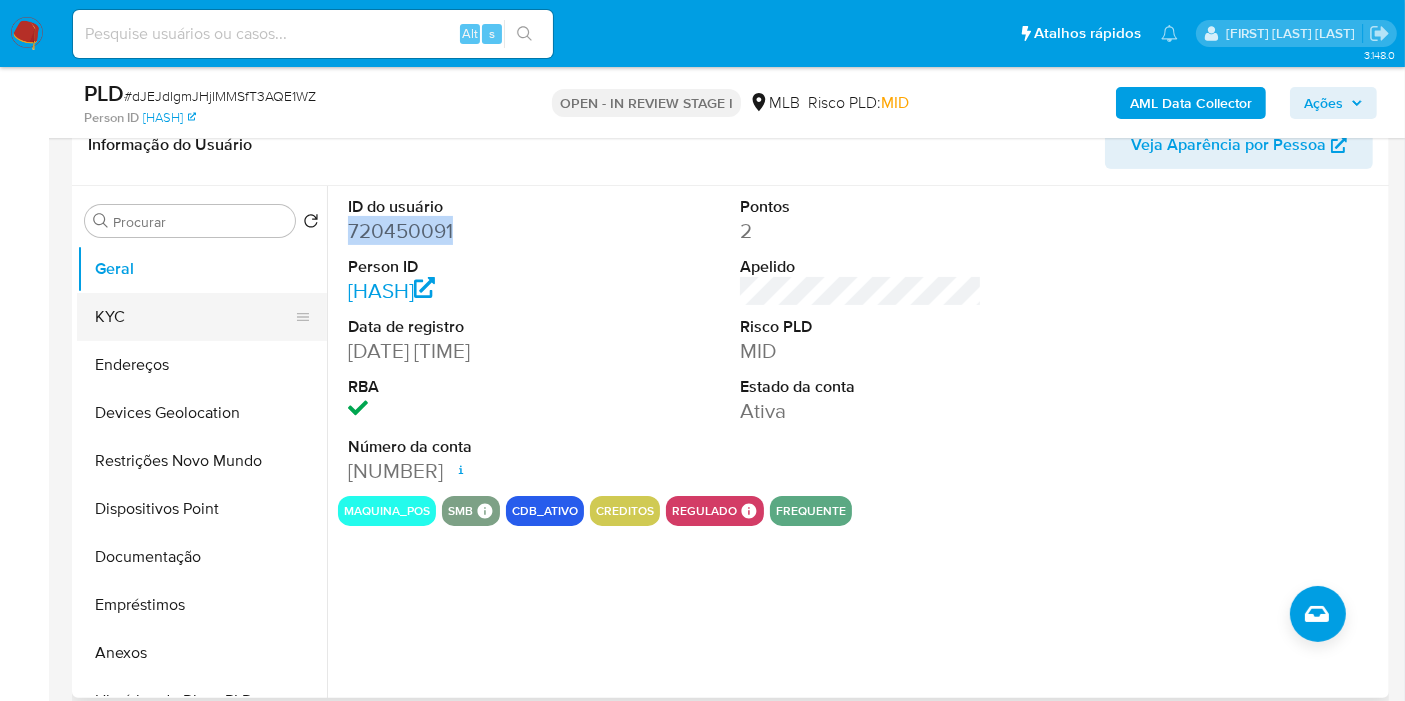 click on "KYC" at bounding box center (194, 317) 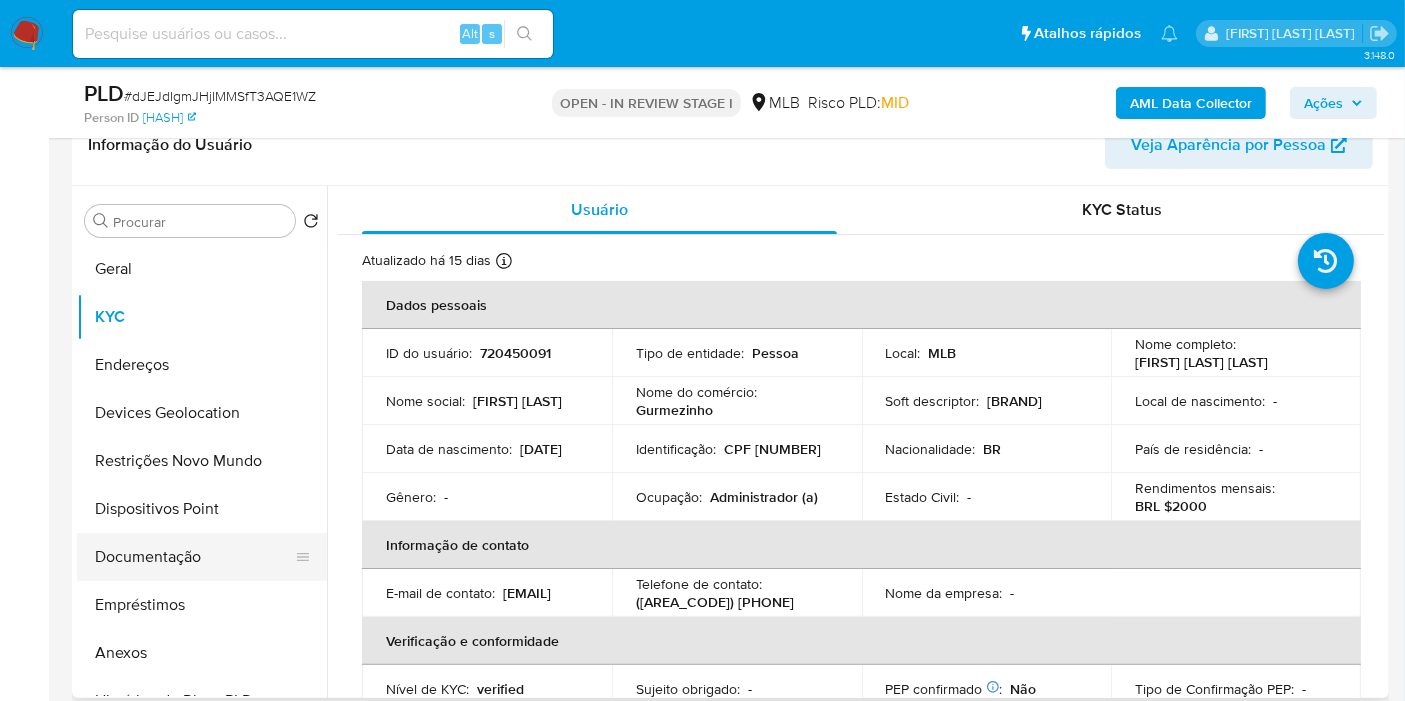 click on "Documentação" at bounding box center [194, 557] 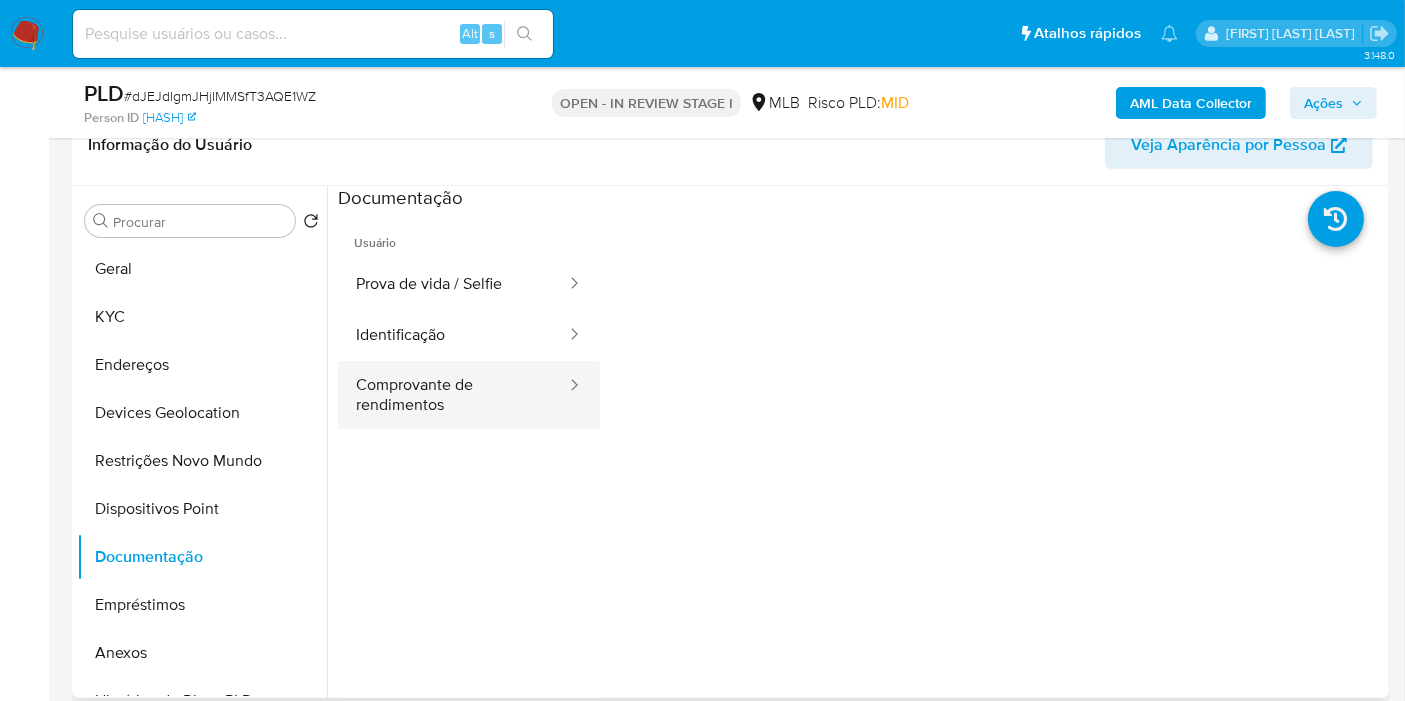 click on "Comprovante de rendimentos" at bounding box center [453, 395] 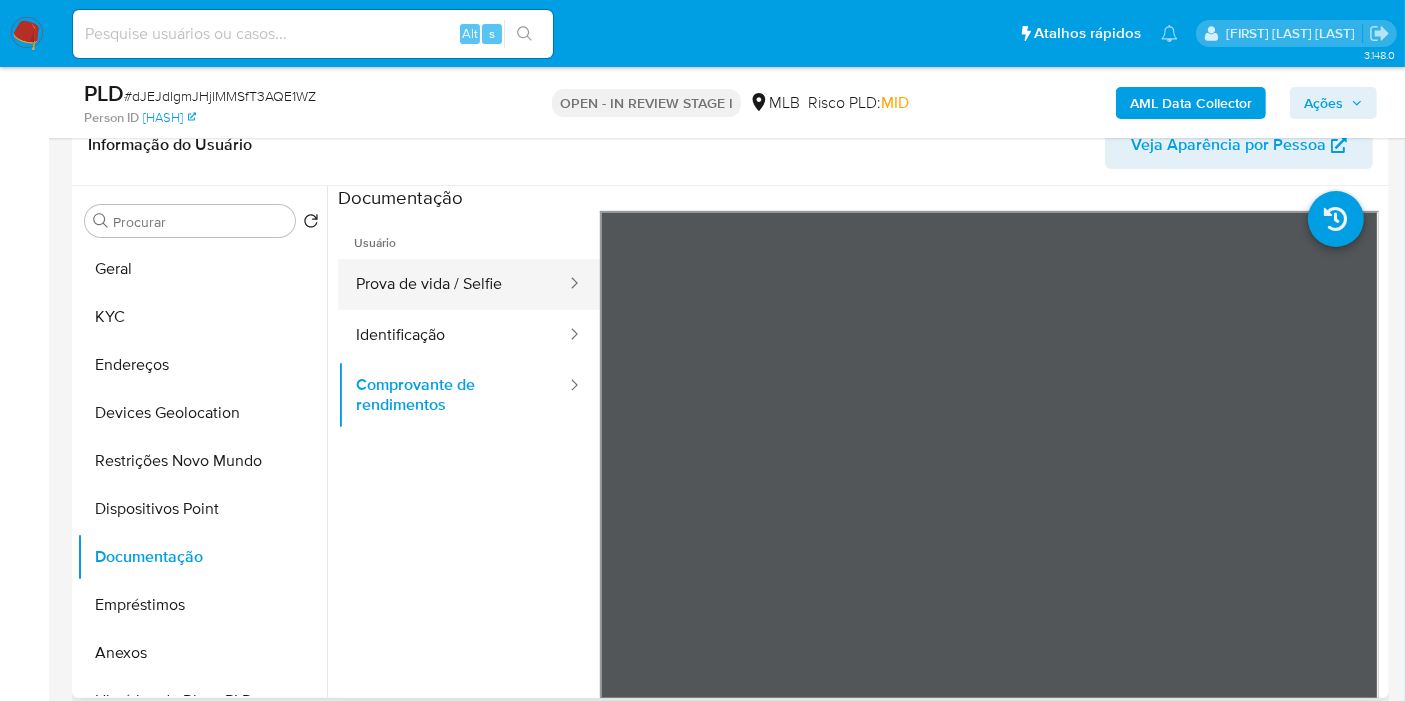 drag, startPoint x: 471, startPoint y: 307, endPoint x: 470, endPoint y: 297, distance: 10.049875 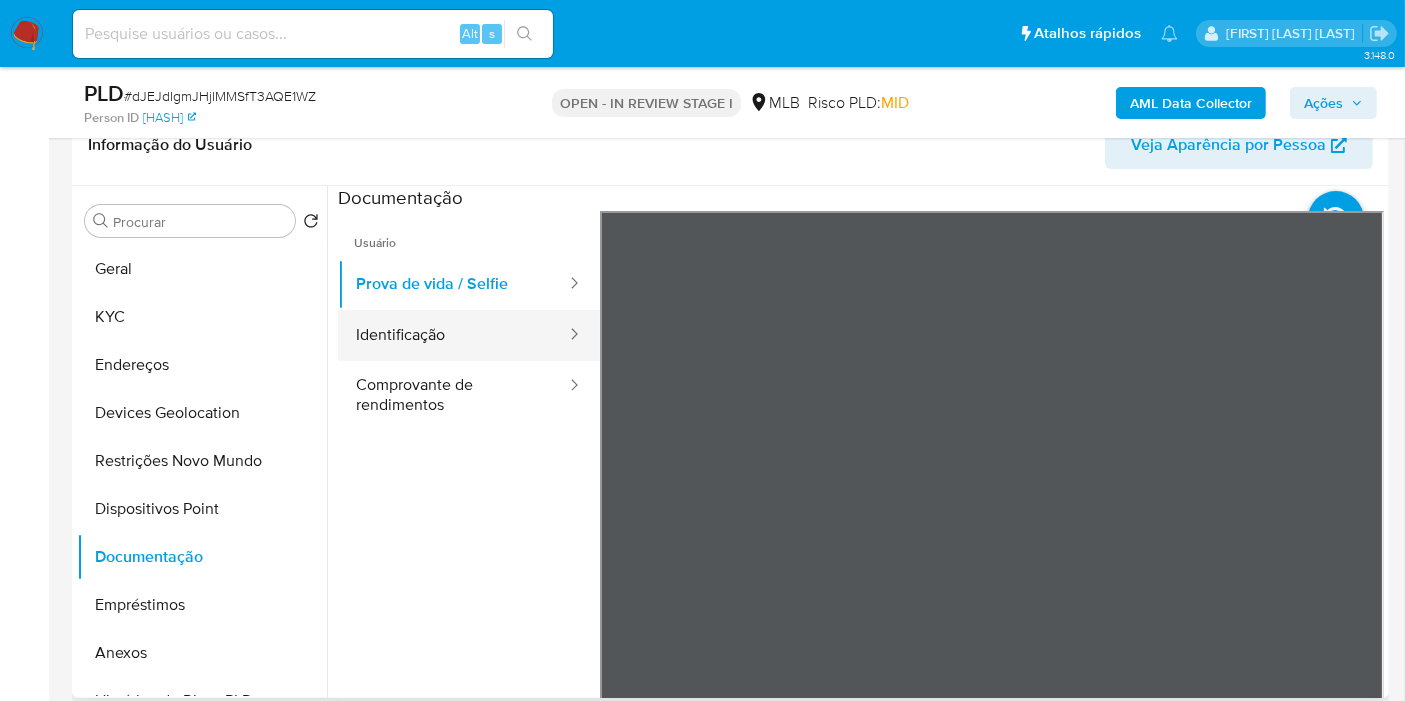 click on "Identificação" at bounding box center [453, 335] 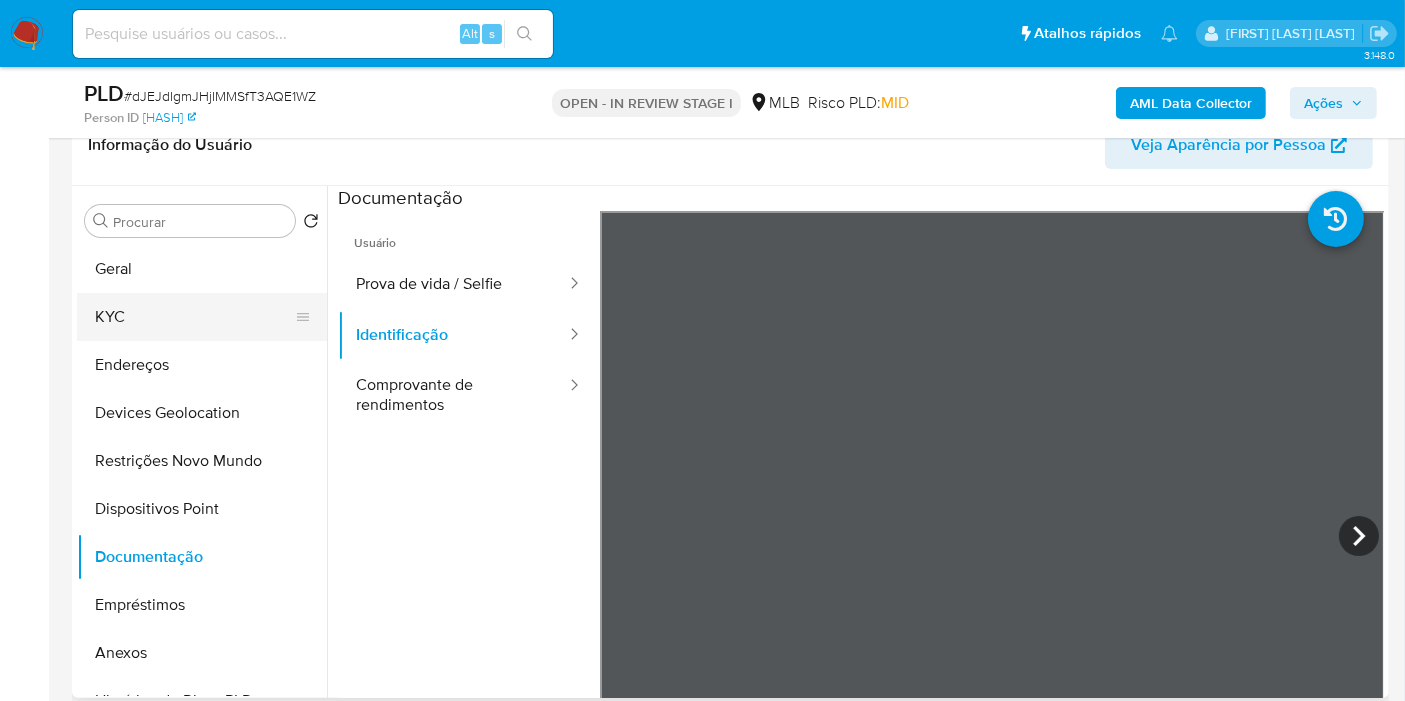 click on "KYC" at bounding box center [194, 317] 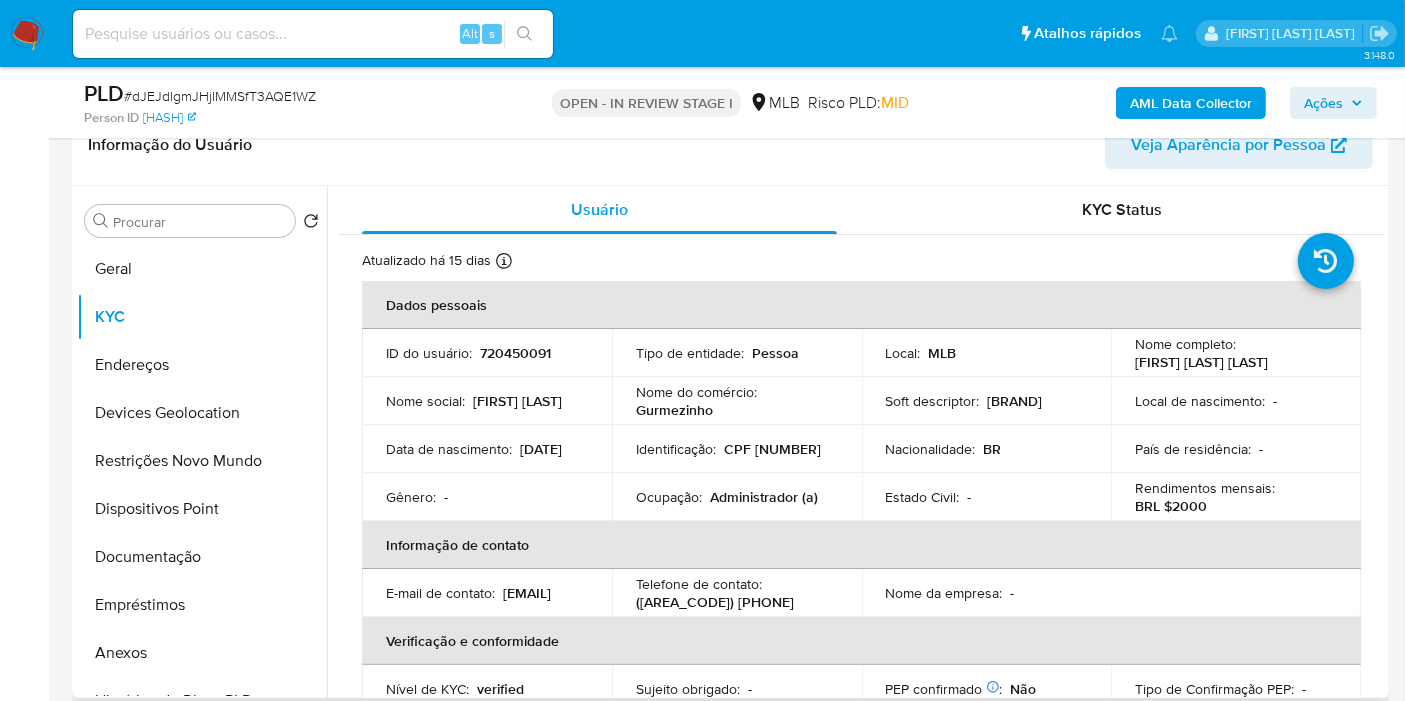 click on "Gurmezinho" at bounding box center [674, 410] 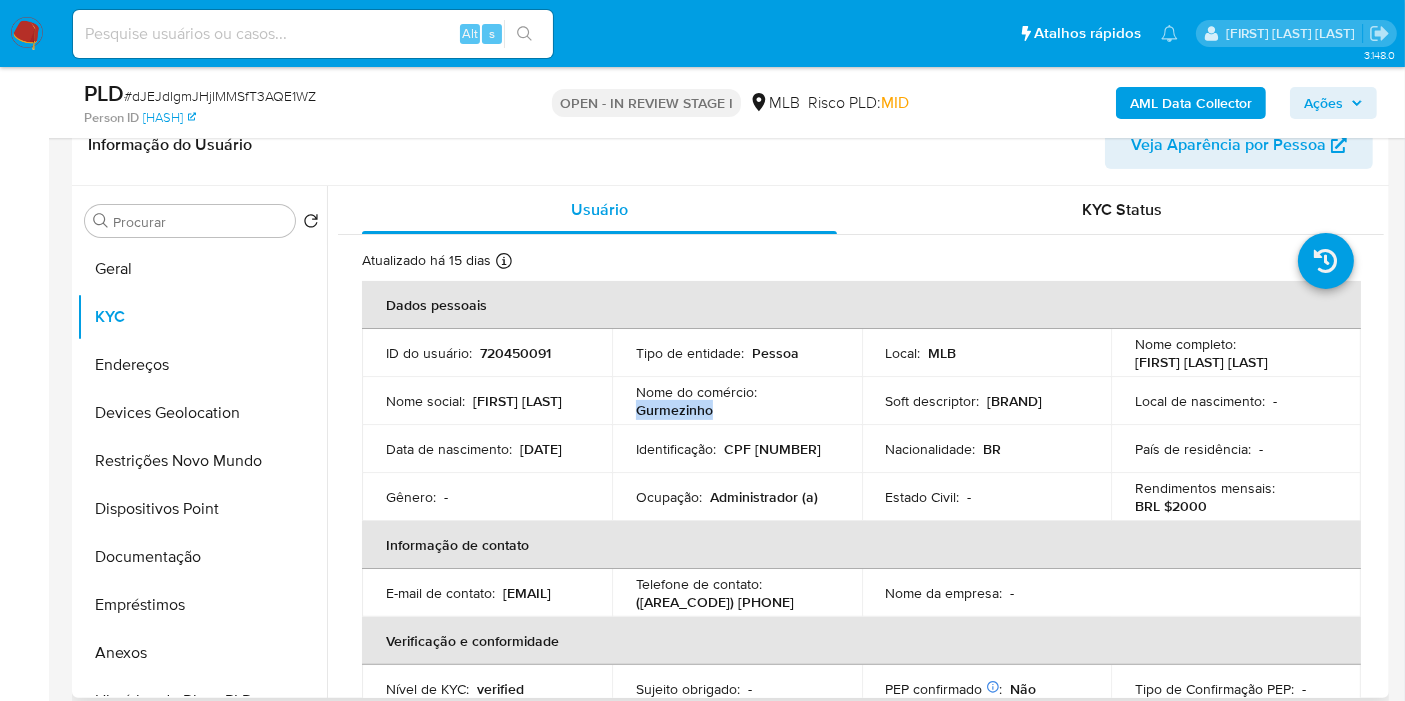 click on "Gurmezinho" at bounding box center [674, 410] 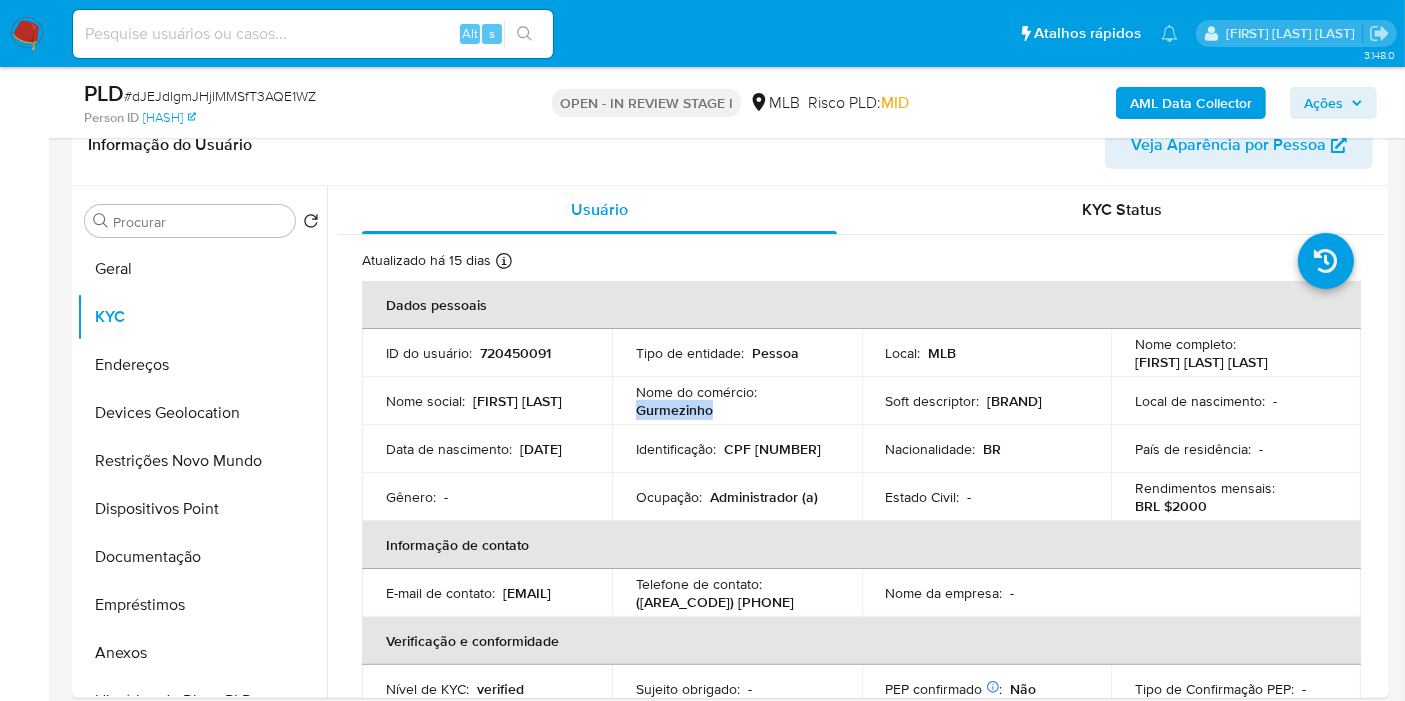 copy on "Gurmezinho" 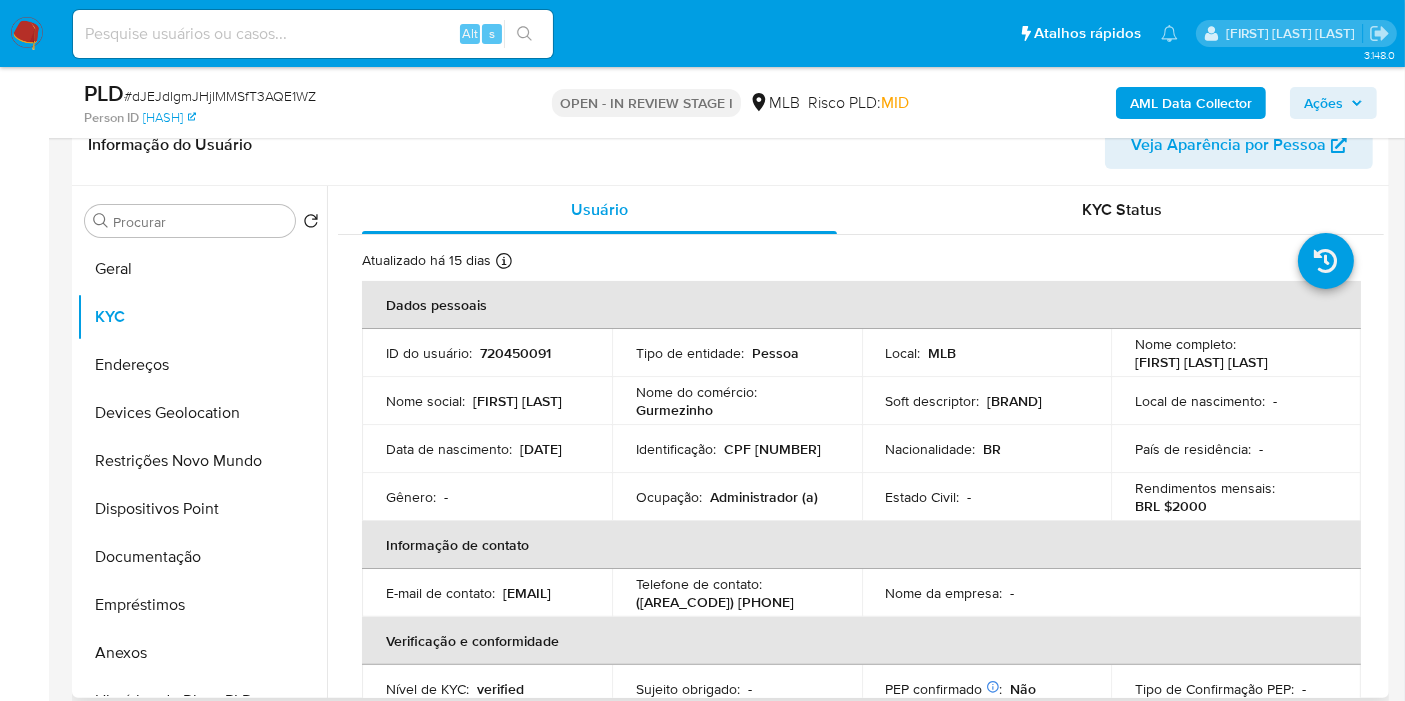 click on "Administrador (a)" at bounding box center [764, 497] 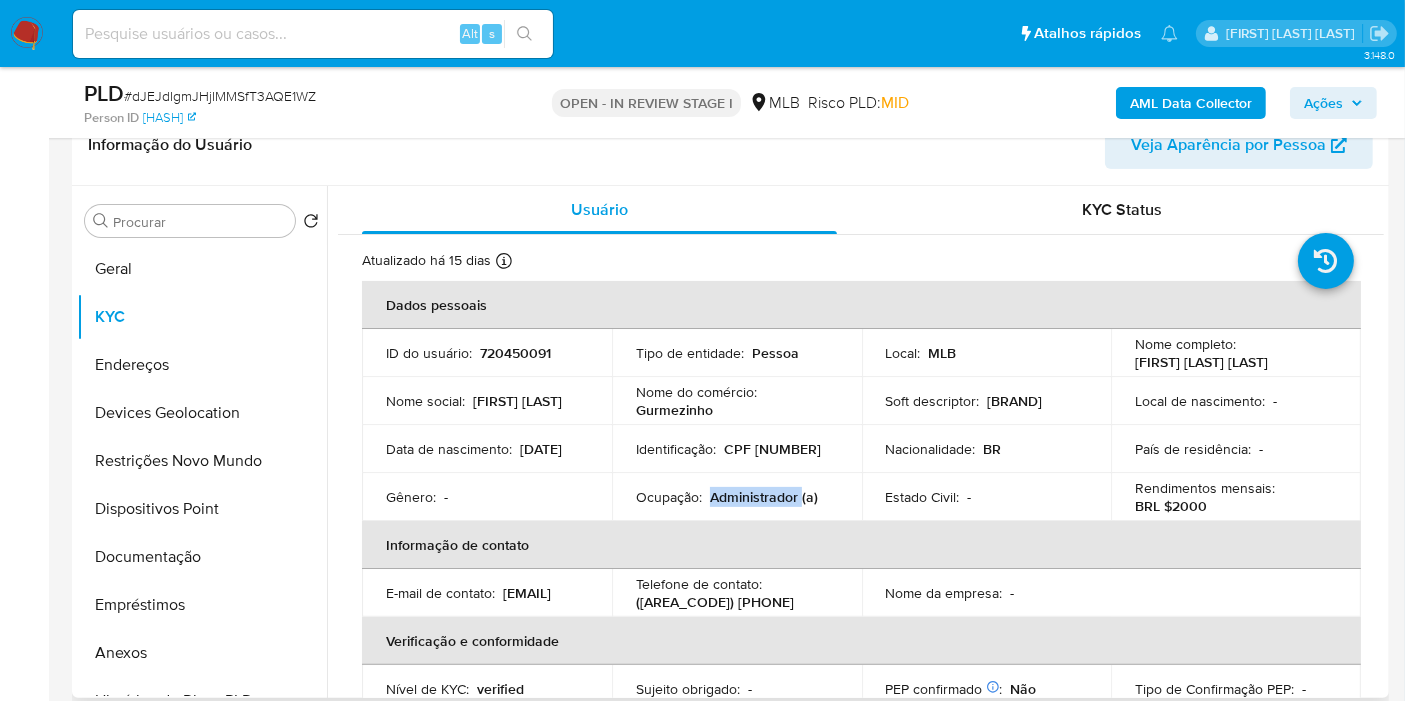 click on "Administrador (a)" at bounding box center (764, 497) 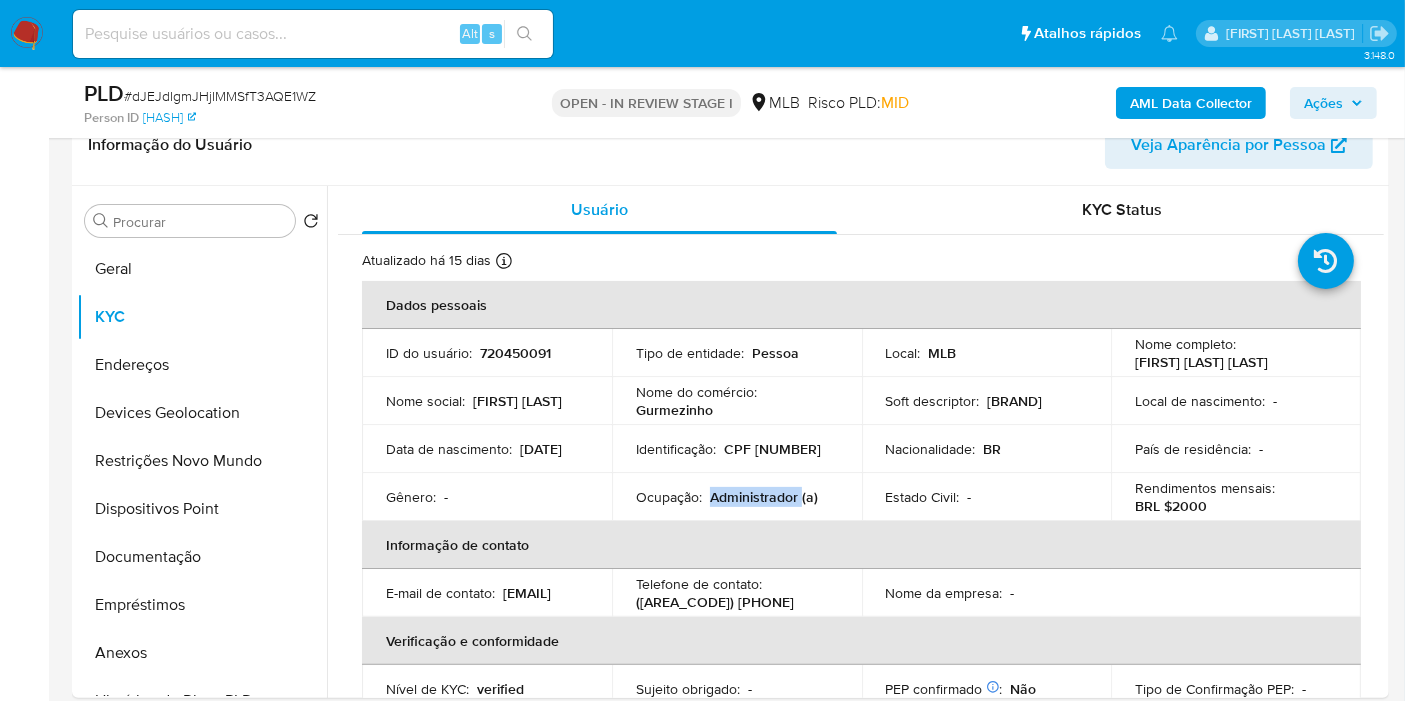 copy on "Administrador" 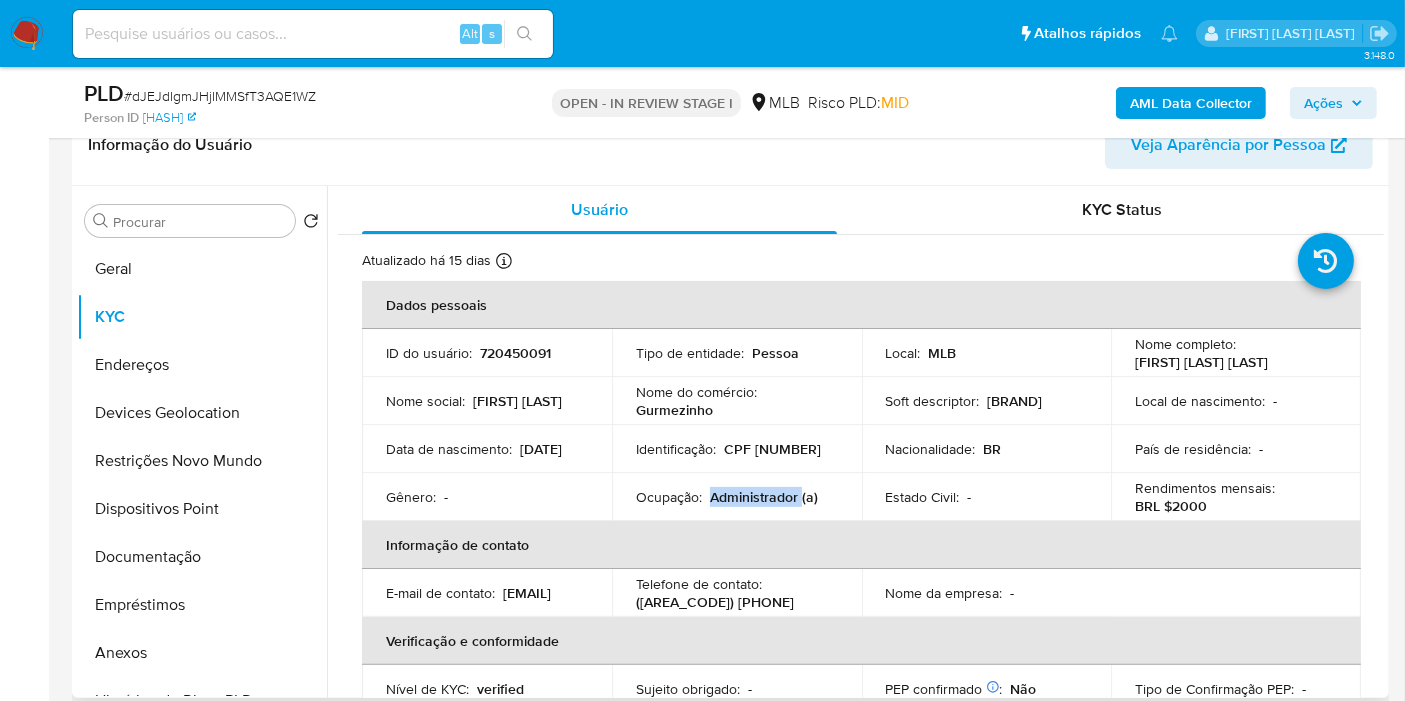 drag, startPoint x: 460, startPoint y: 460, endPoint x: 384, endPoint y: 460, distance: 76 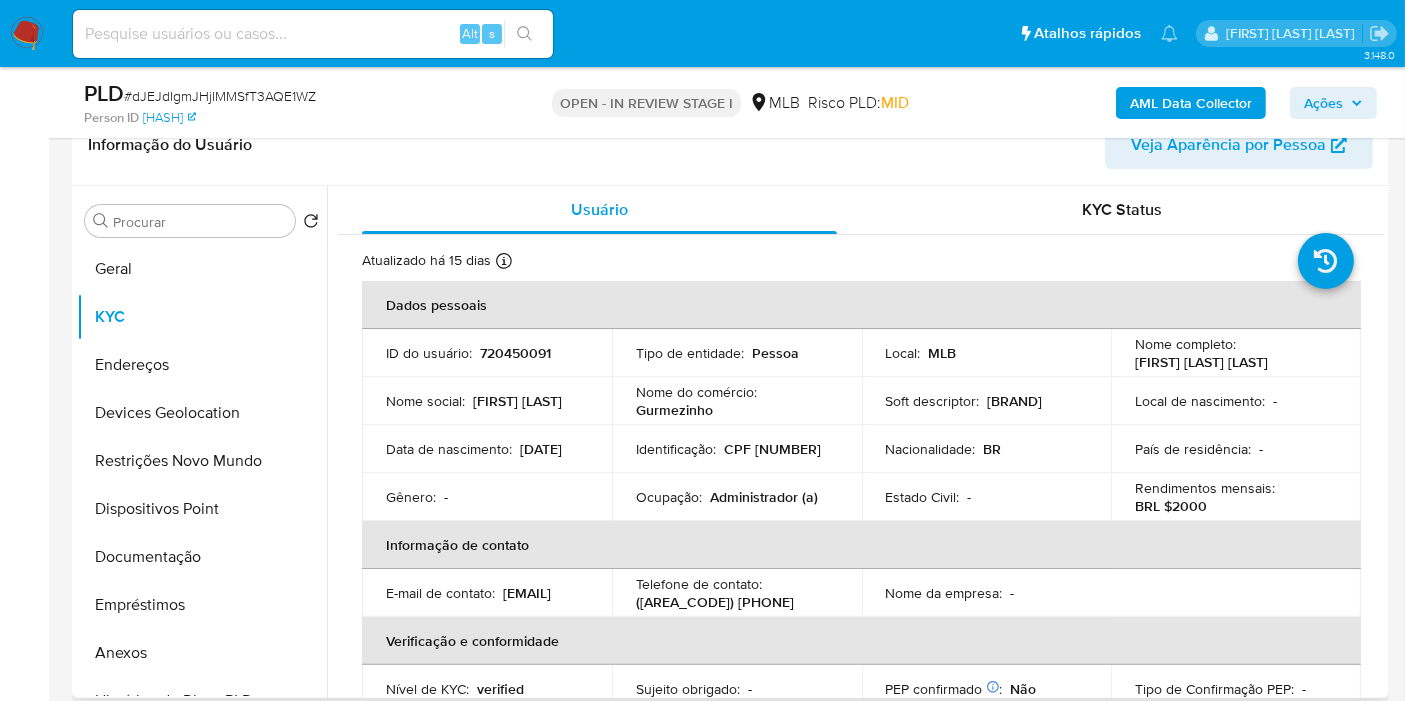 click on "CPF 37990397838" at bounding box center [772, 449] 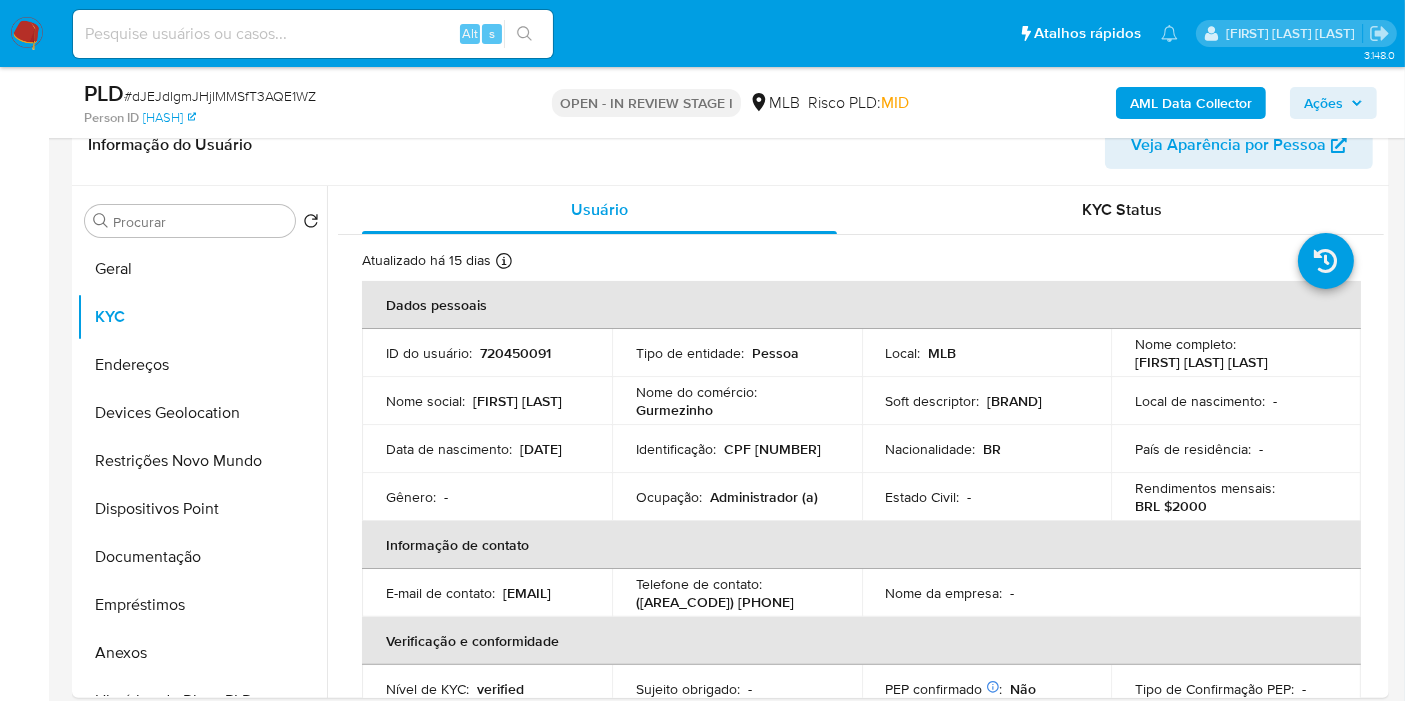 copy on "37990397838" 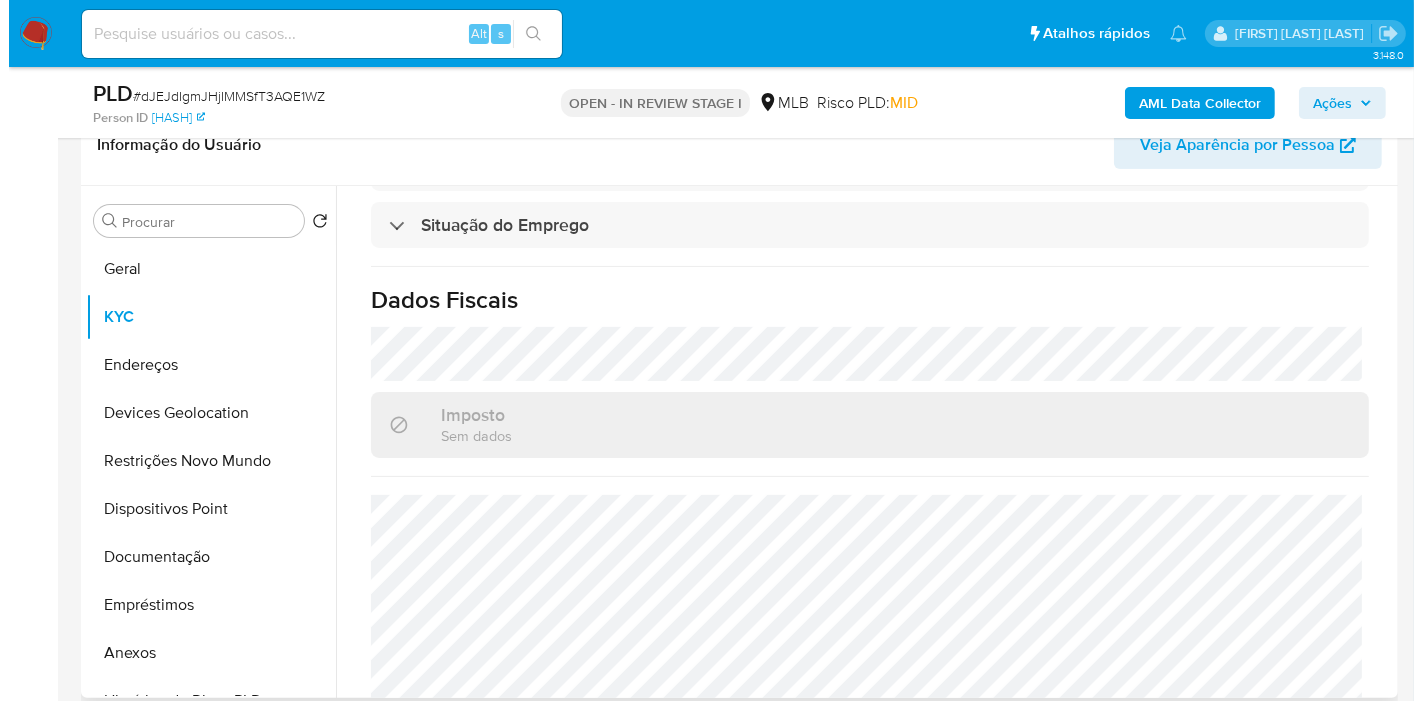 scroll, scrollTop: 908, scrollLeft: 0, axis: vertical 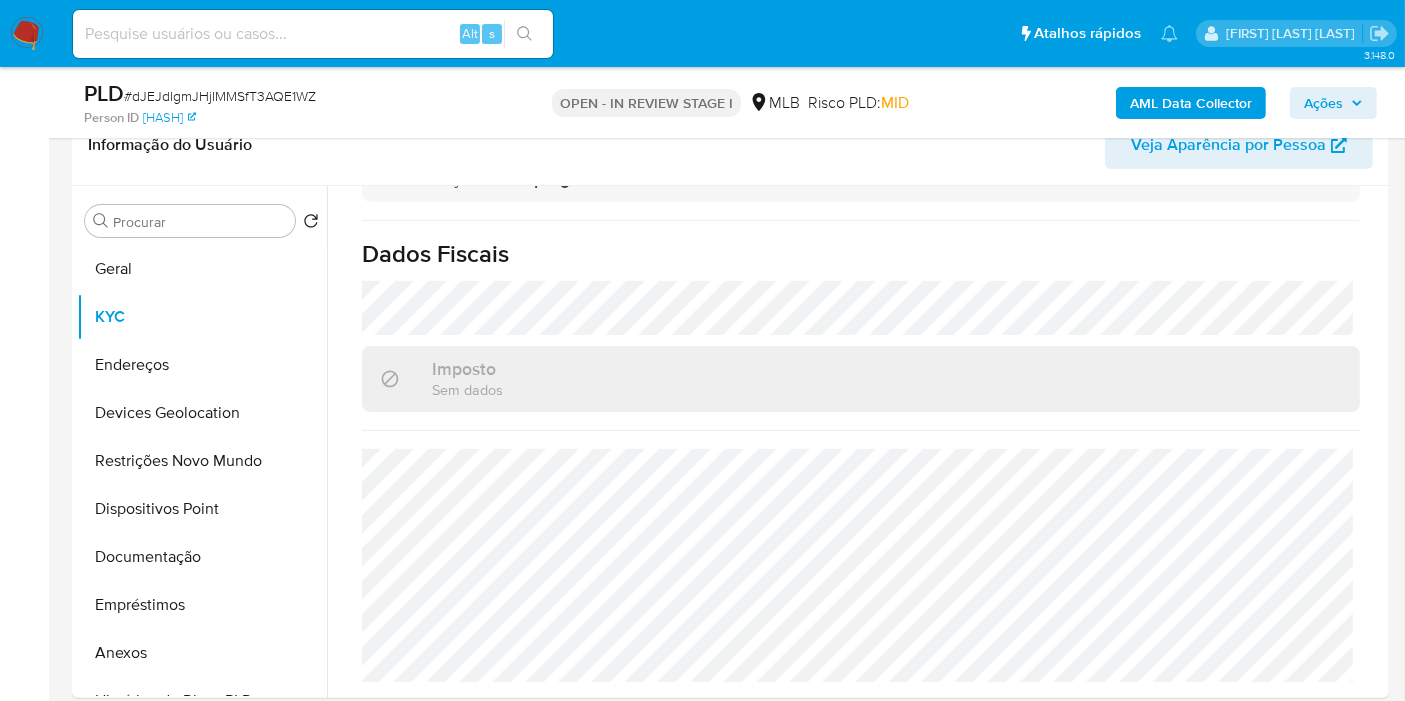 click on "AML Data Collector" at bounding box center (1191, 103) 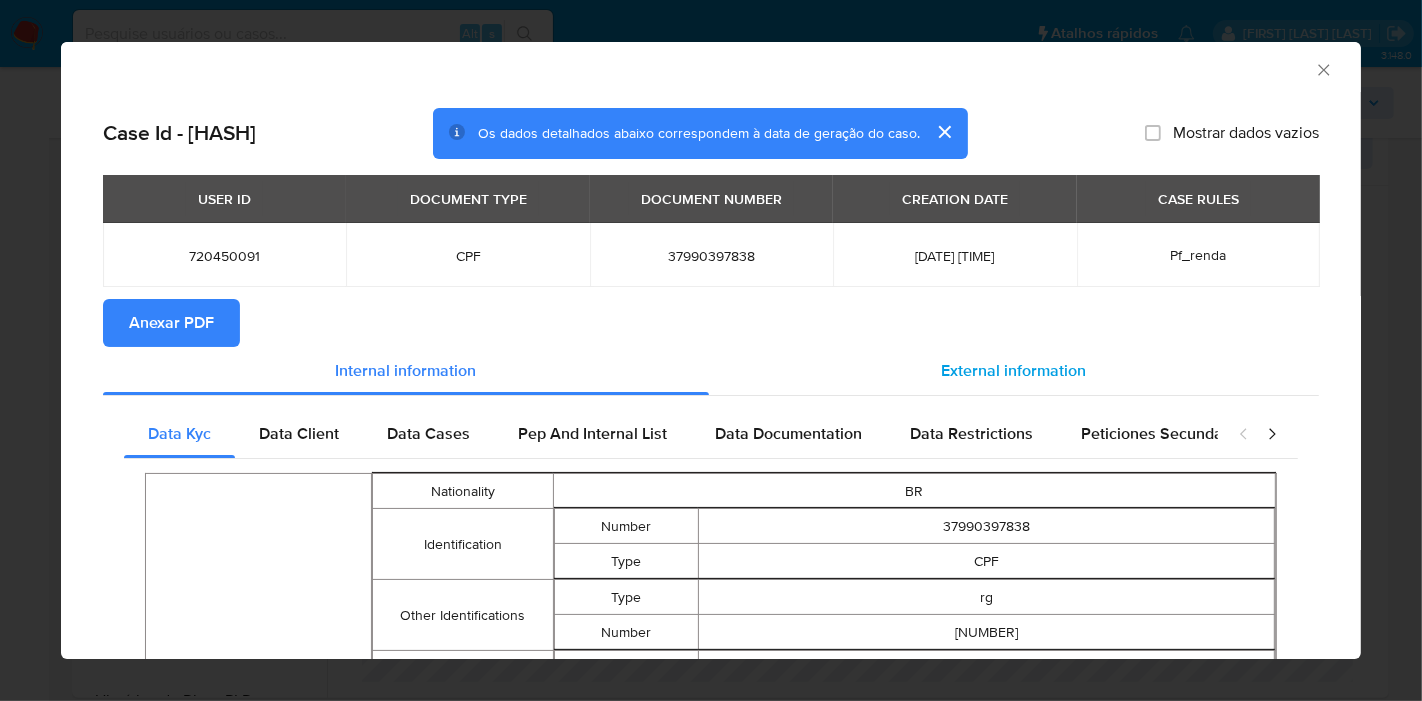 click on "External information" at bounding box center (1014, 371) 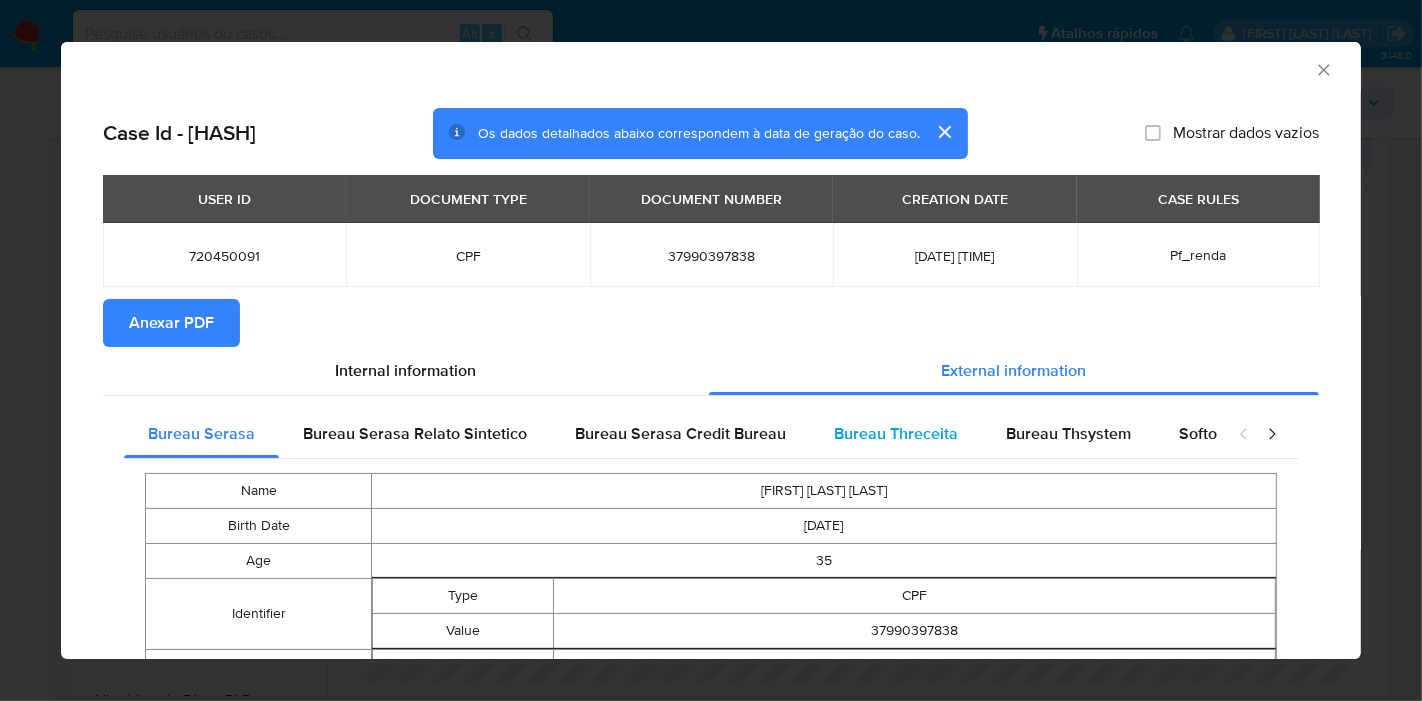 type 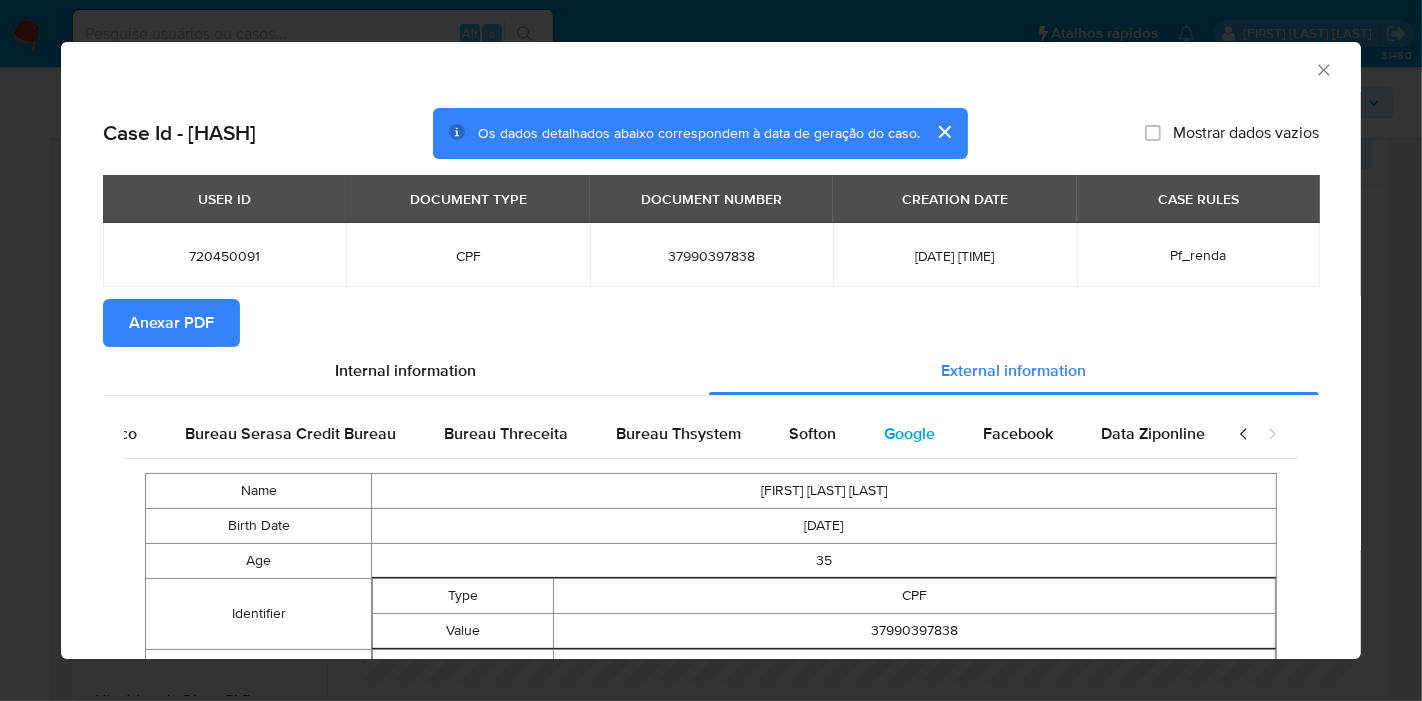 scroll, scrollTop: 0, scrollLeft: 711, axis: horizontal 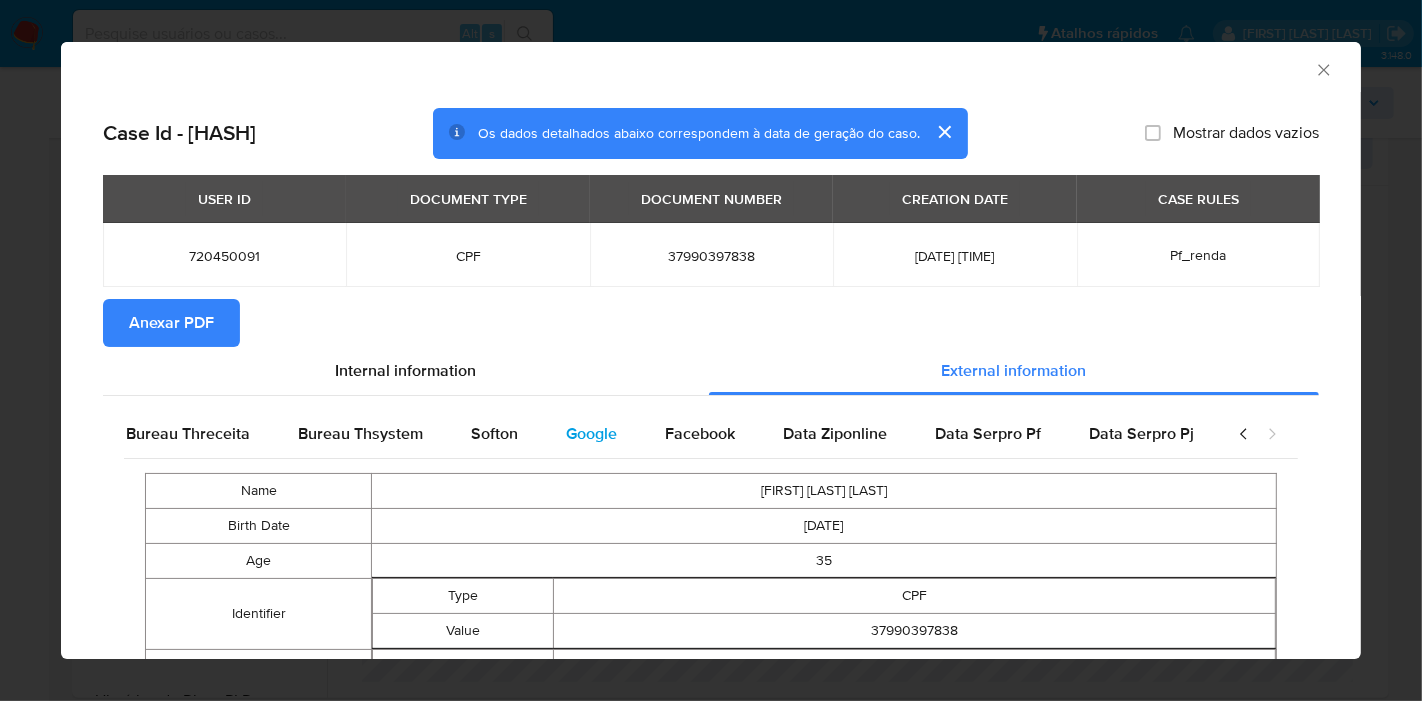 click on "Google" at bounding box center [591, 433] 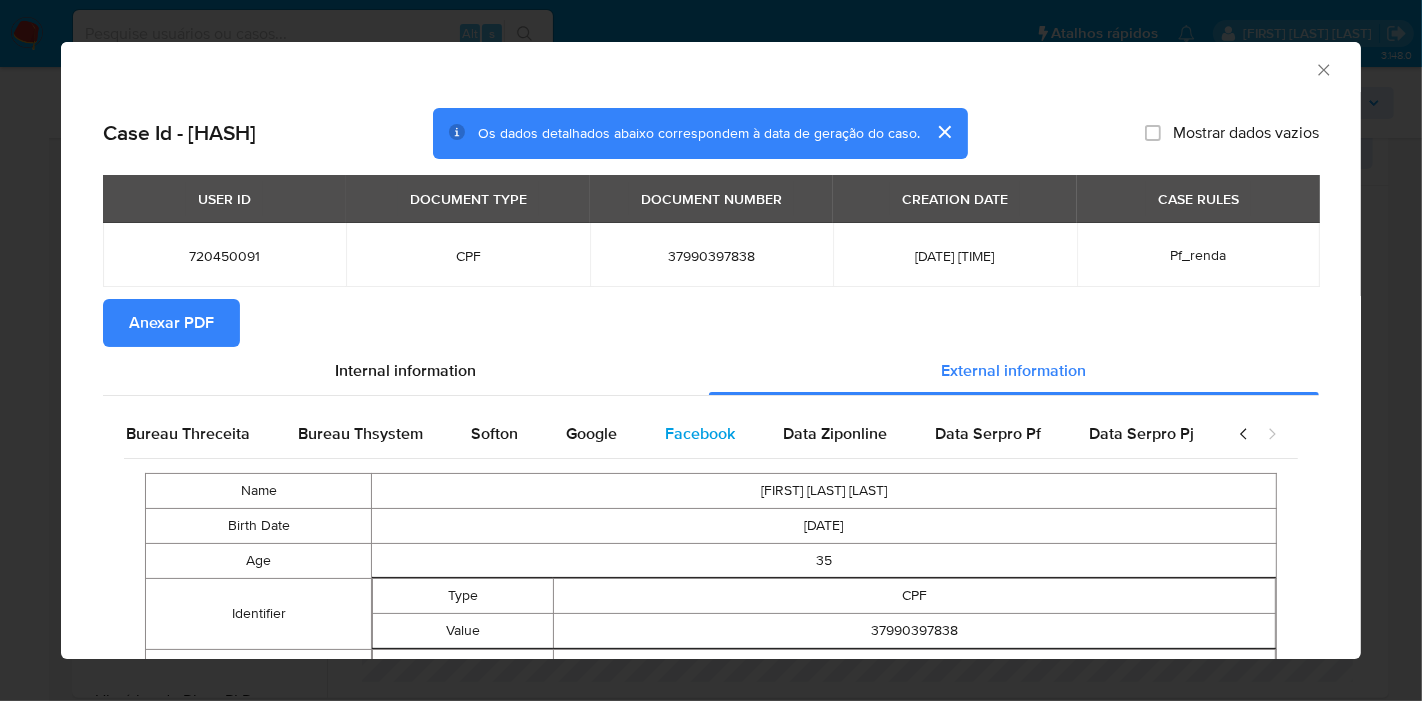 scroll, scrollTop: 0, scrollLeft: 694, axis: horizontal 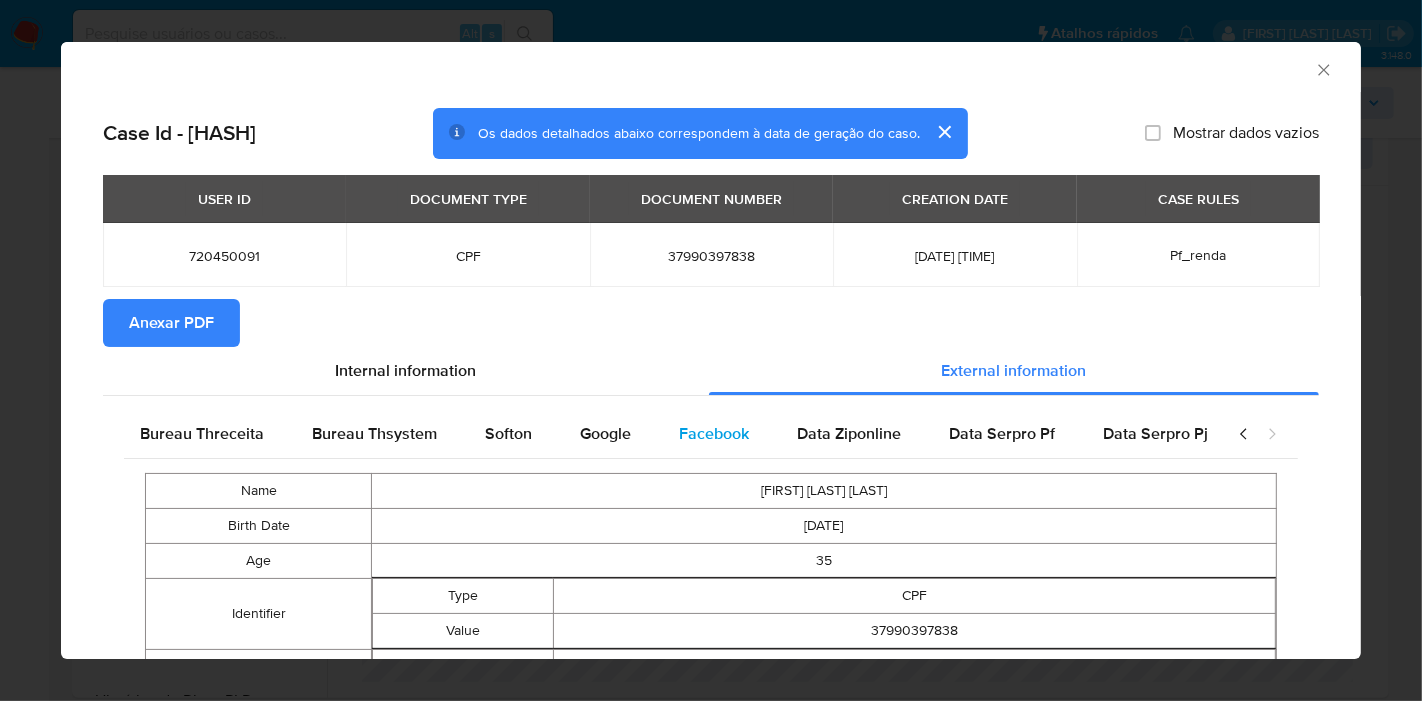 type 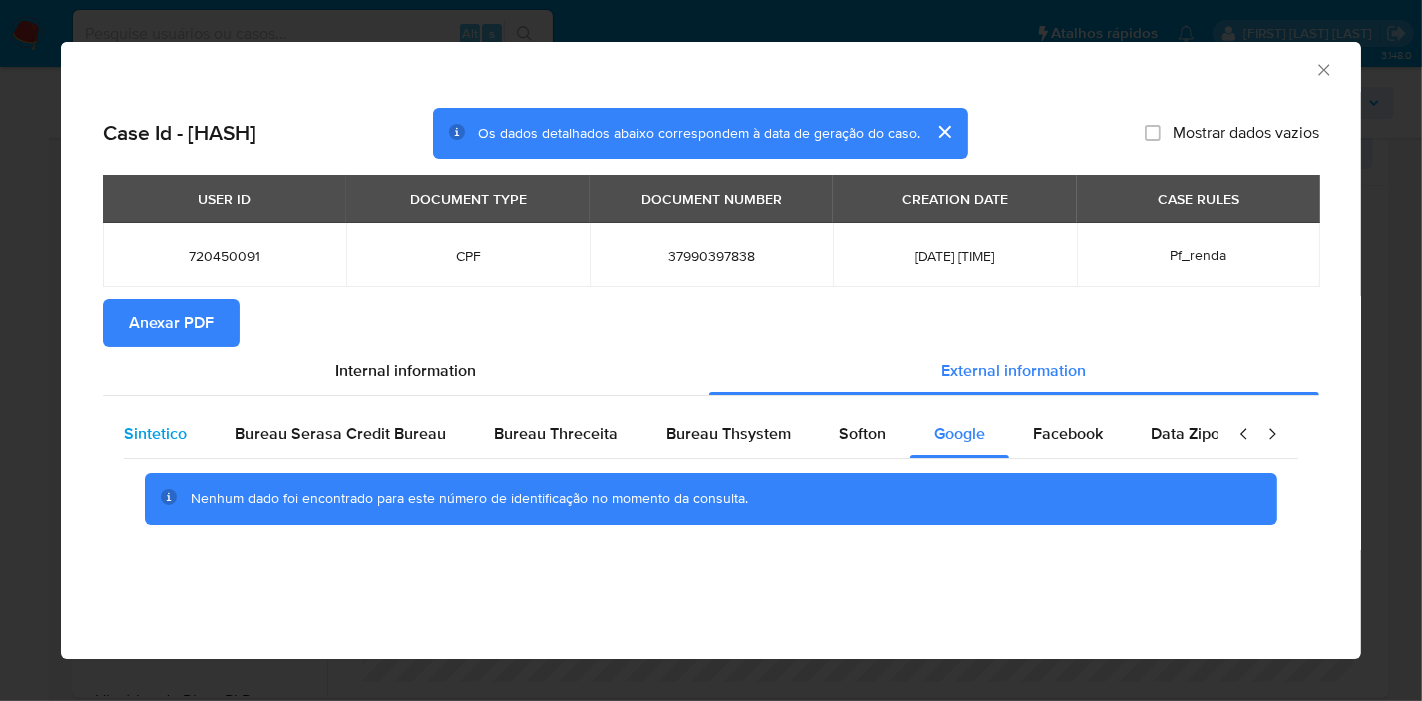 scroll, scrollTop: 0, scrollLeft: 0, axis: both 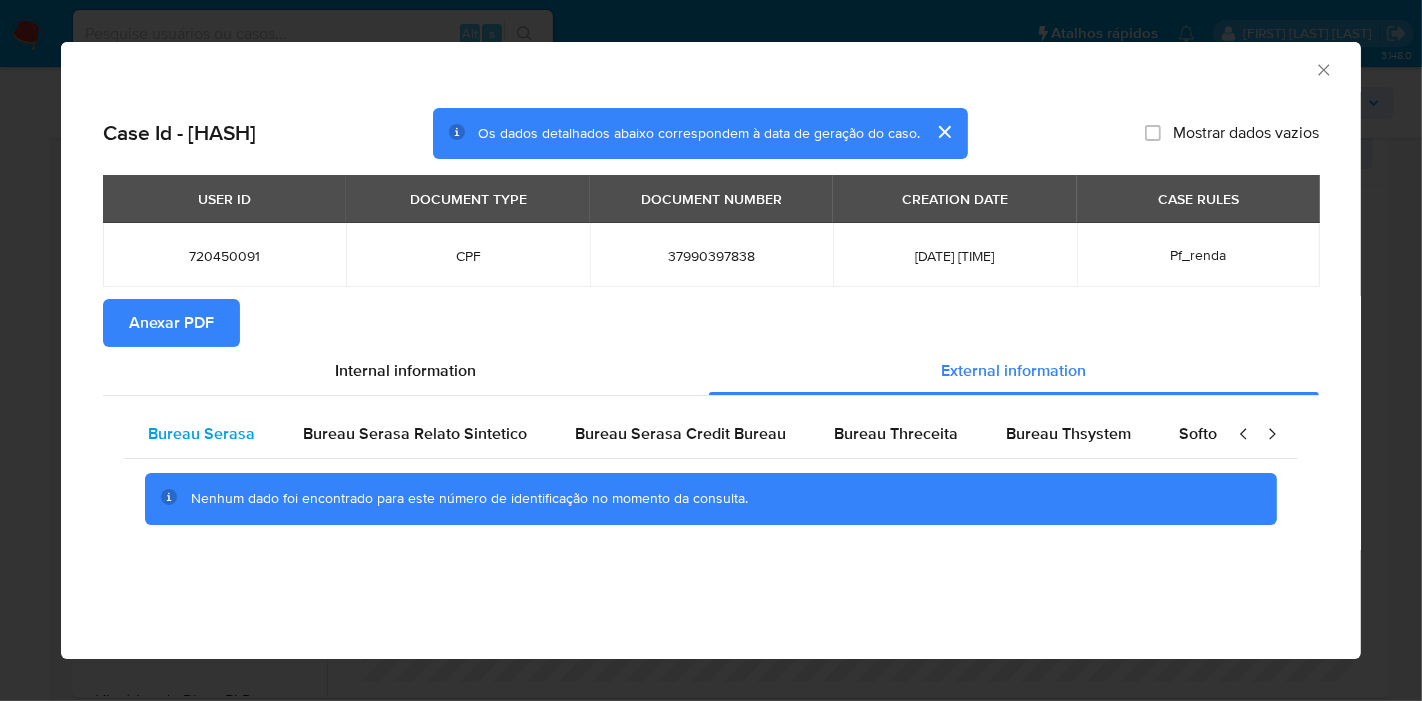 click on "Bureau Serasa" at bounding box center [201, 433] 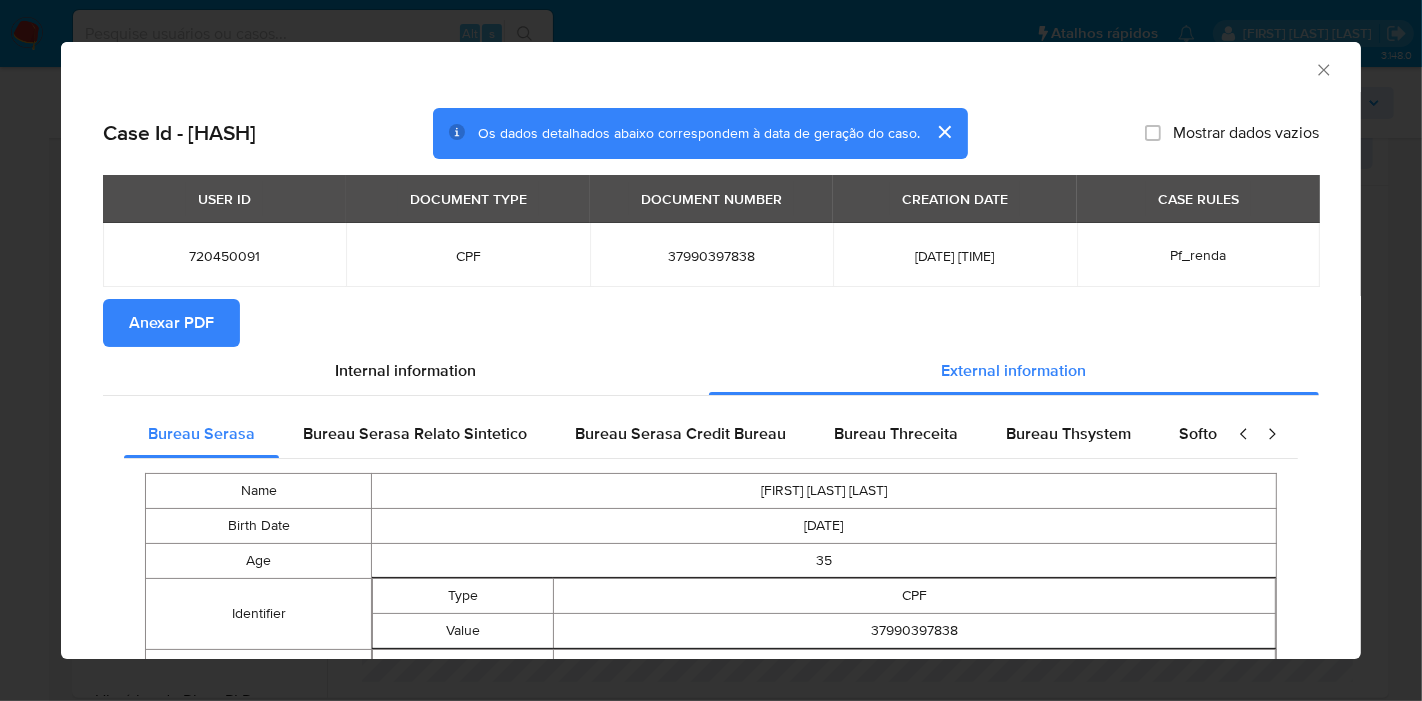 type 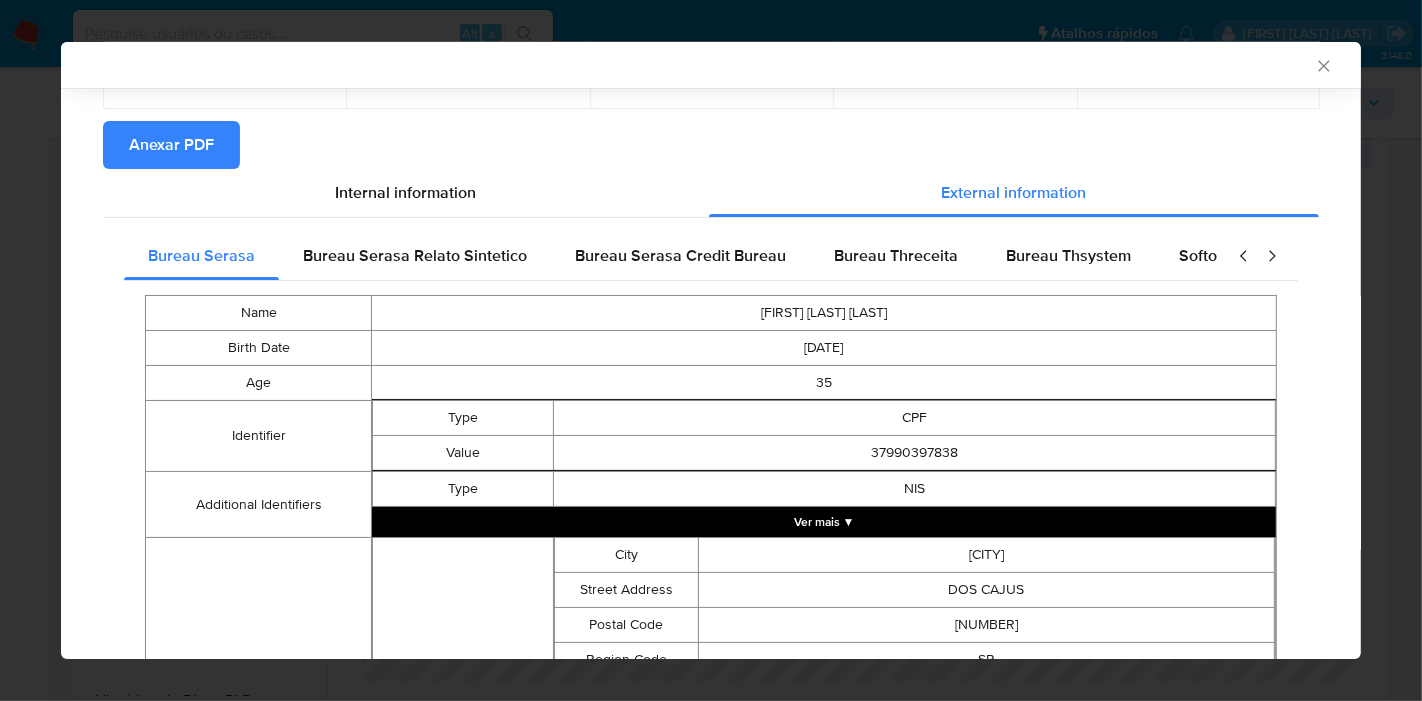 scroll, scrollTop: 609, scrollLeft: 0, axis: vertical 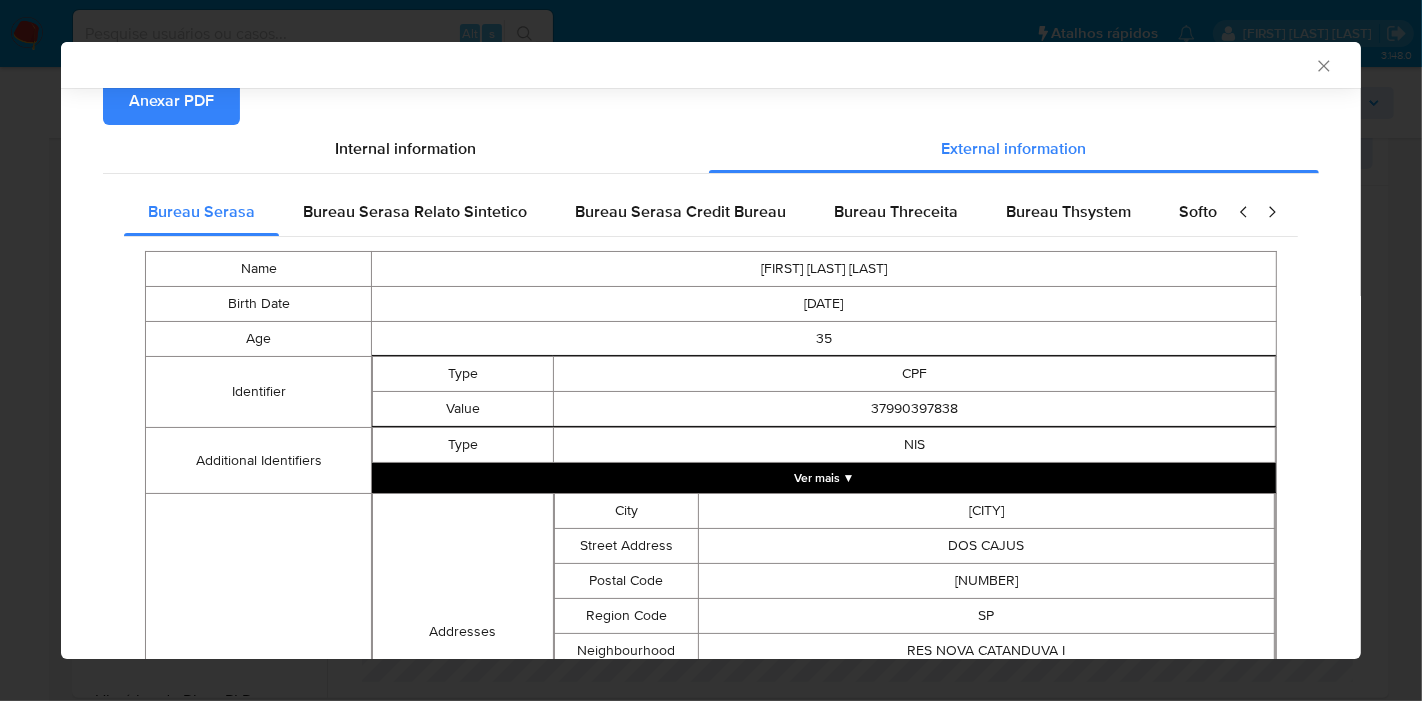 click 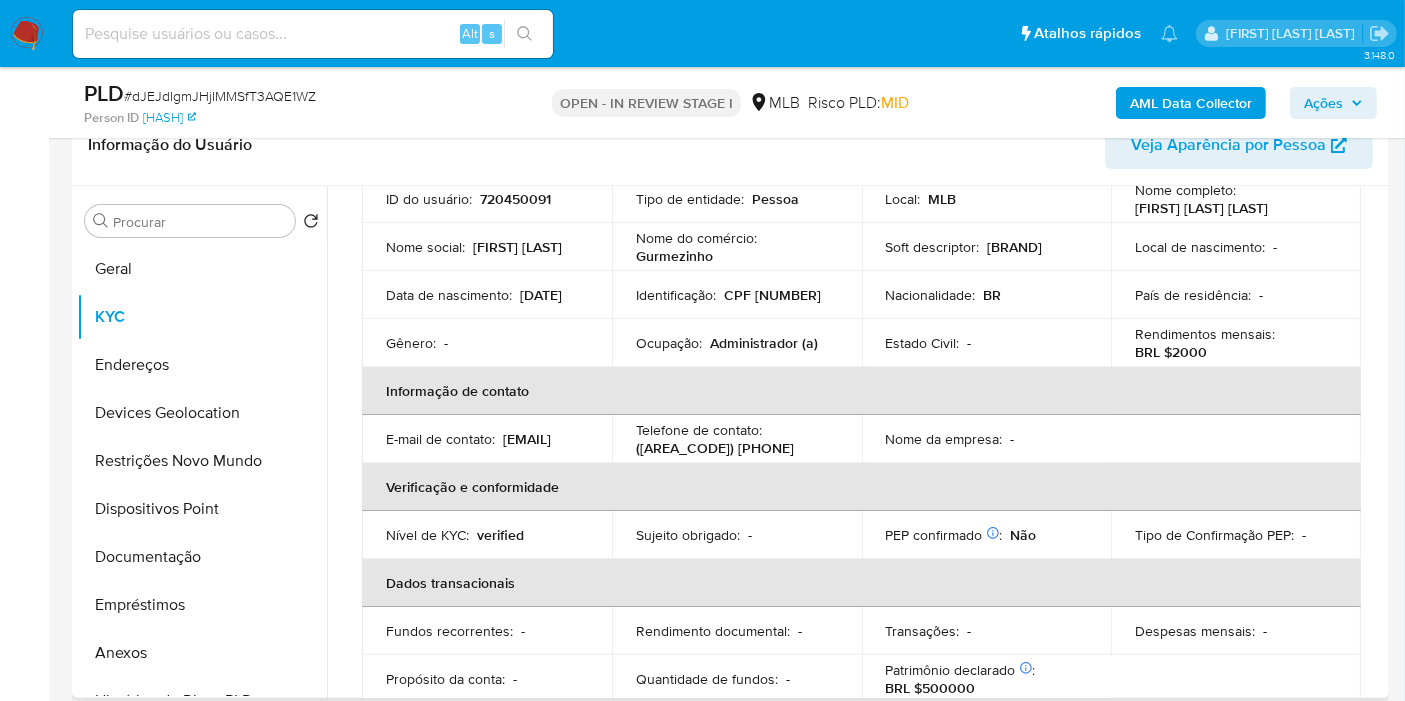scroll, scrollTop: 19, scrollLeft: 0, axis: vertical 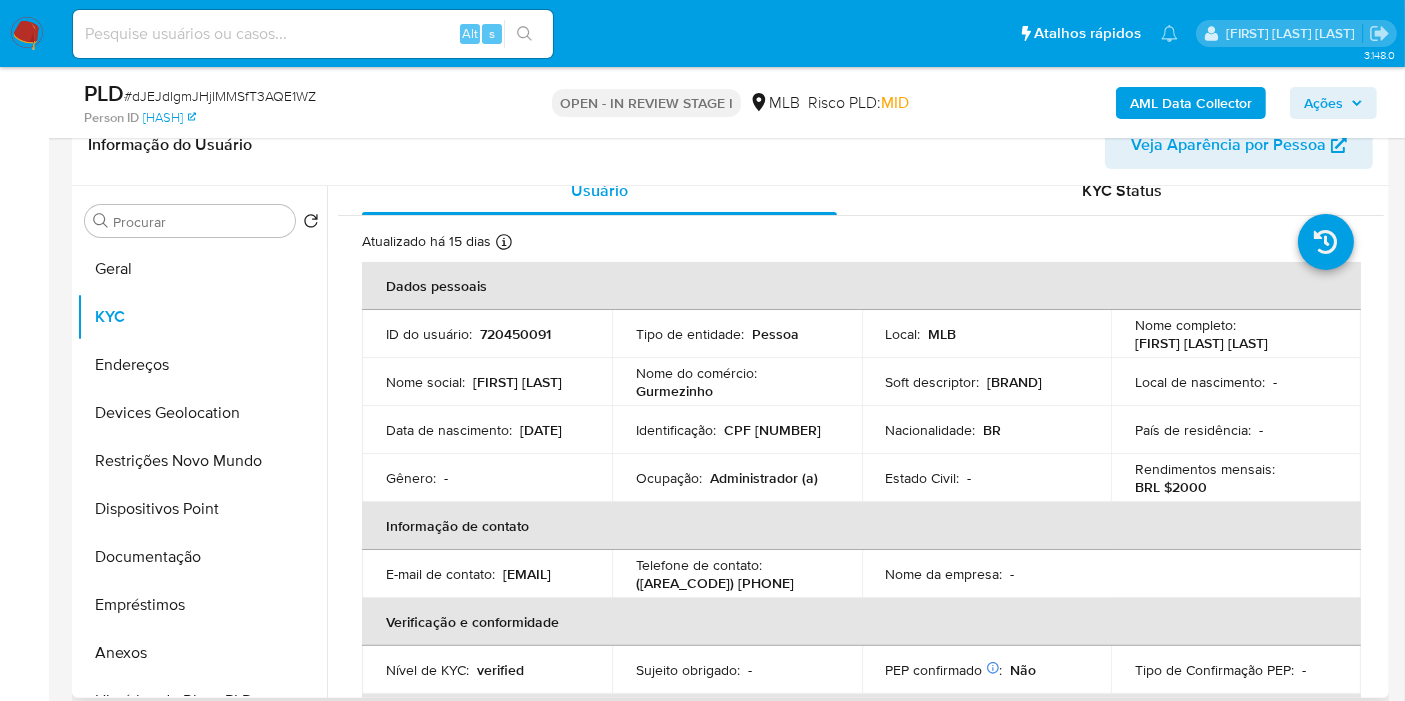 type 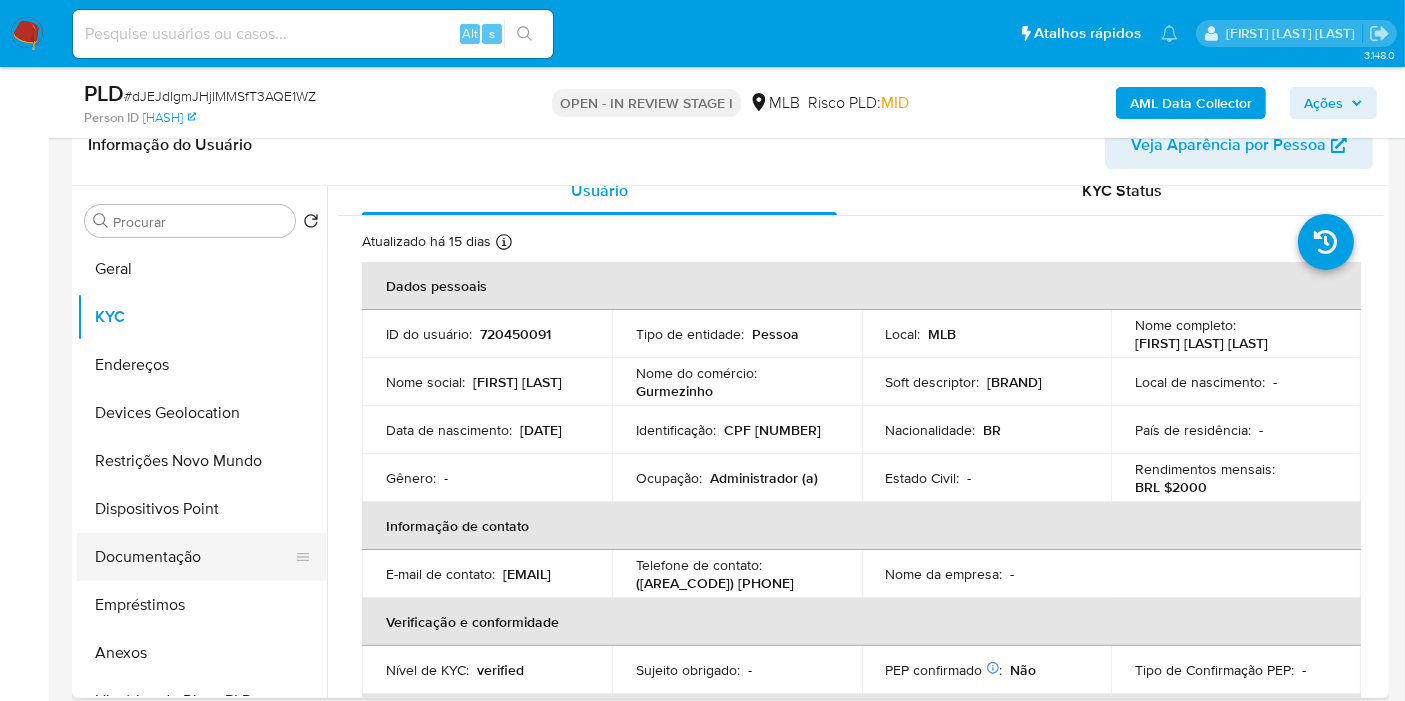 click on "Documentação" at bounding box center (194, 557) 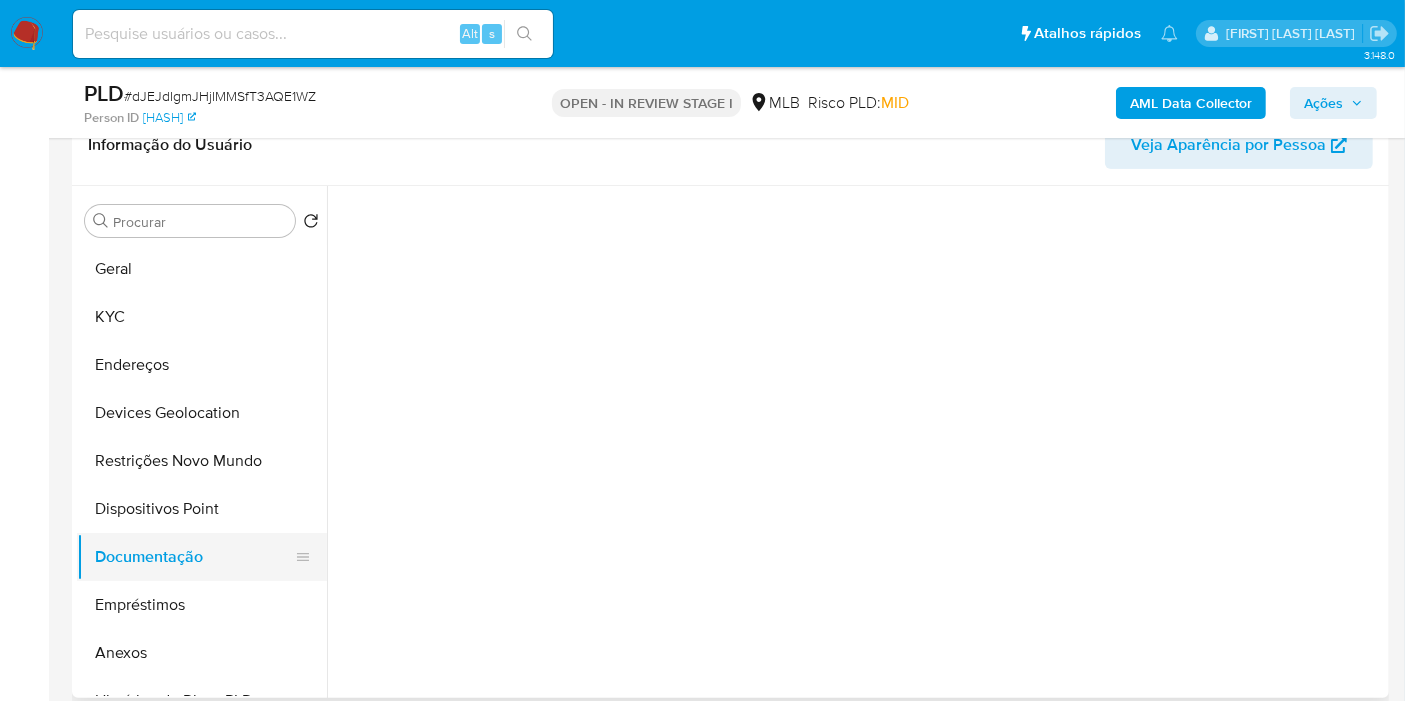 scroll, scrollTop: 0, scrollLeft: 0, axis: both 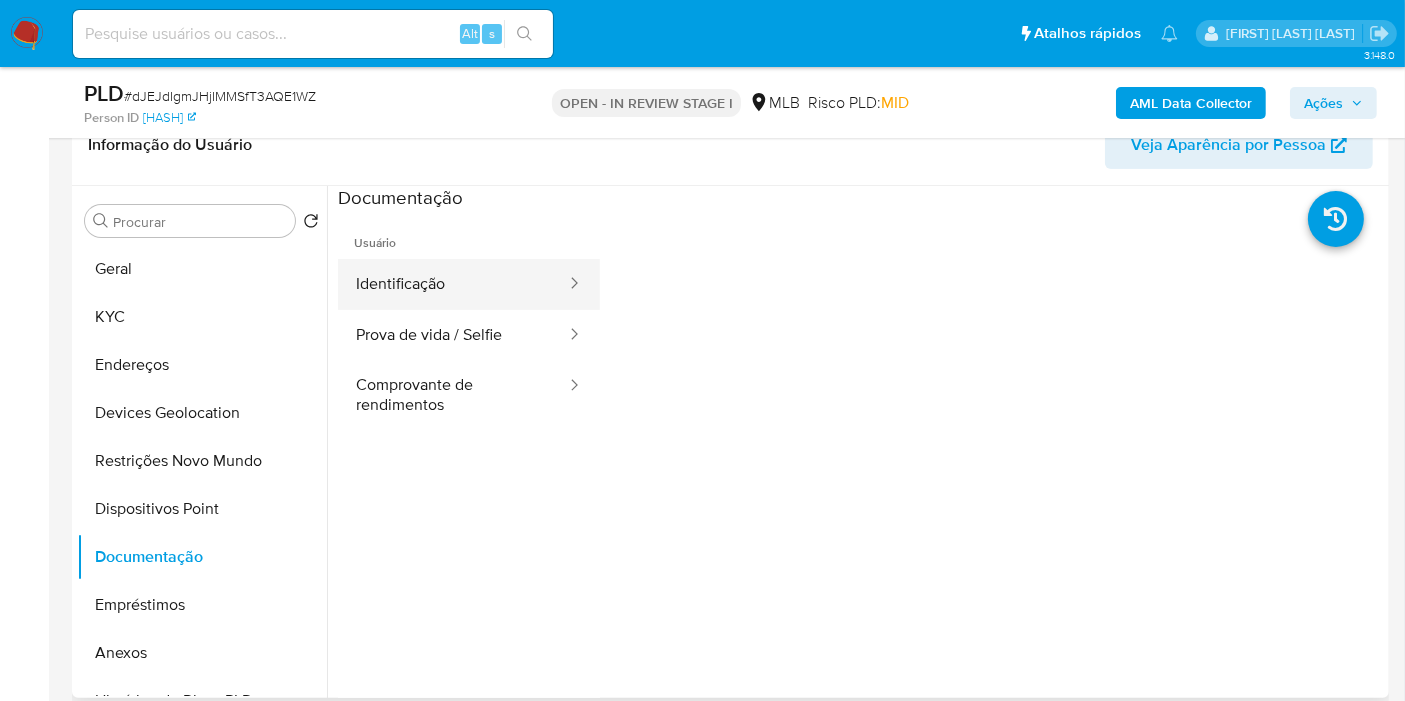 click on "Identificação" at bounding box center [453, 284] 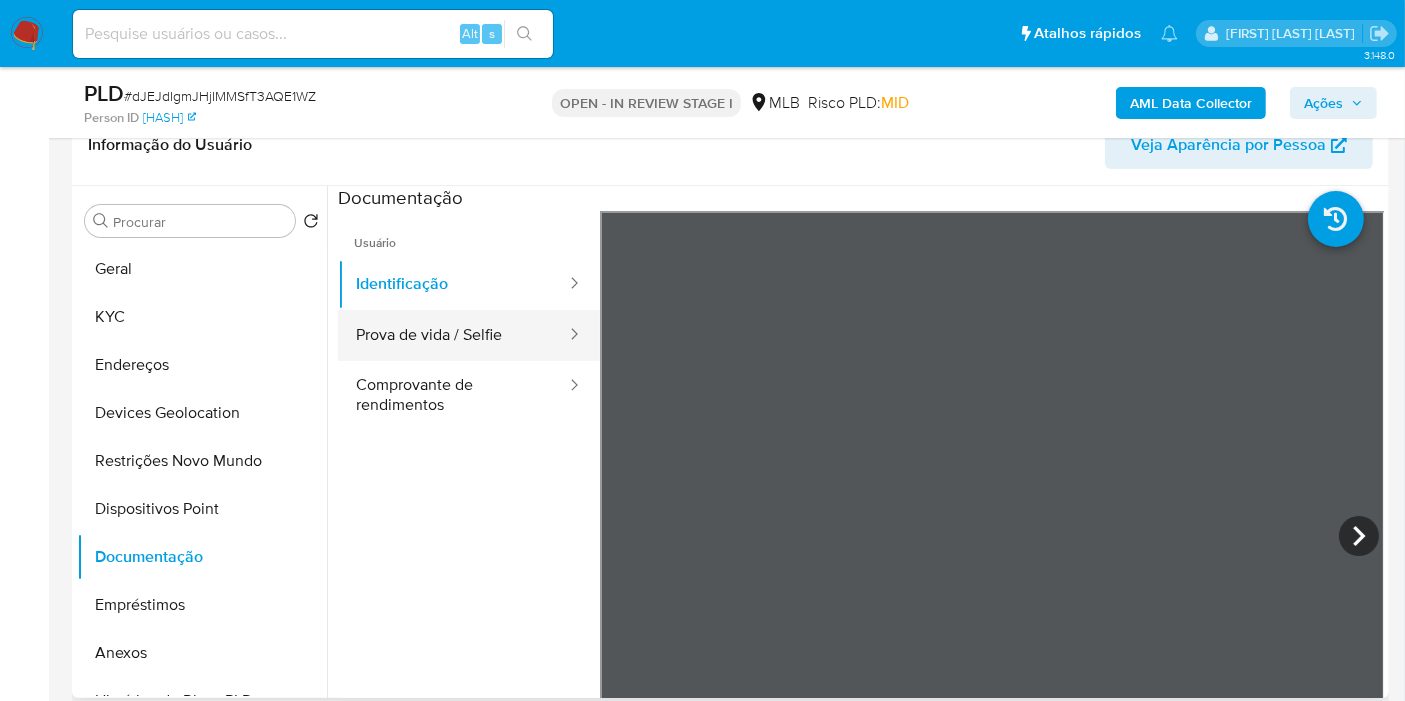 click on "Prova de vida / Selfie" at bounding box center [453, 335] 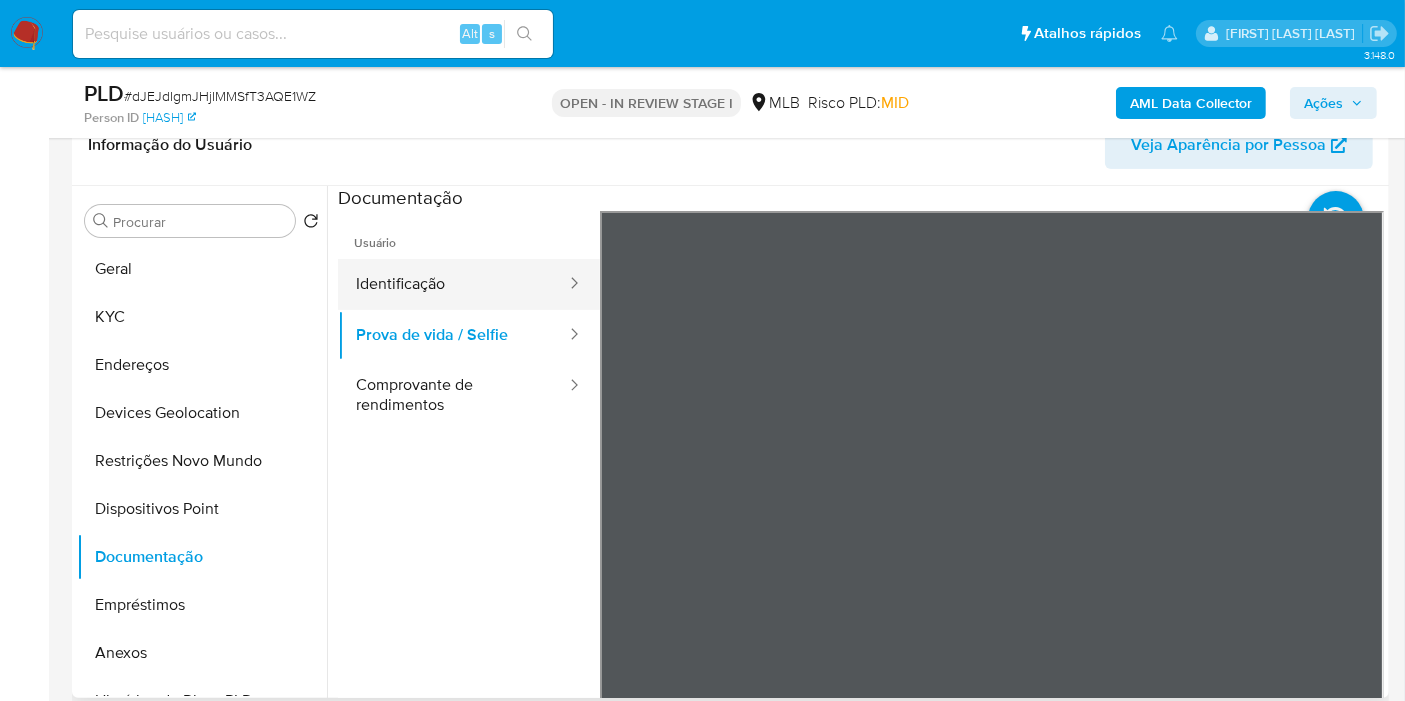click on "Identificação" at bounding box center [453, 284] 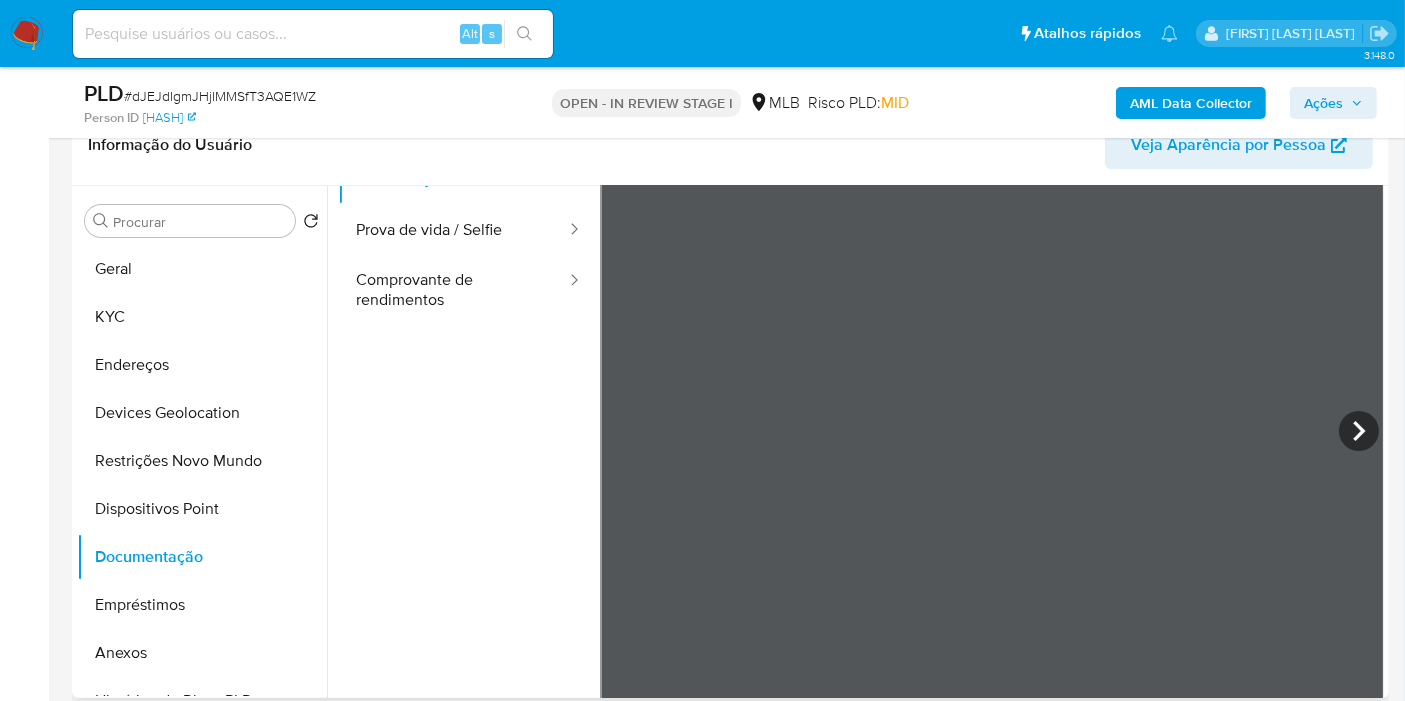 scroll, scrollTop: 168, scrollLeft: 0, axis: vertical 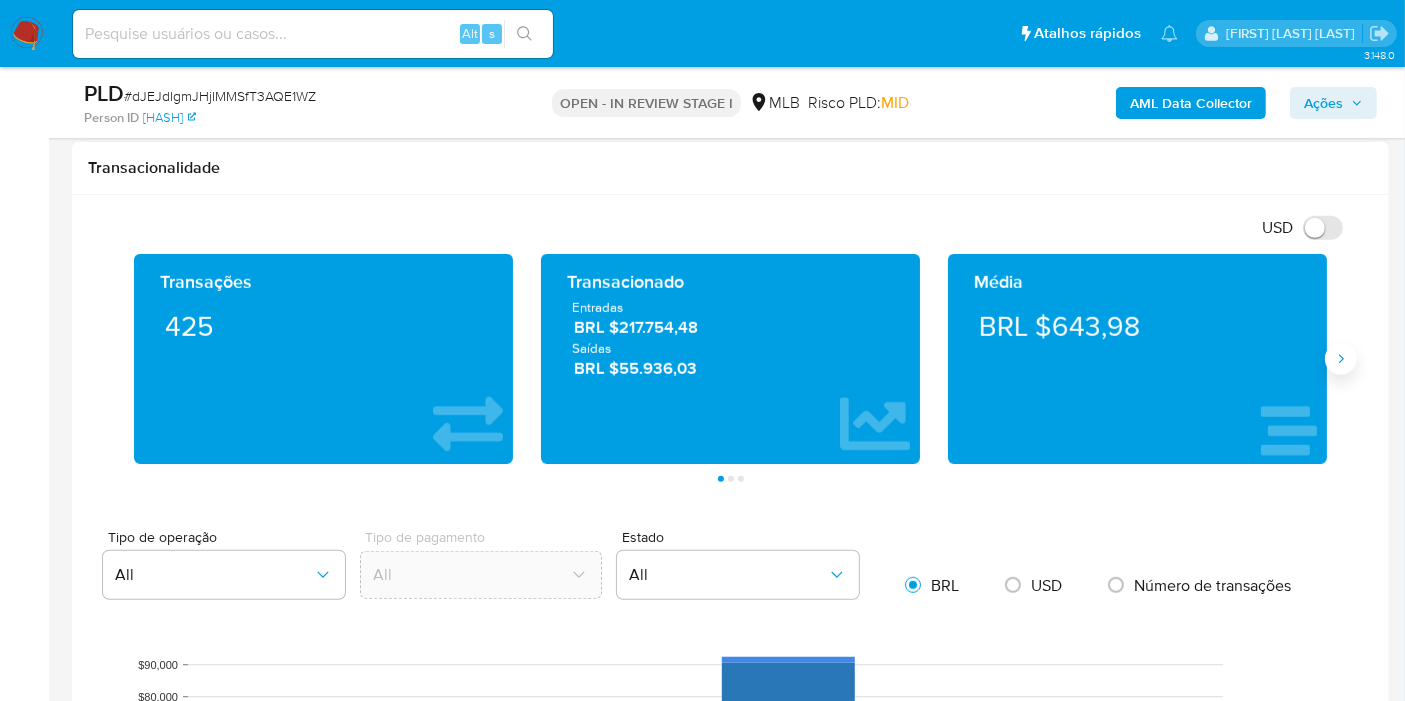 click 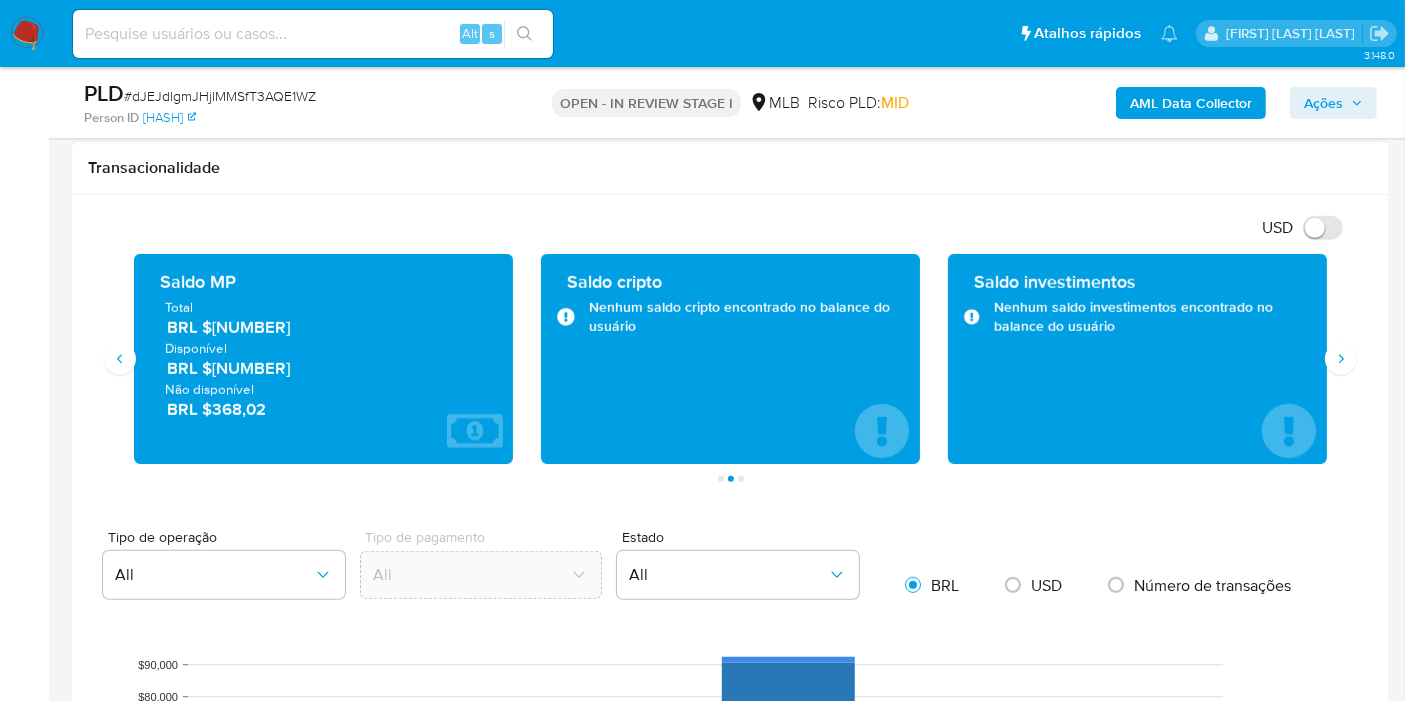 click on "Saldo investimentos Nenhum saldo investimentos encontrado no balance do usuário" at bounding box center [1137, 359] 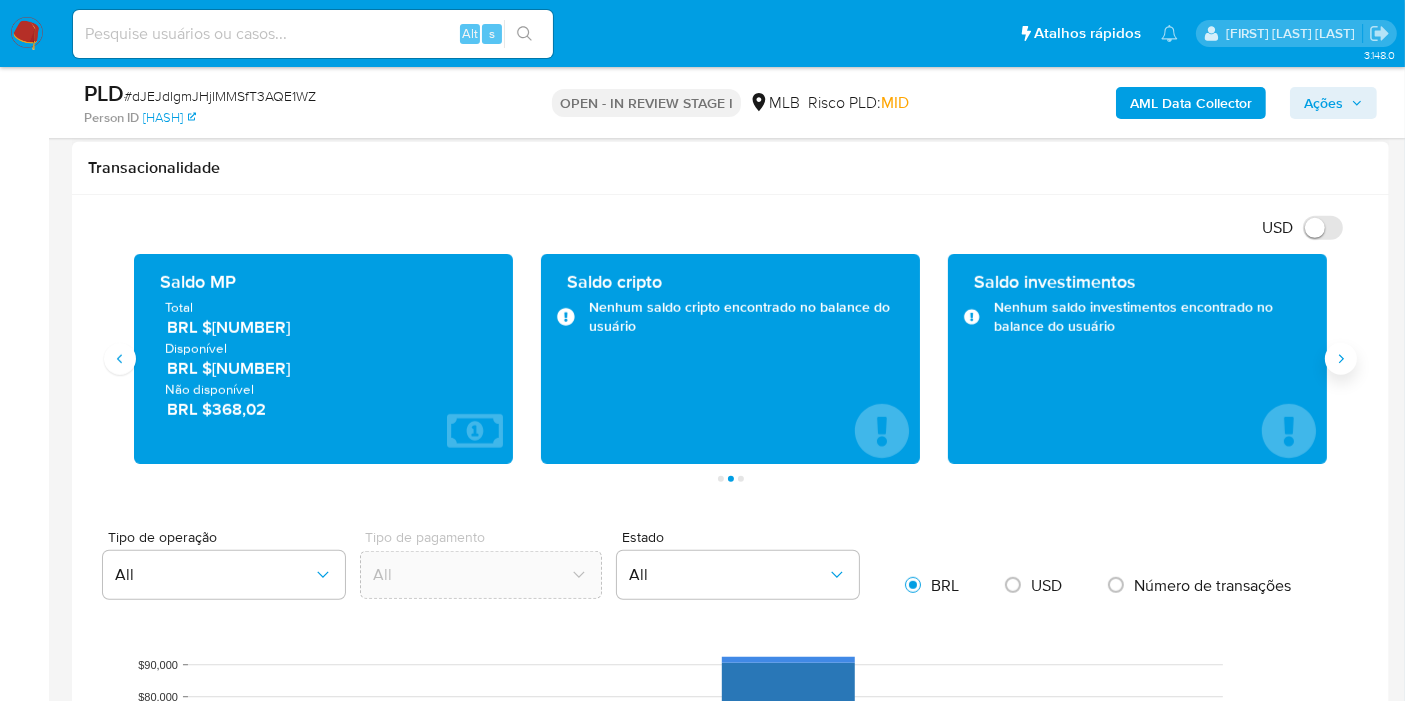 click 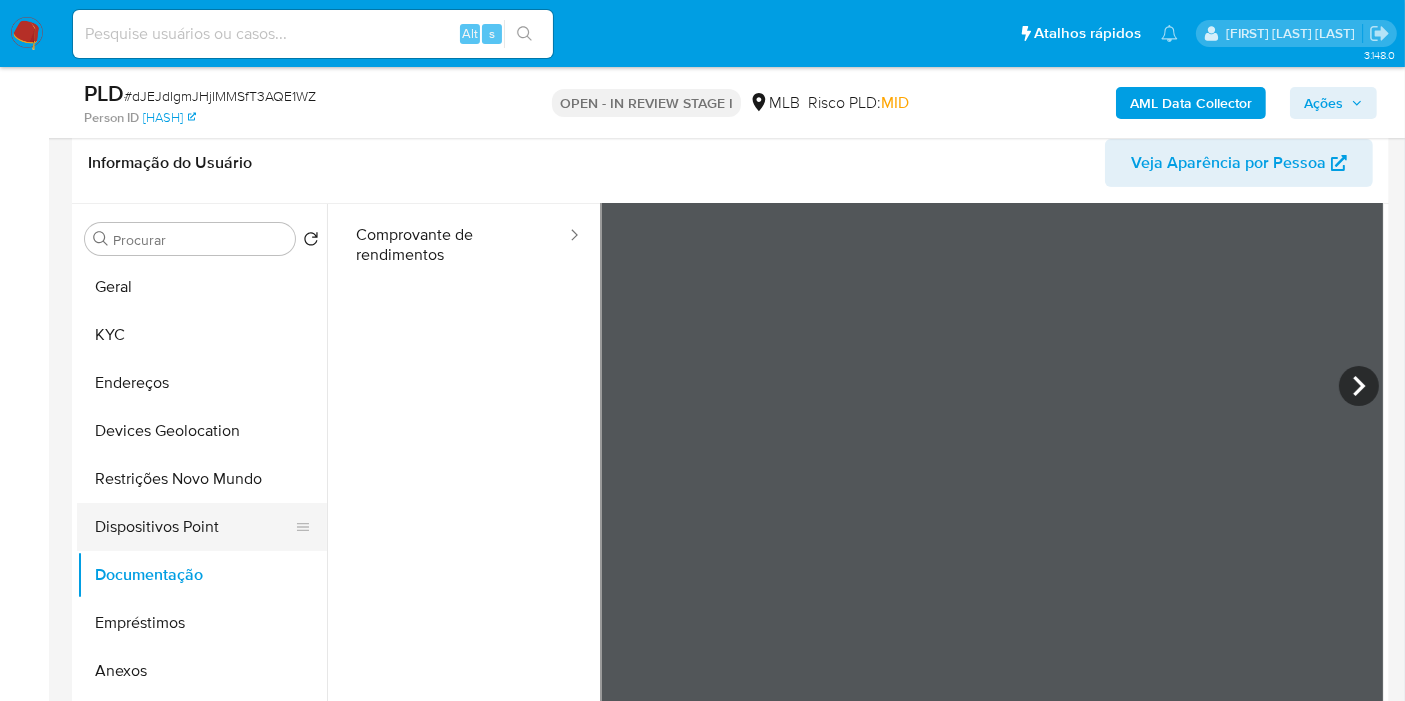 scroll, scrollTop: 111, scrollLeft: 0, axis: vertical 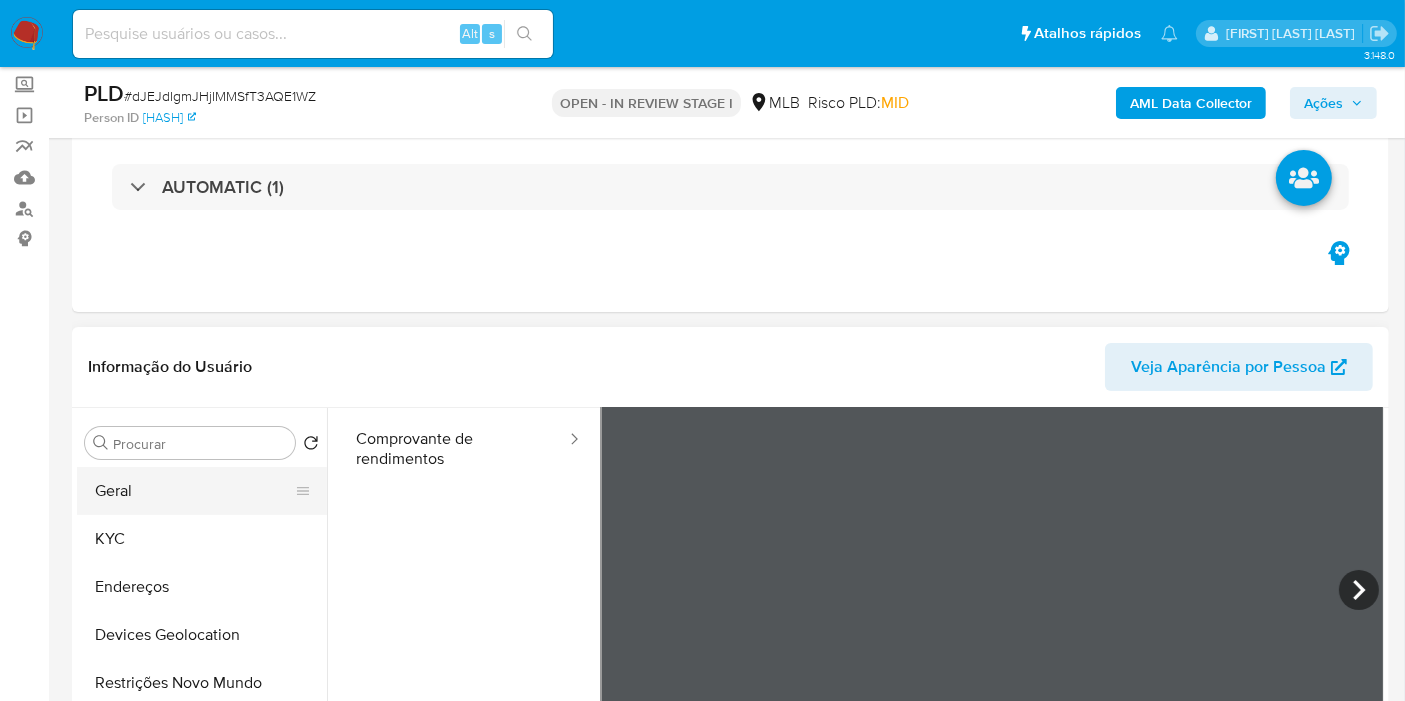 click on "Geral" at bounding box center [194, 491] 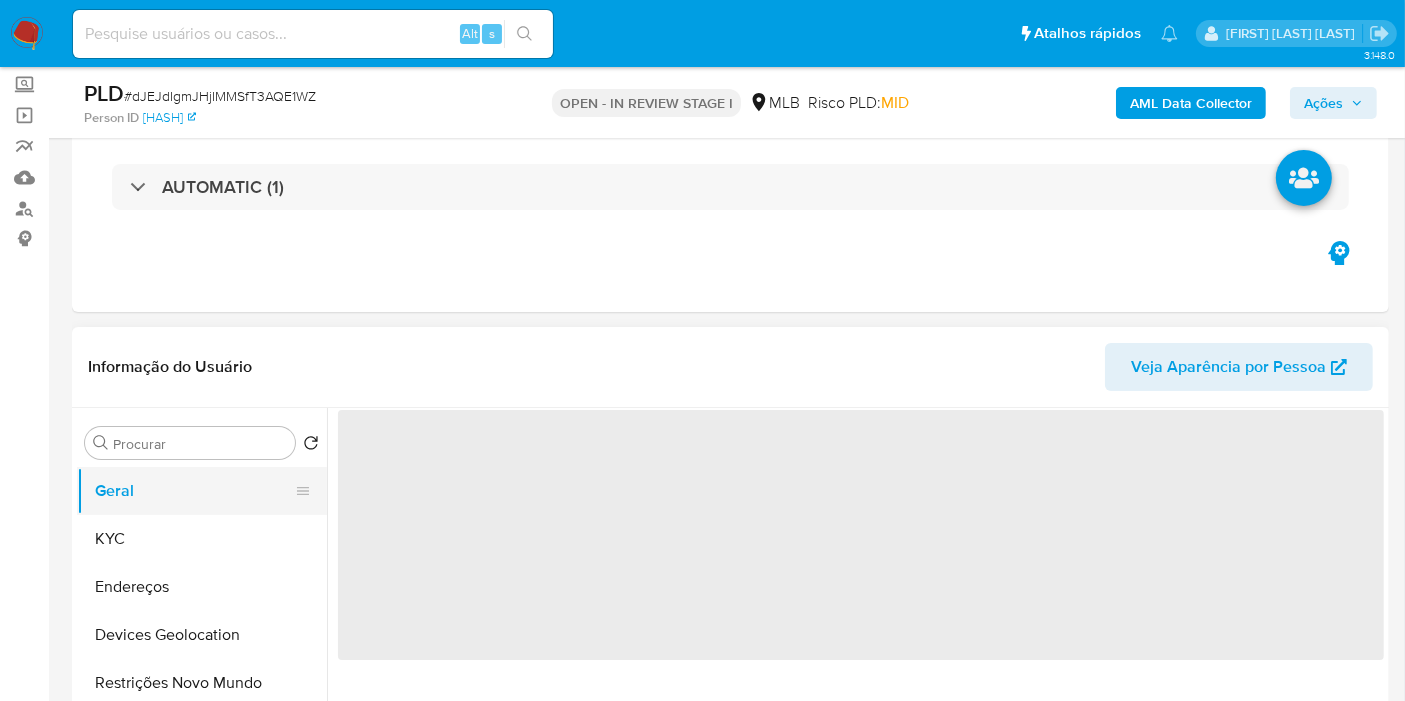 scroll, scrollTop: 0, scrollLeft: 0, axis: both 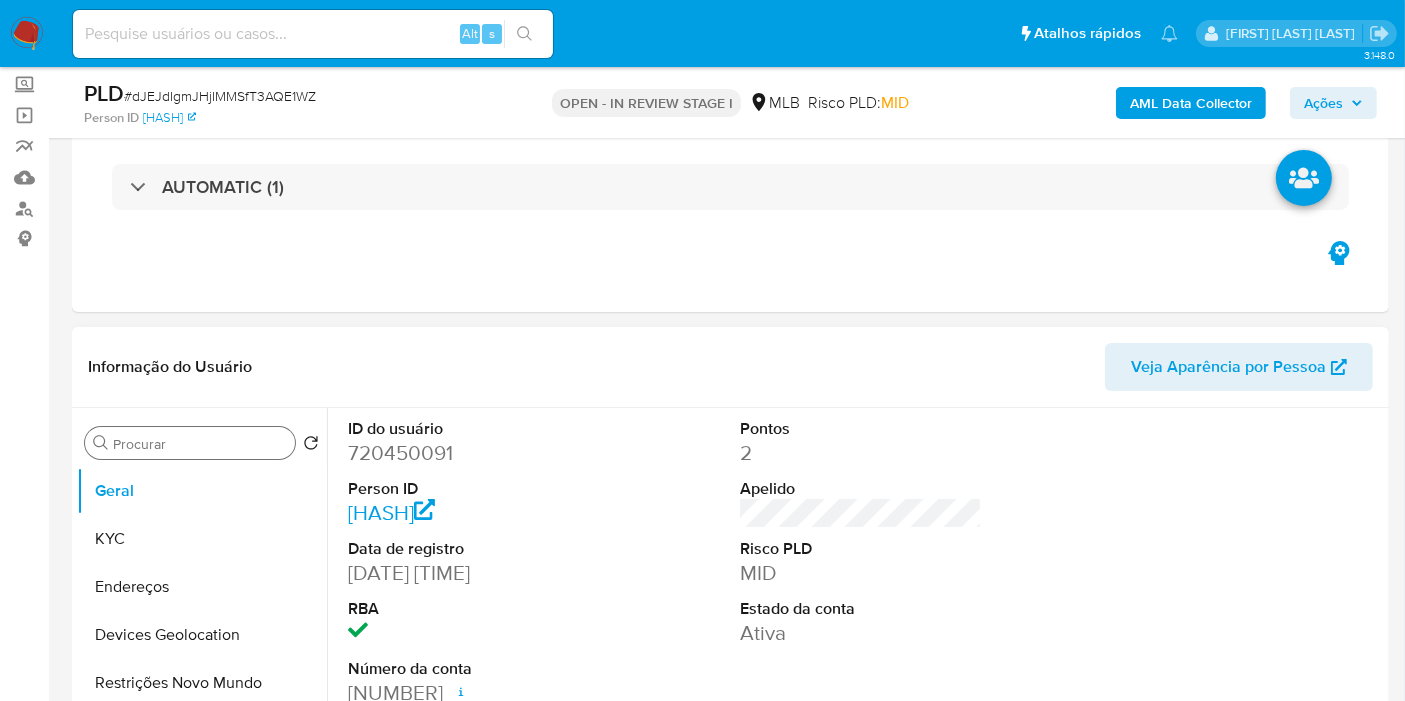 type 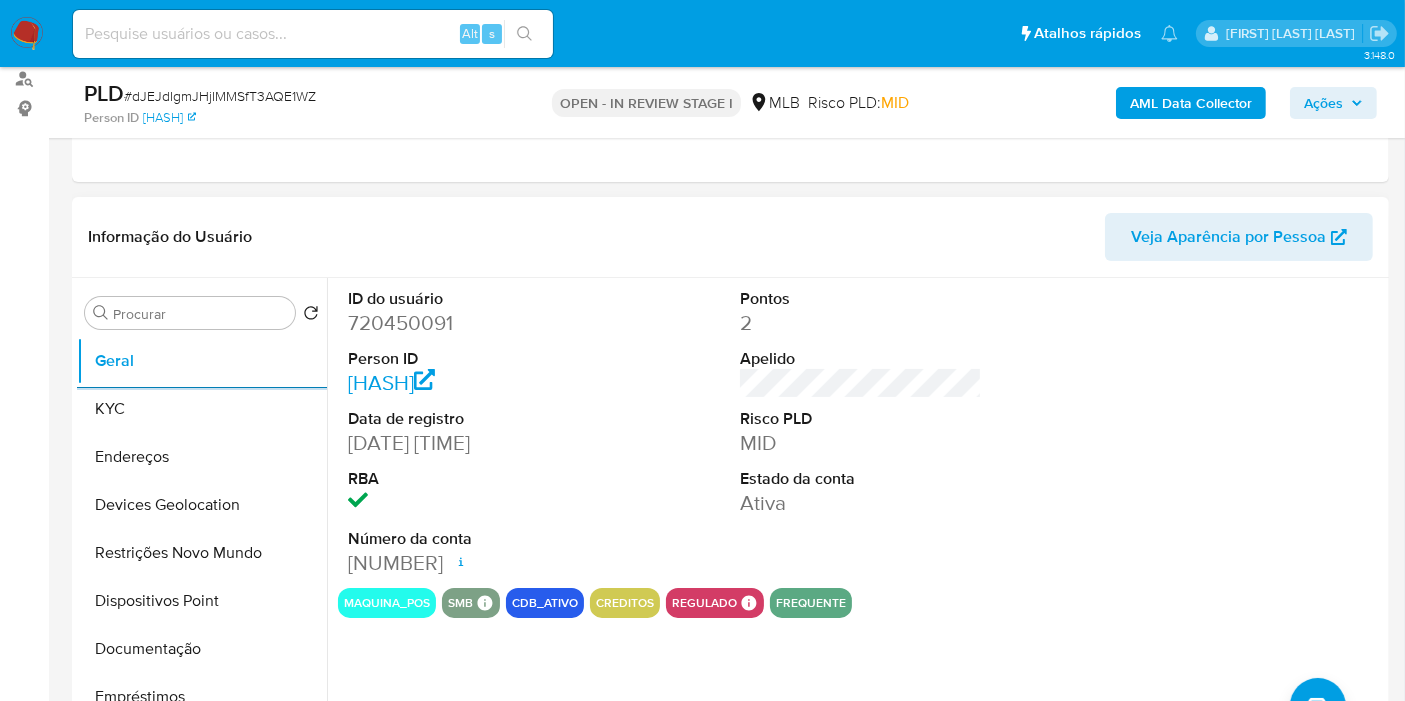 scroll, scrollTop: 333, scrollLeft: 0, axis: vertical 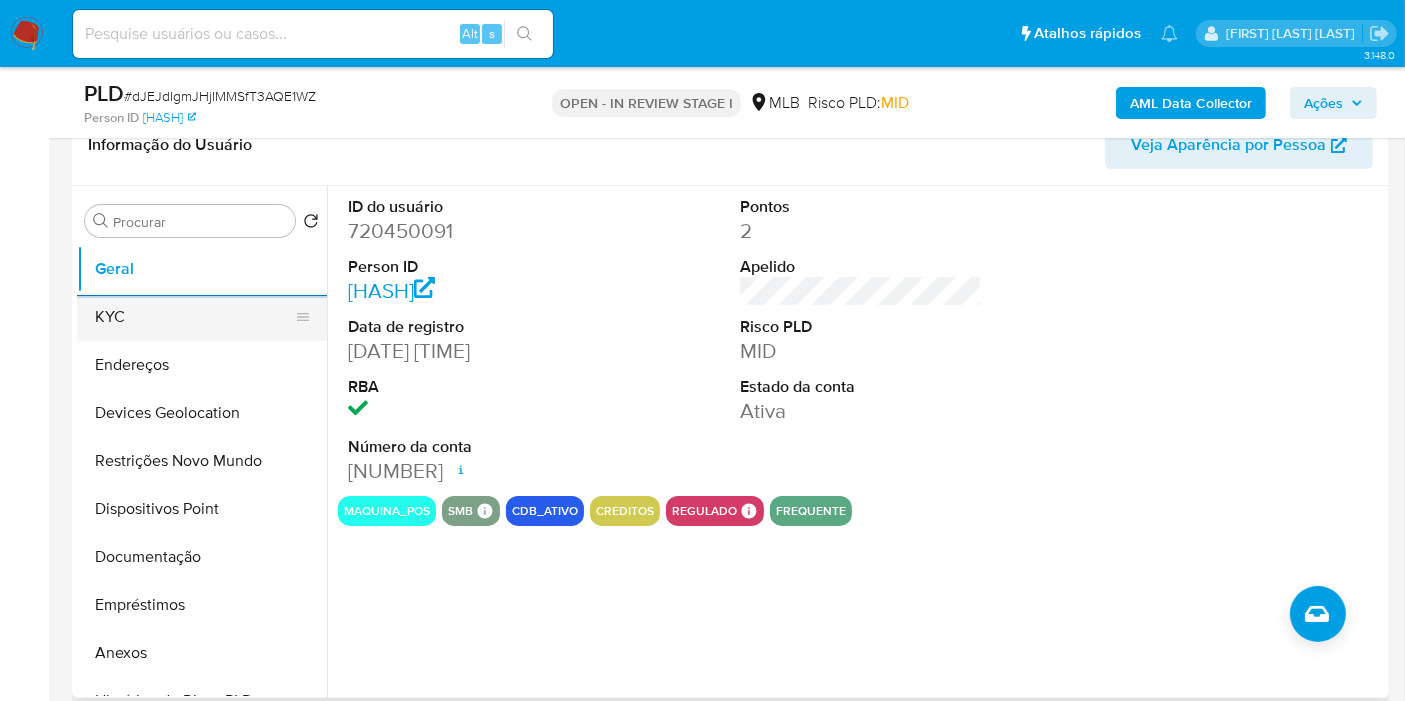 click on "KYC" at bounding box center [194, 317] 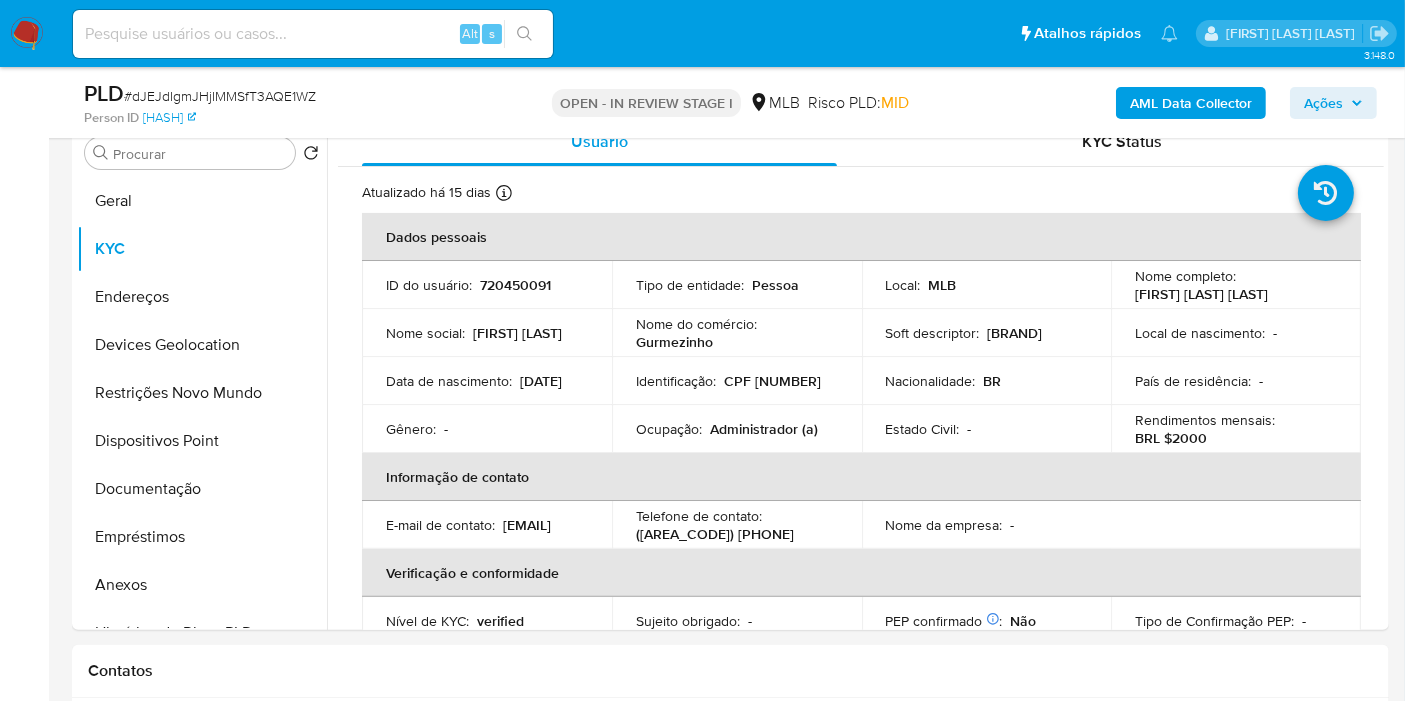 scroll, scrollTop: 405, scrollLeft: 0, axis: vertical 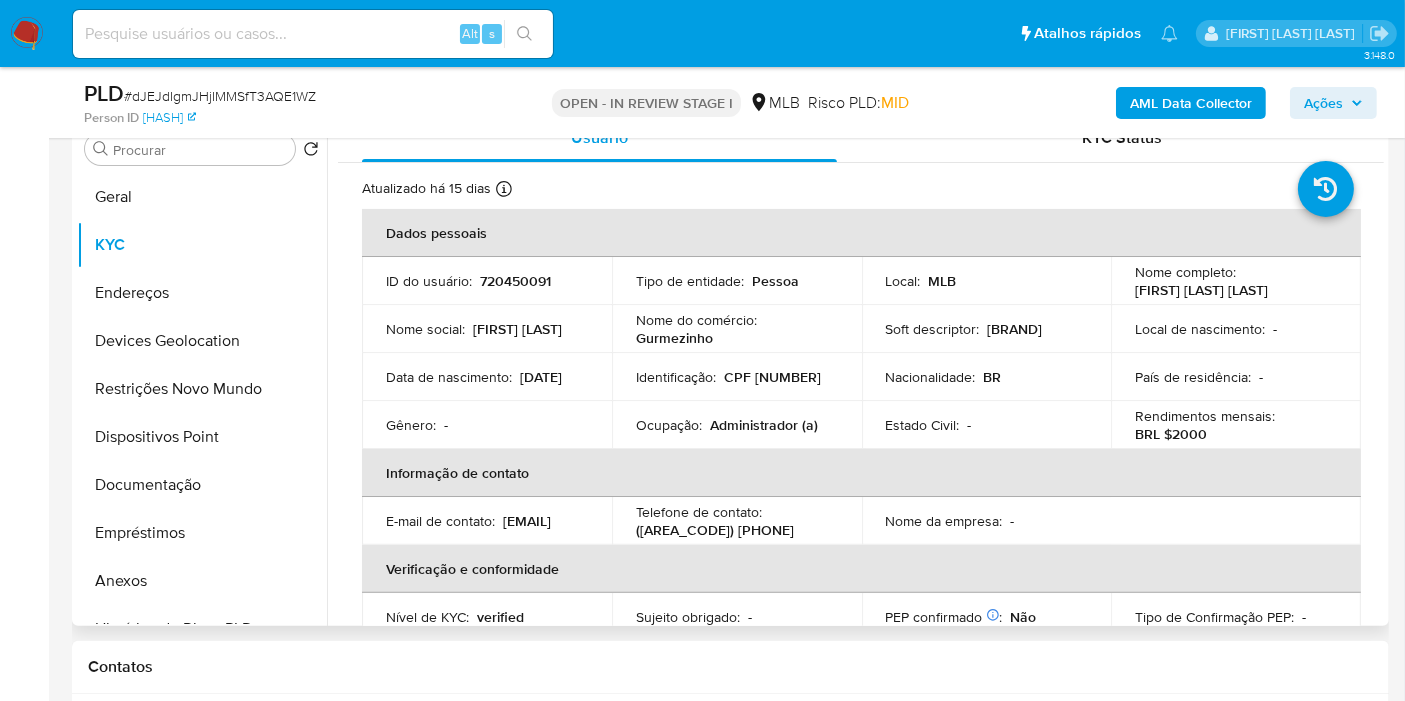 type 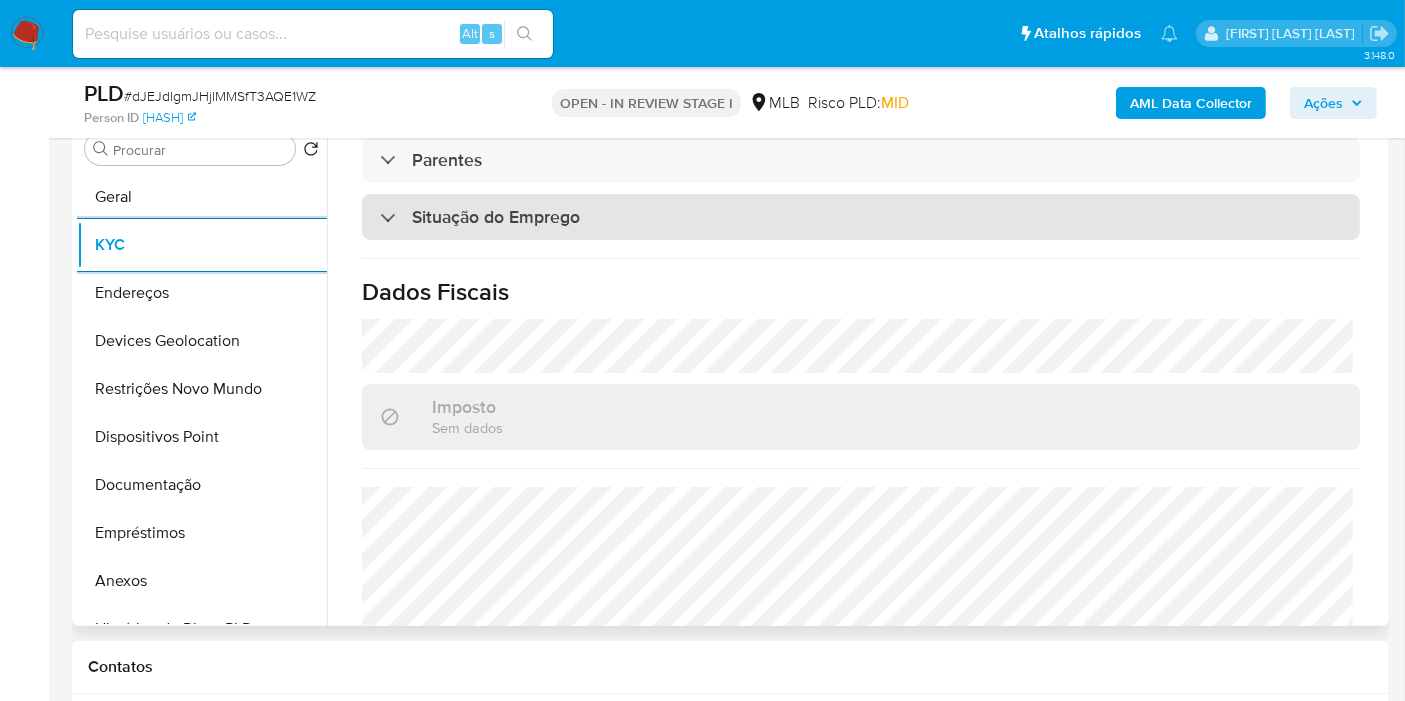 scroll, scrollTop: 888, scrollLeft: 0, axis: vertical 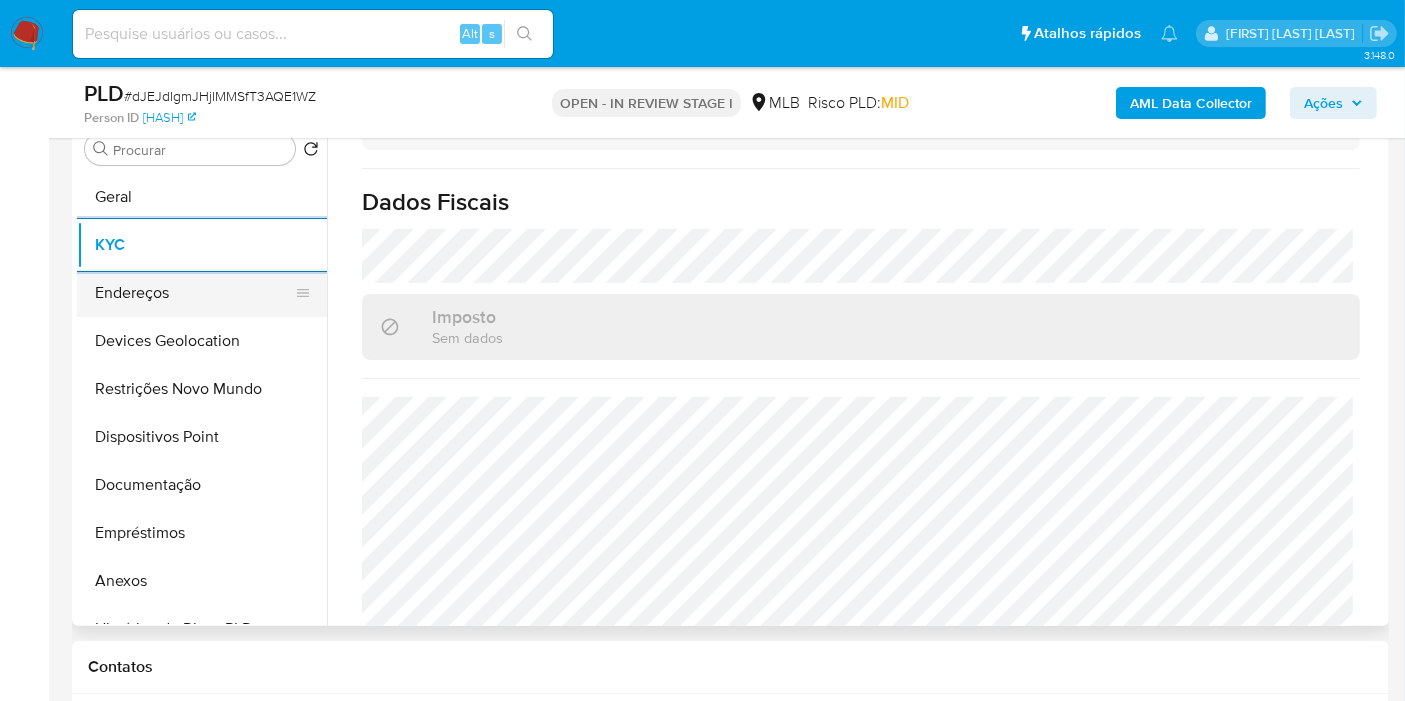click on "Endereços" at bounding box center [194, 293] 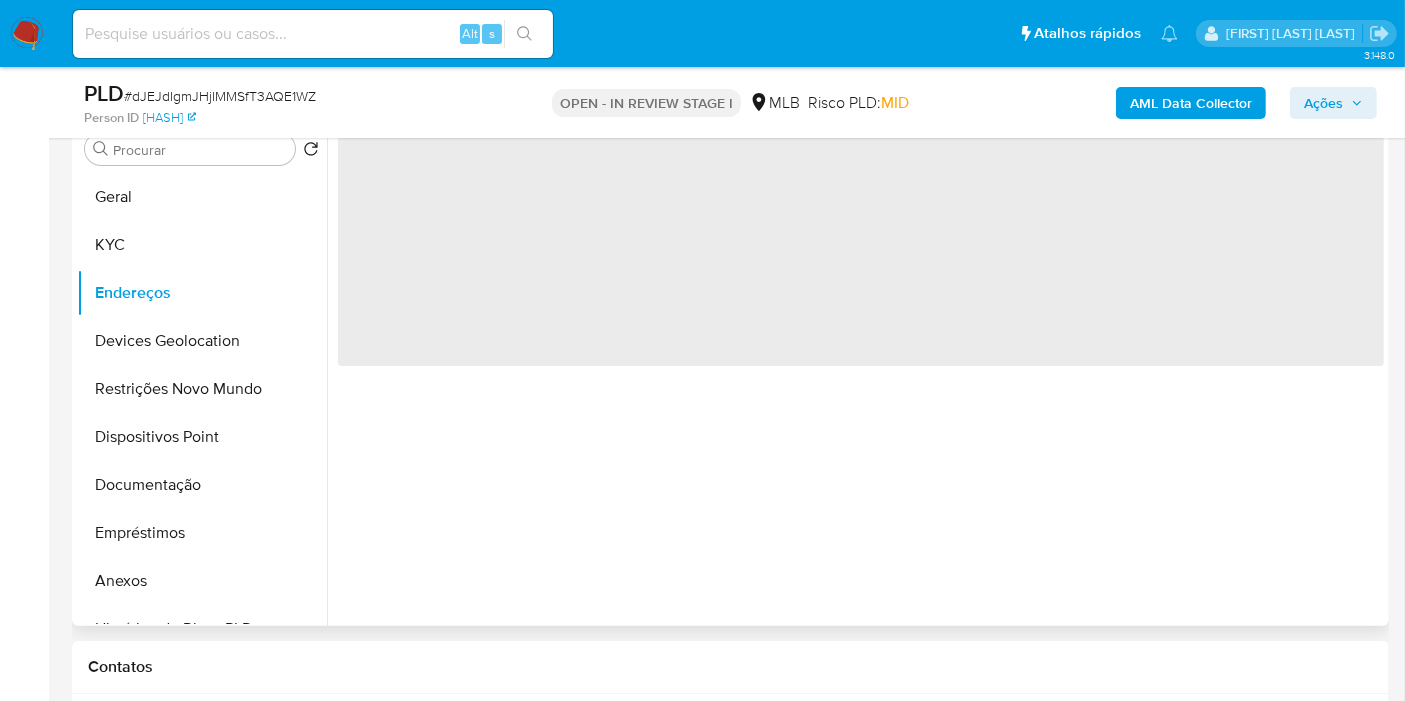 scroll, scrollTop: 0, scrollLeft: 0, axis: both 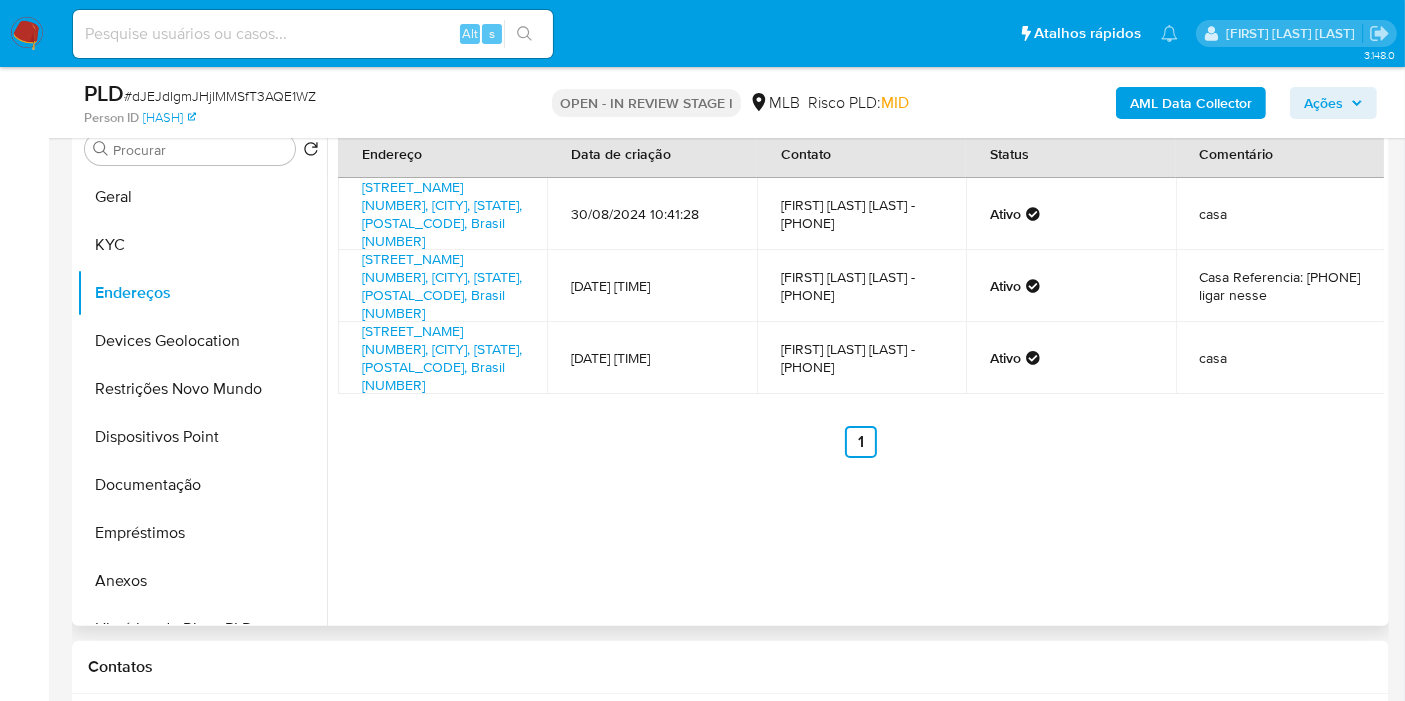 type 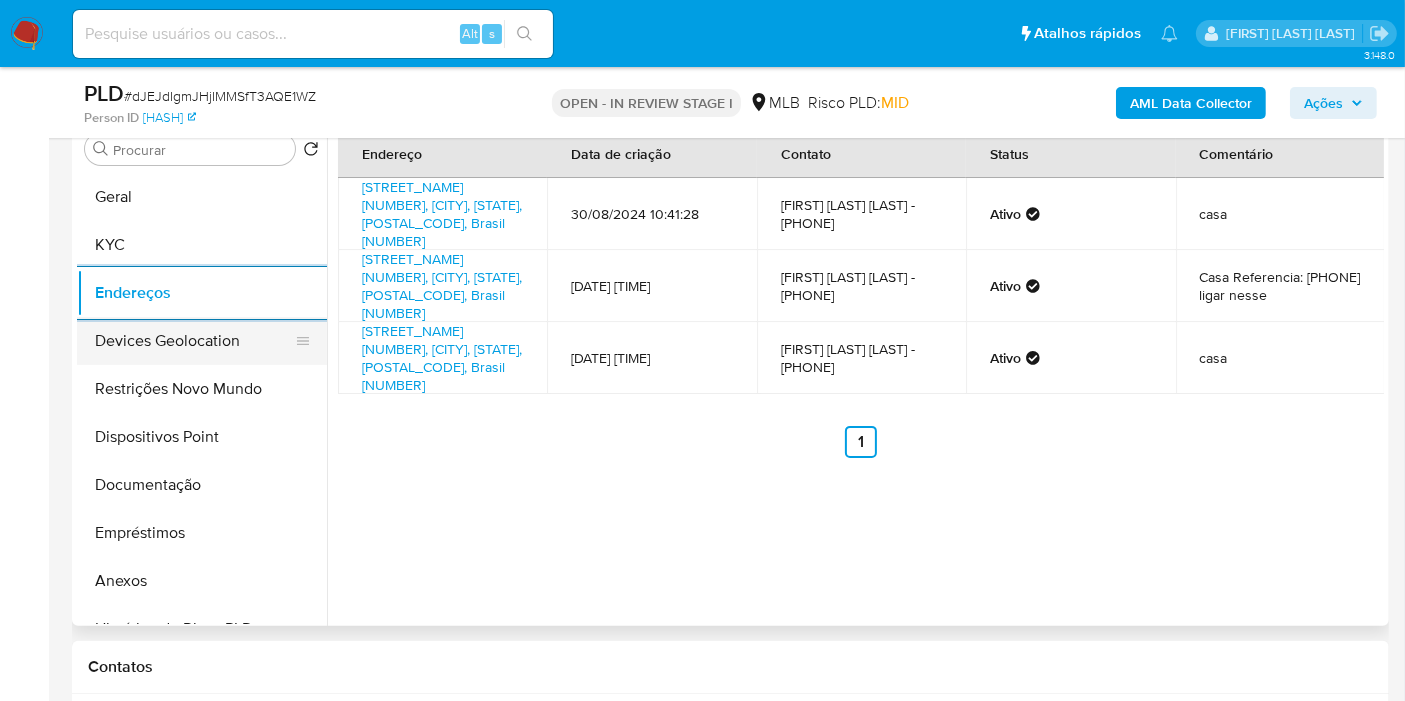 click on "Devices Geolocation" at bounding box center [194, 341] 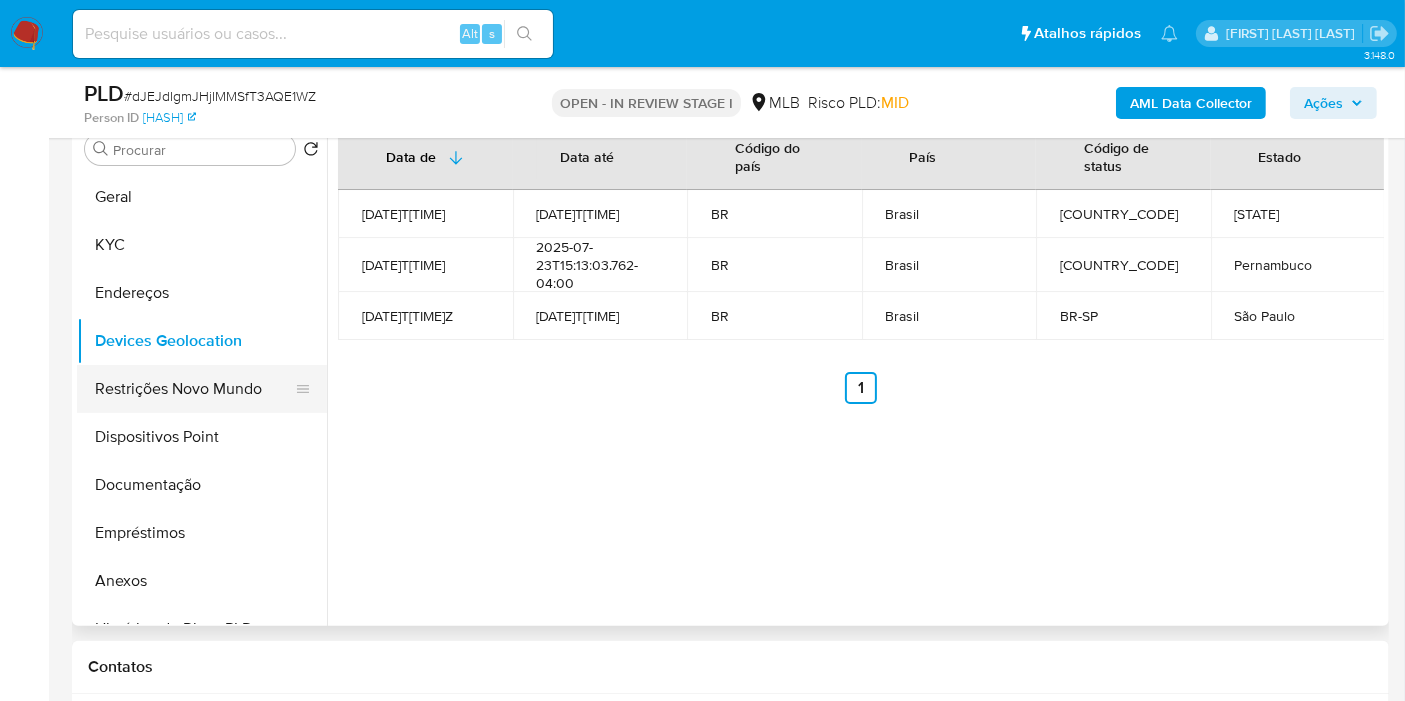 type 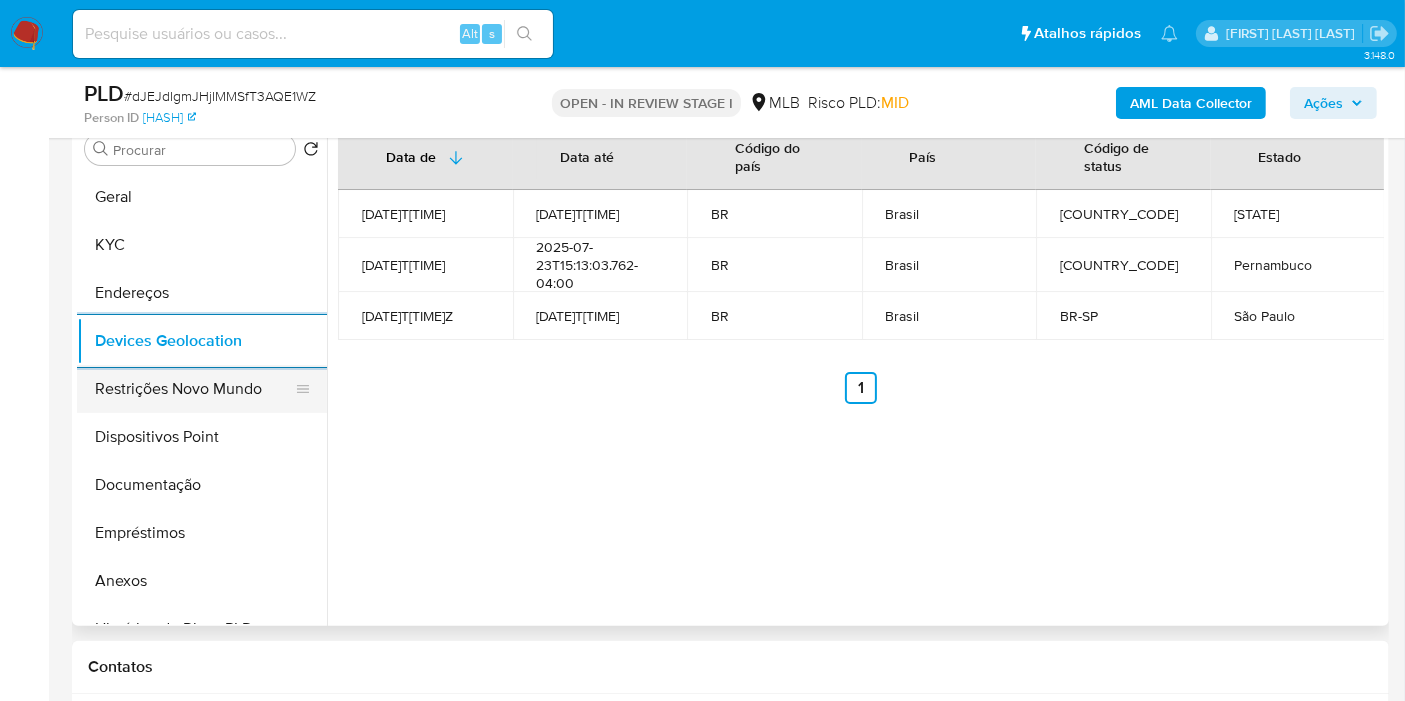 click on "Restrições Novo Mundo" at bounding box center (194, 389) 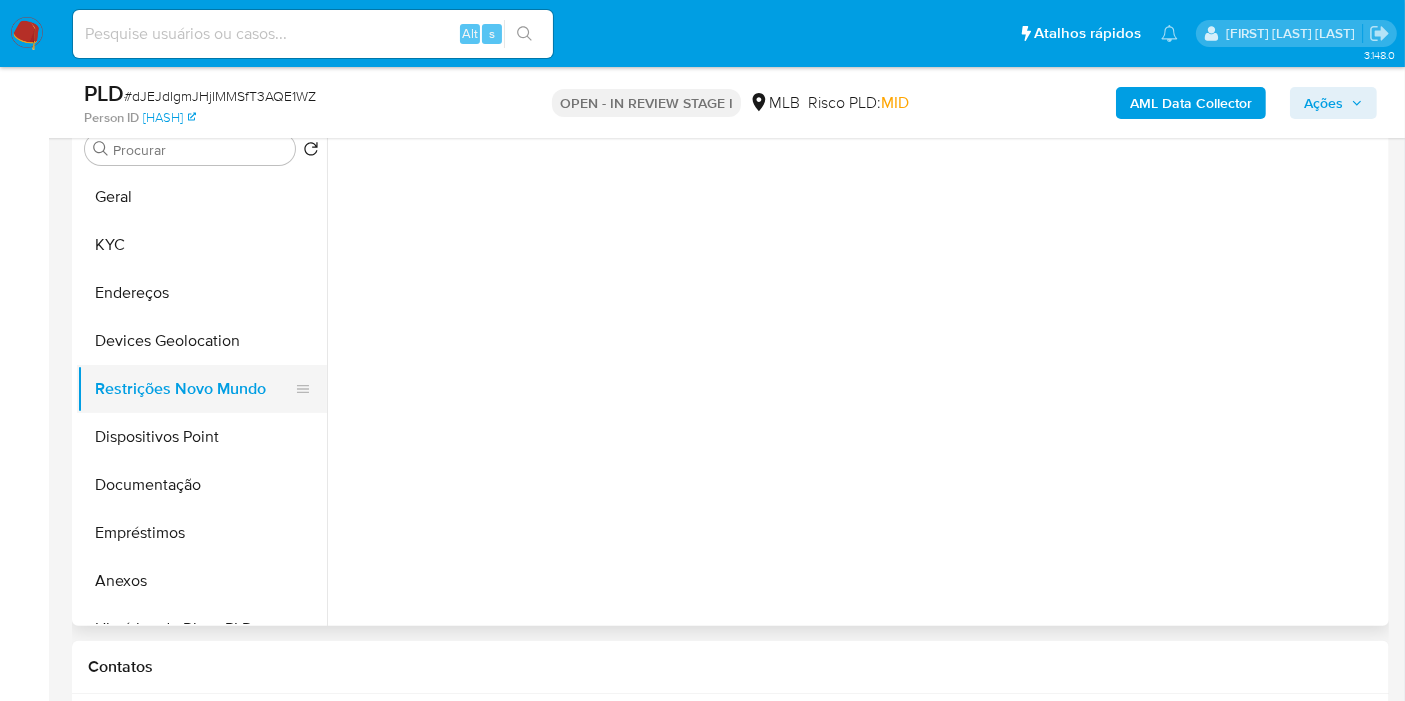 type 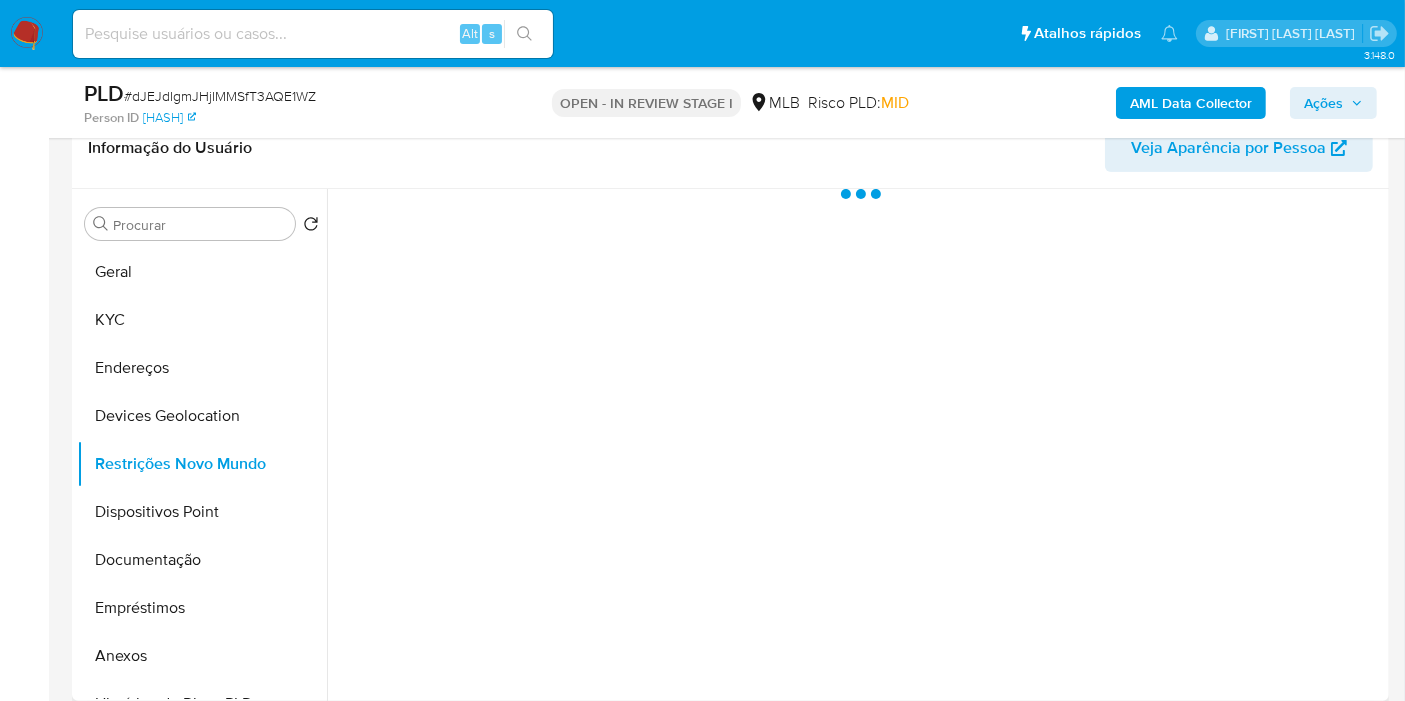 scroll, scrollTop: 294, scrollLeft: 0, axis: vertical 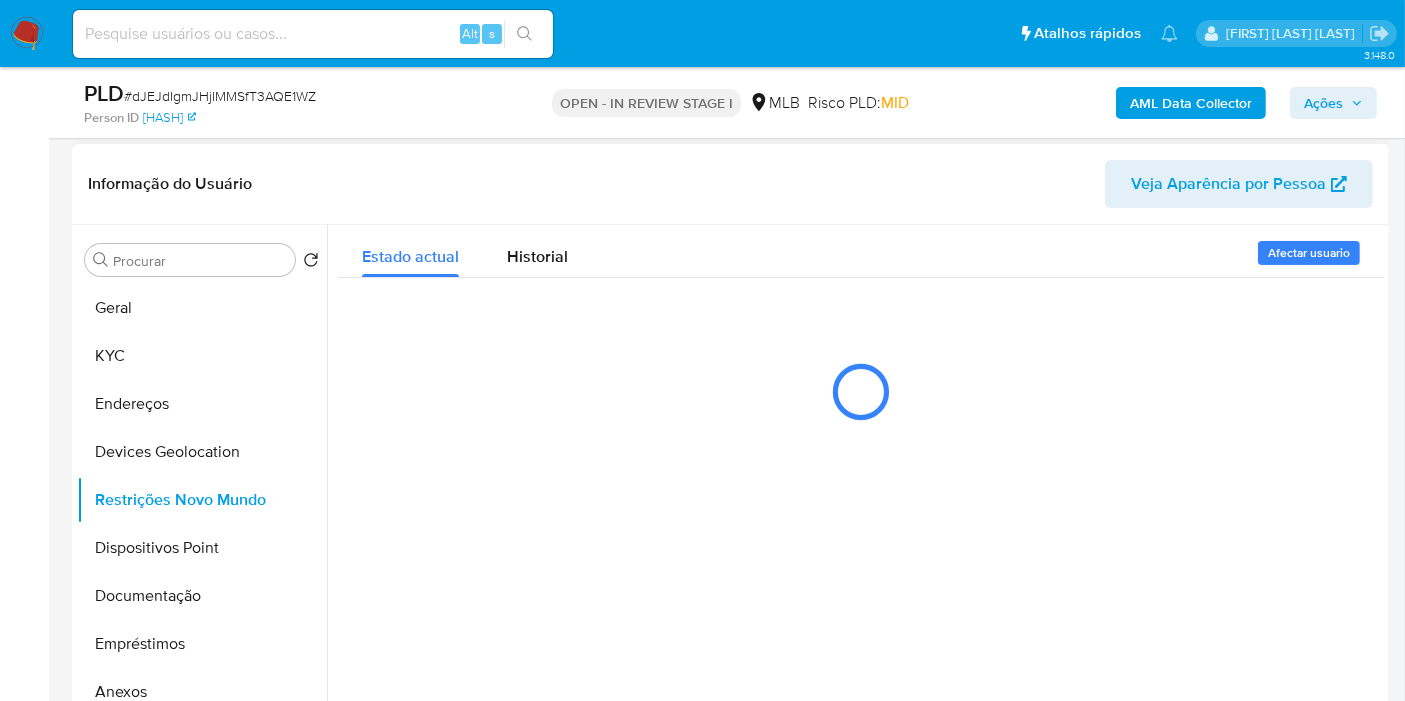click at bounding box center [855, 481] 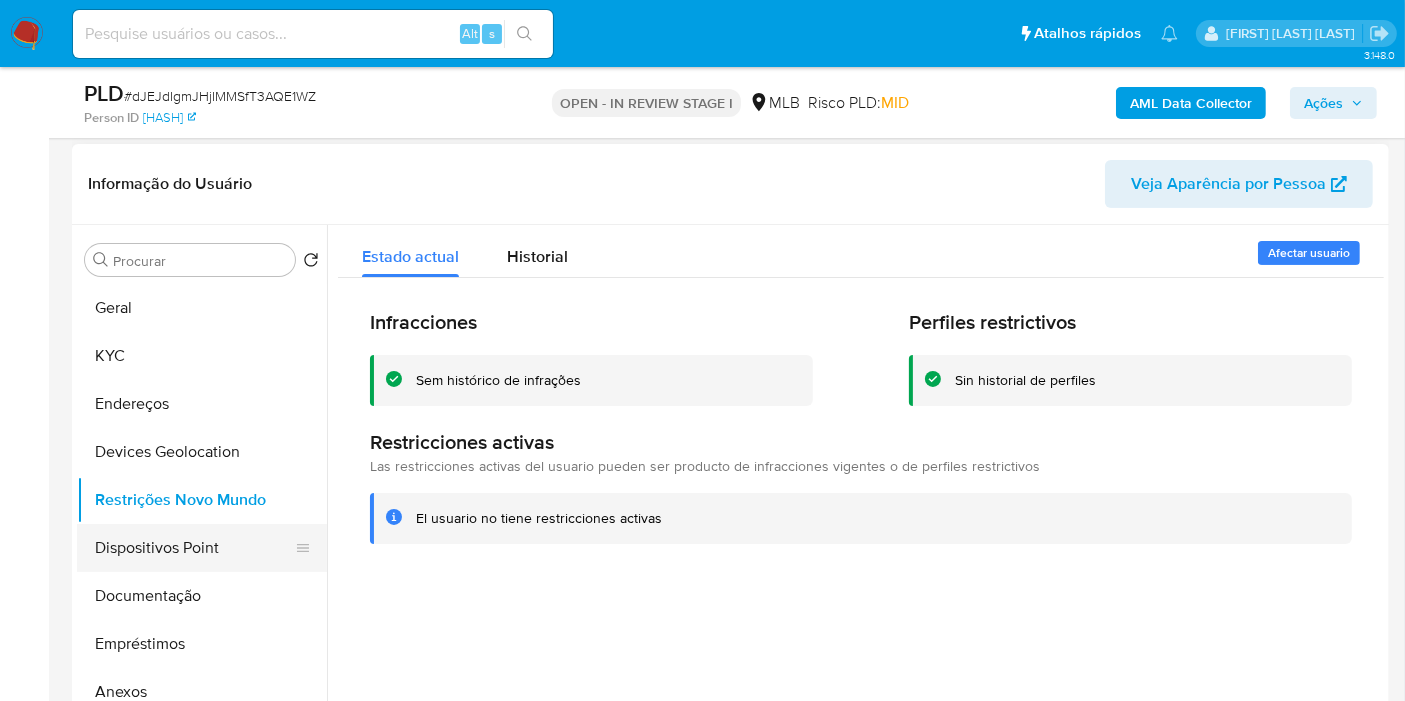 click on "Dispositivos Point" at bounding box center [194, 548] 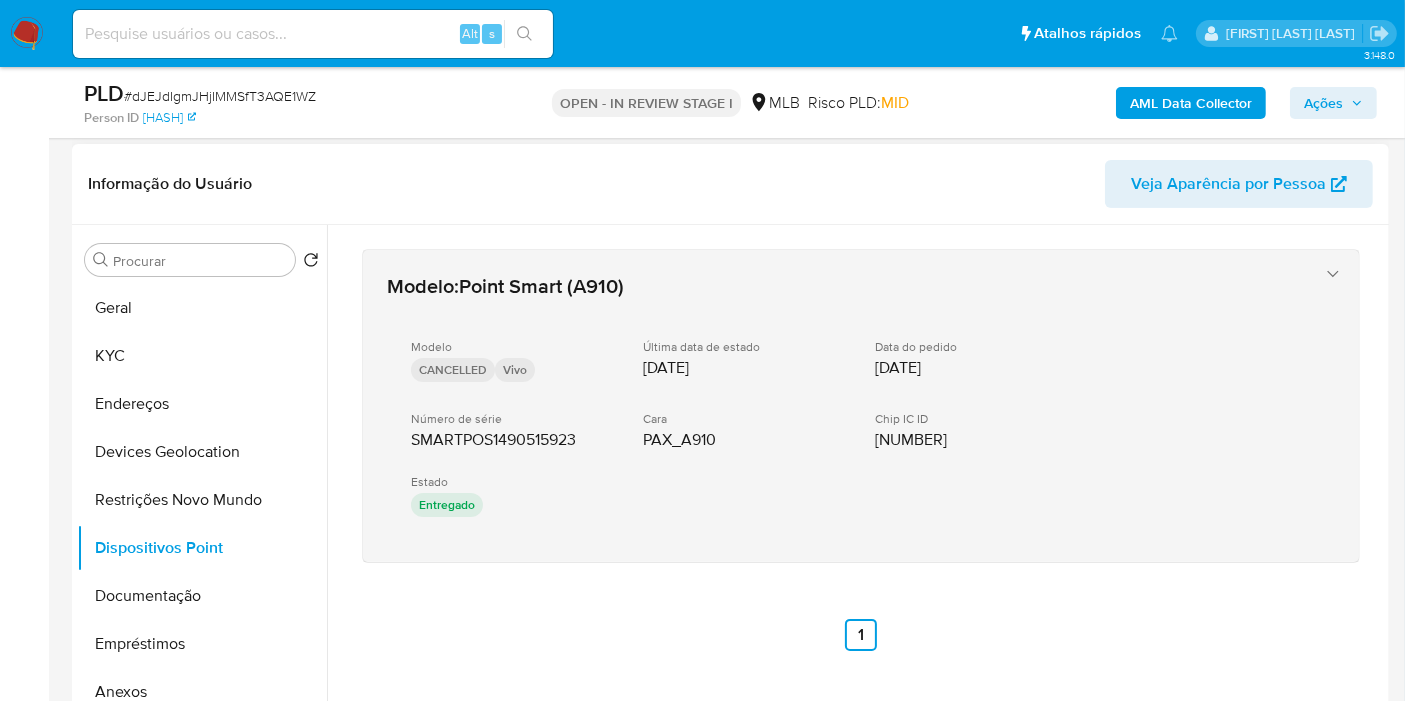 type 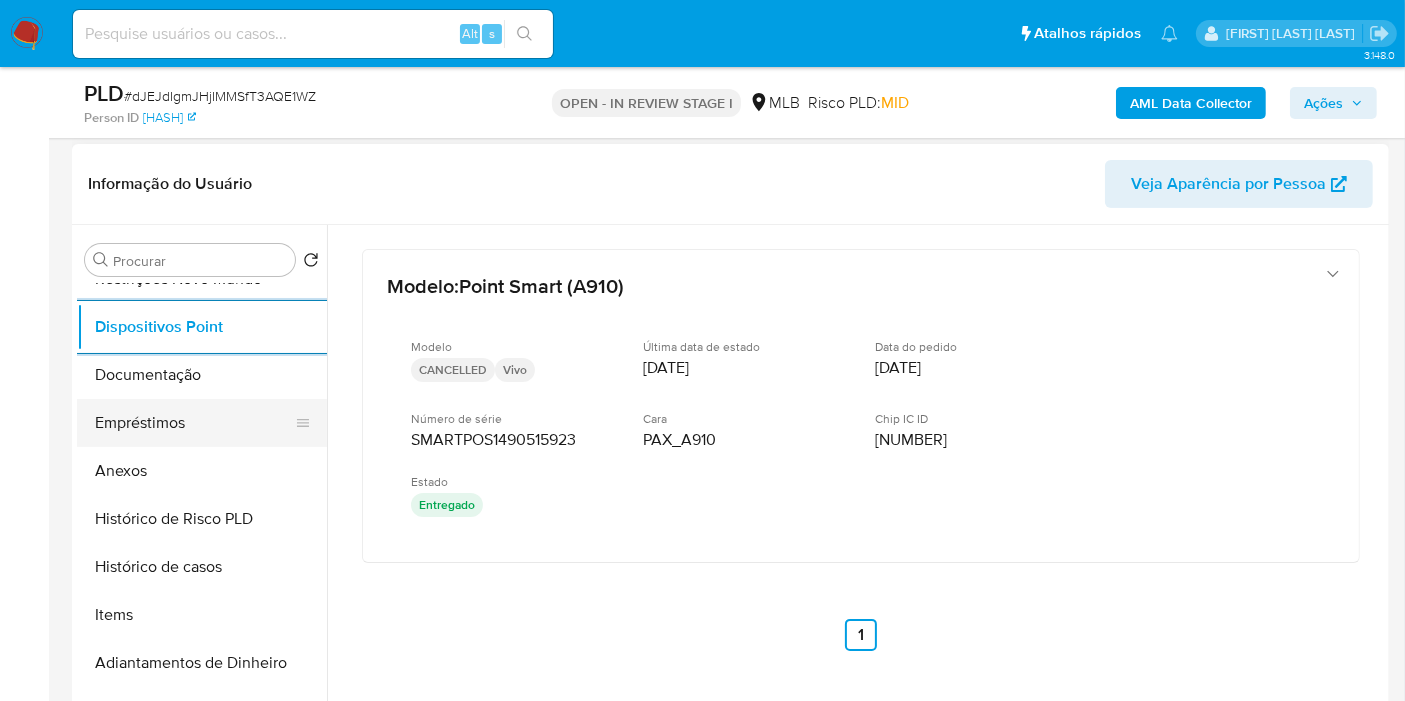 scroll, scrollTop: 222, scrollLeft: 0, axis: vertical 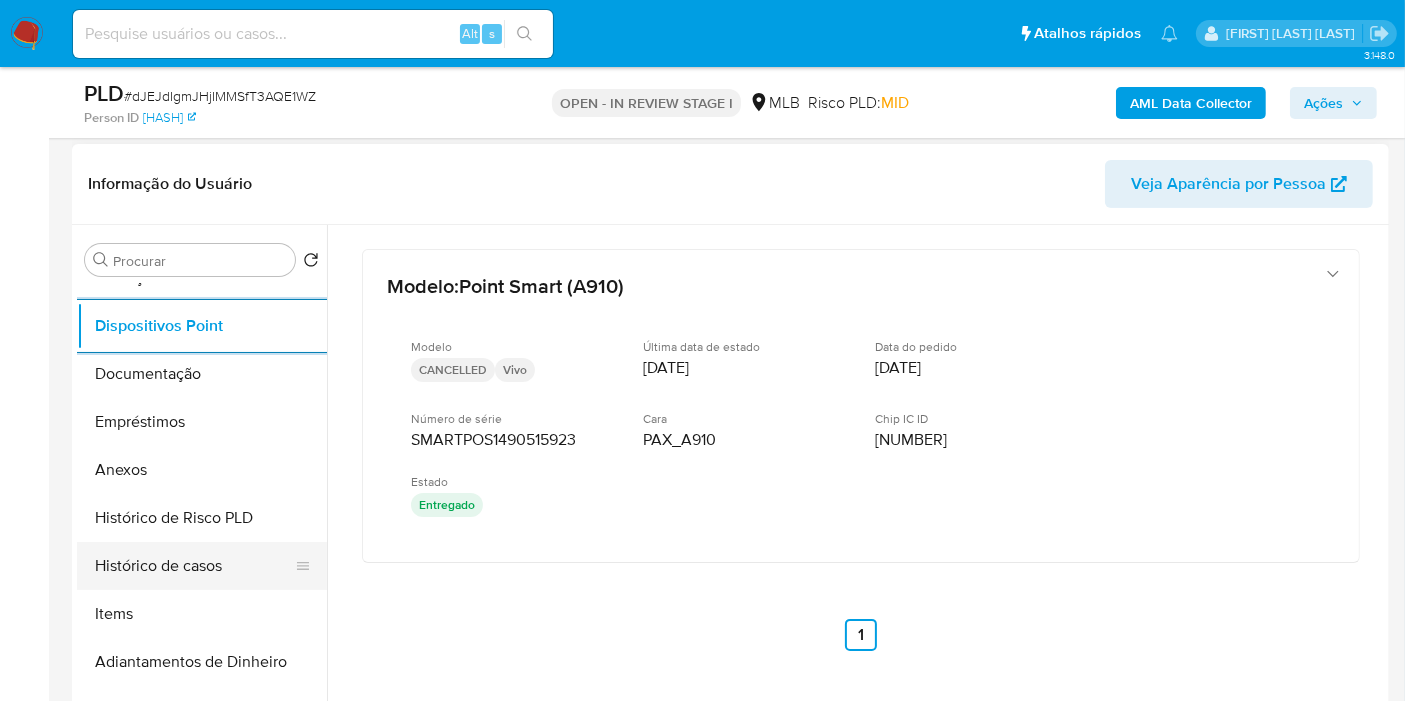 click on "Histórico de casos" at bounding box center [194, 566] 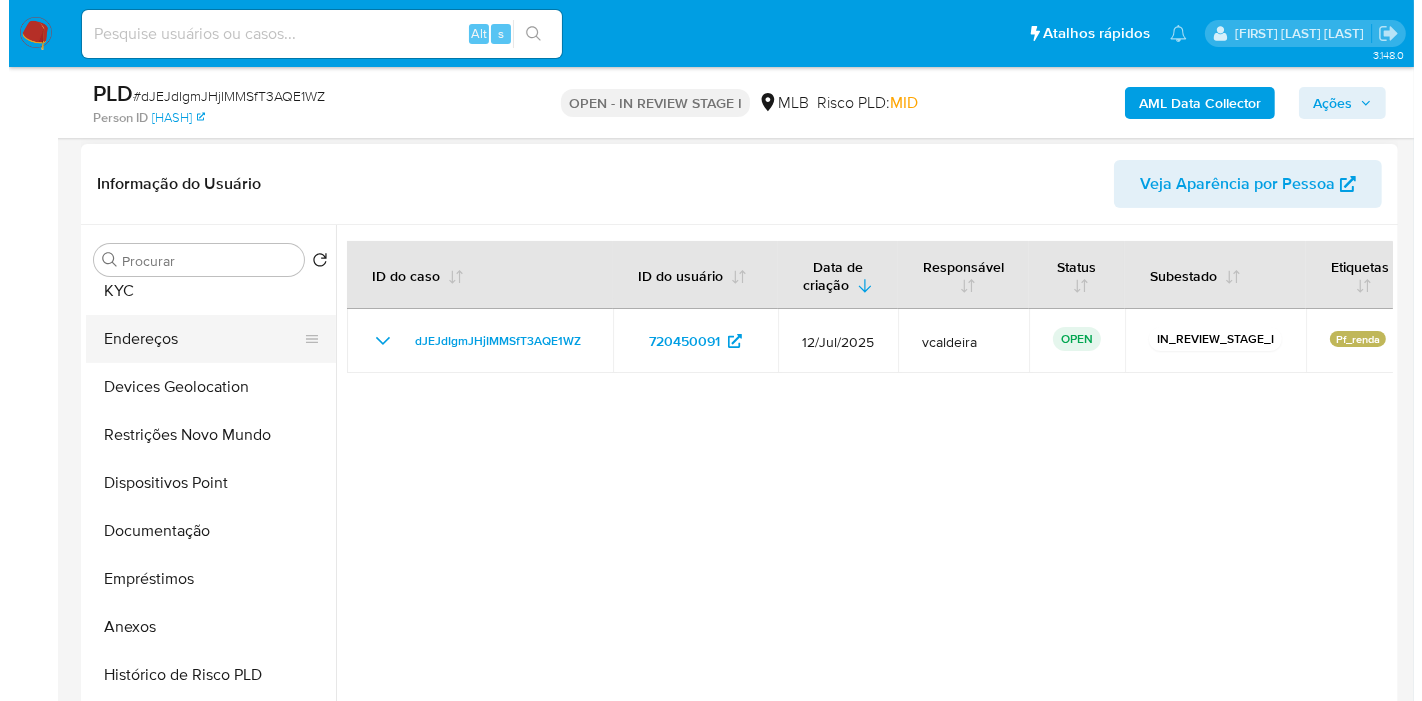 scroll, scrollTop: 0, scrollLeft: 0, axis: both 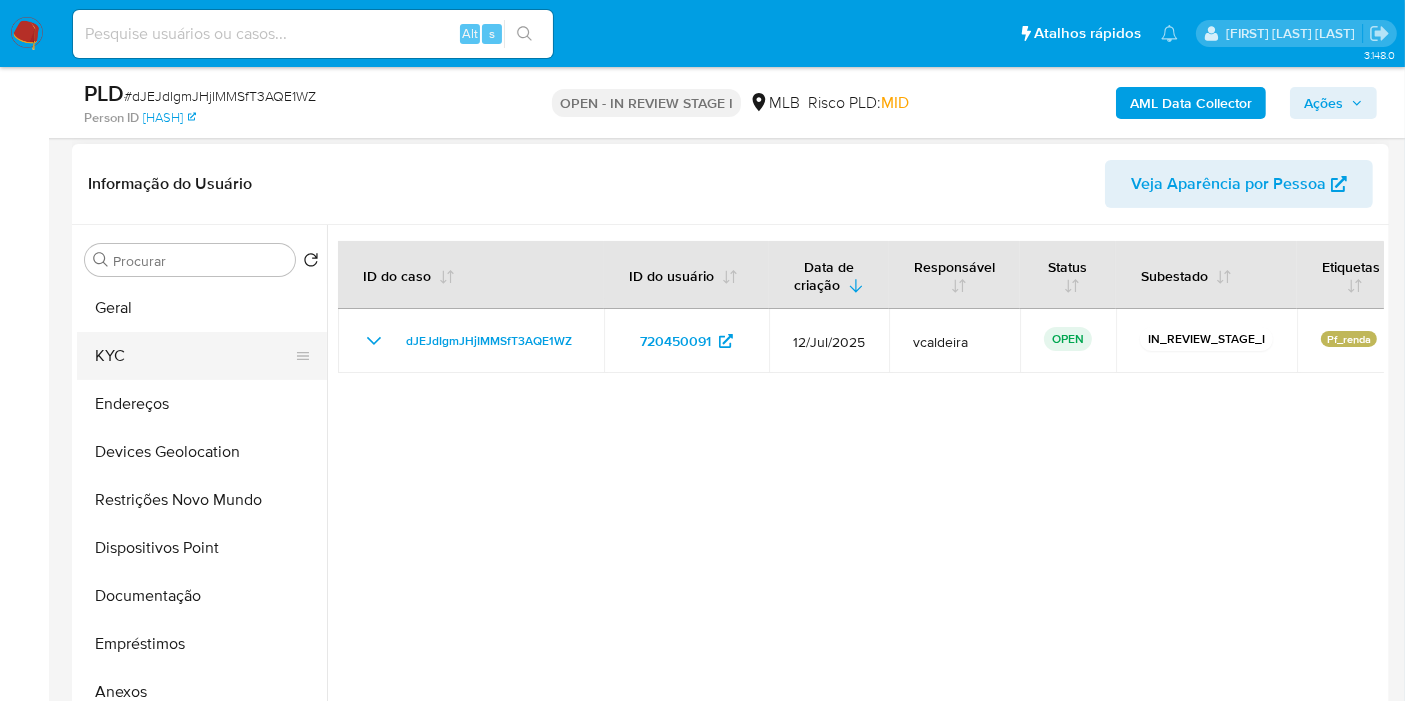 click on "KYC" at bounding box center [194, 356] 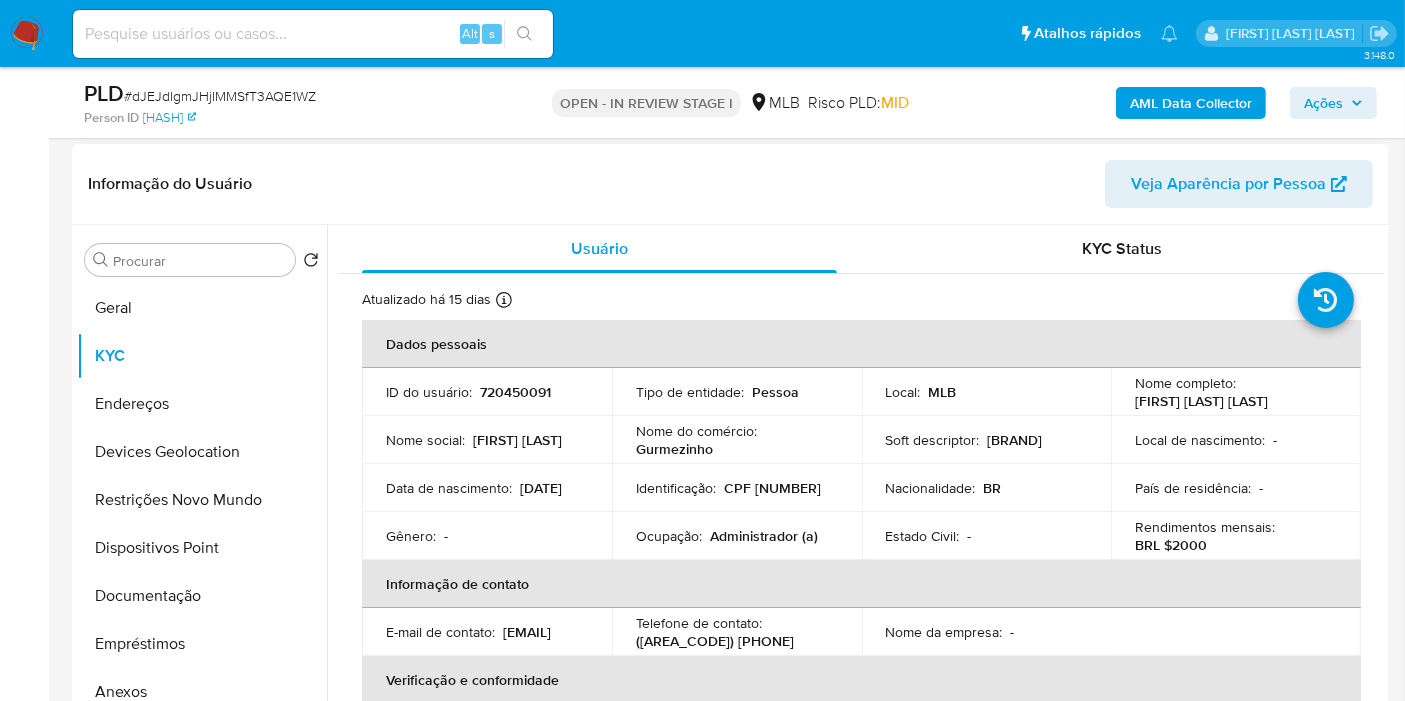 click on "Angelica Dos Santos Medeiros" at bounding box center (1201, 401) 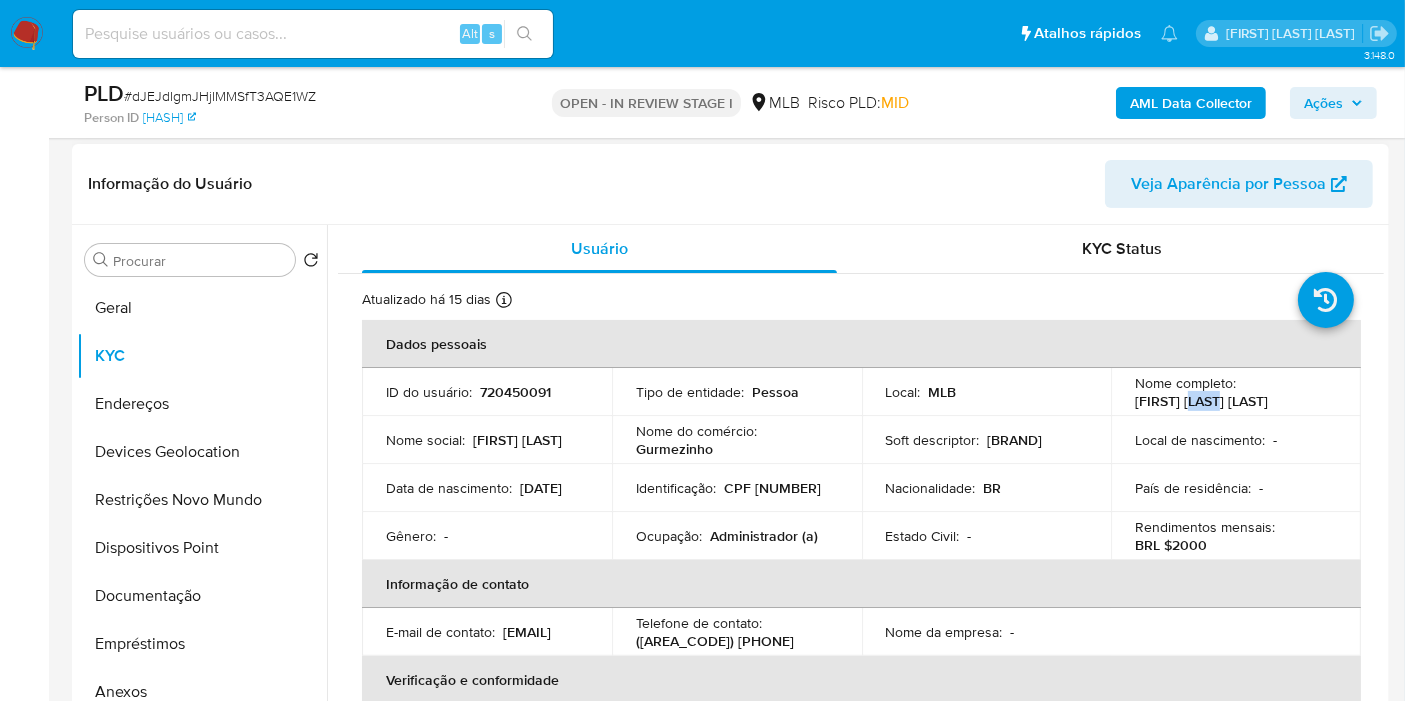 click on "Angelica Dos Santos Medeiros" at bounding box center (1201, 401) 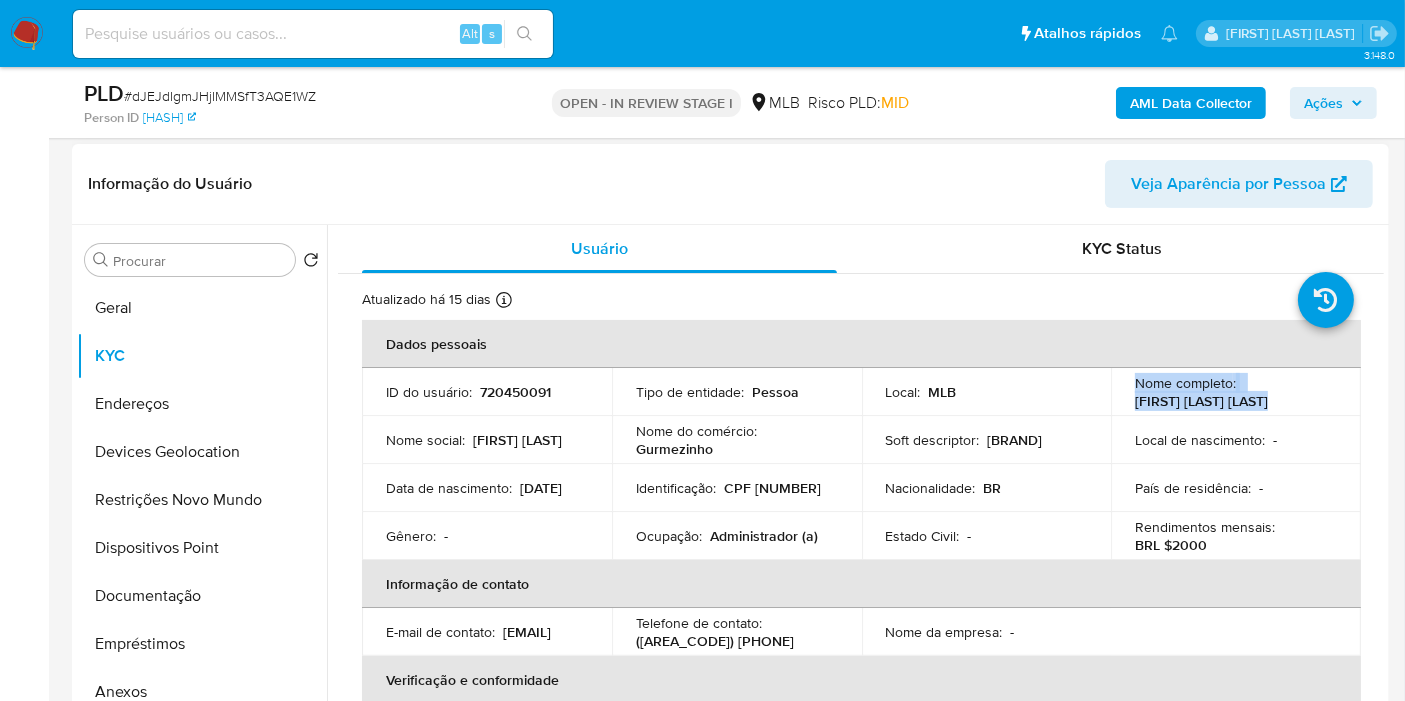 click on "Angelica Dos Santos Medeiros" at bounding box center [1201, 401] 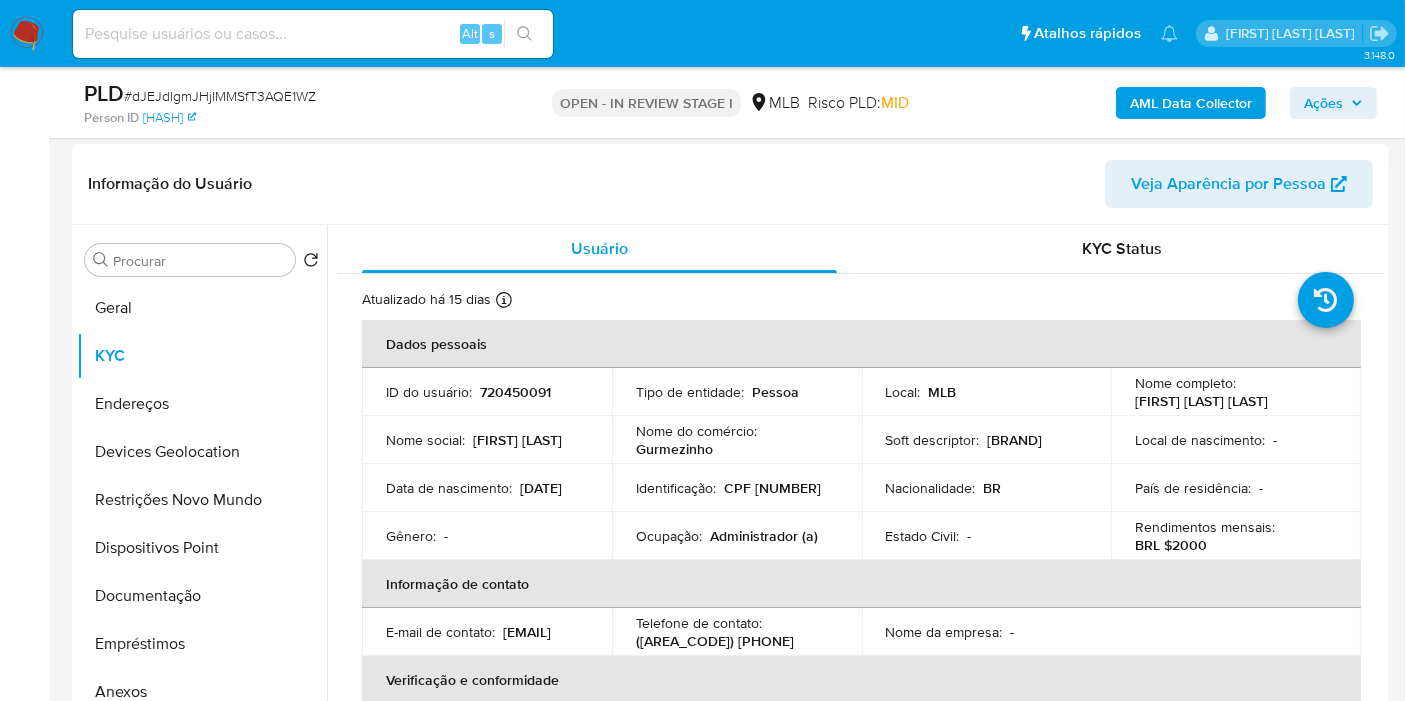 drag, startPoint x: 1226, startPoint y: 474, endPoint x: 1296, endPoint y: 433, distance: 81.12336 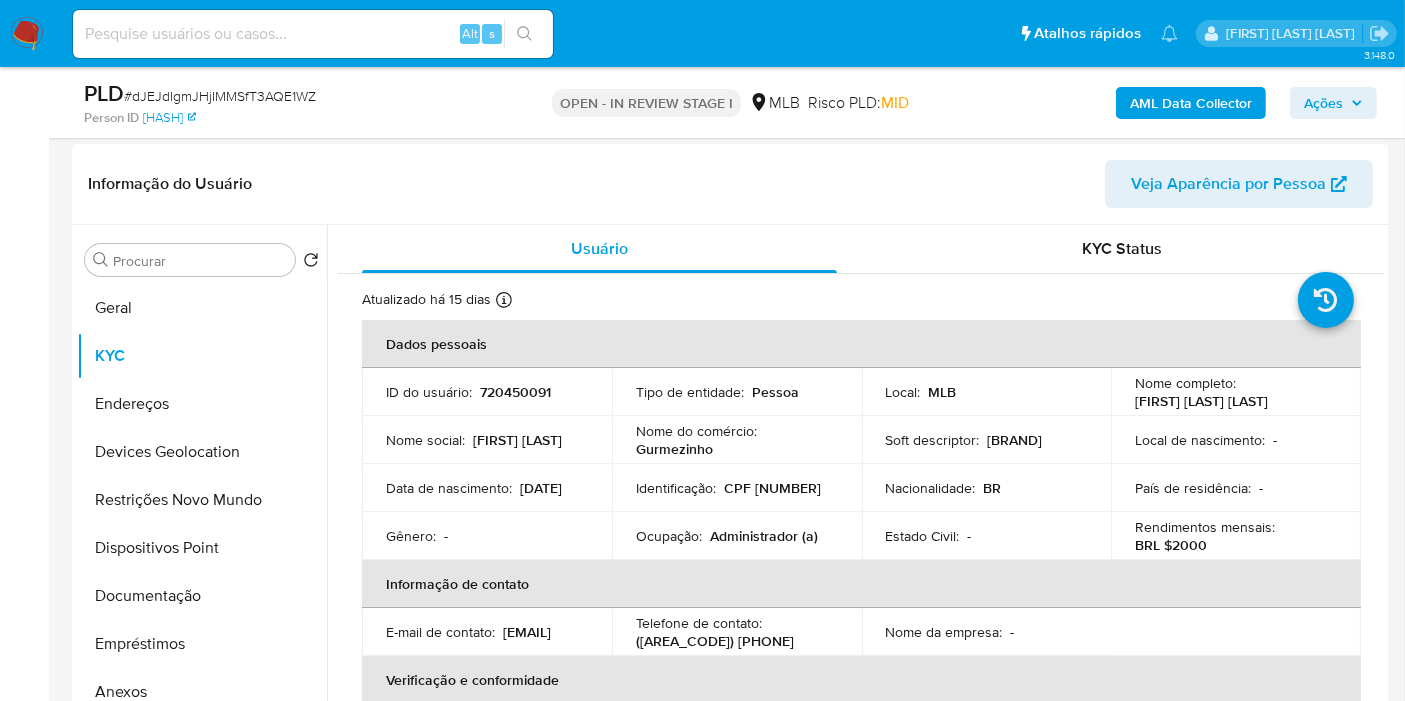 click 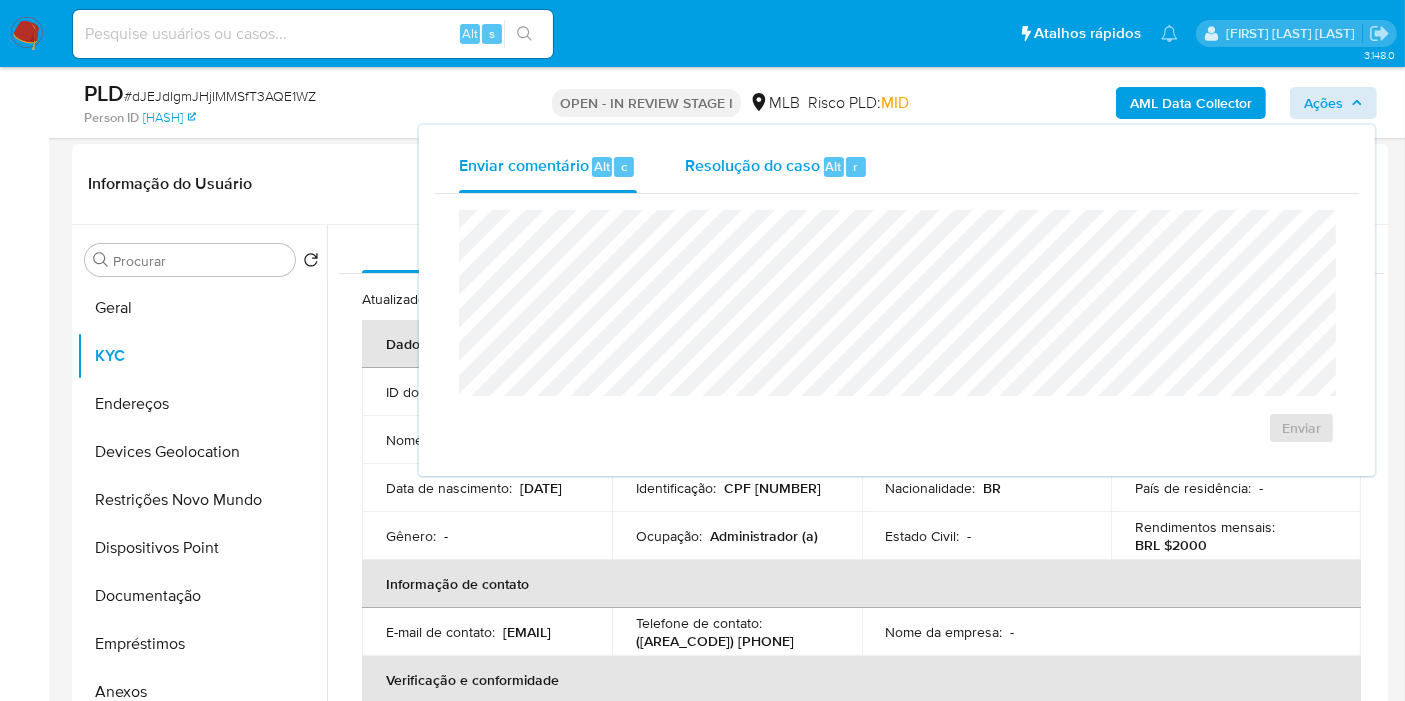 click on "Resolução do caso Alt r" at bounding box center (776, 167) 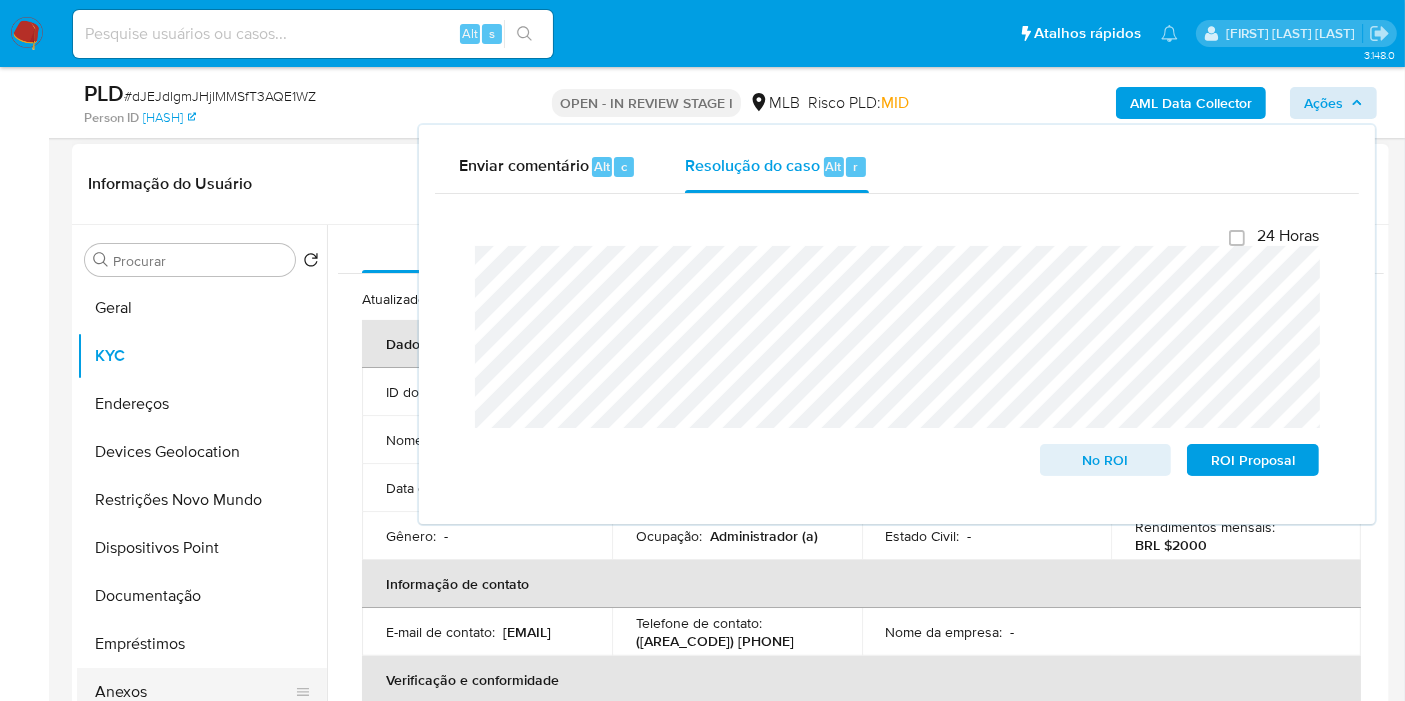 click on "Anexos" at bounding box center [194, 692] 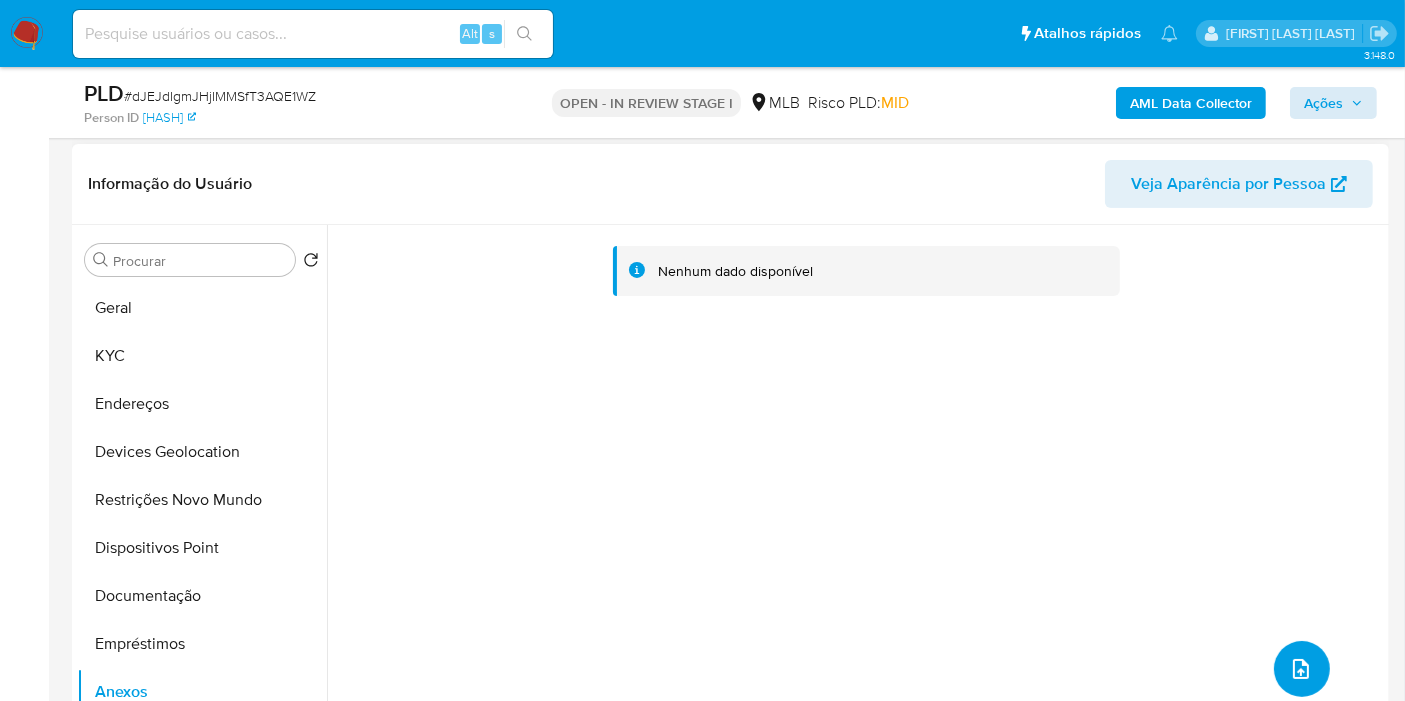 click at bounding box center [1302, 669] 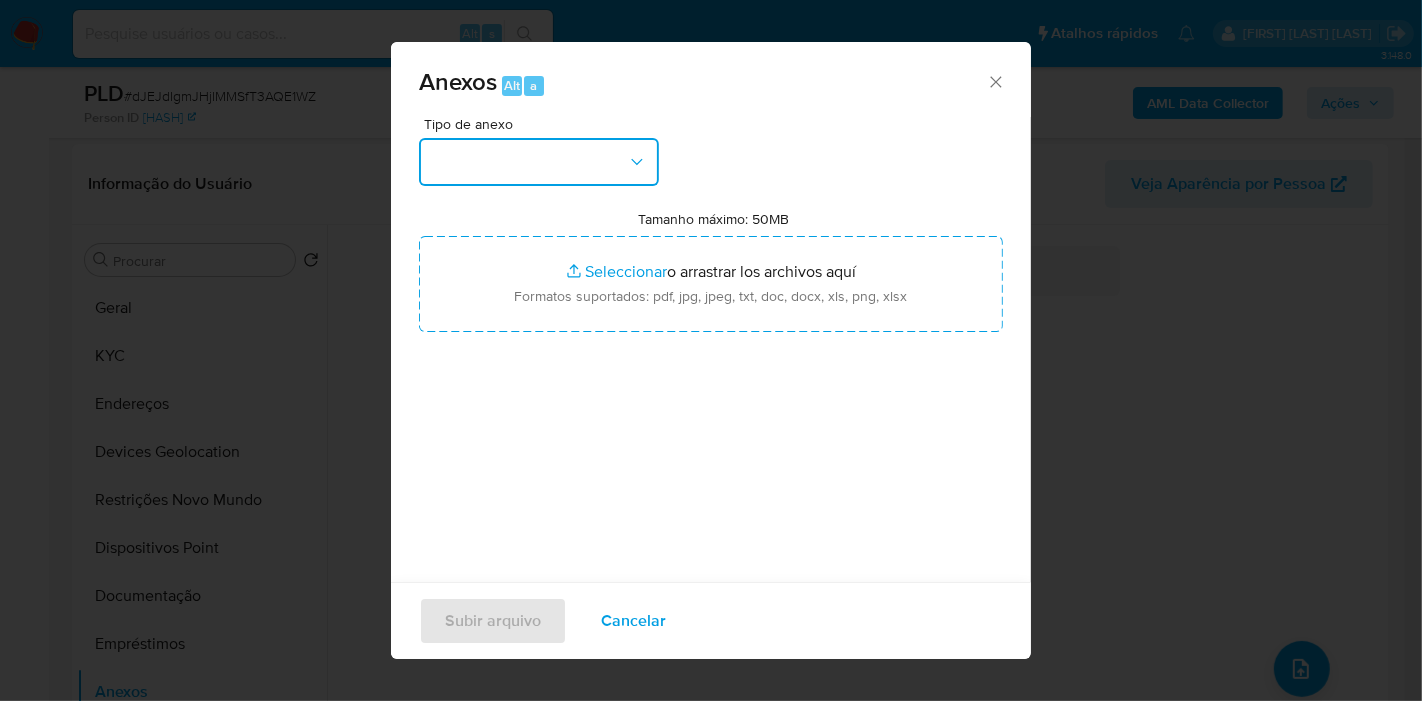 click at bounding box center (539, 162) 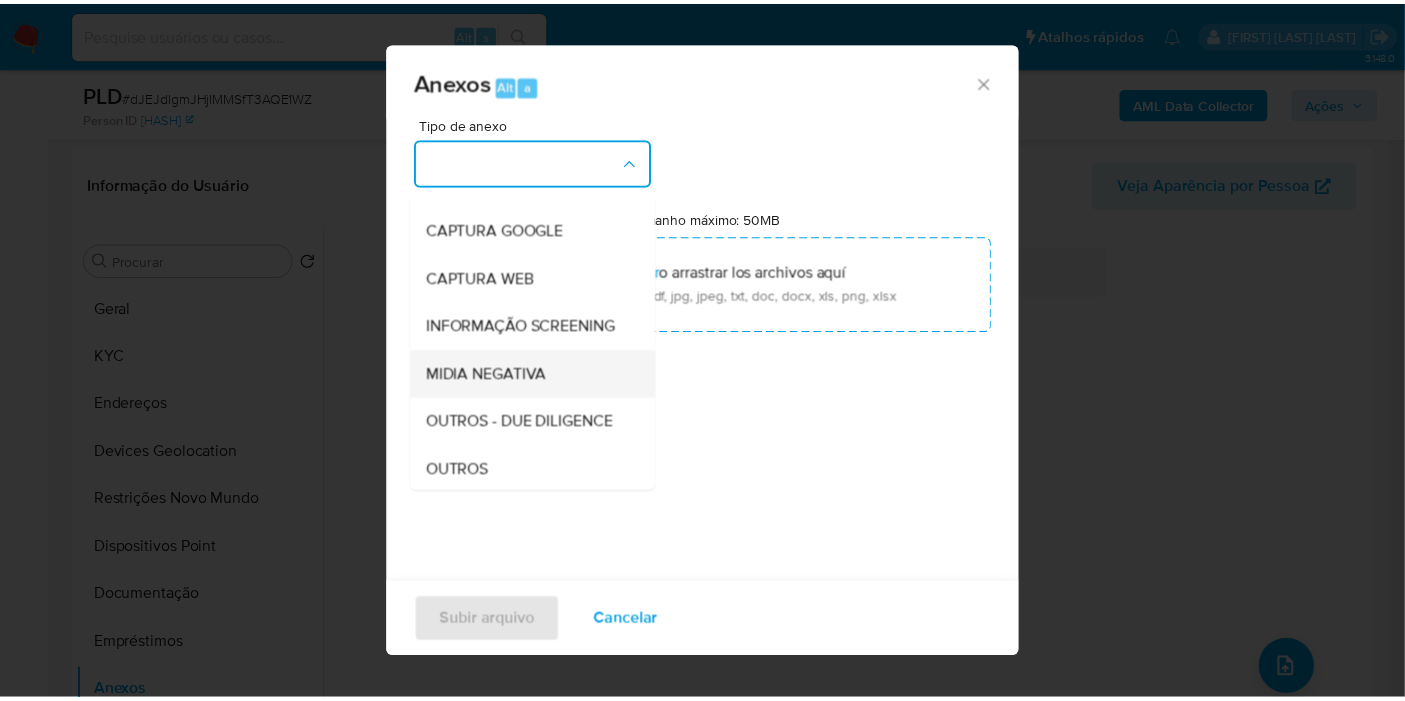 scroll, scrollTop: 222, scrollLeft: 0, axis: vertical 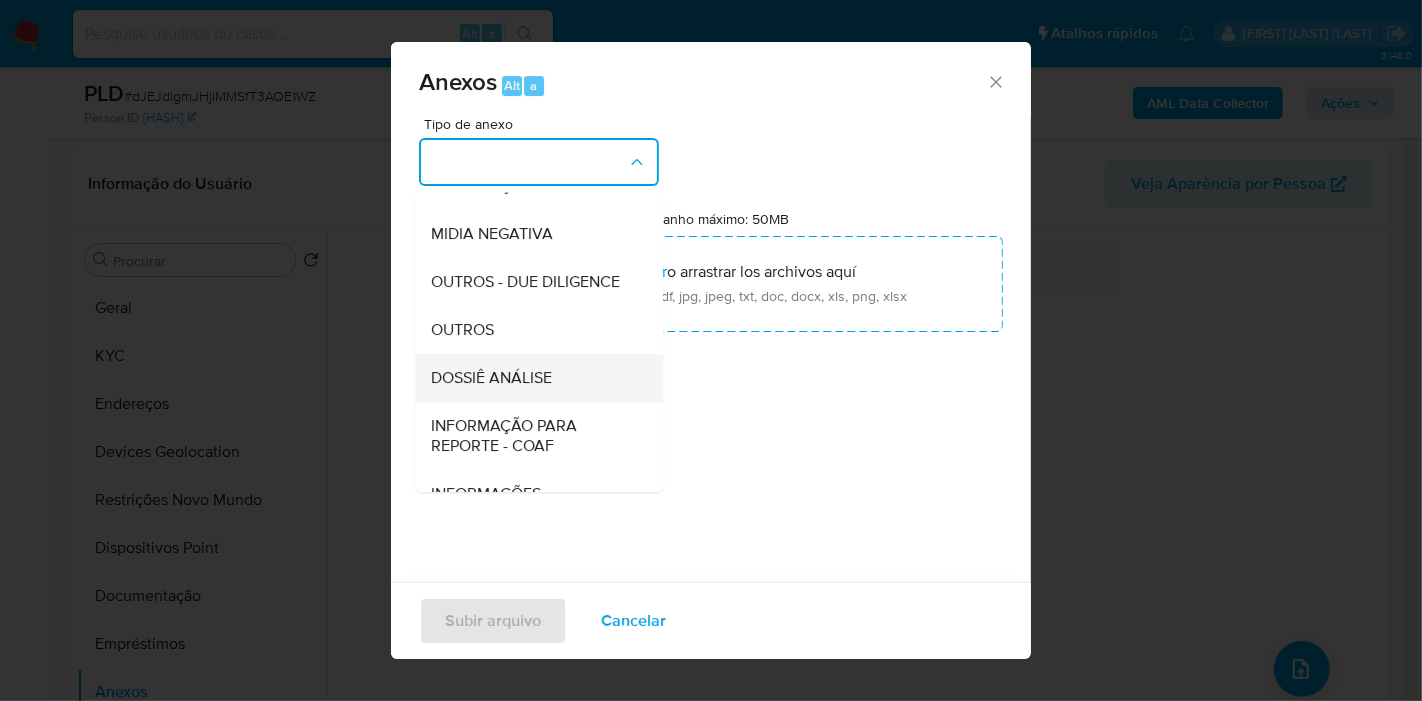 click on "DOSSIÊ ANÁLISE" at bounding box center (491, 378) 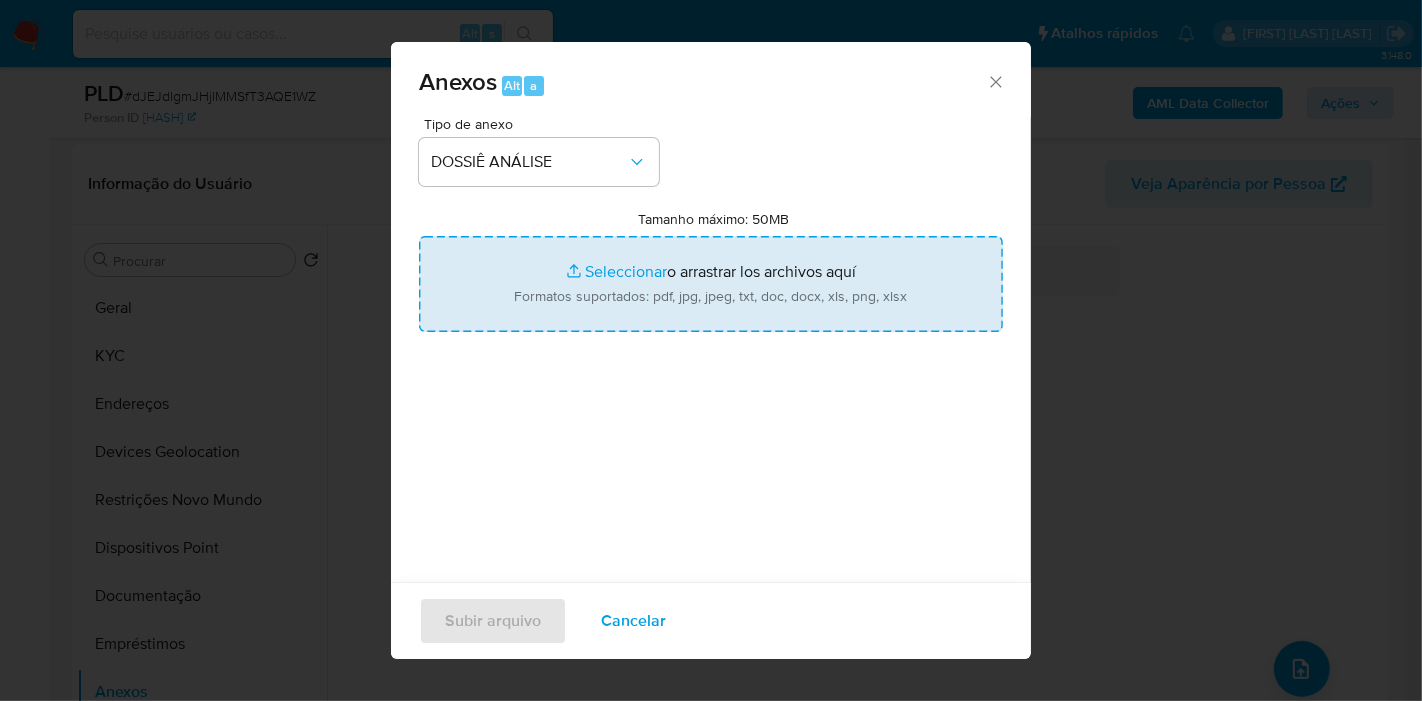 type on "C:\fakepath\Mulan 720450091_2025_08_01_06_40_57.pdf" 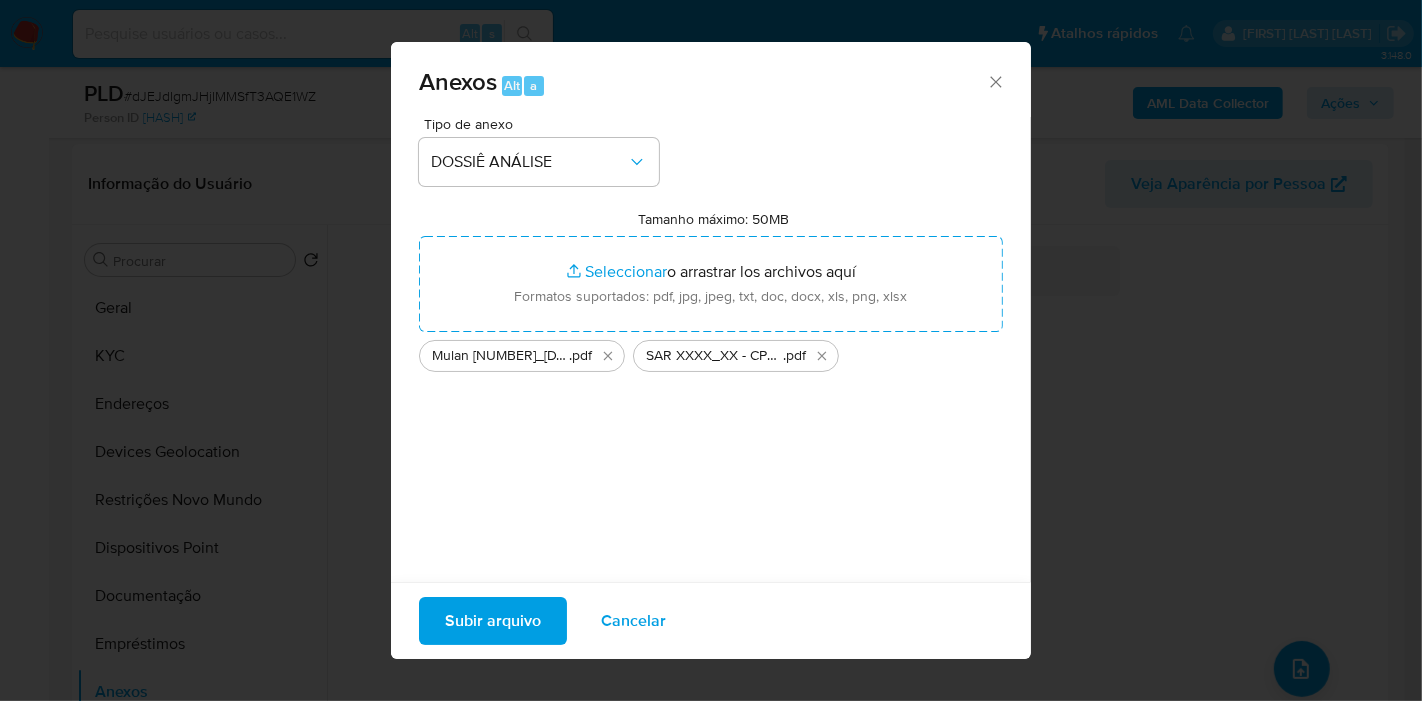 click on "Subir arquivo" at bounding box center [493, 621] 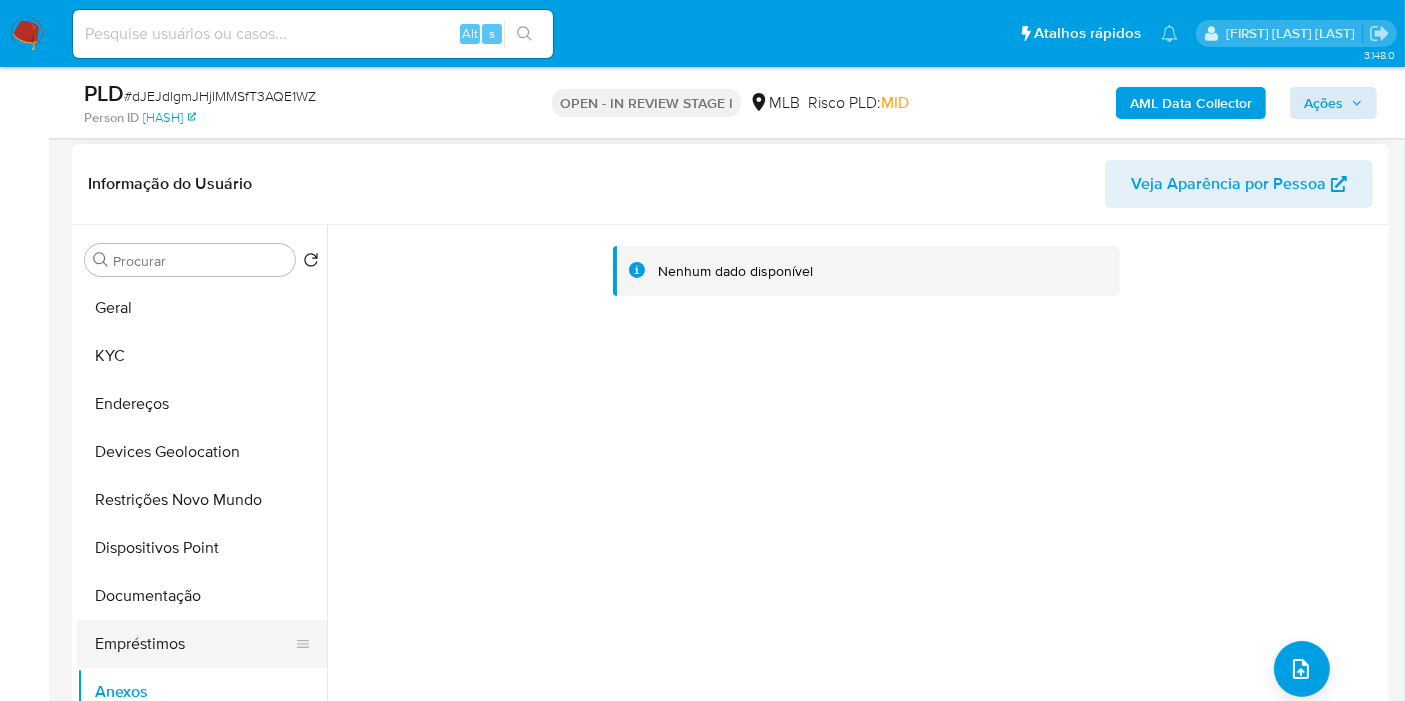 click on "Empréstimos" at bounding box center (194, 644) 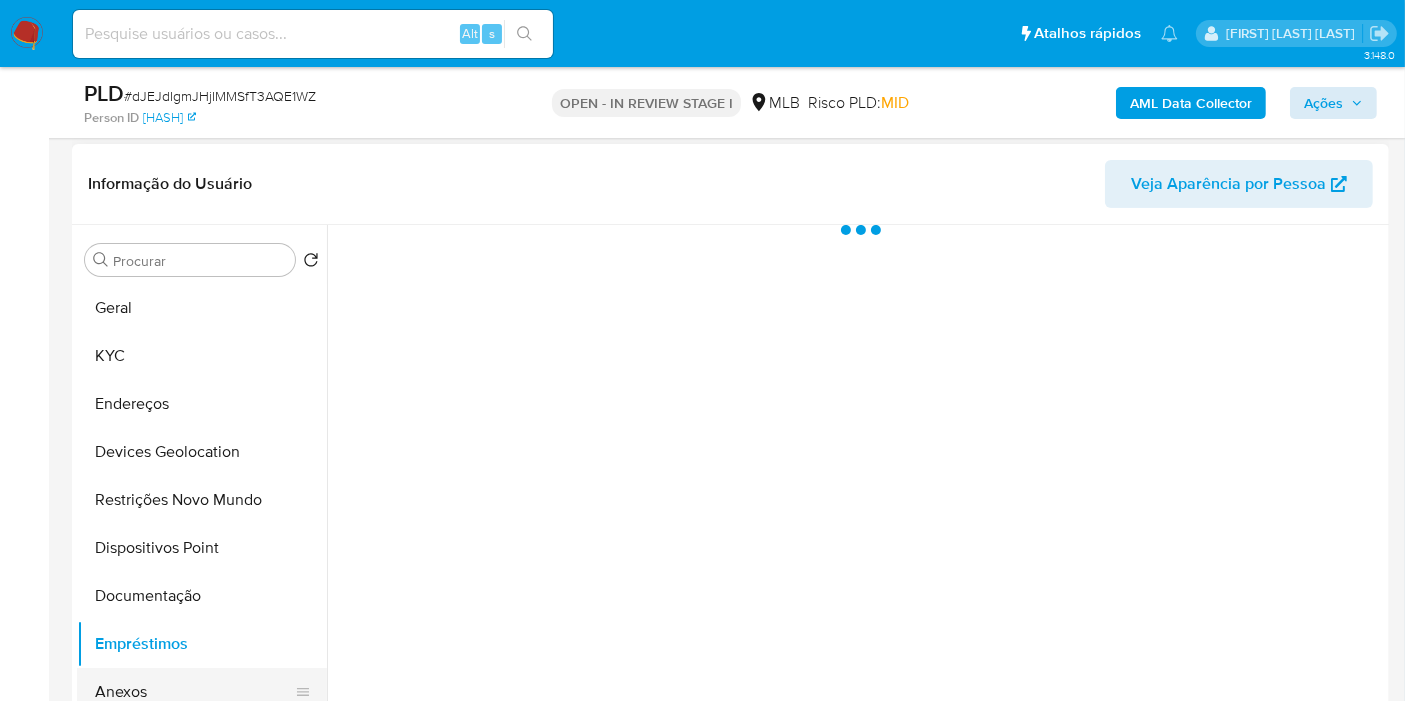 click on "Anexos" at bounding box center [194, 692] 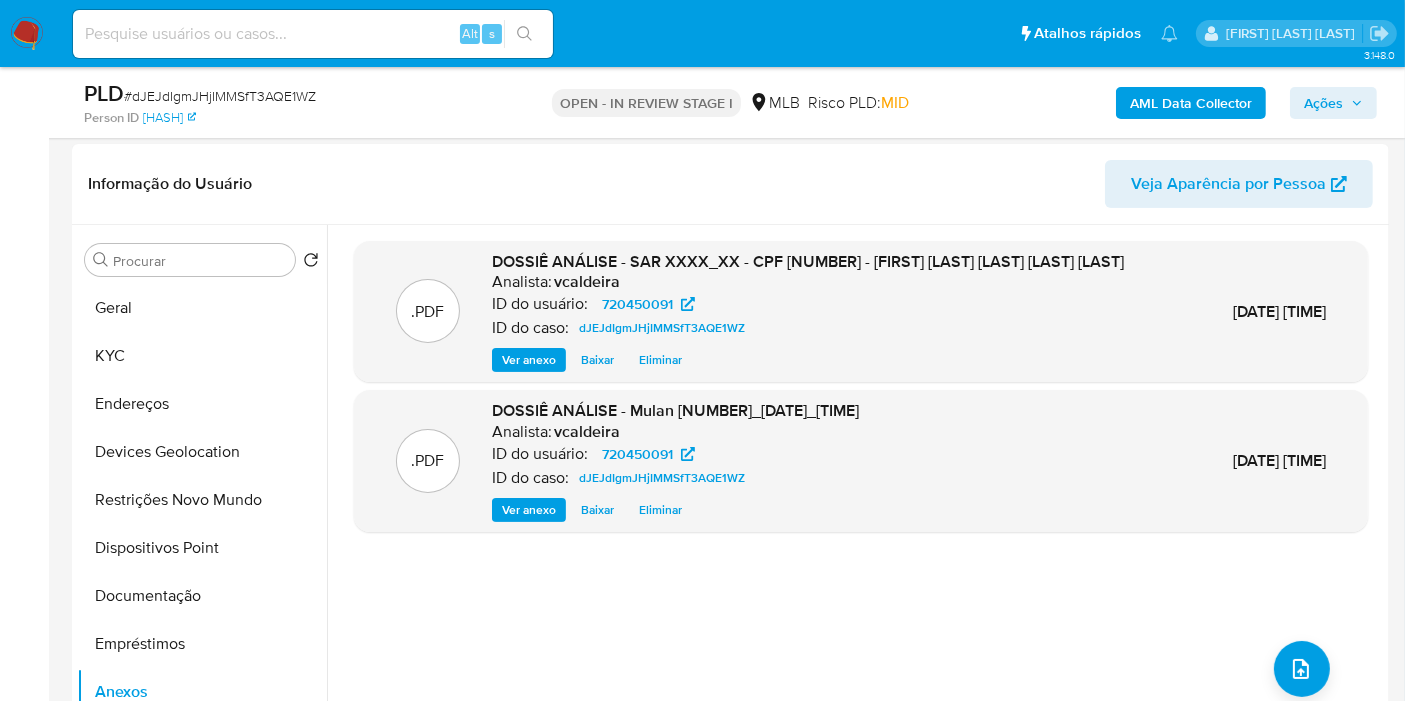 click on "Ações" at bounding box center [1323, 103] 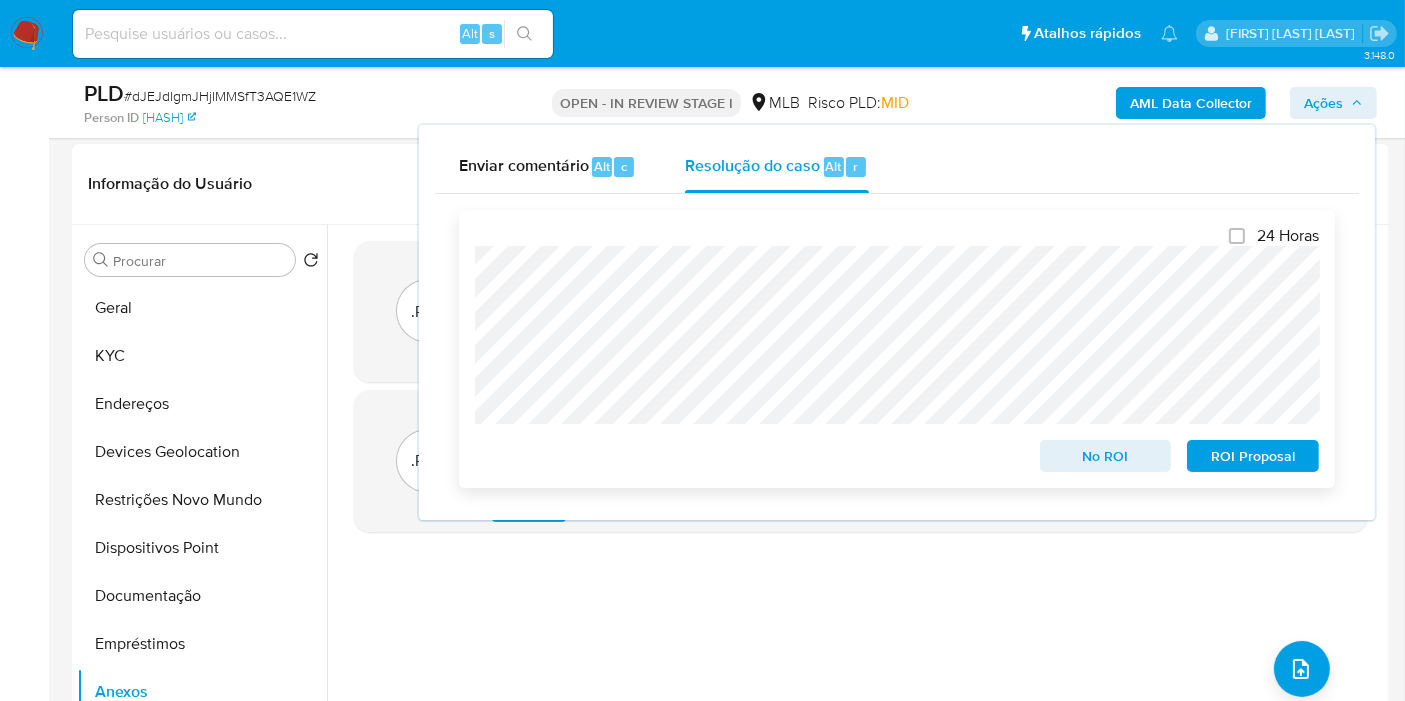 click on "ROI Proposal" at bounding box center [1253, 456] 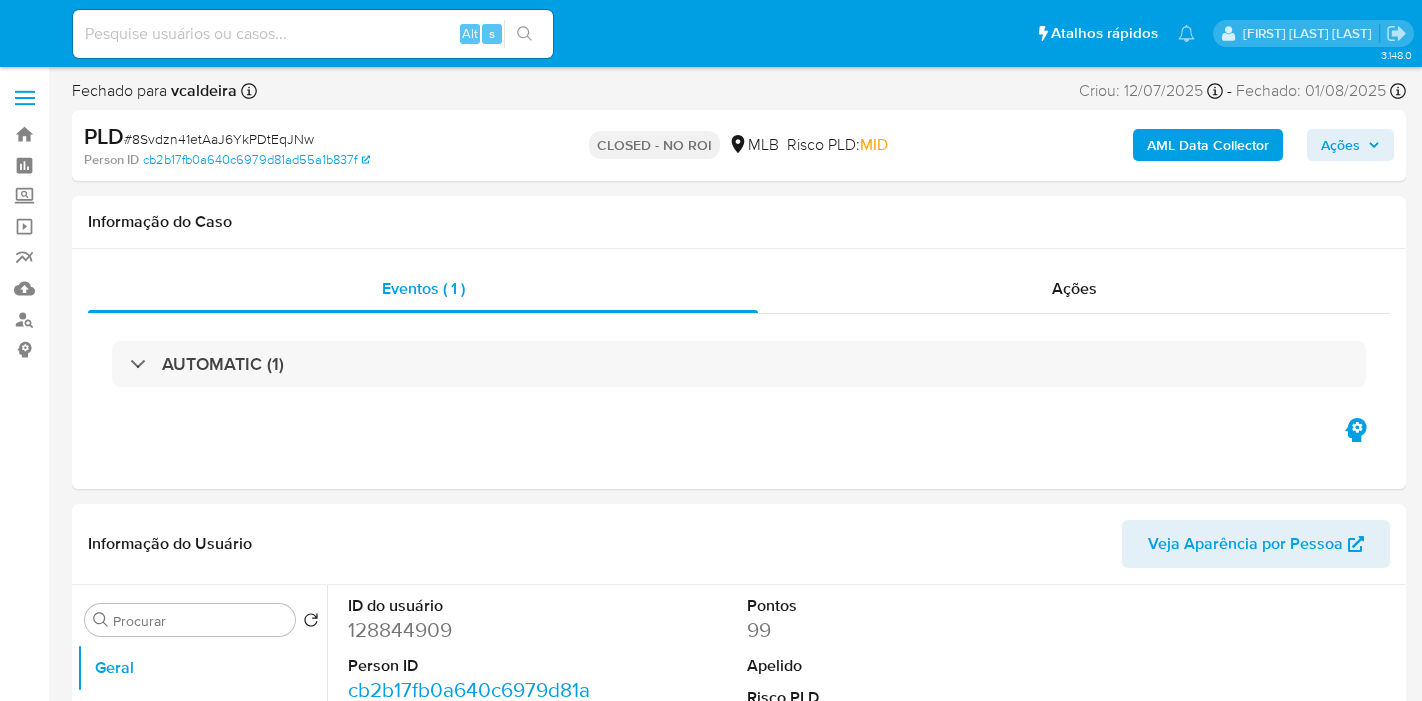select on "10" 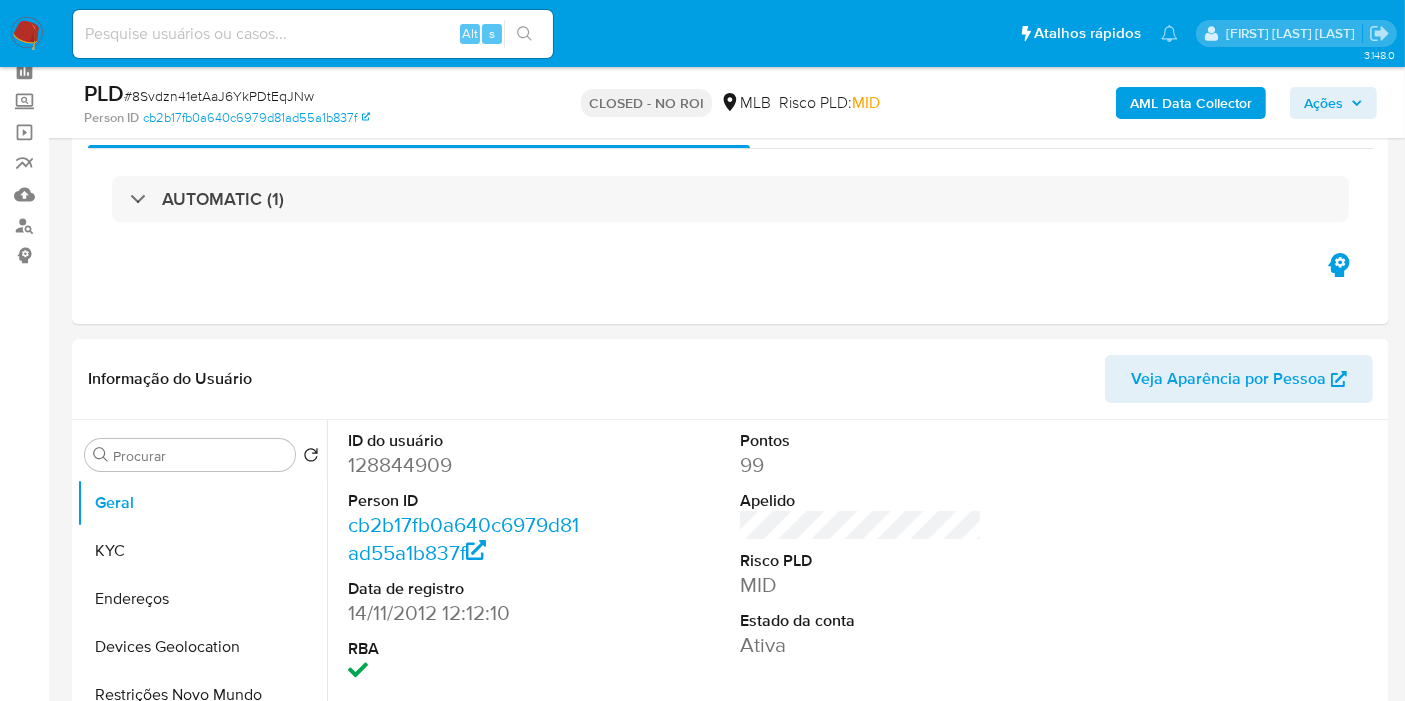 scroll, scrollTop: 222, scrollLeft: 0, axis: vertical 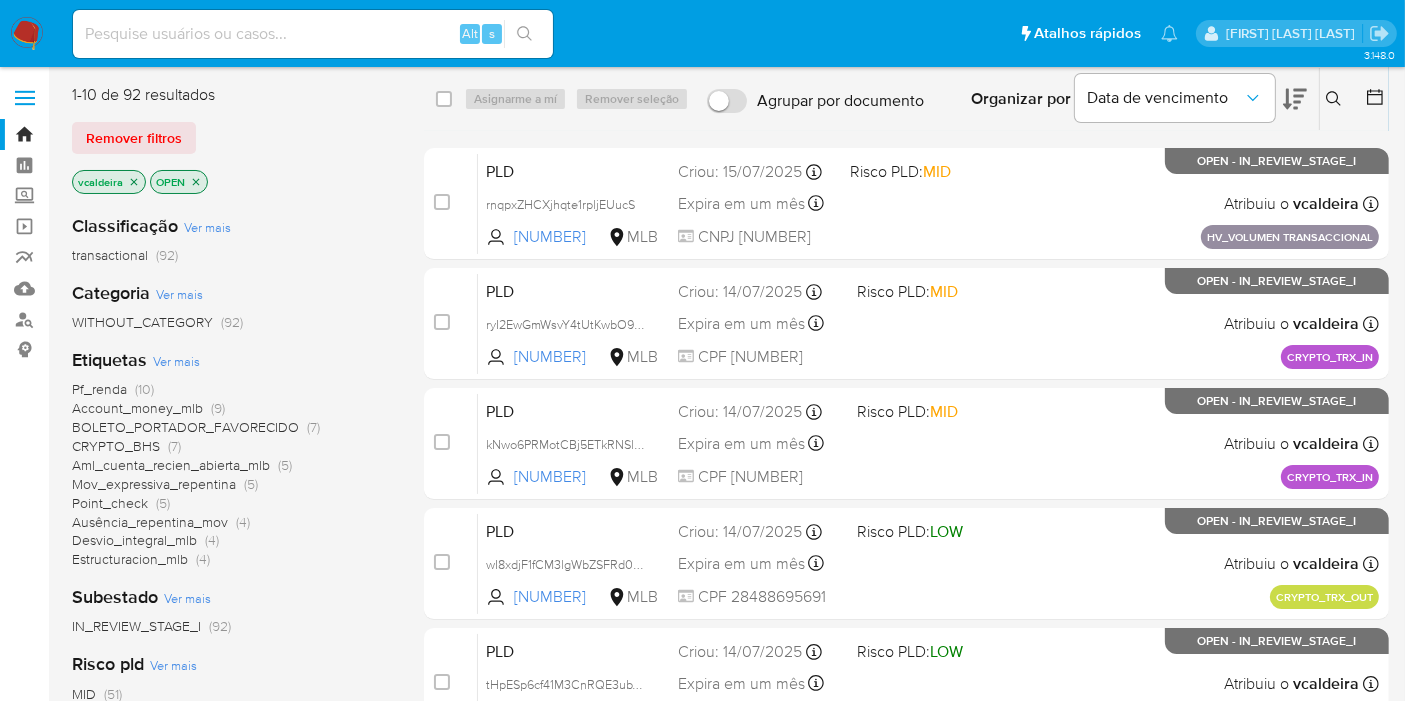 click on "Alt s" at bounding box center [313, 34] 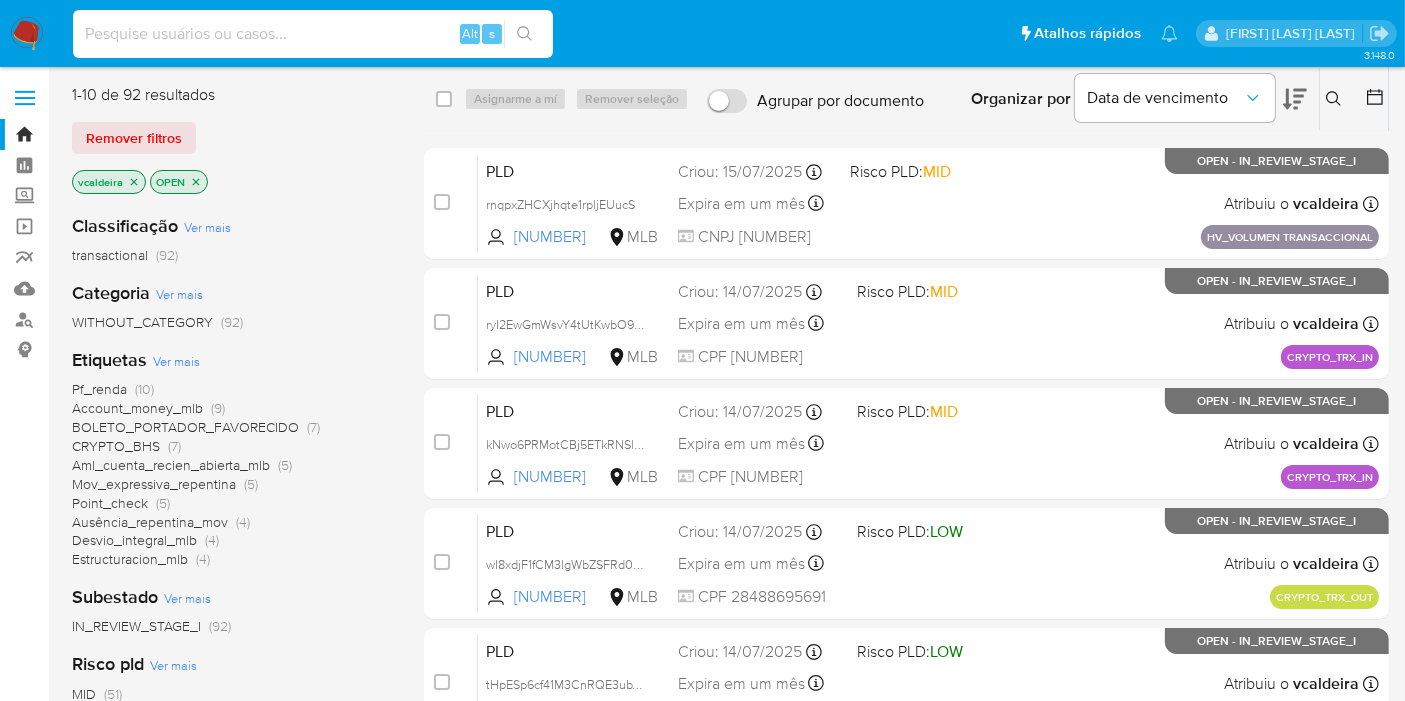 paste on "UddBHy3nNB0CfnxNS0erzBpM" 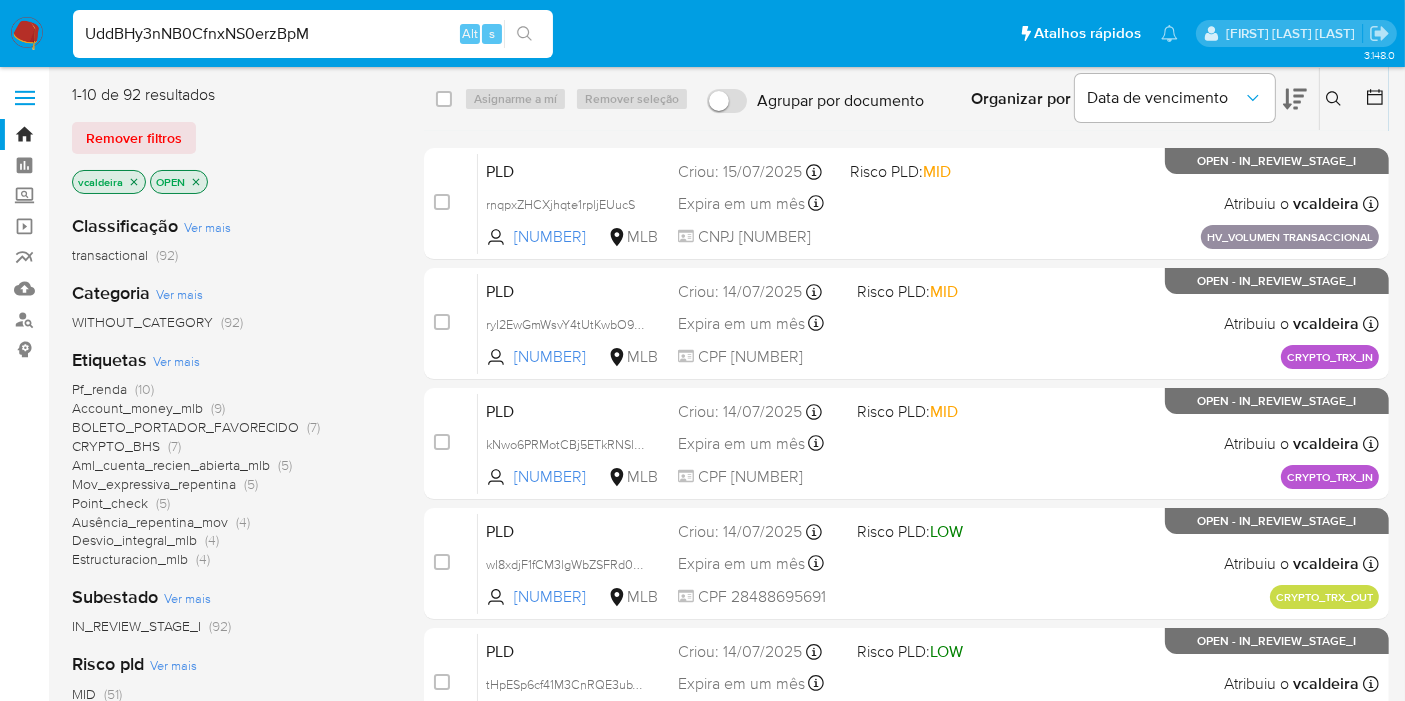 type on "UddBHy3nNB0CfnxNS0erzBpM" 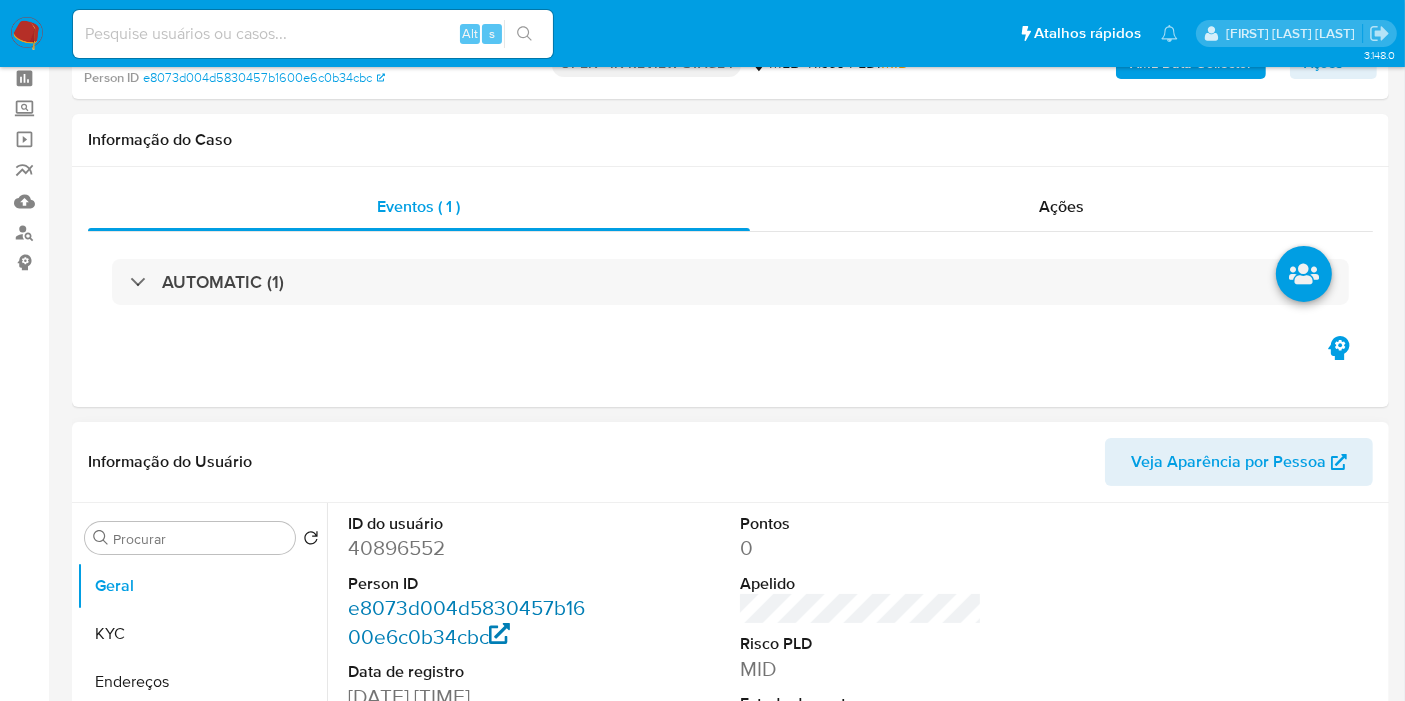 scroll, scrollTop: 222, scrollLeft: 0, axis: vertical 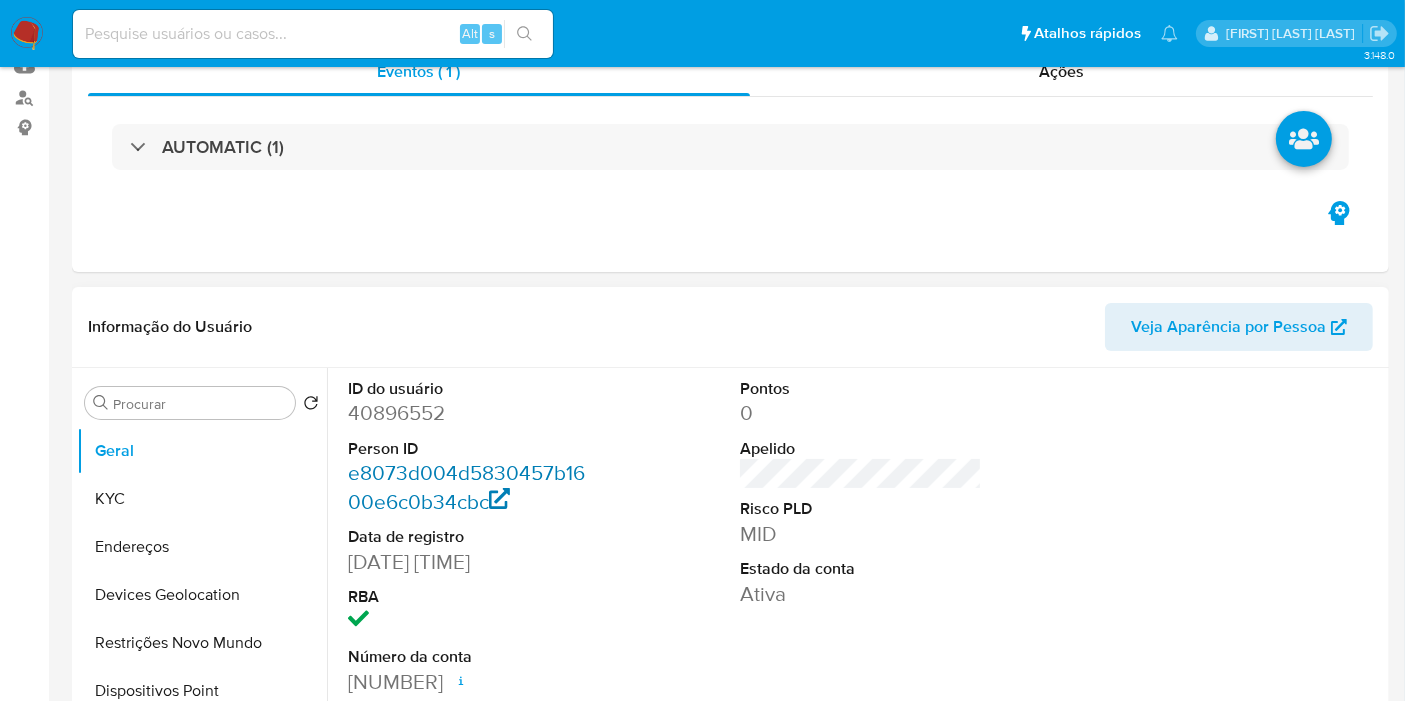 select on "10" 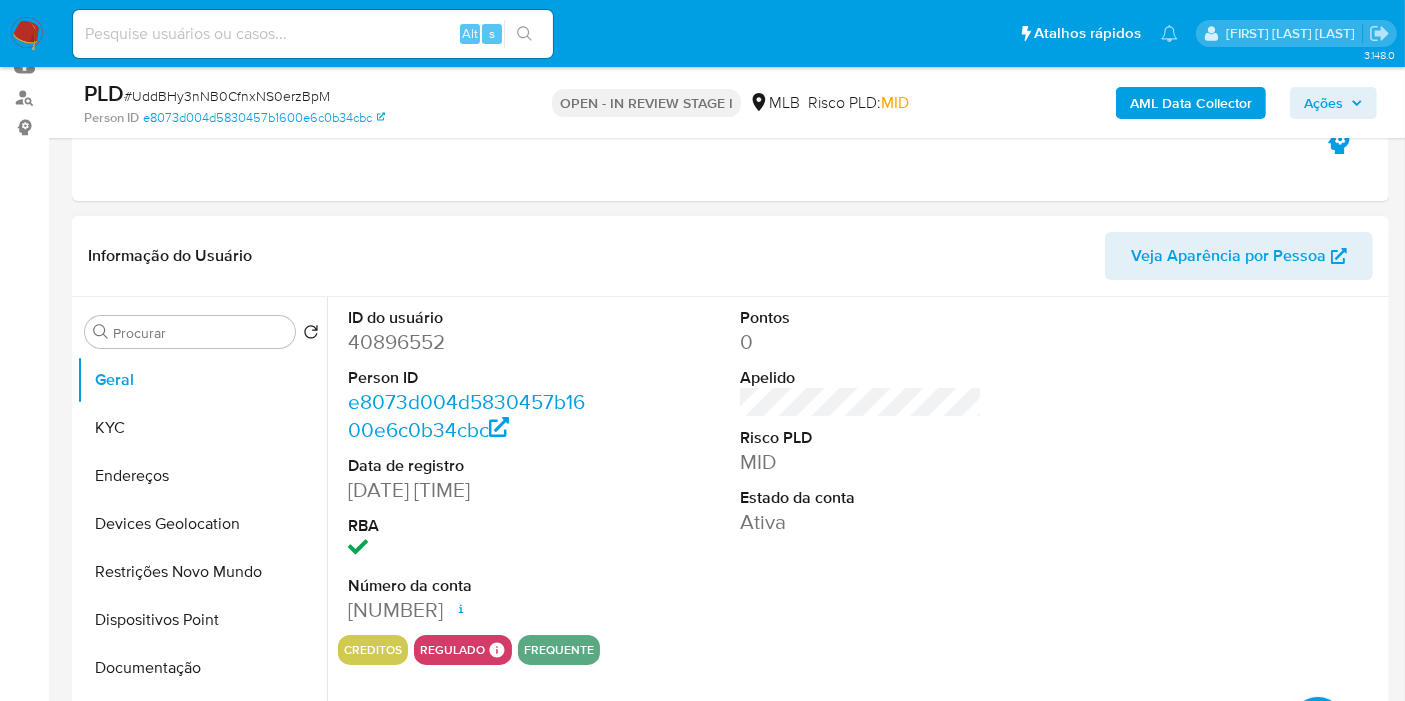 click on "40896552" at bounding box center [469, 342] 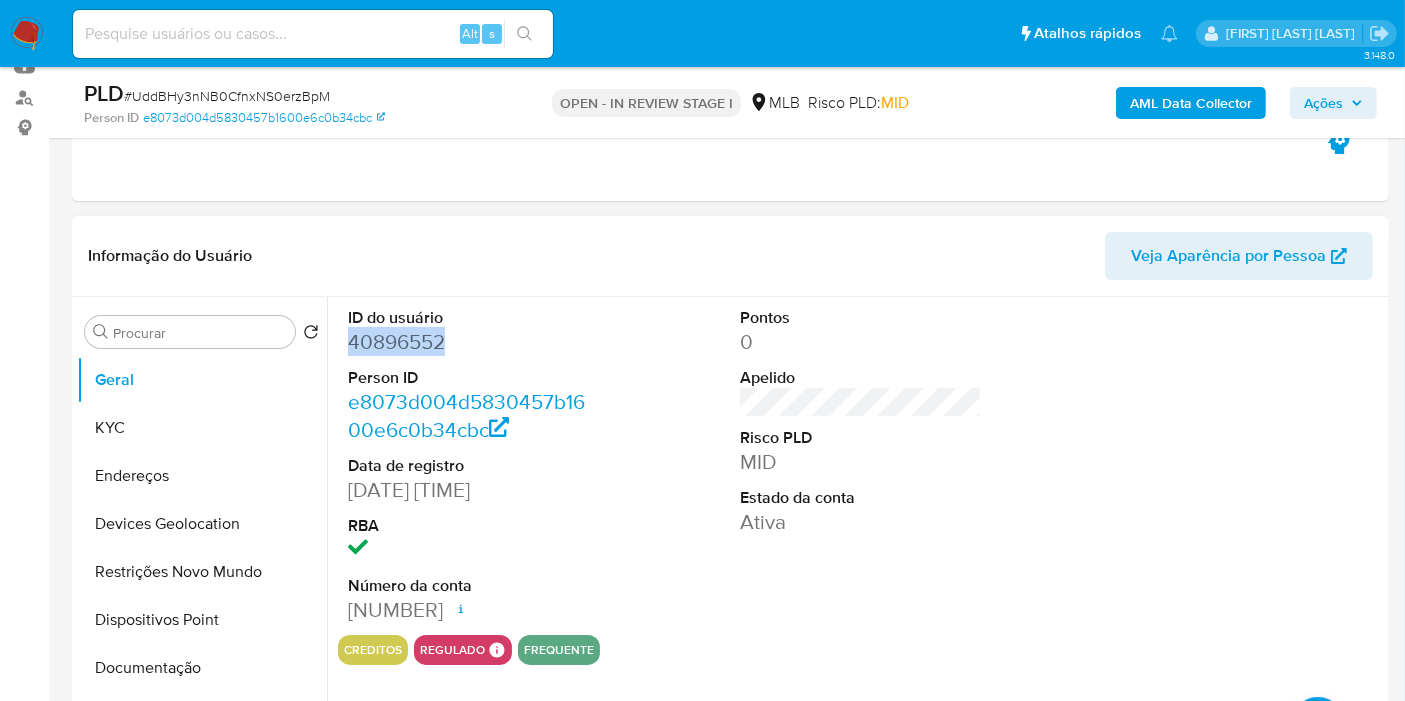 click on "40896552" at bounding box center [469, 342] 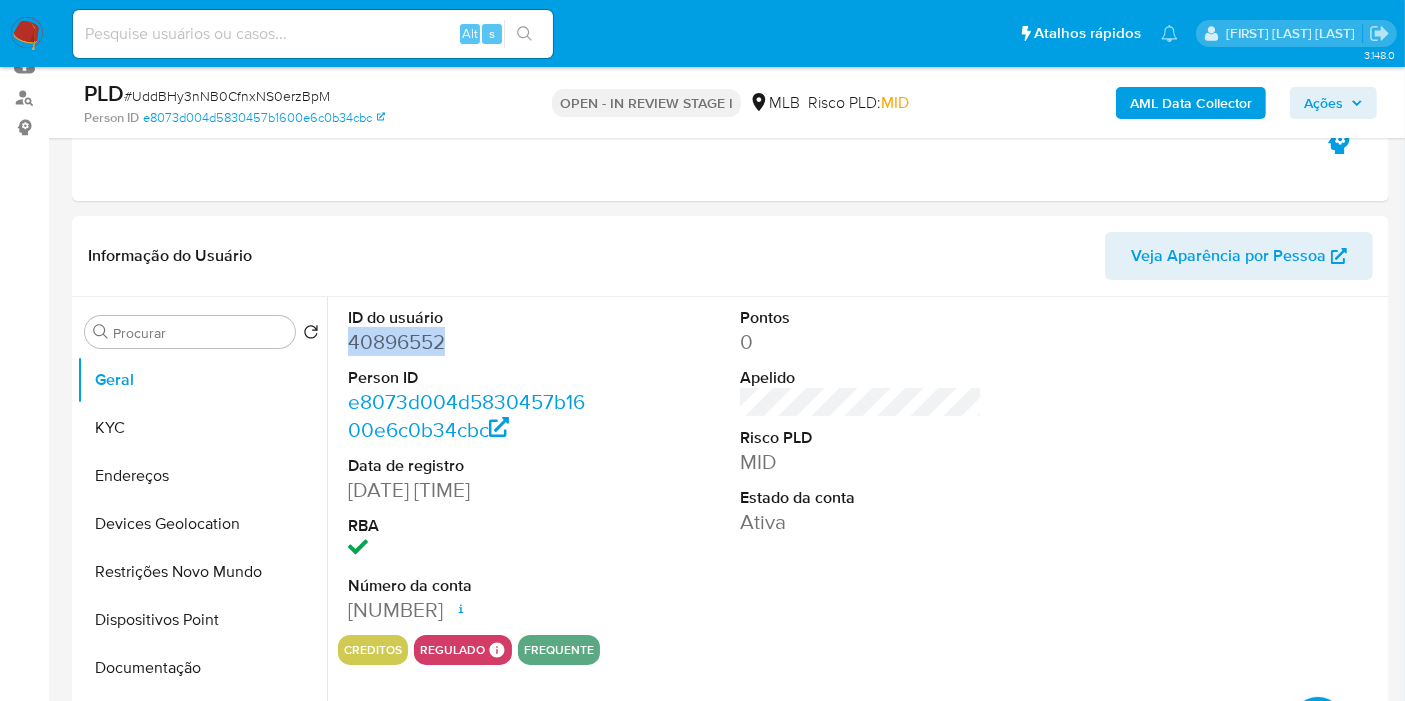 copy on "40896552" 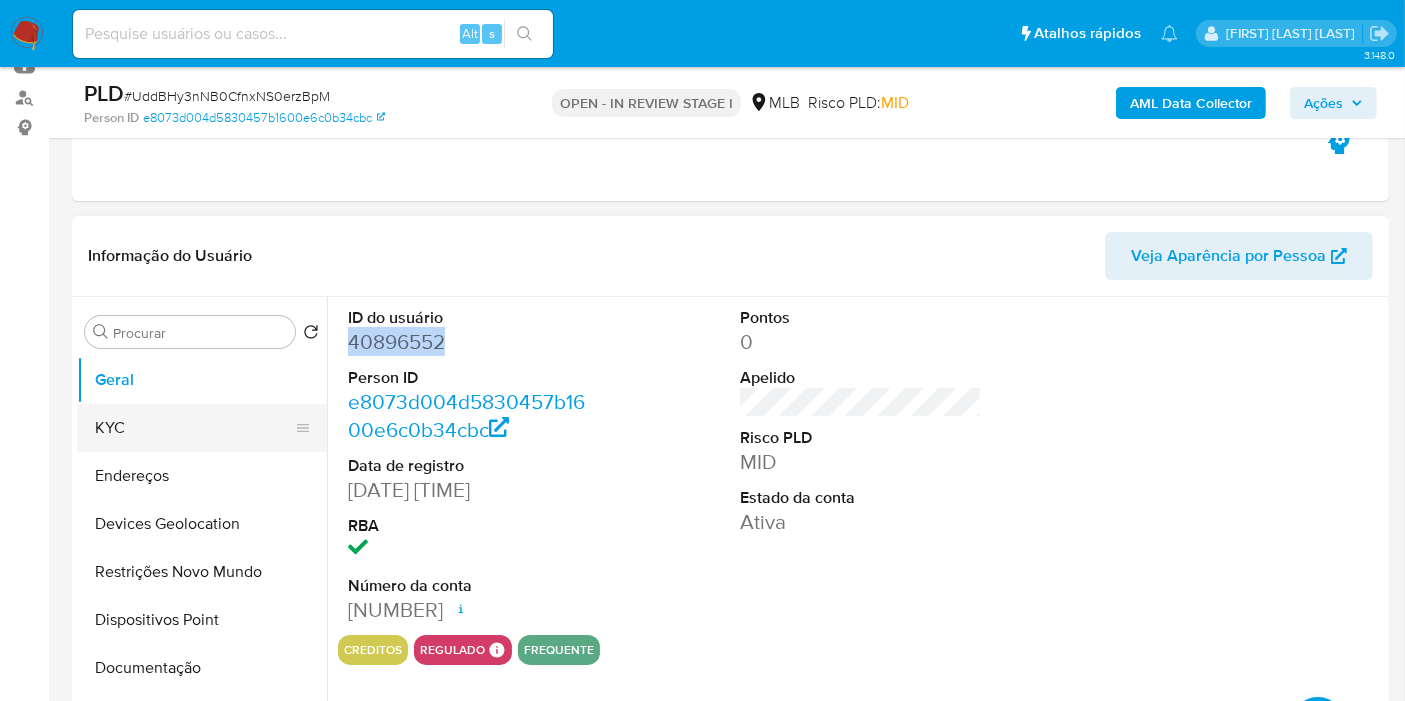 click on "KYC" at bounding box center [194, 428] 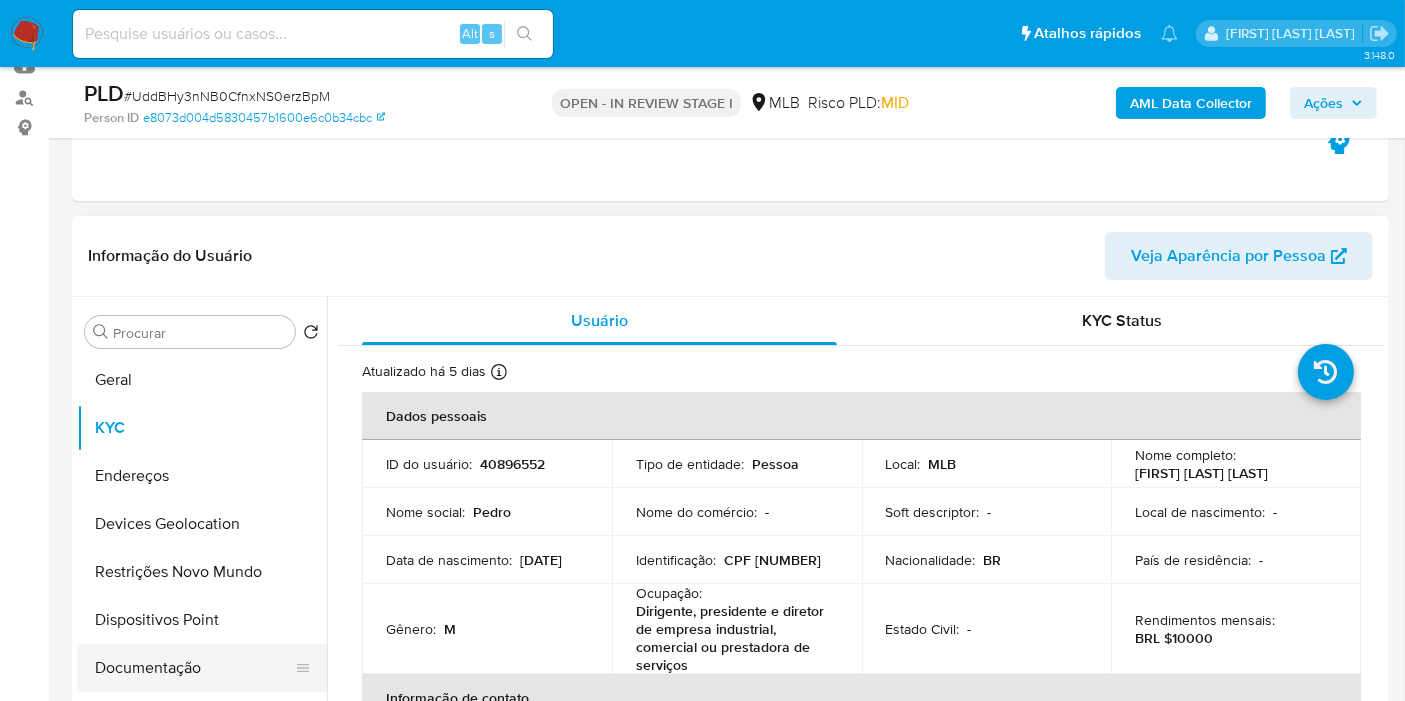 click on "Documentação" at bounding box center (194, 668) 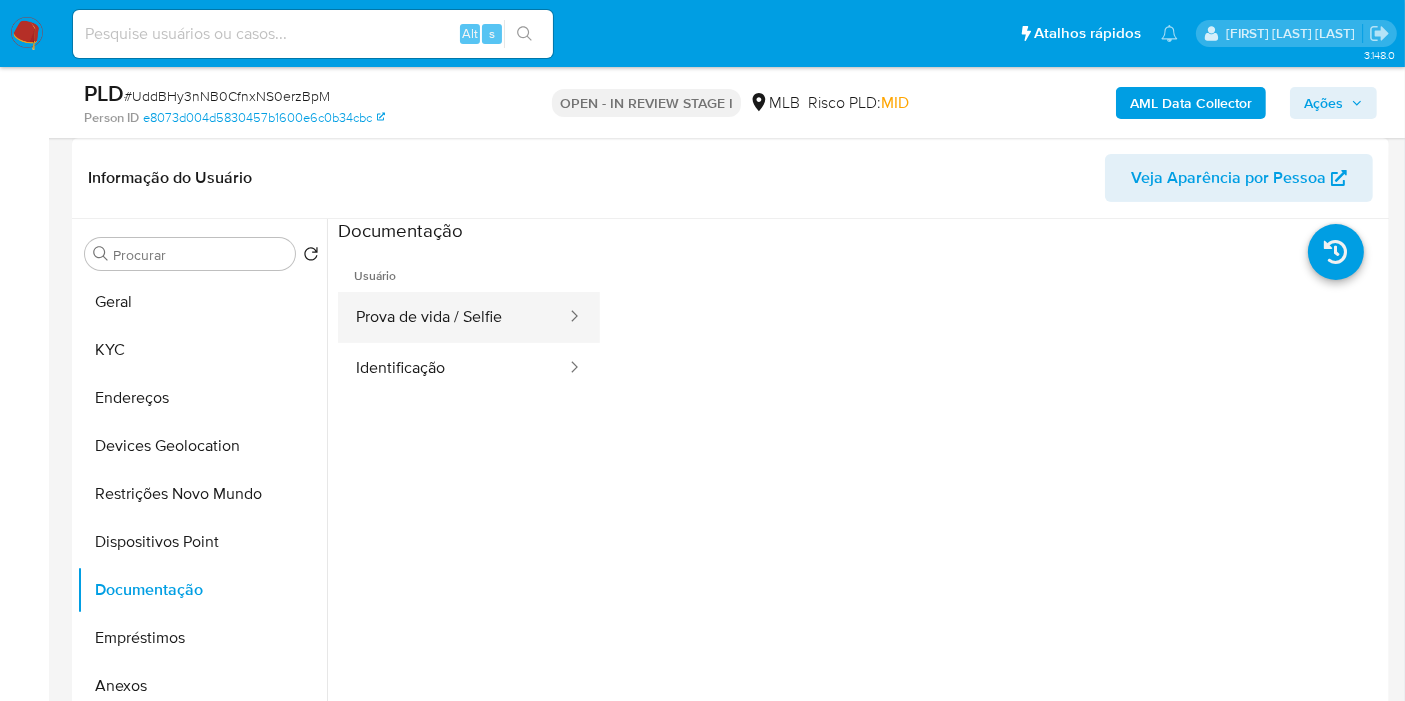 scroll, scrollTop: 333, scrollLeft: 0, axis: vertical 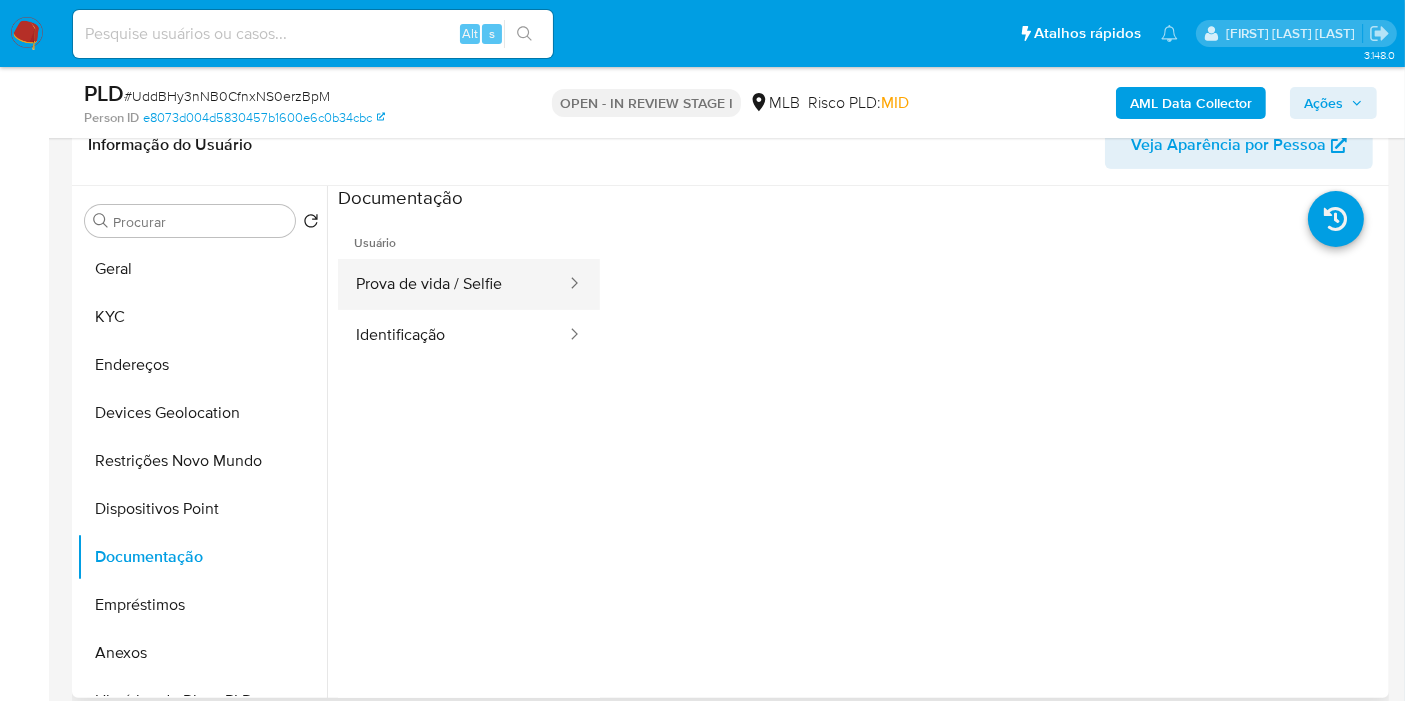 drag, startPoint x: 483, startPoint y: 264, endPoint x: 477, endPoint y: 280, distance: 17.088007 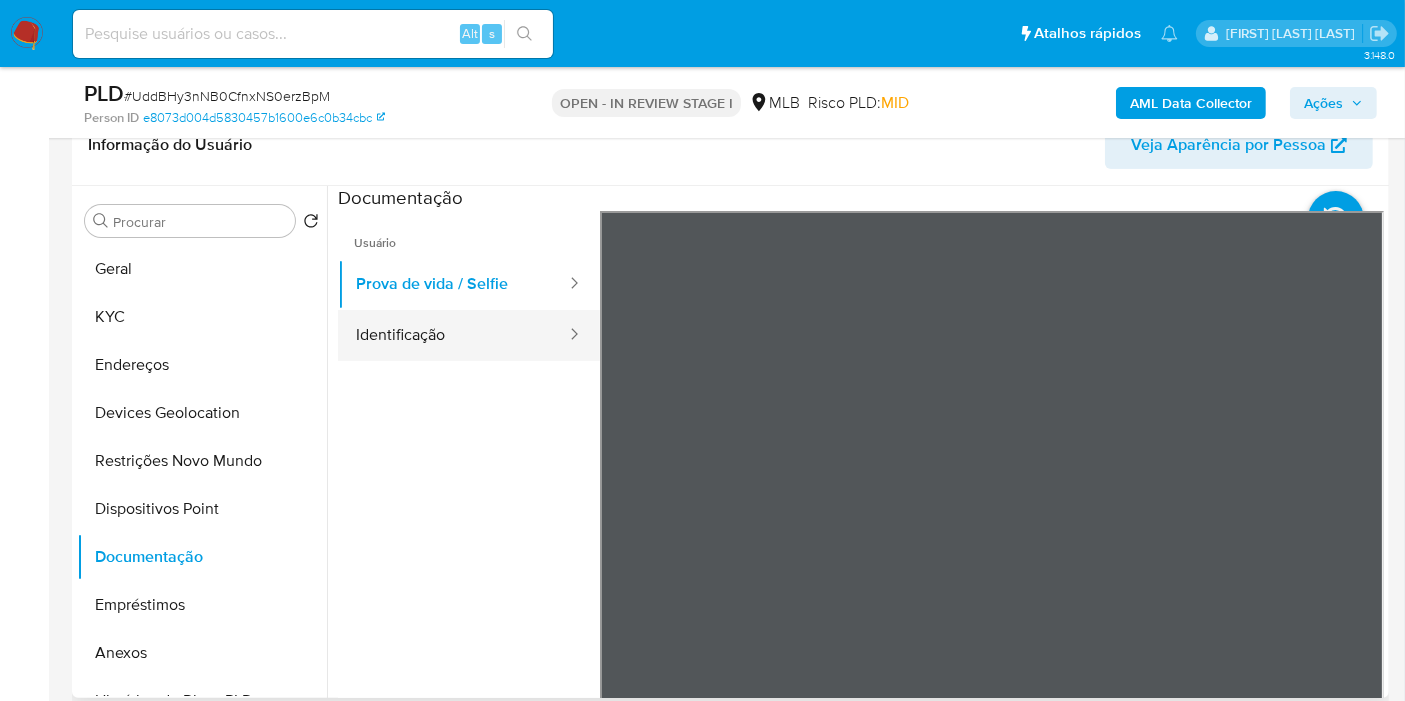 click on "Identificação" at bounding box center (453, 335) 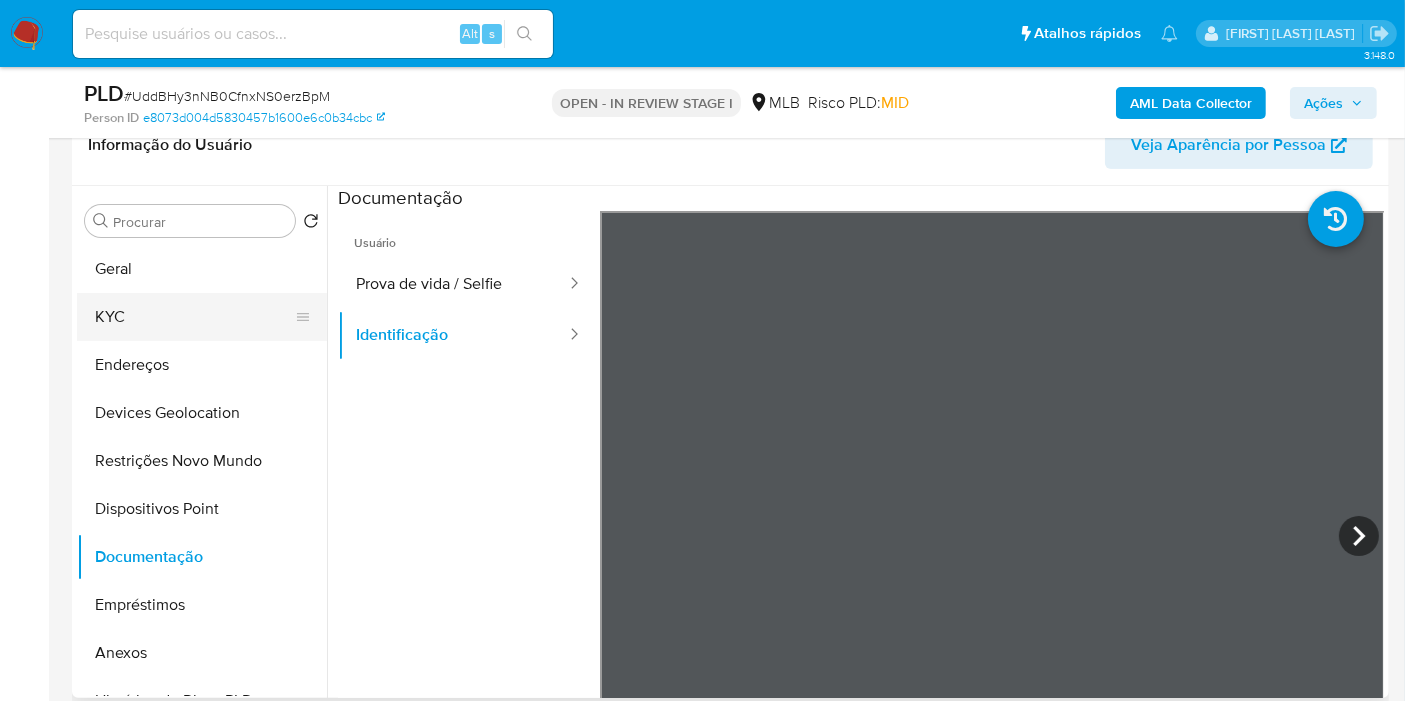 click on "KYC" at bounding box center (194, 317) 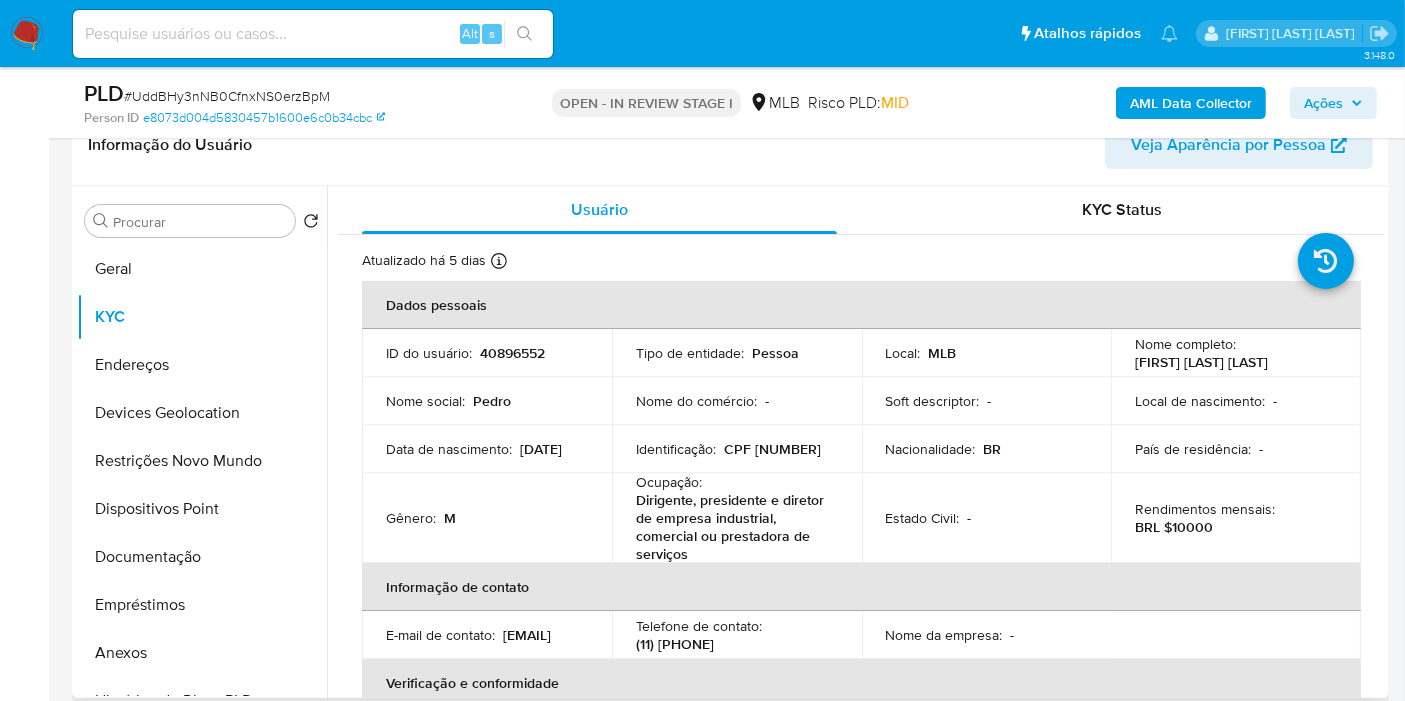 drag, startPoint x: 463, startPoint y: 458, endPoint x: 373, endPoint y: 457, distance: 90.005554 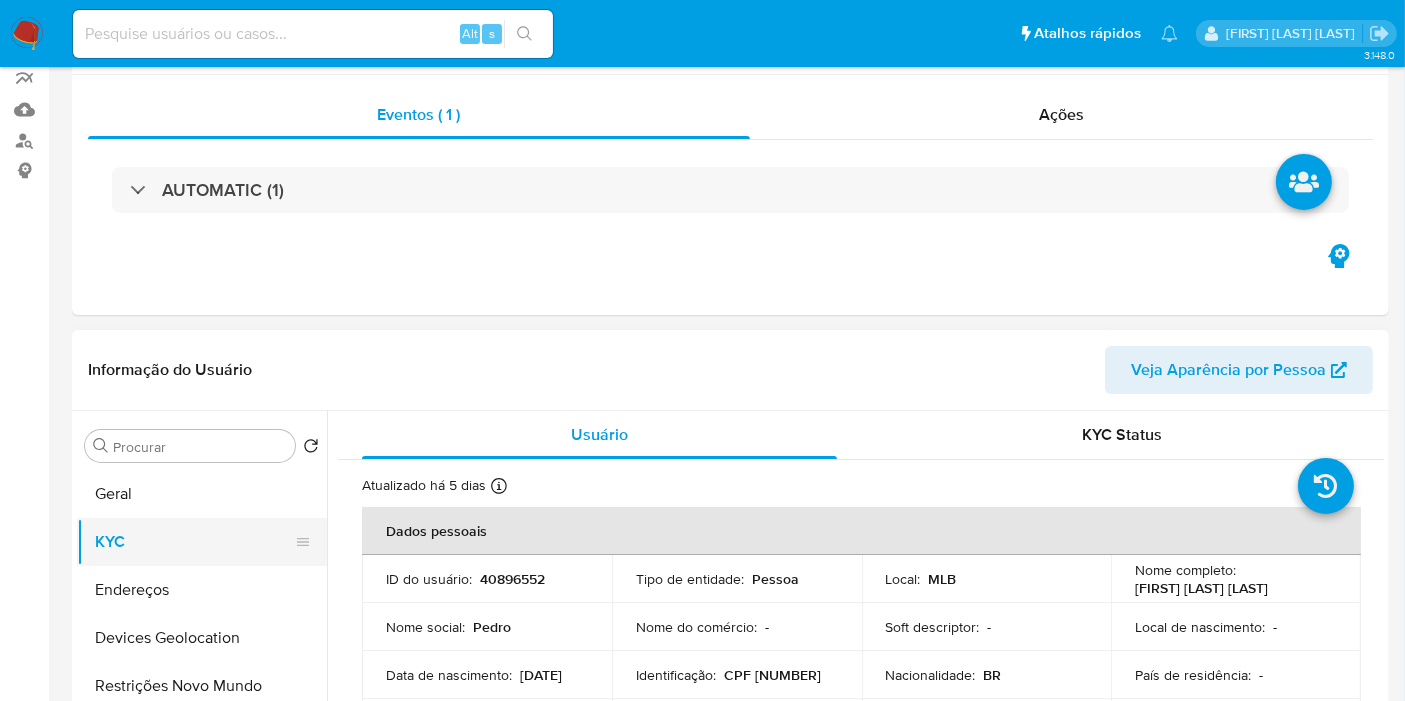 scroll, scrollTop: 0, scrollLeft: 0, axis: both 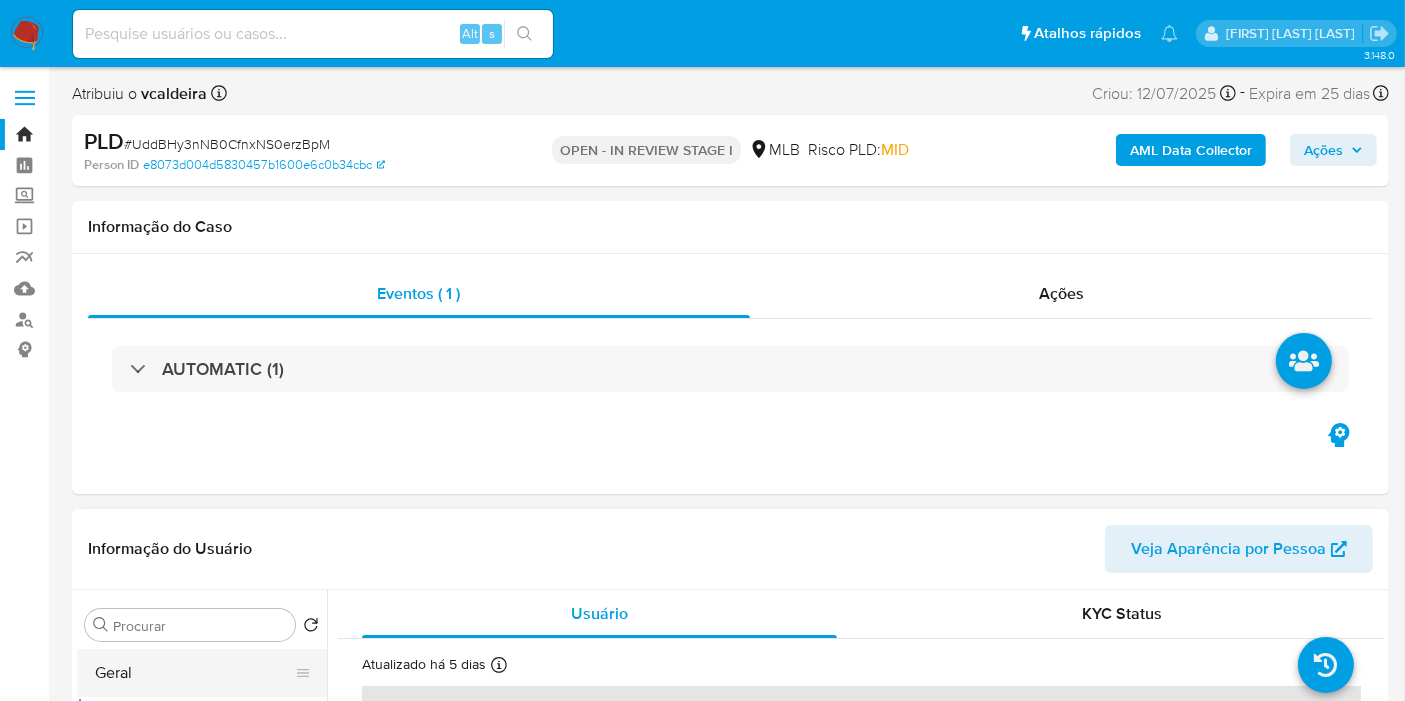 click on "Geral" at bounding box center [194, 673] 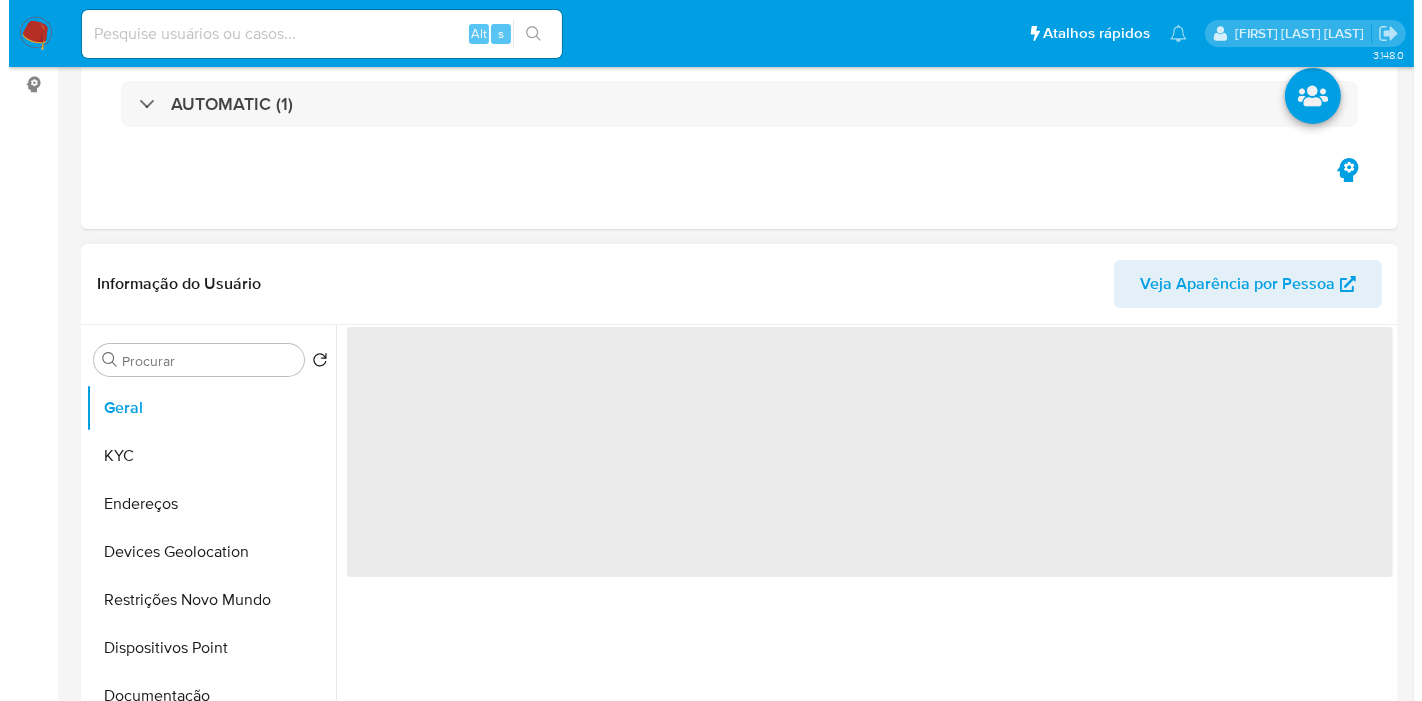 scroll, scrollTop: 333, scrollLeft: 0, axis: vertical 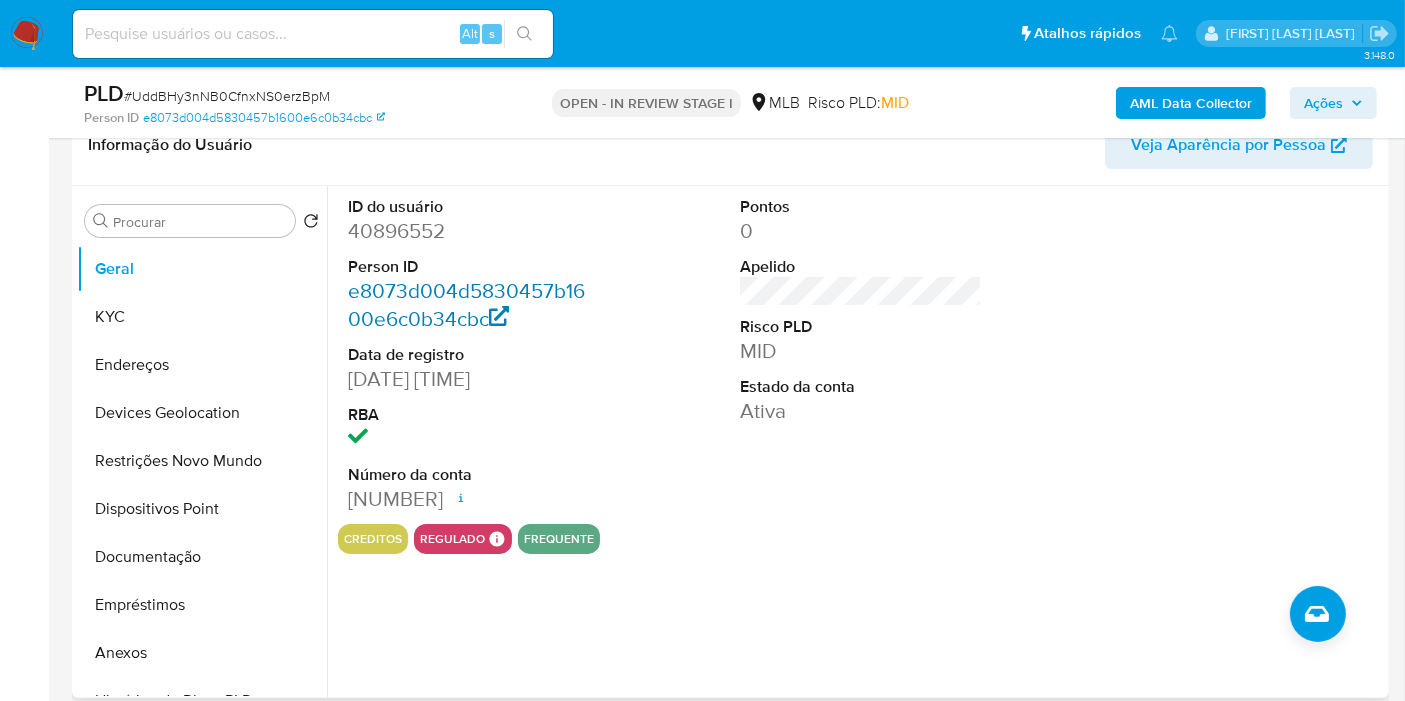 click on "e8073d004d5830457b1600e6c0b34cbc" at bounding box center (466, 304) 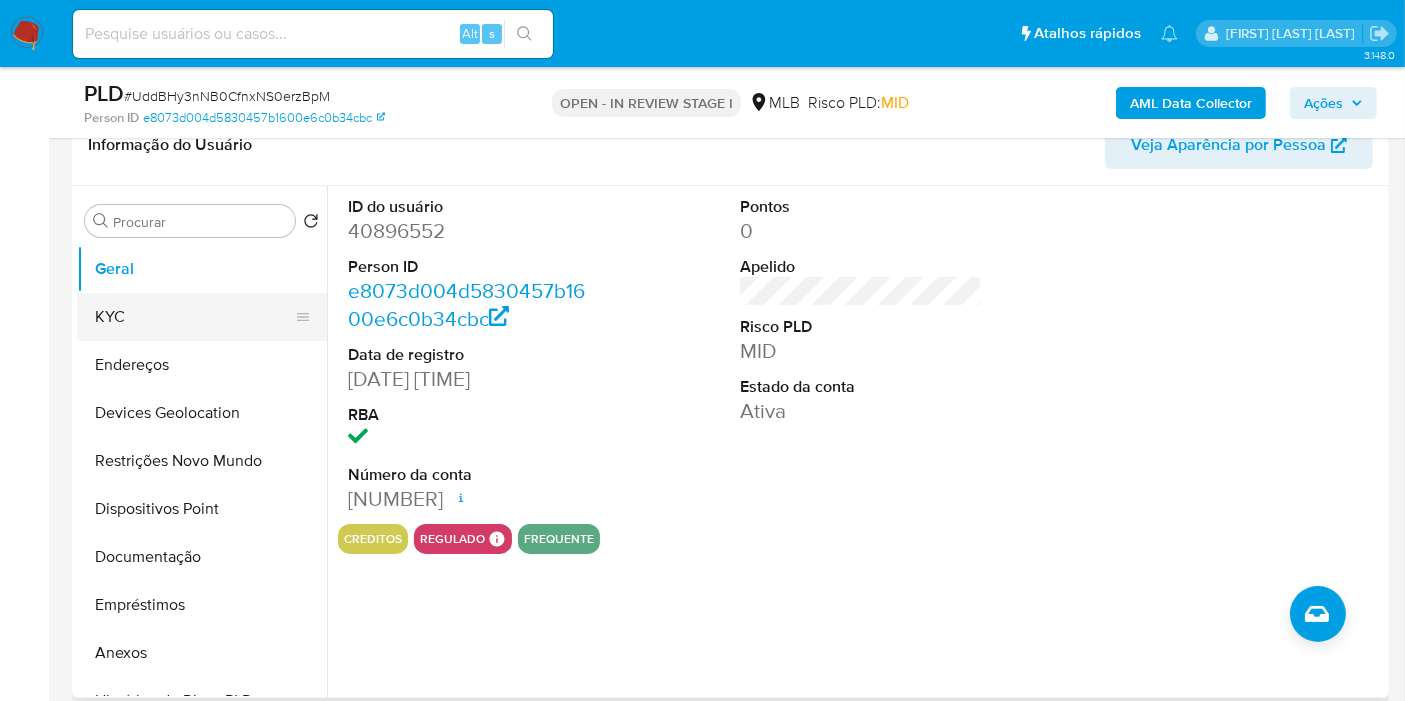drag, startPoint x: 231, startPoint y: 321, endPoint x: 270, endPoint y: 318, distance: 39.115215 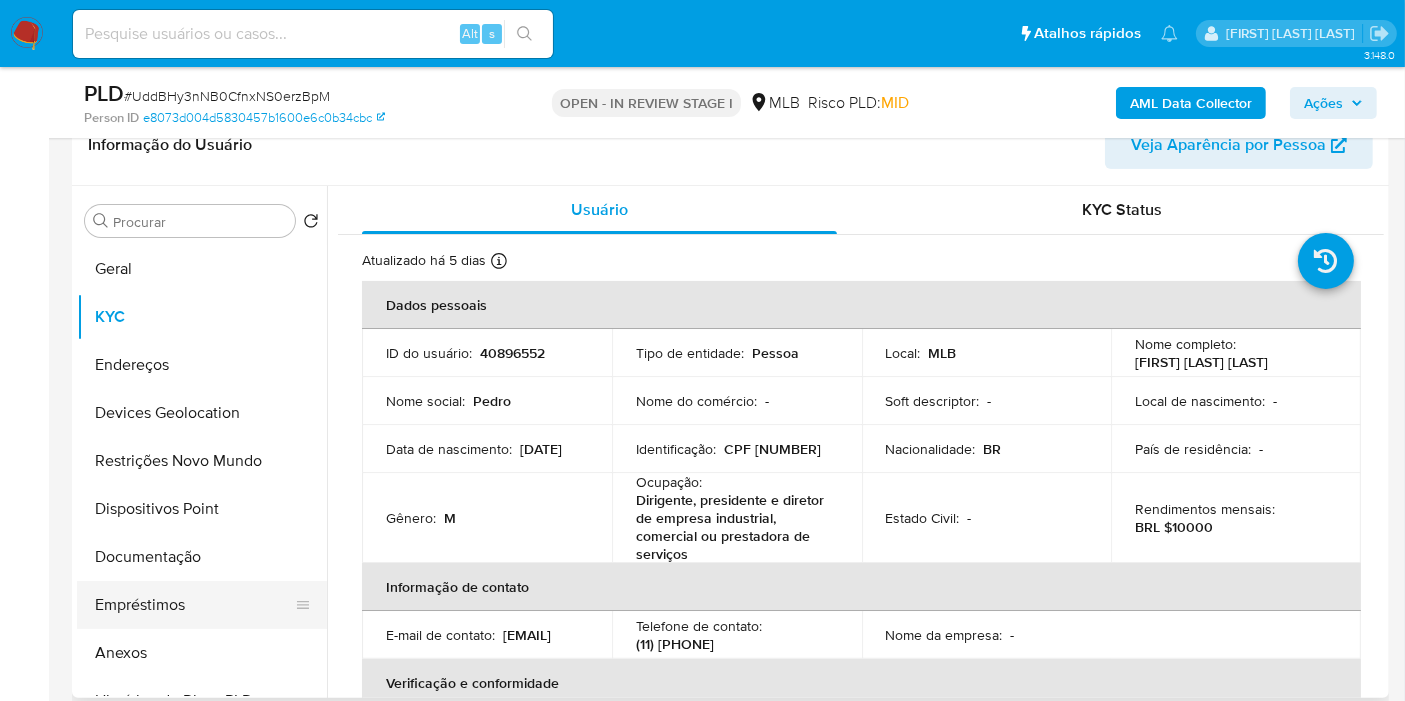 click on "Empréstimos" at bounding box center [194, 605] 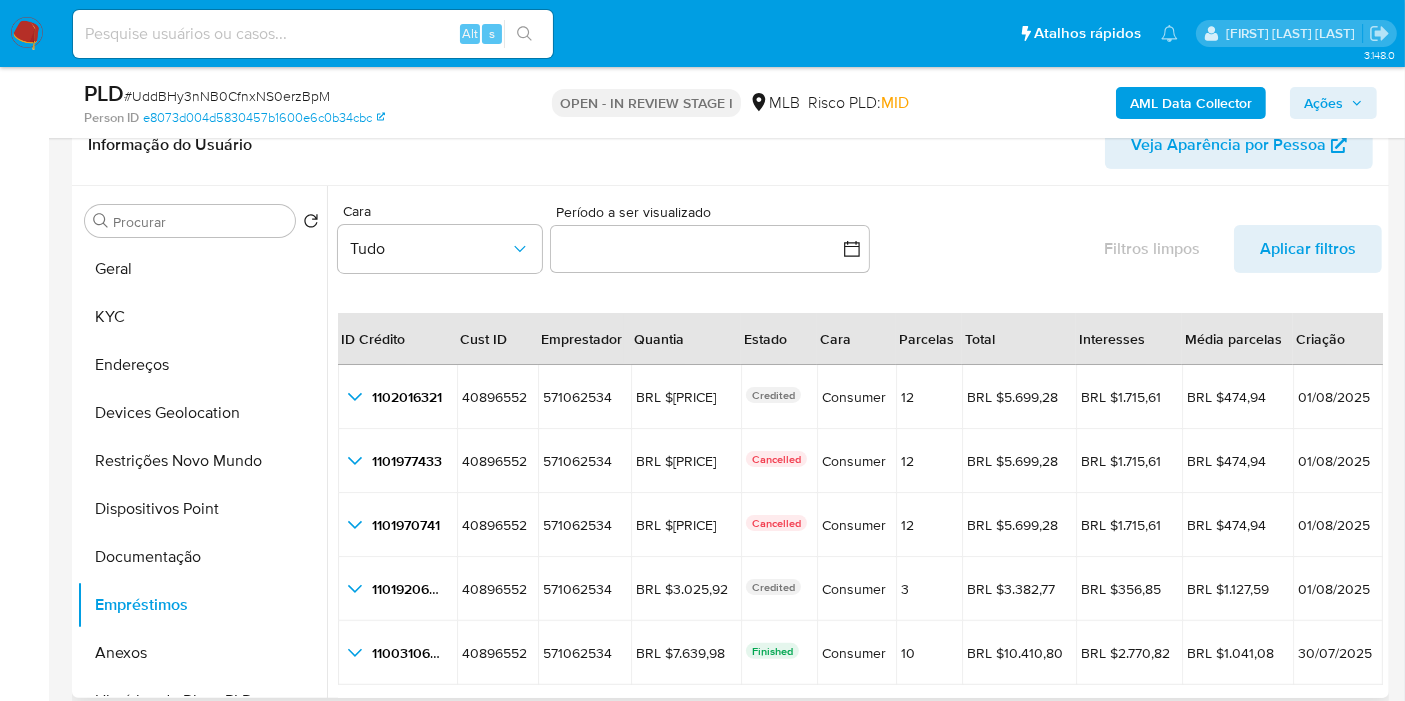 click on "Cara Tudo" at bounding box center [440, 242] 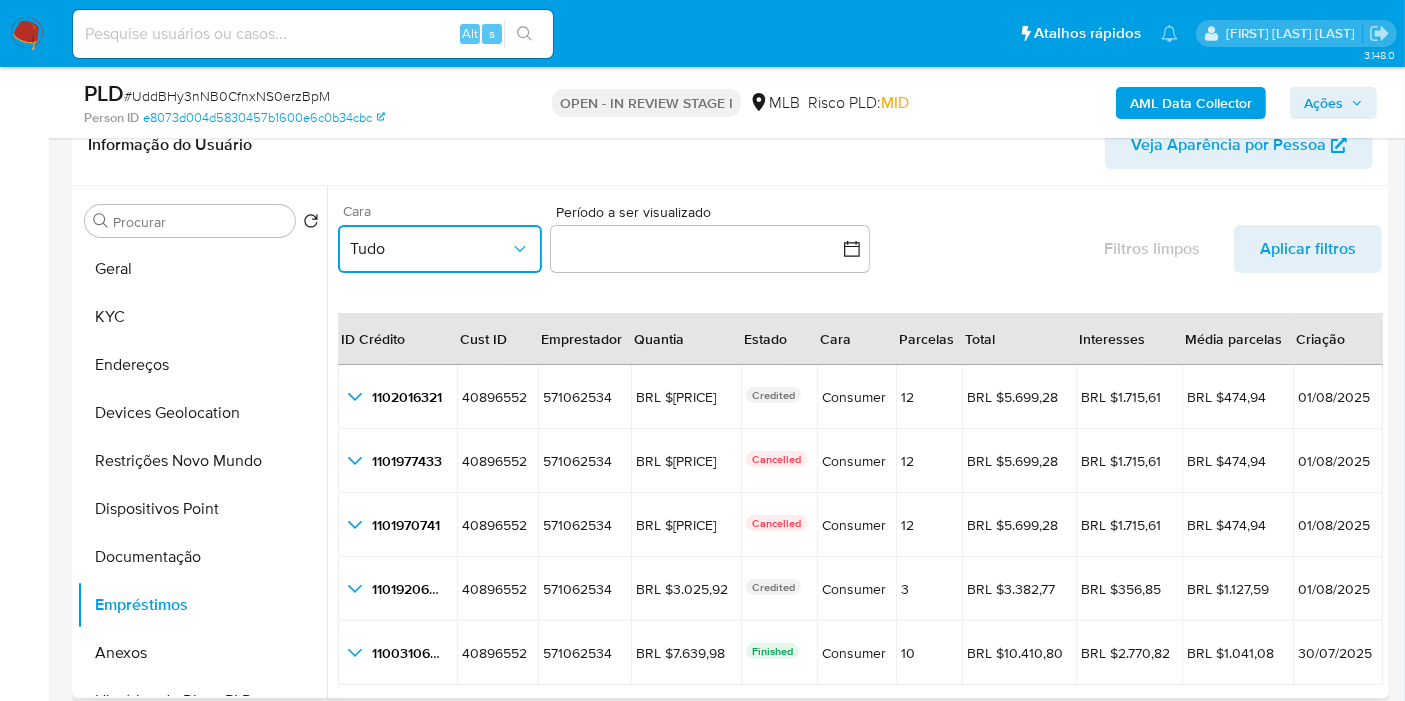 click on "Tudo" at bounding box center [430, 249] 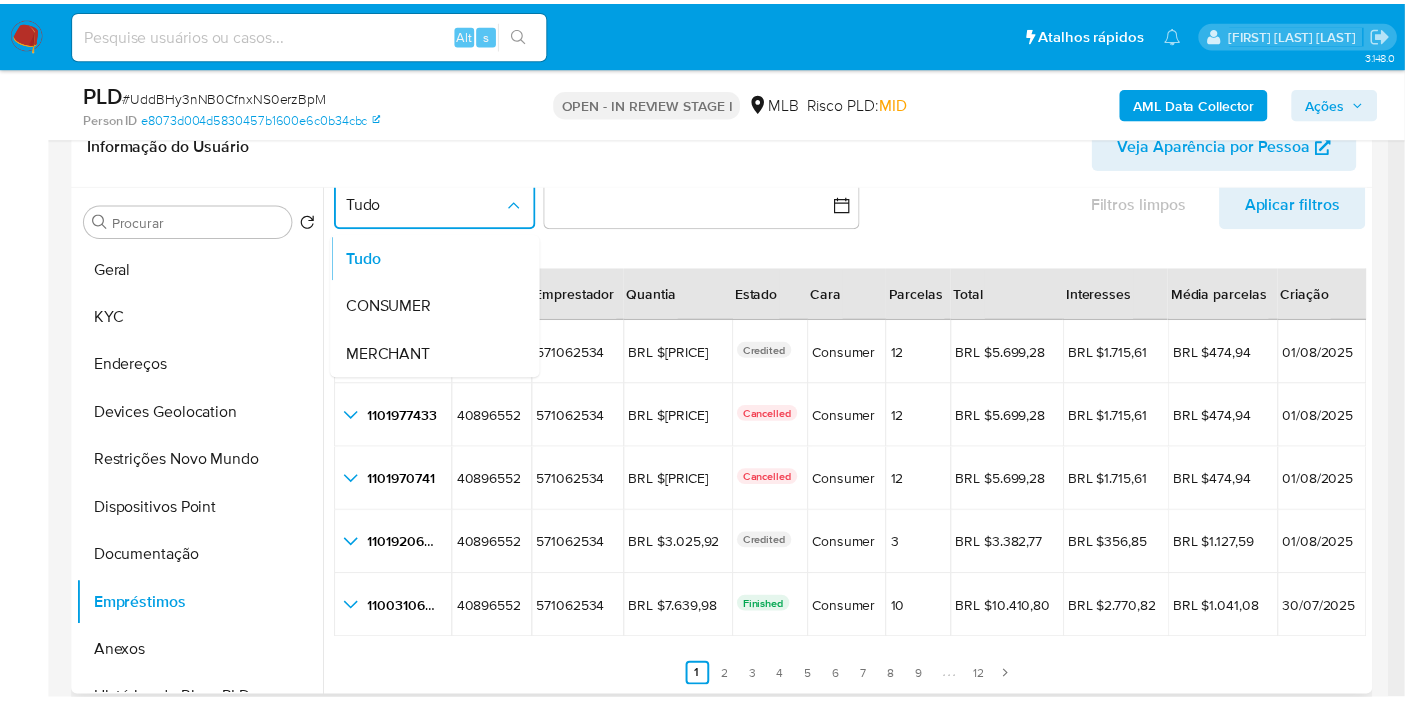 scroll, scrollTop: 0, scrollLeft: 0, axis: both 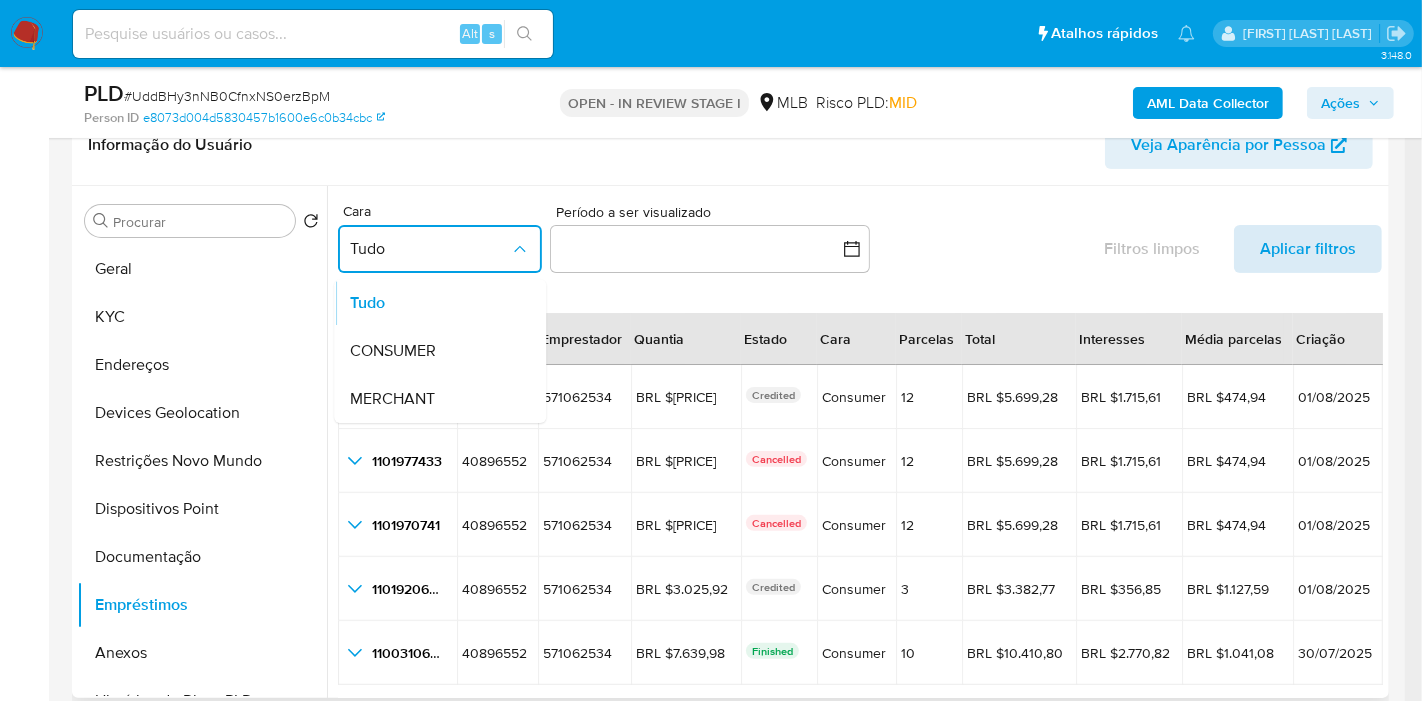 click on "Aplicar filtros" at bounding box center (1308, 249) 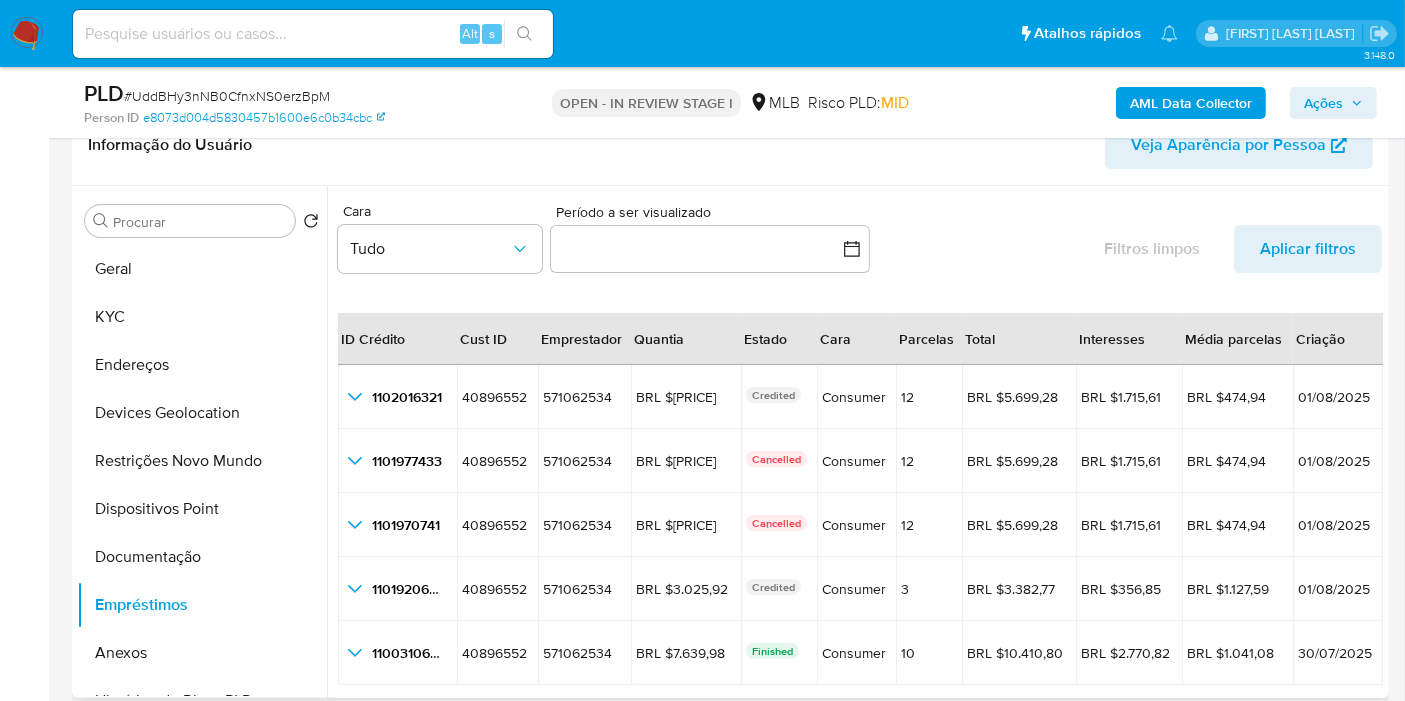 click on "Filtros limpos Aplicar filtros" at bounding box center (1230, 253) 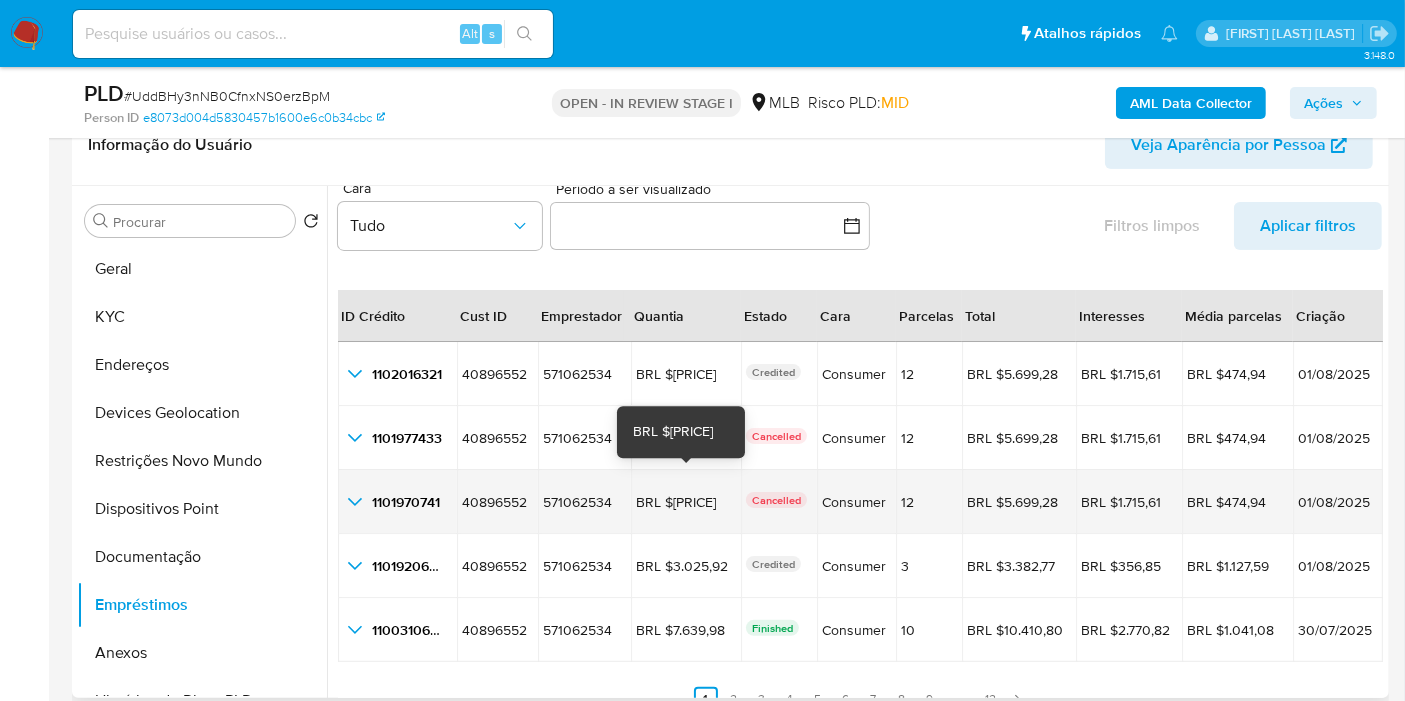 scroll, scrollTop: 45, scrollLeft: 0, axis: vertical 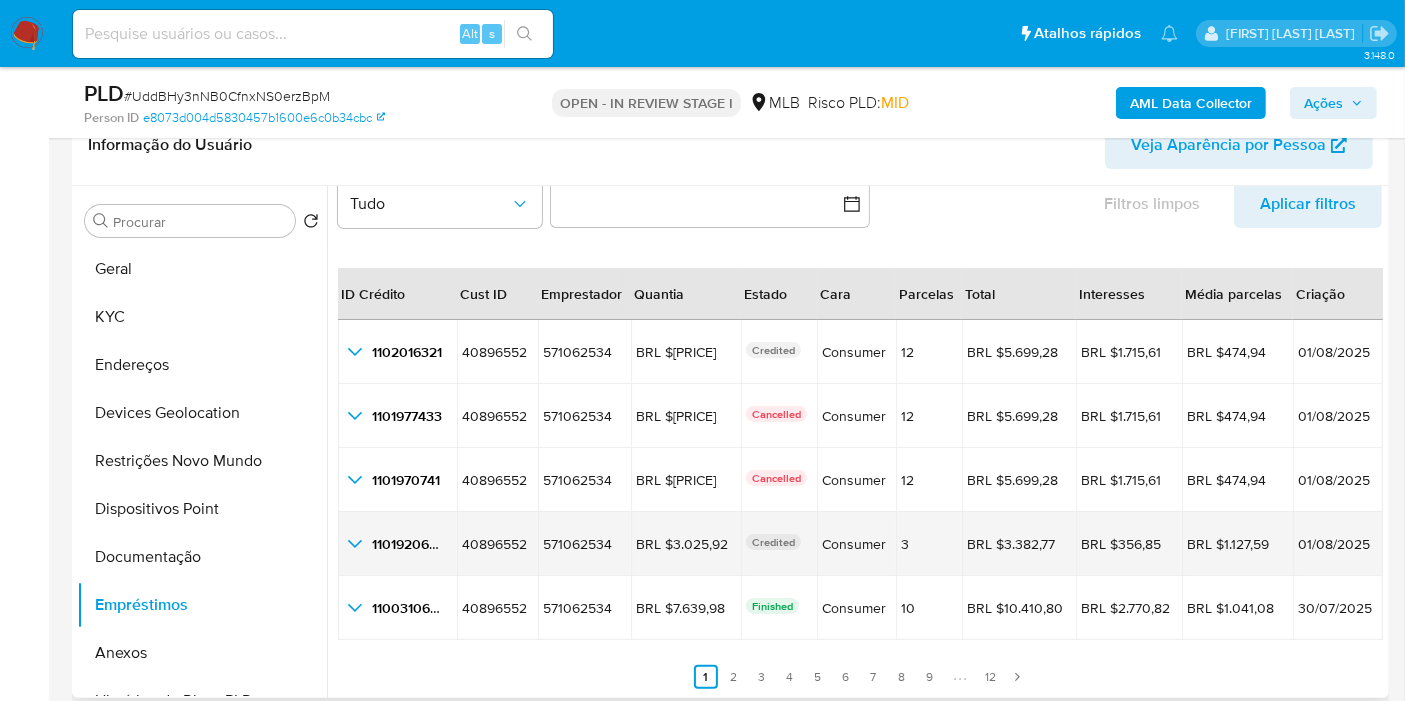 click 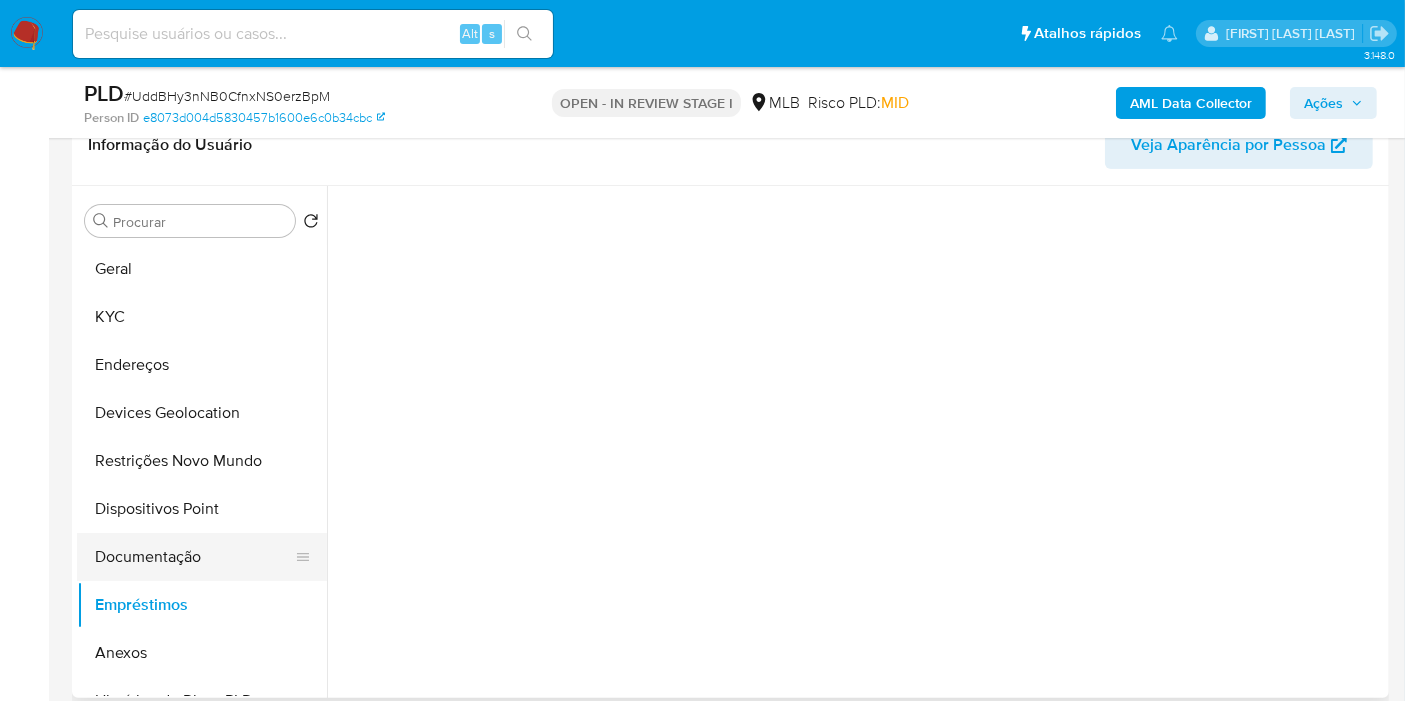 click on "Documentação" at bounding box center (194, 557) 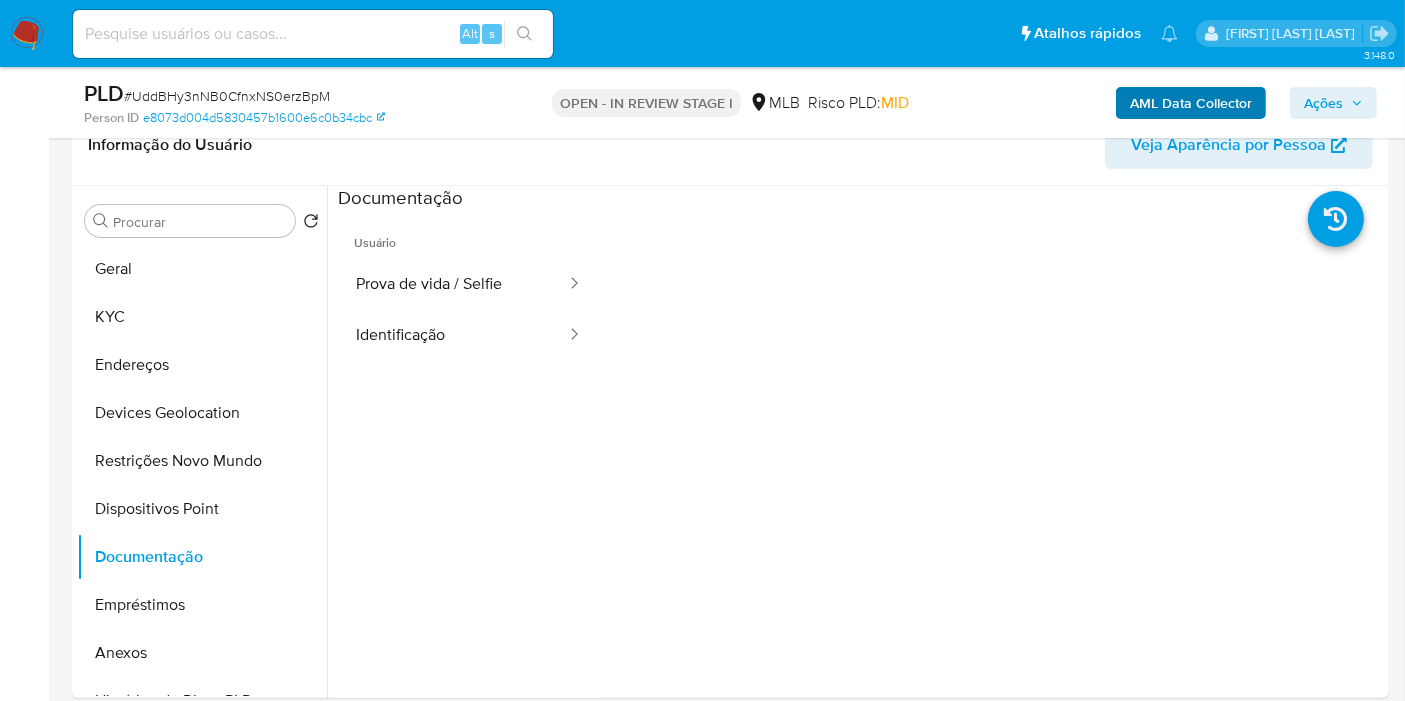 drag, startPoint x: 1348, startPoint y: 91, endPoint x: 1180, endPoint y: 110, distance: 169.07098 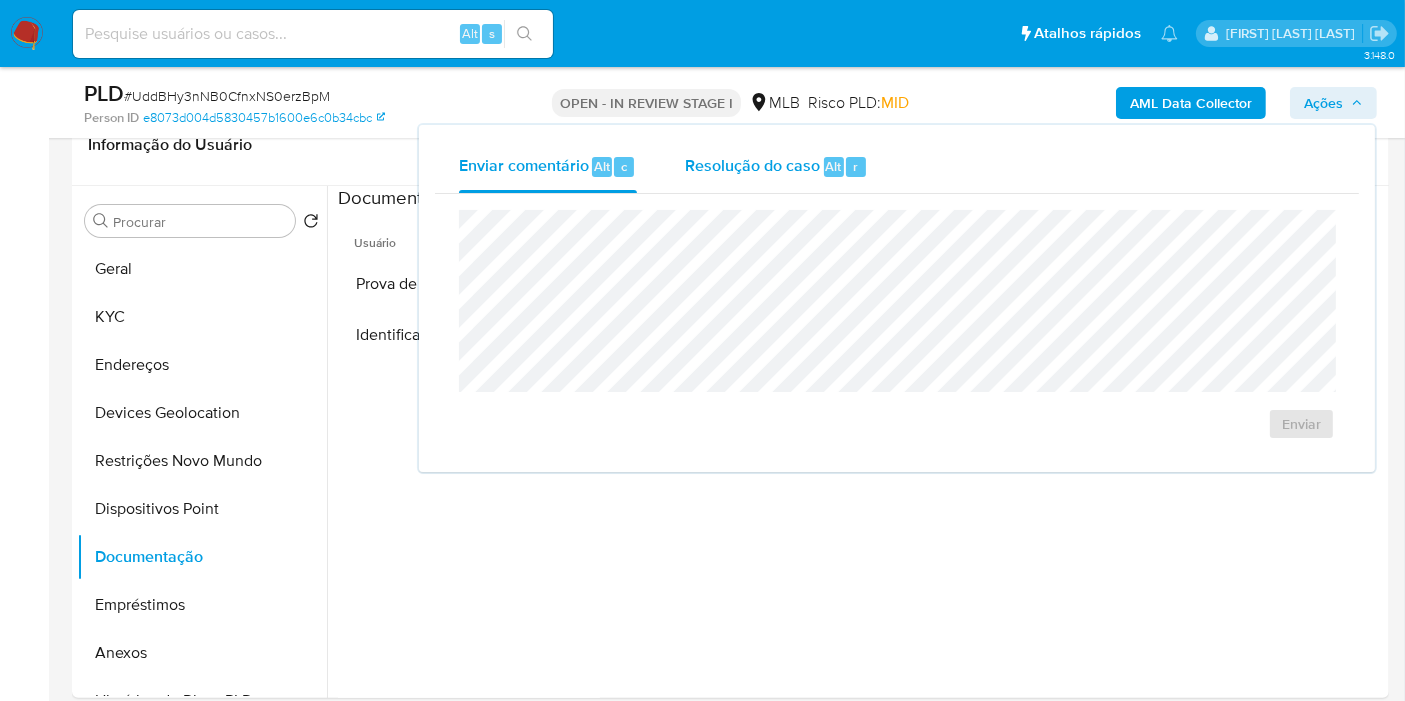 click on "Resolução do caso" at bounding box center (752, 165) 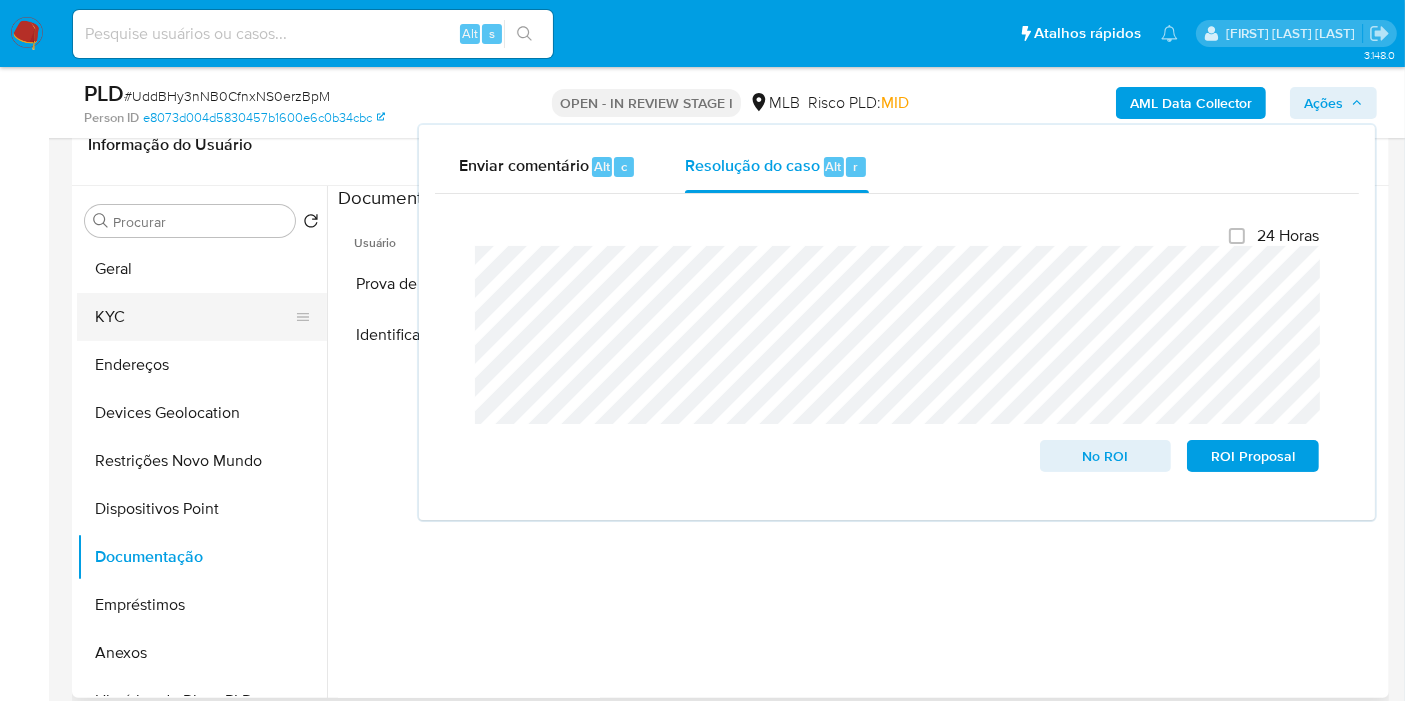 click on "KYC" at bounding box center (194, 317) 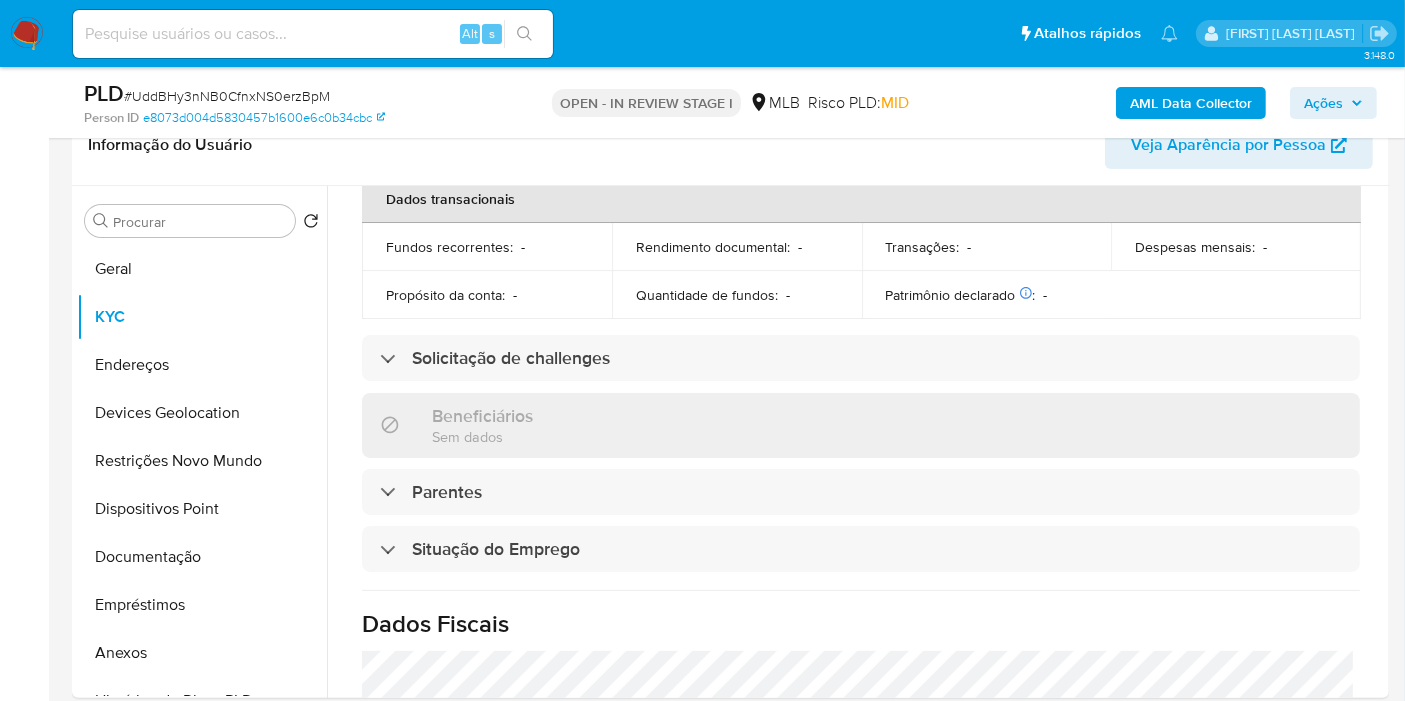 scroll, scrollTop: 950, scrollLeft: 0, axis: vertical 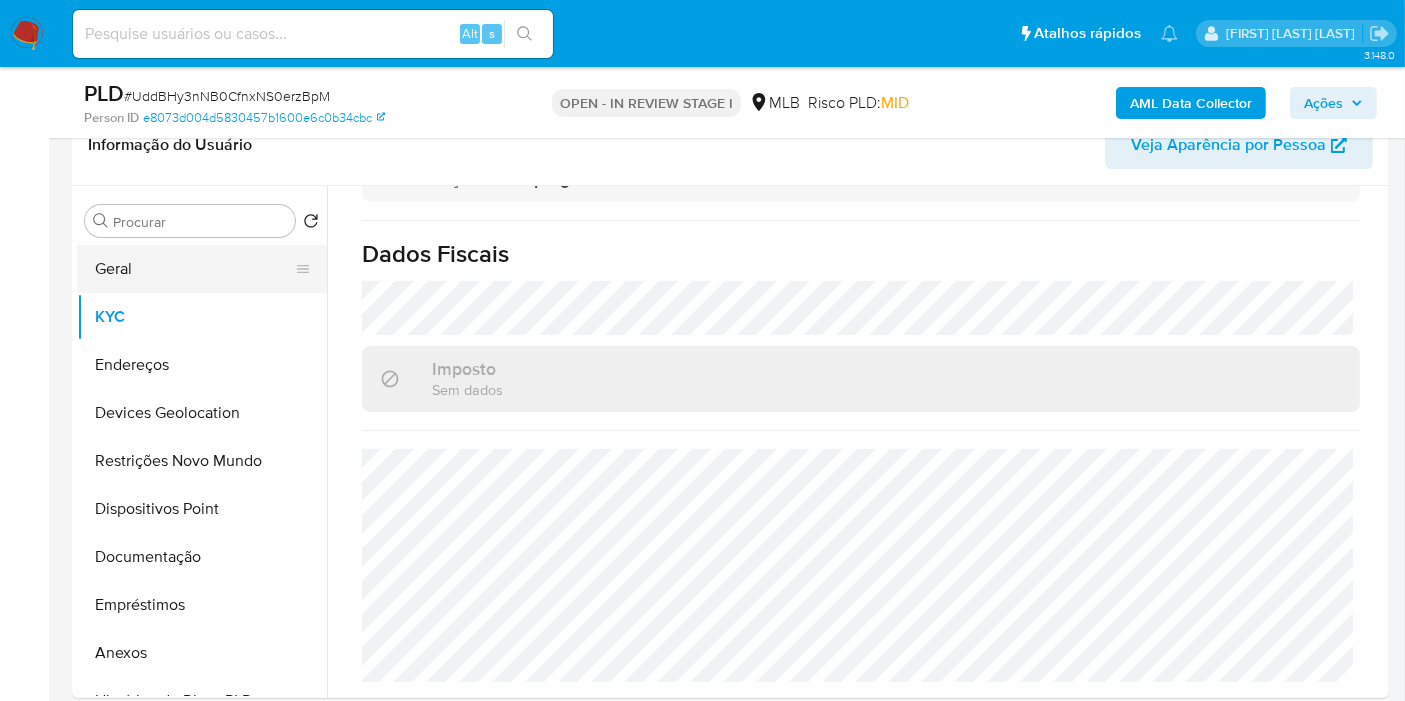 click on "Geral" at bounding box center (194, 269) 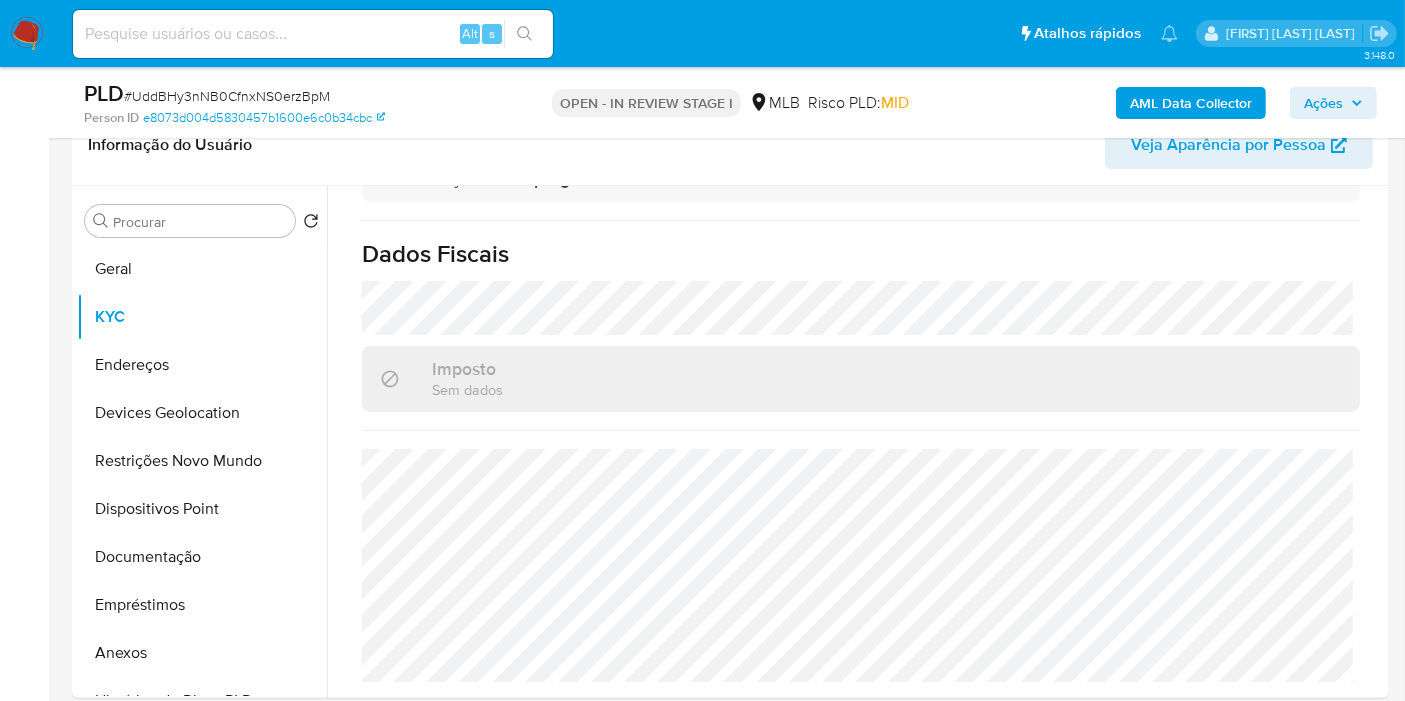 scroll, scrollTop: 0, scrollLeft: 0, axis: both 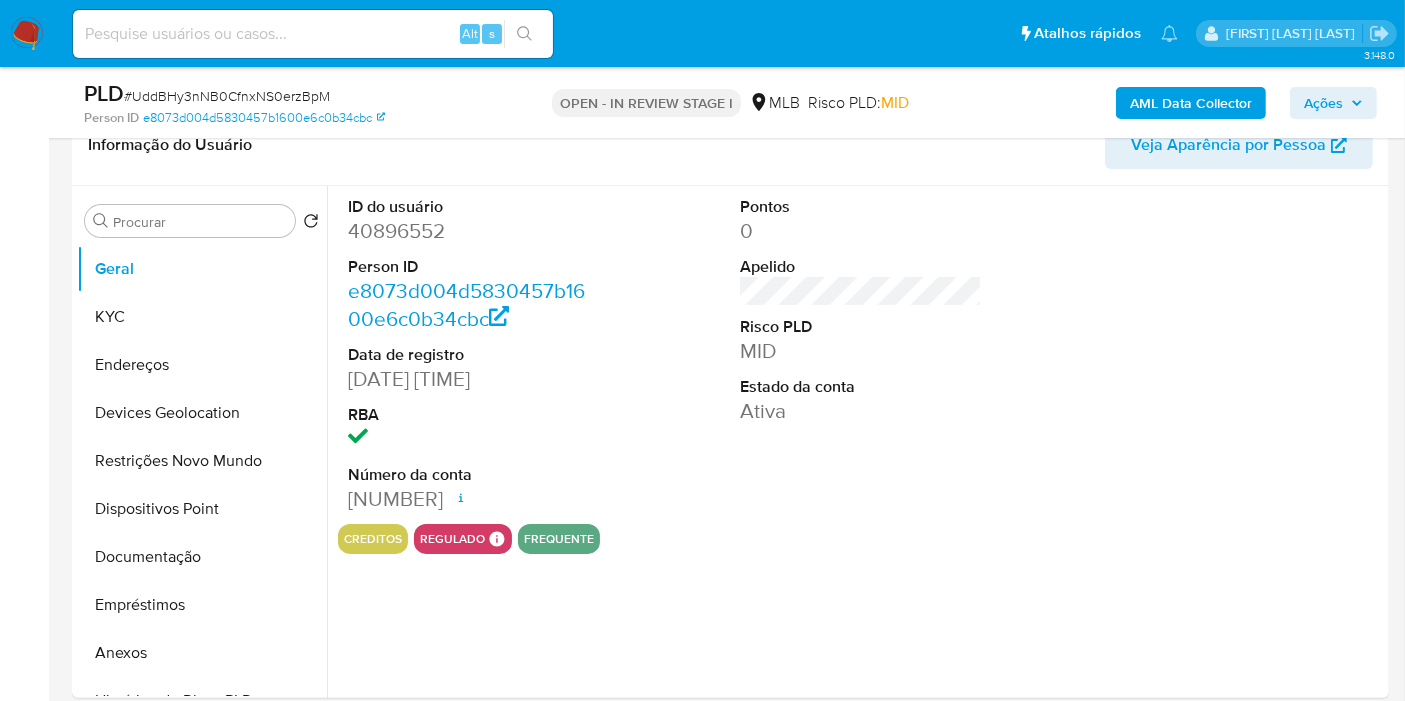 type 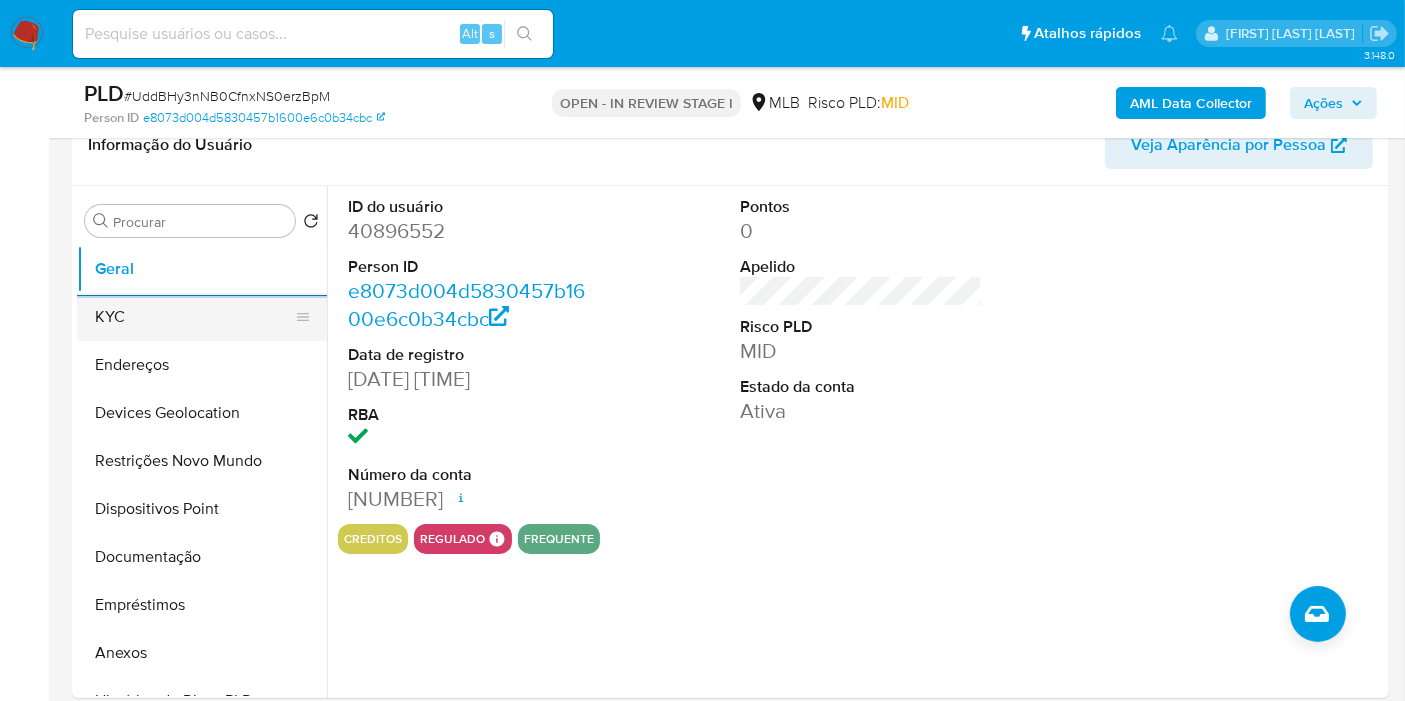 click on "KYC" at bounding box center (194, 317) 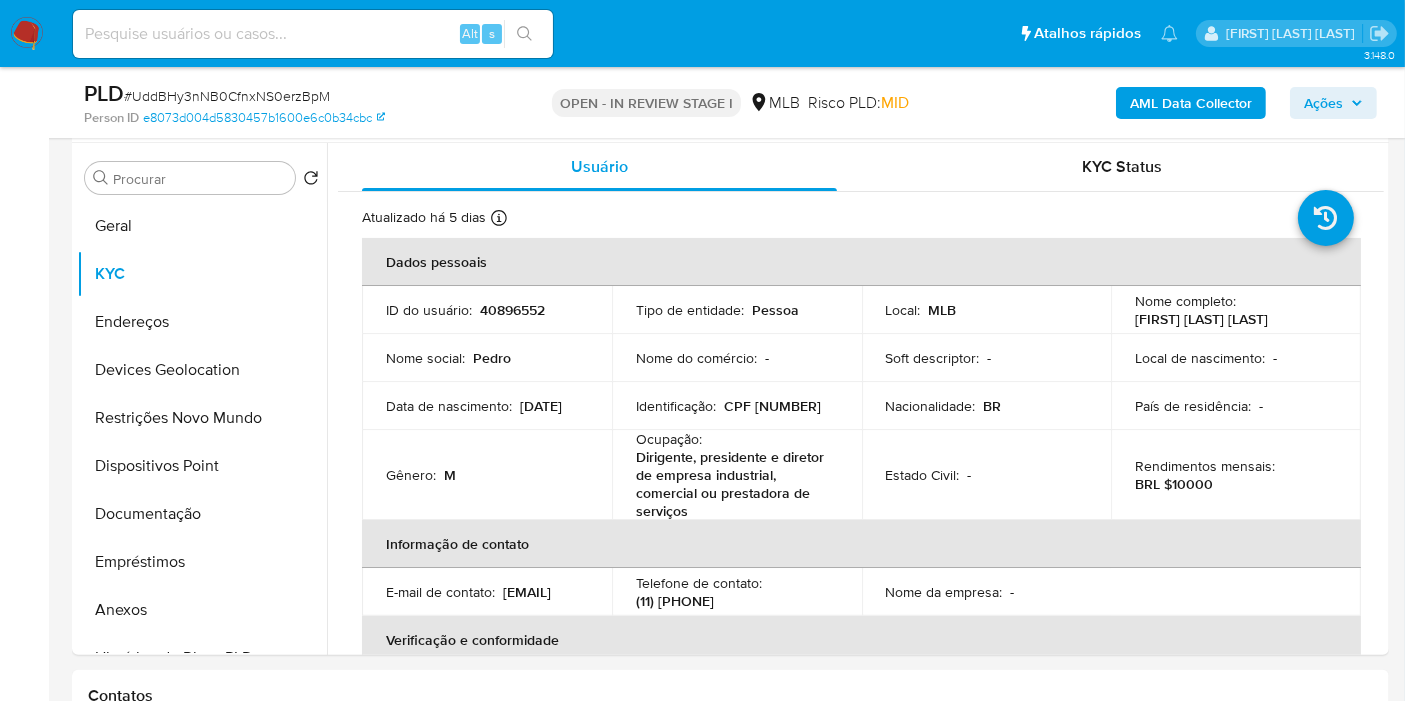 scroll, scrollTop: 398, scrollLeft: 0, axis: vertical 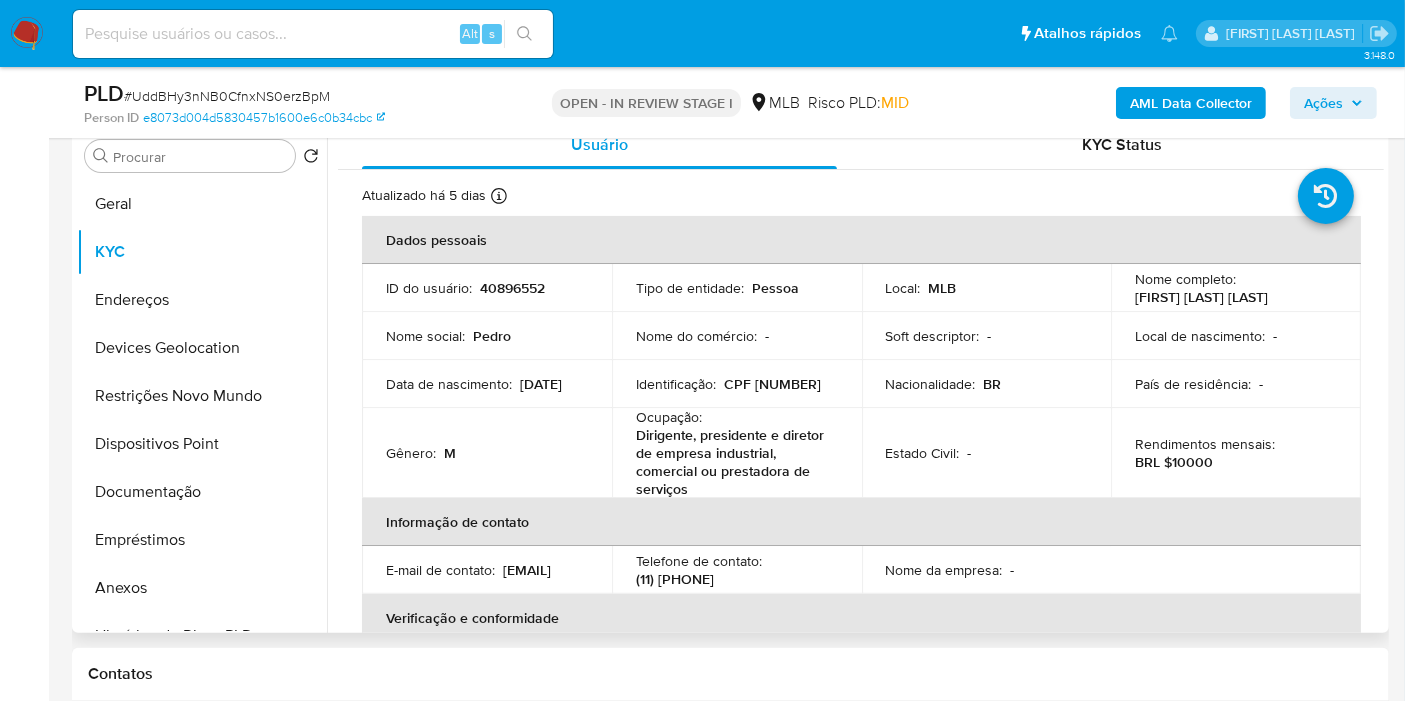 type 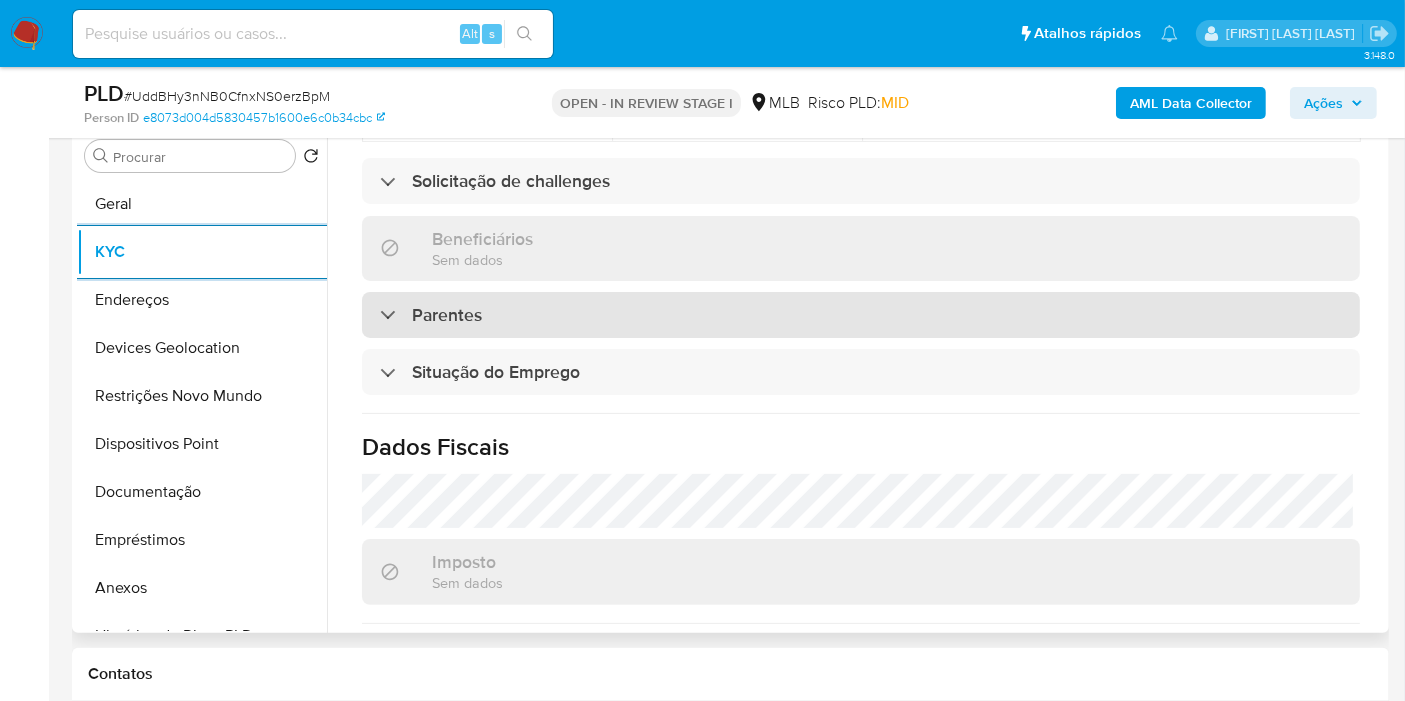 scroll, scrollTop: 777, scrollLeft: 0, axis: vertical 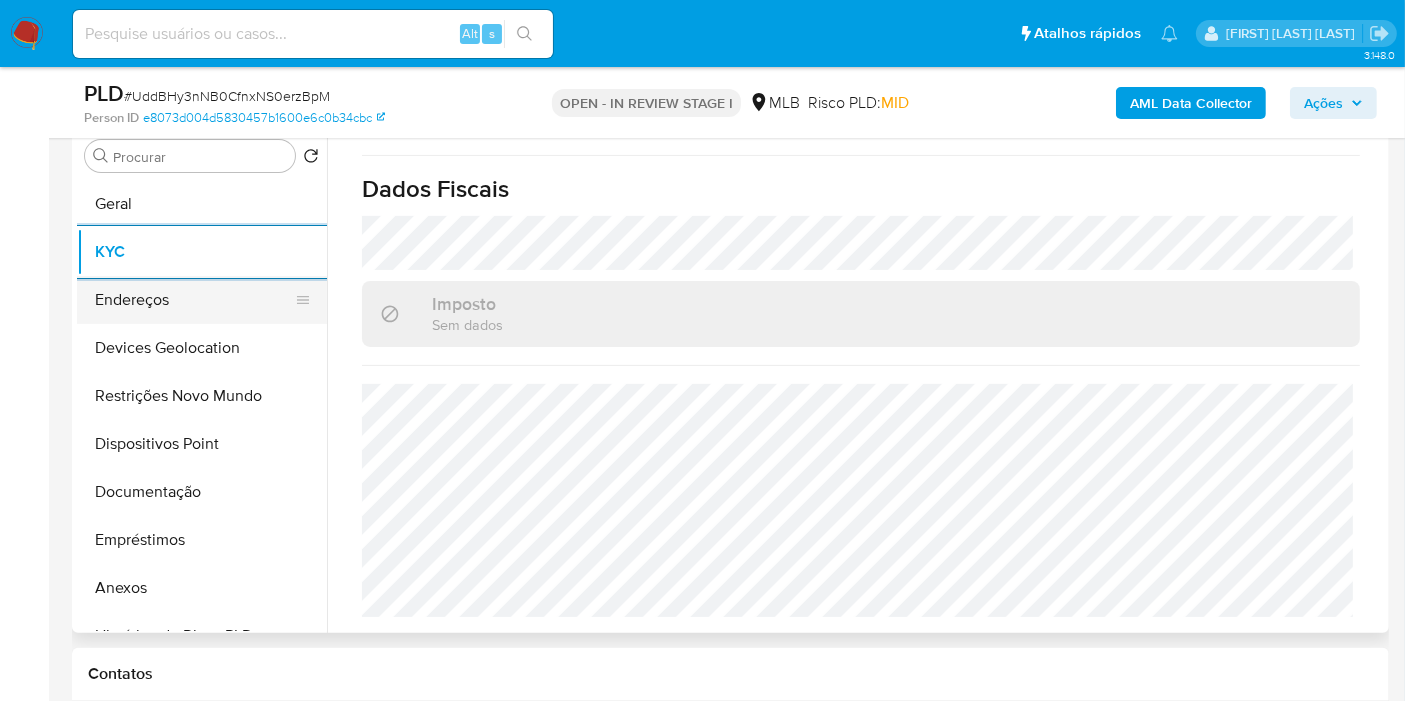 click on "Endereços" at bounding box center [194, 300] 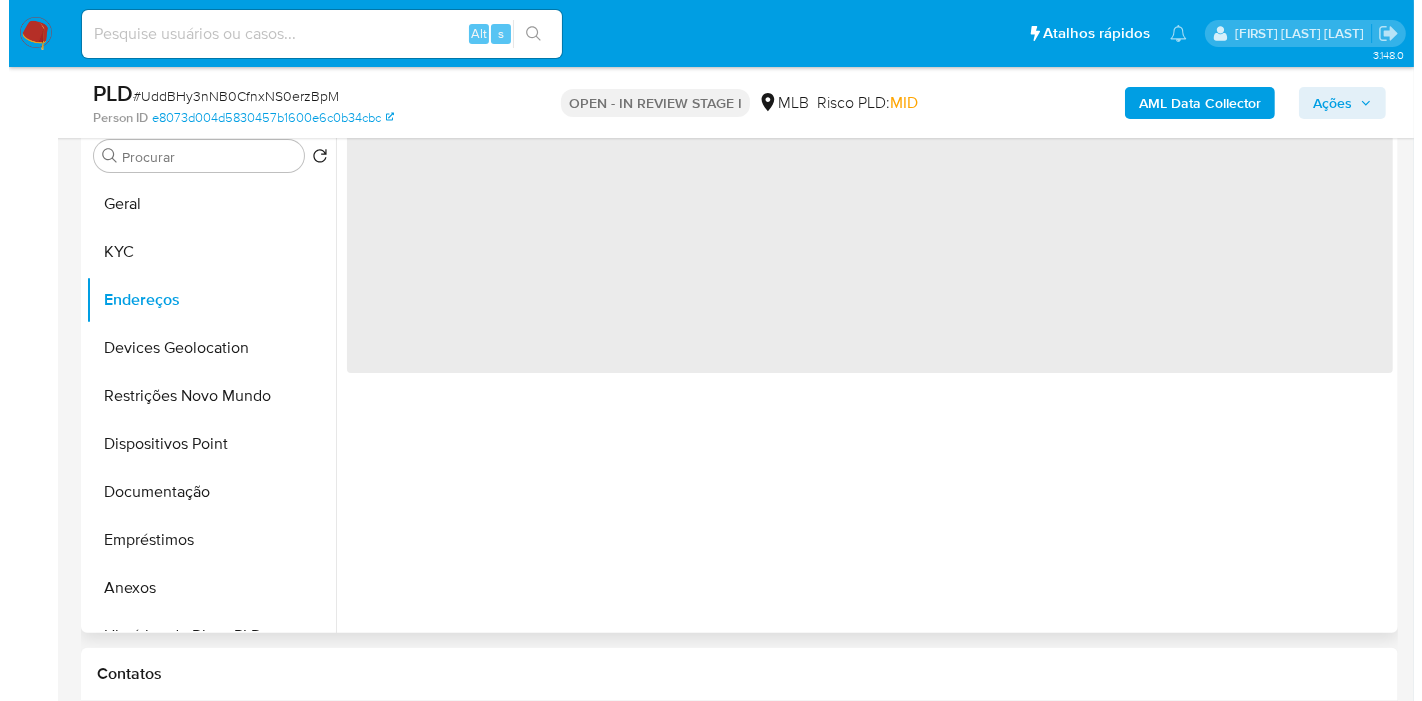 scroll, scrollTop: 0, scrollLeft: 0, axis: both 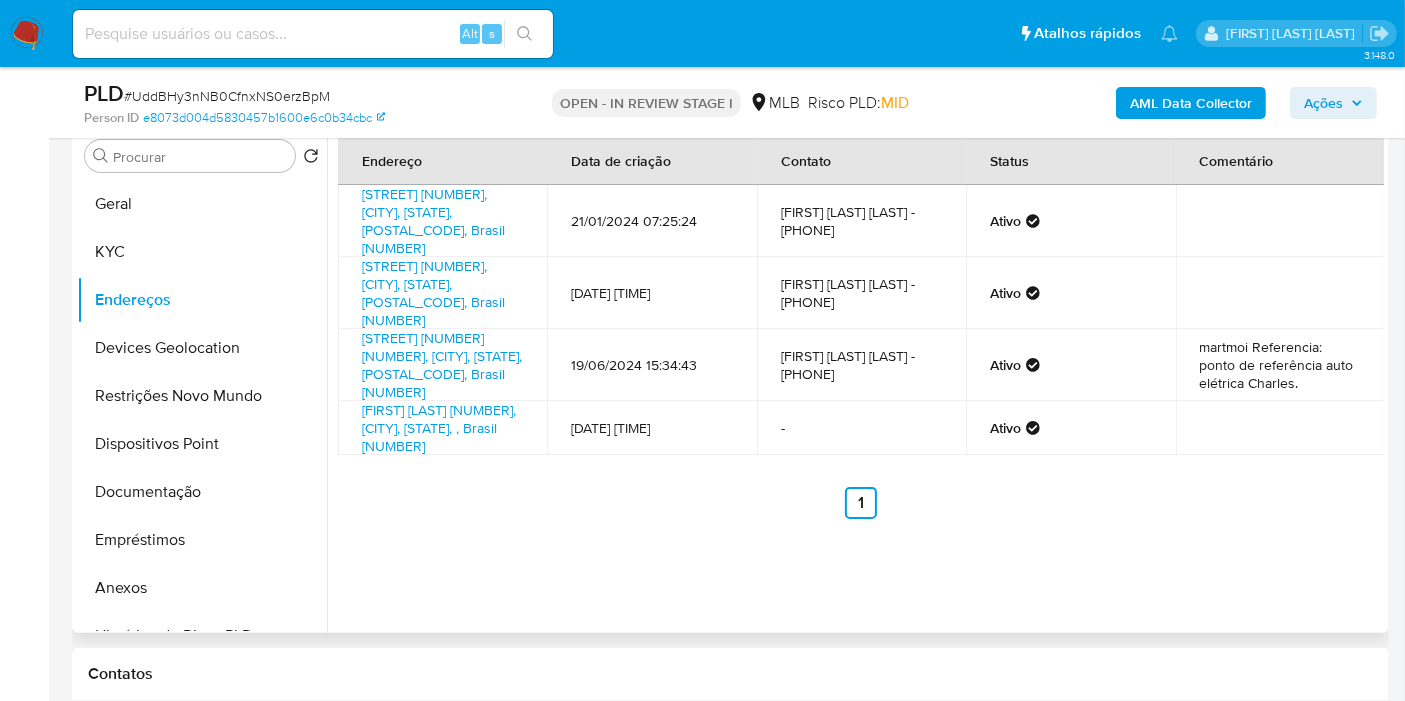type 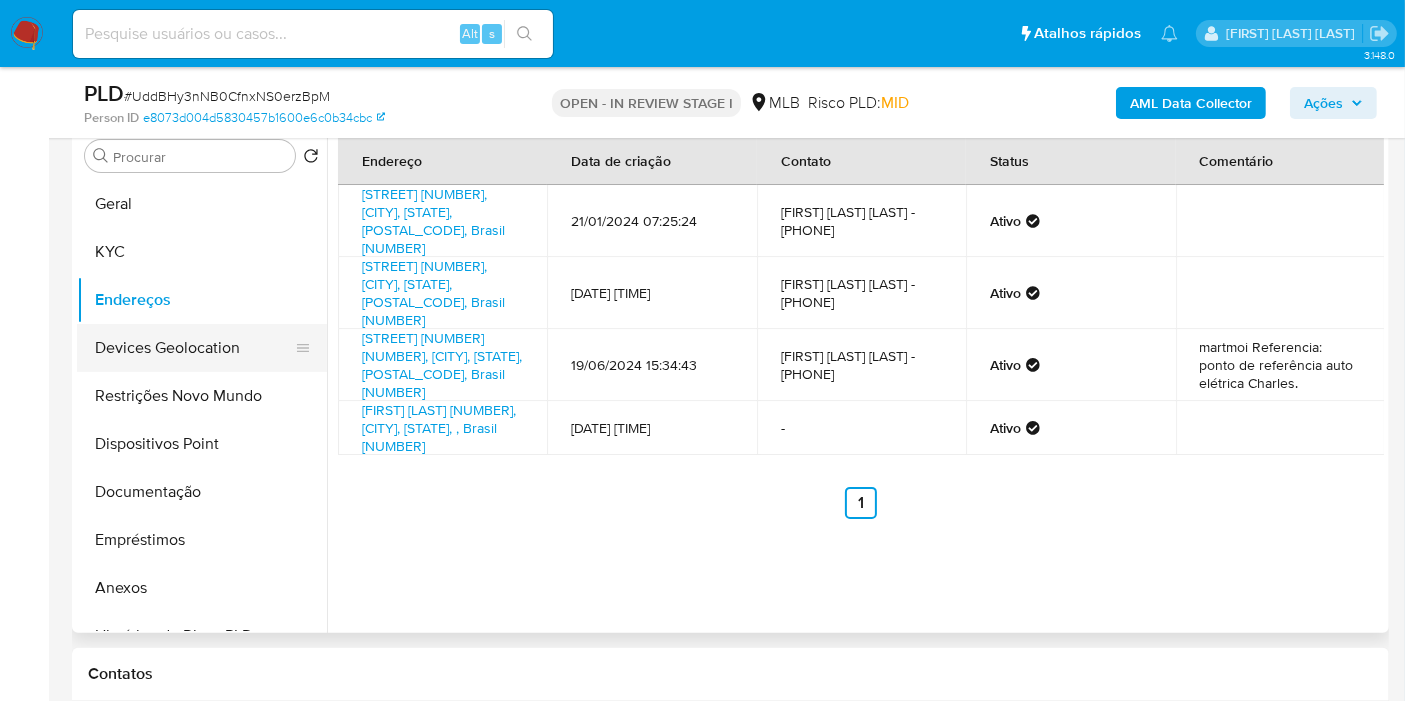 click on "Devices Geolocation" at bounding box center (194, 348) 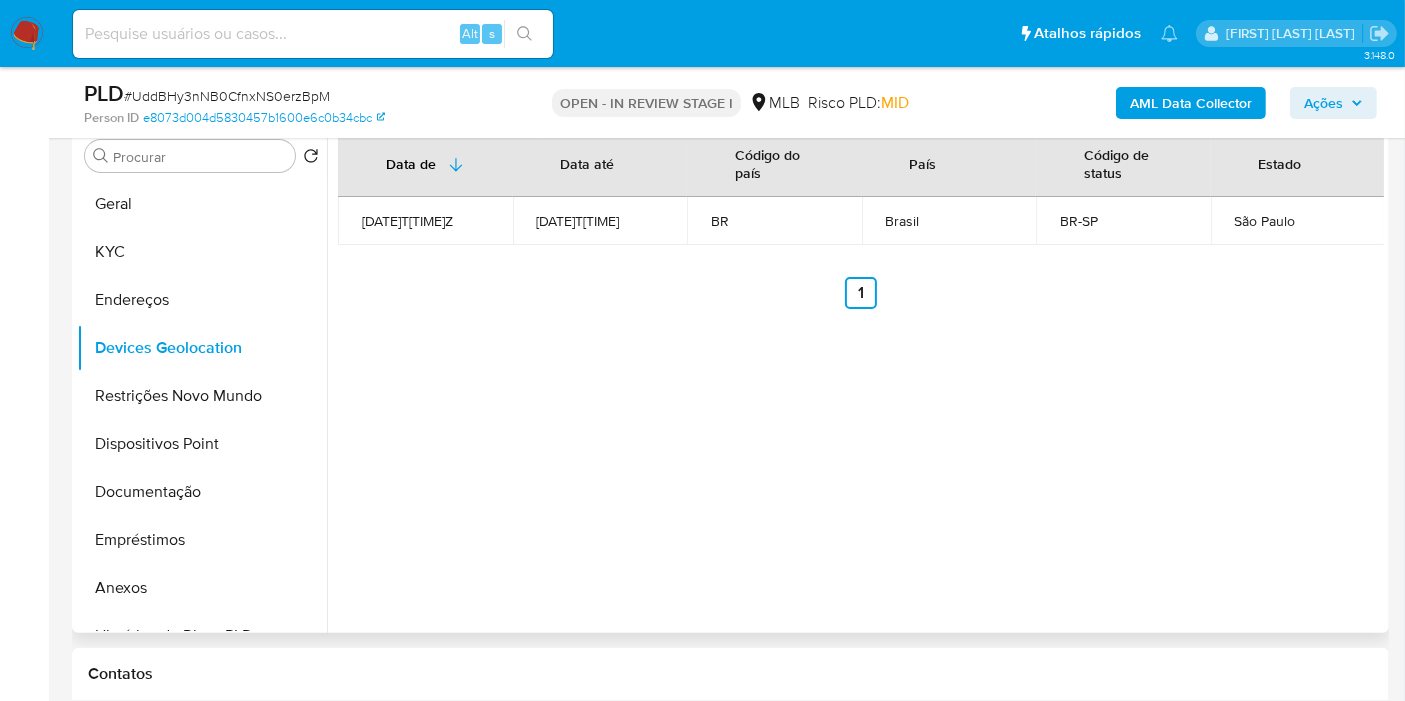type 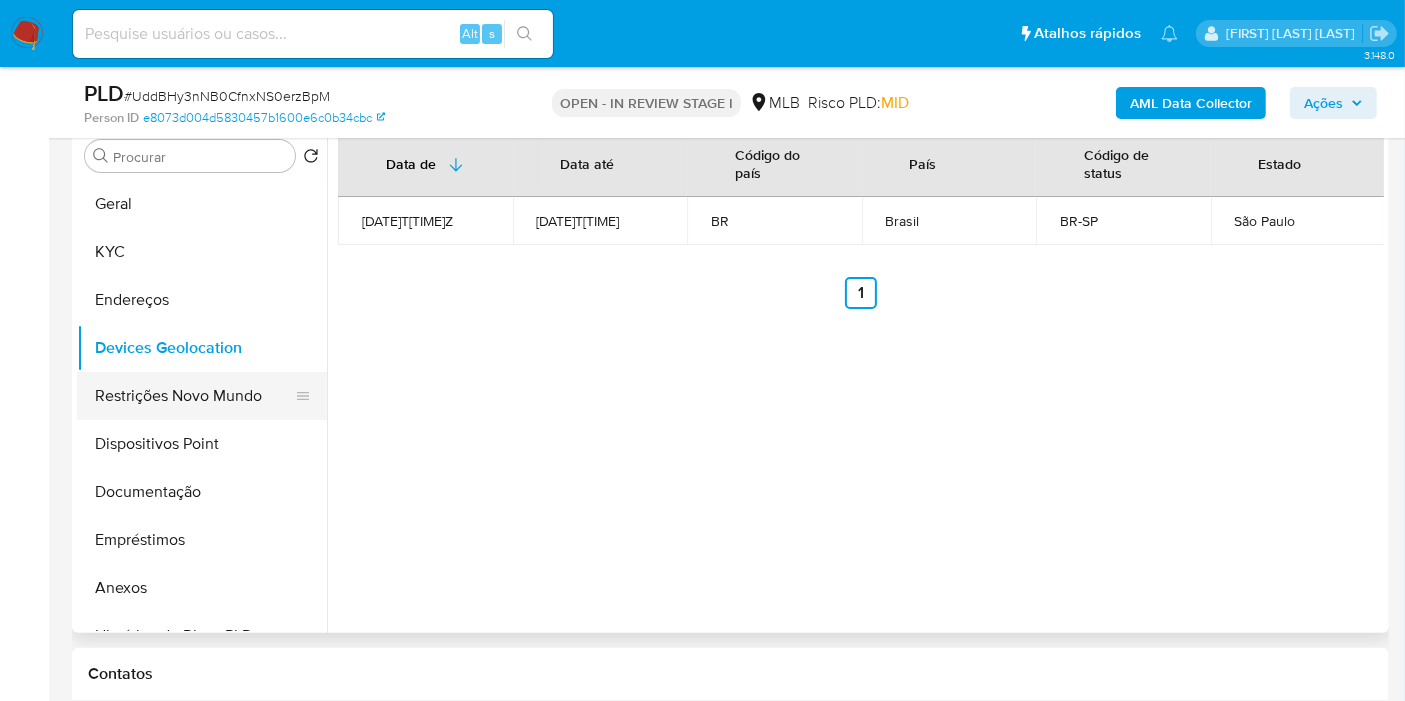 click on "Restrições Novo Mundo" at bounding box center [194, 396] 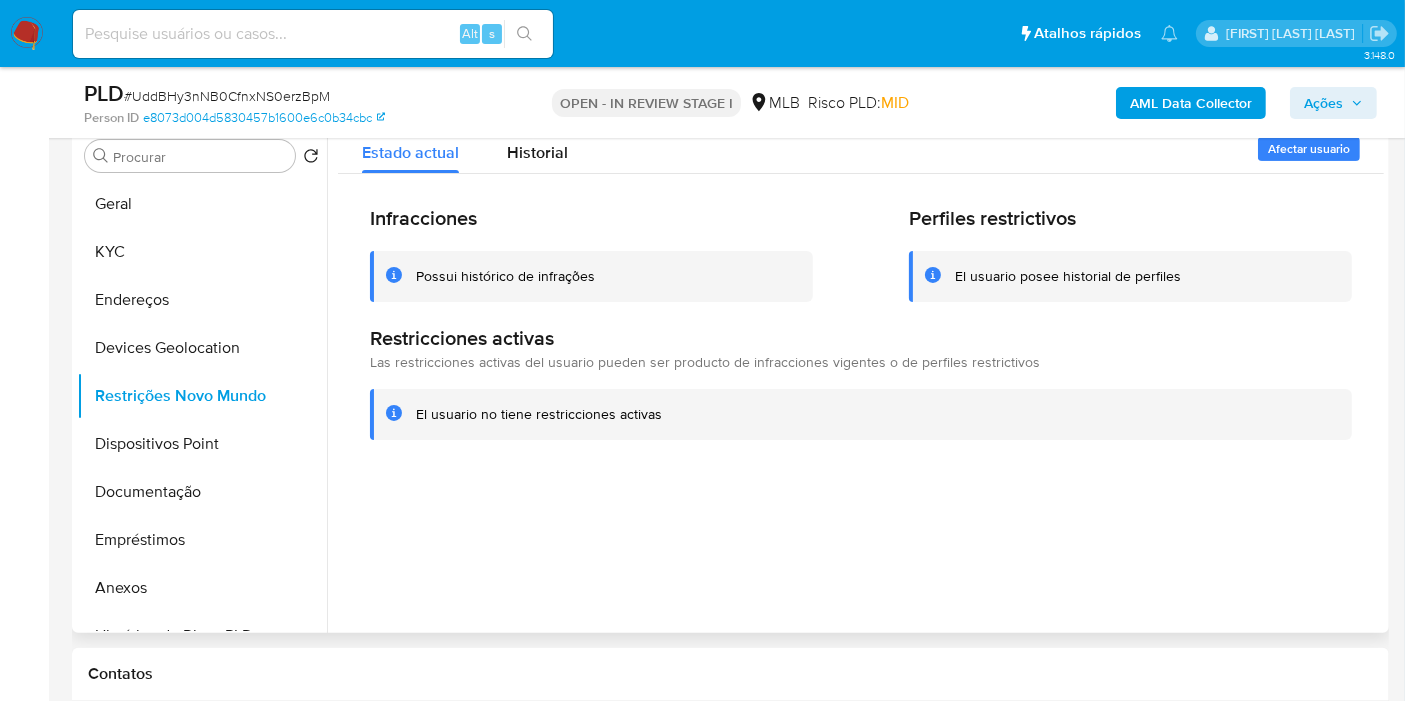 type 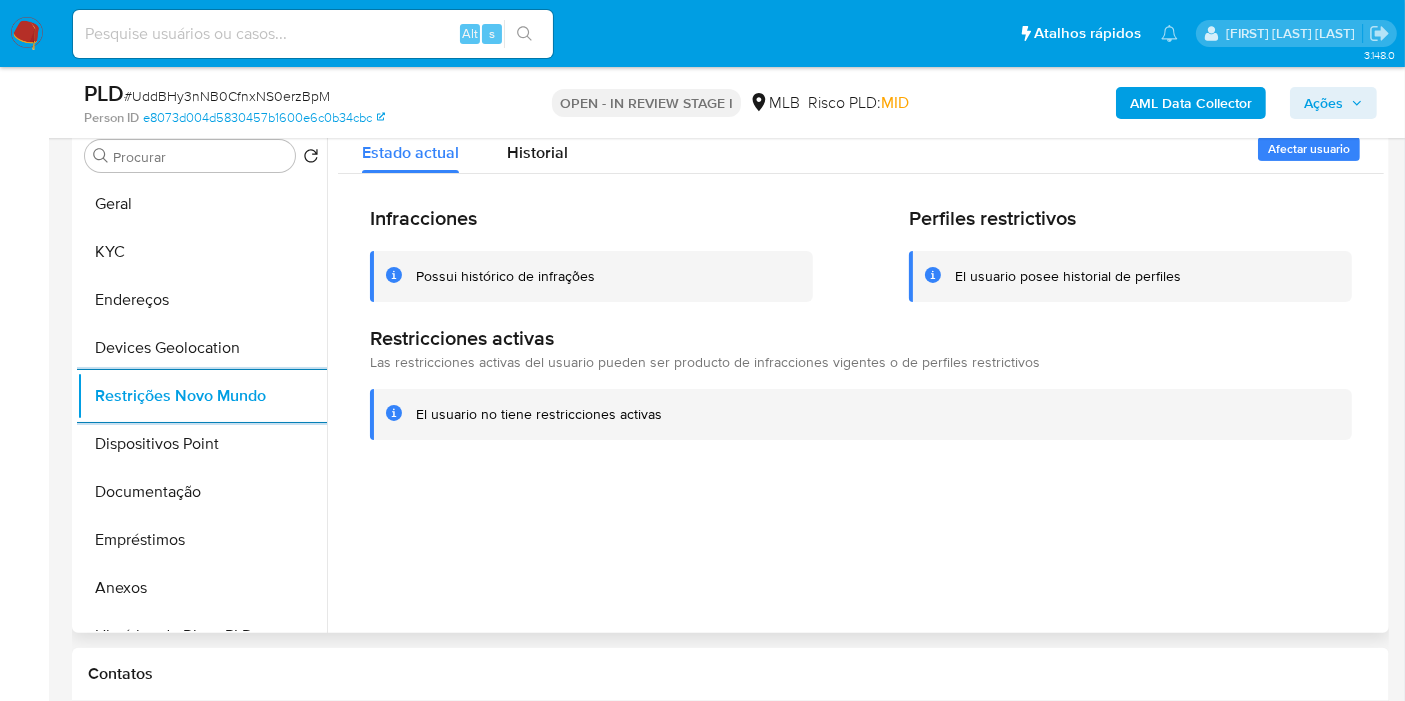 click on "Infracciones" at bounding box center [591, 218] 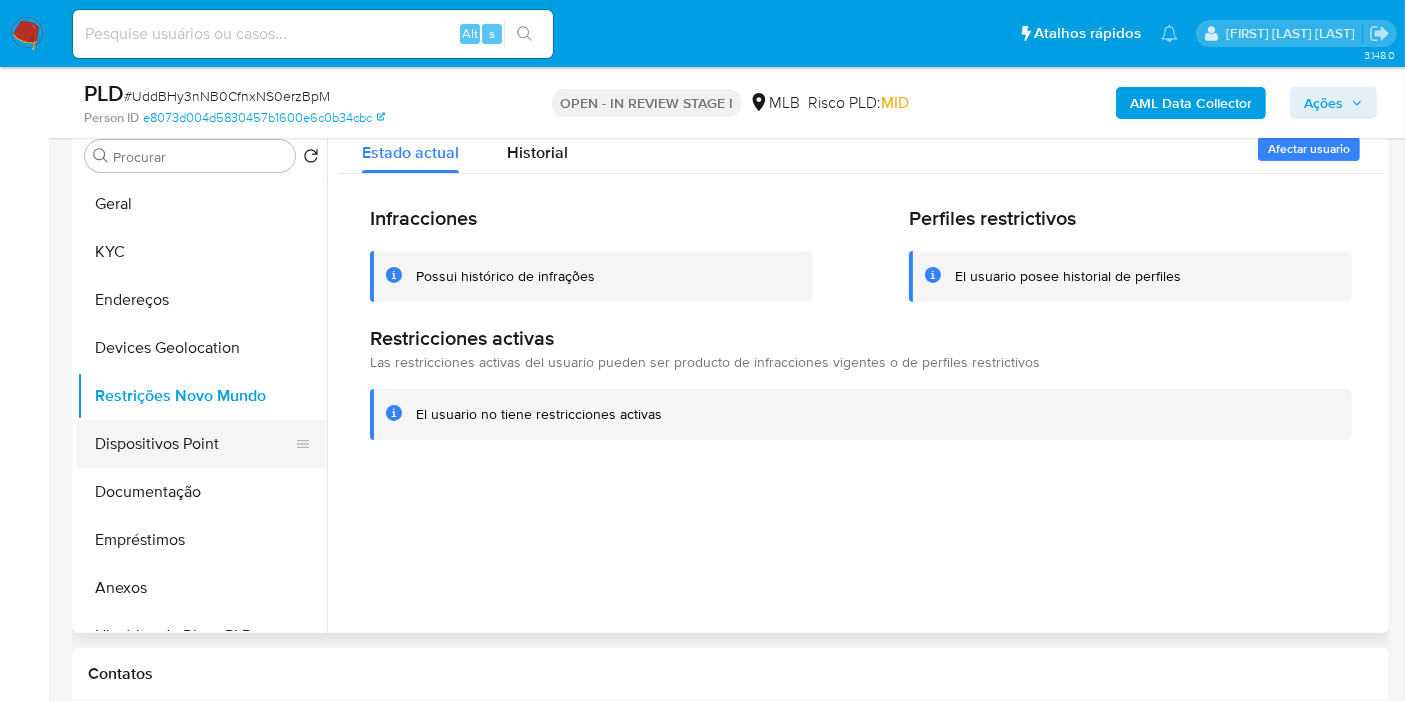 click on "Dispositivos Point" at bounding box center [194, 444] 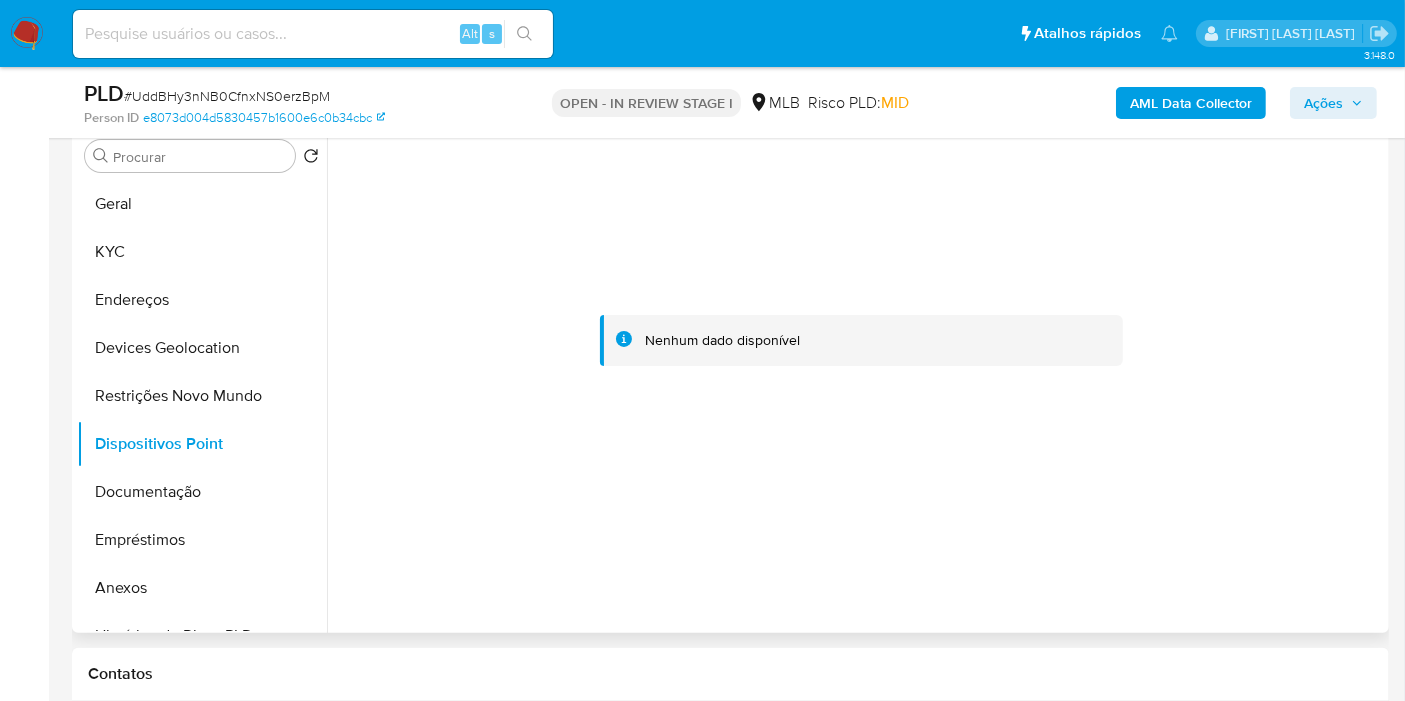type 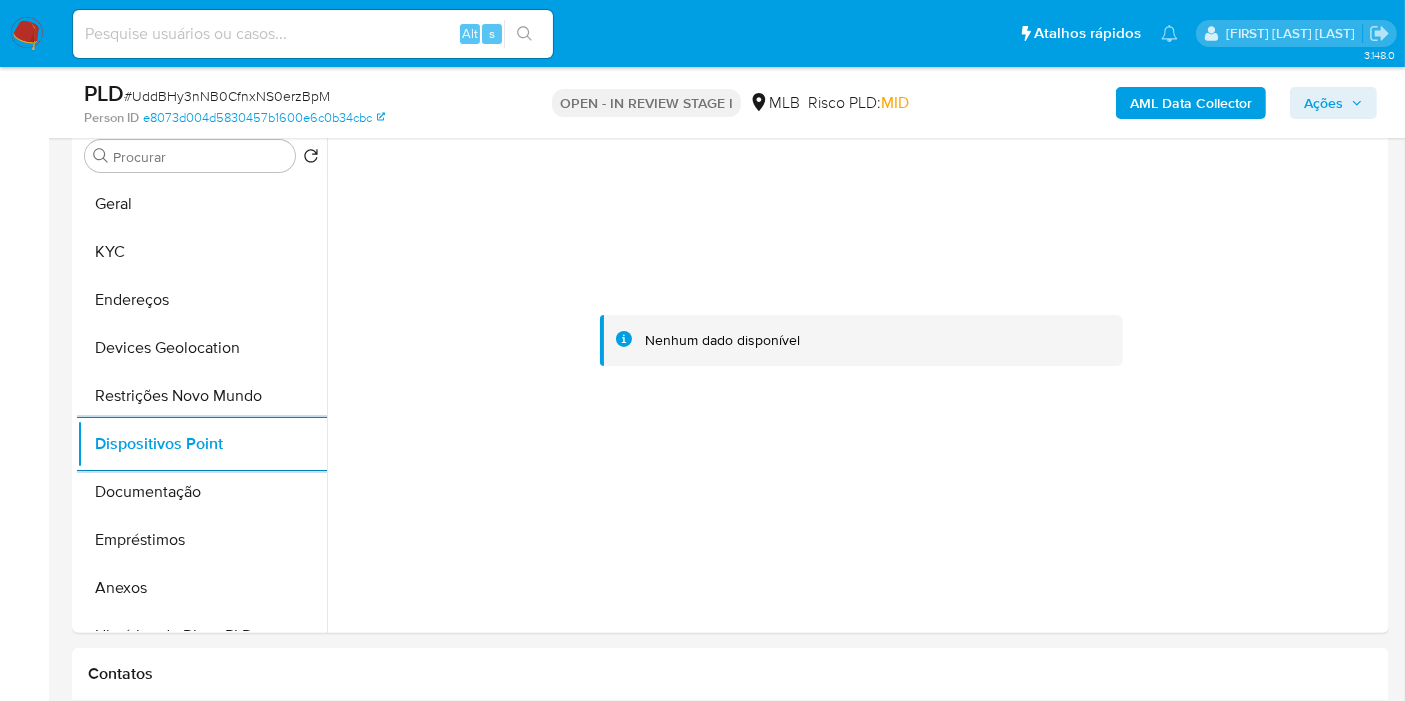 click on "AML Data Collector" at bounding box center (1191, 103) 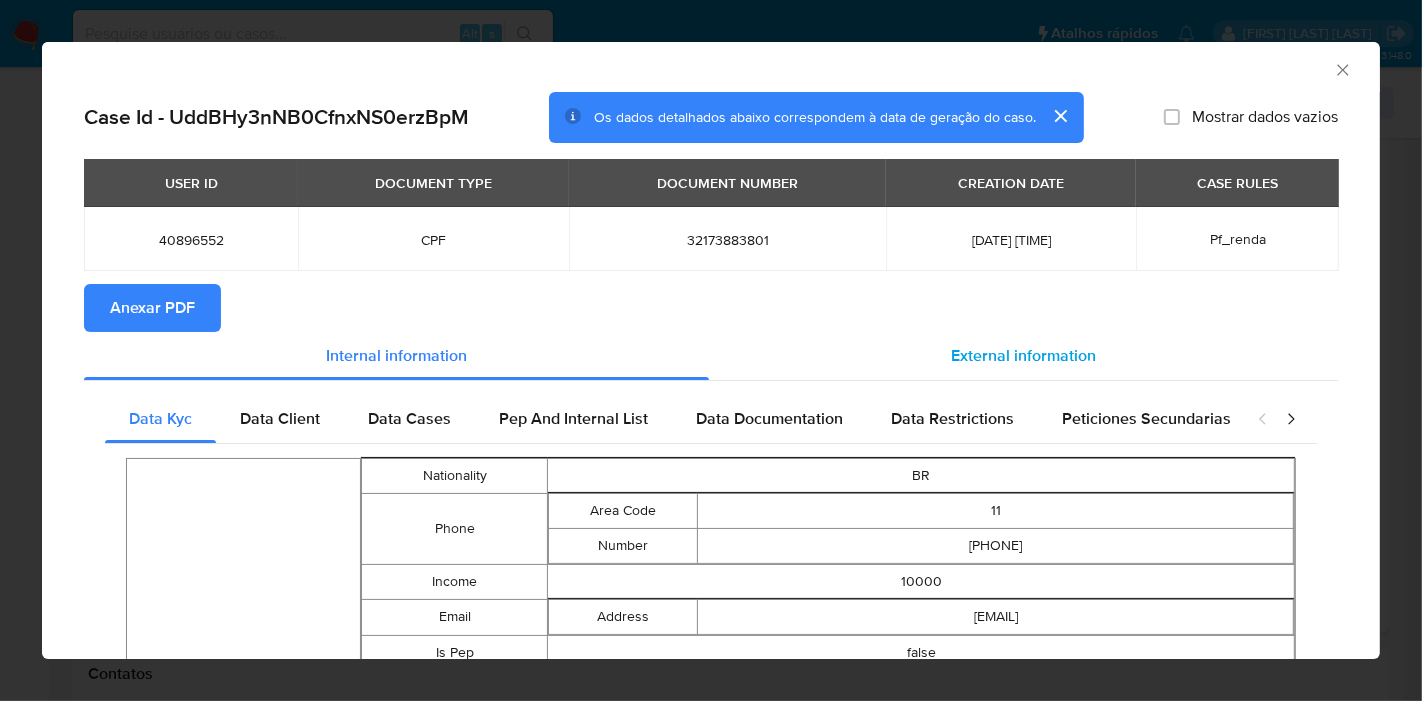 click on "External information" at bounding box center [1023, 356] 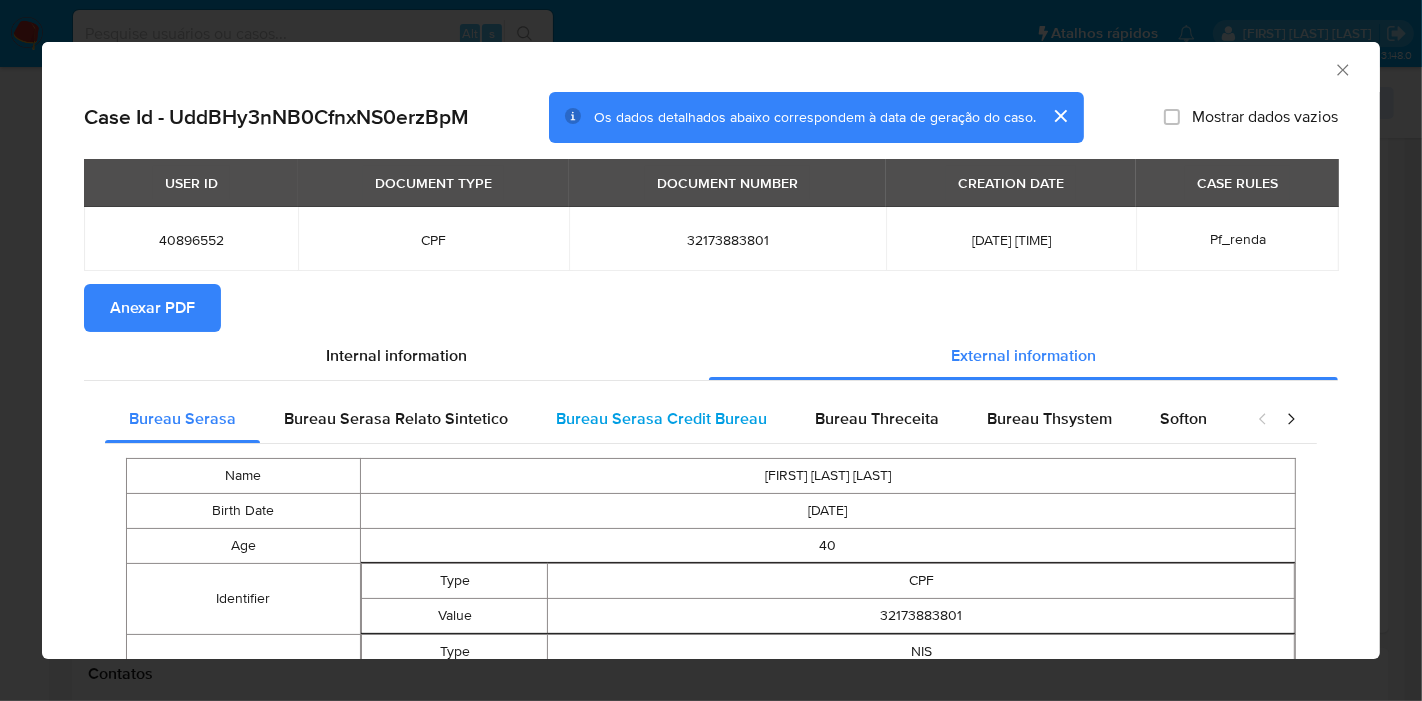 type 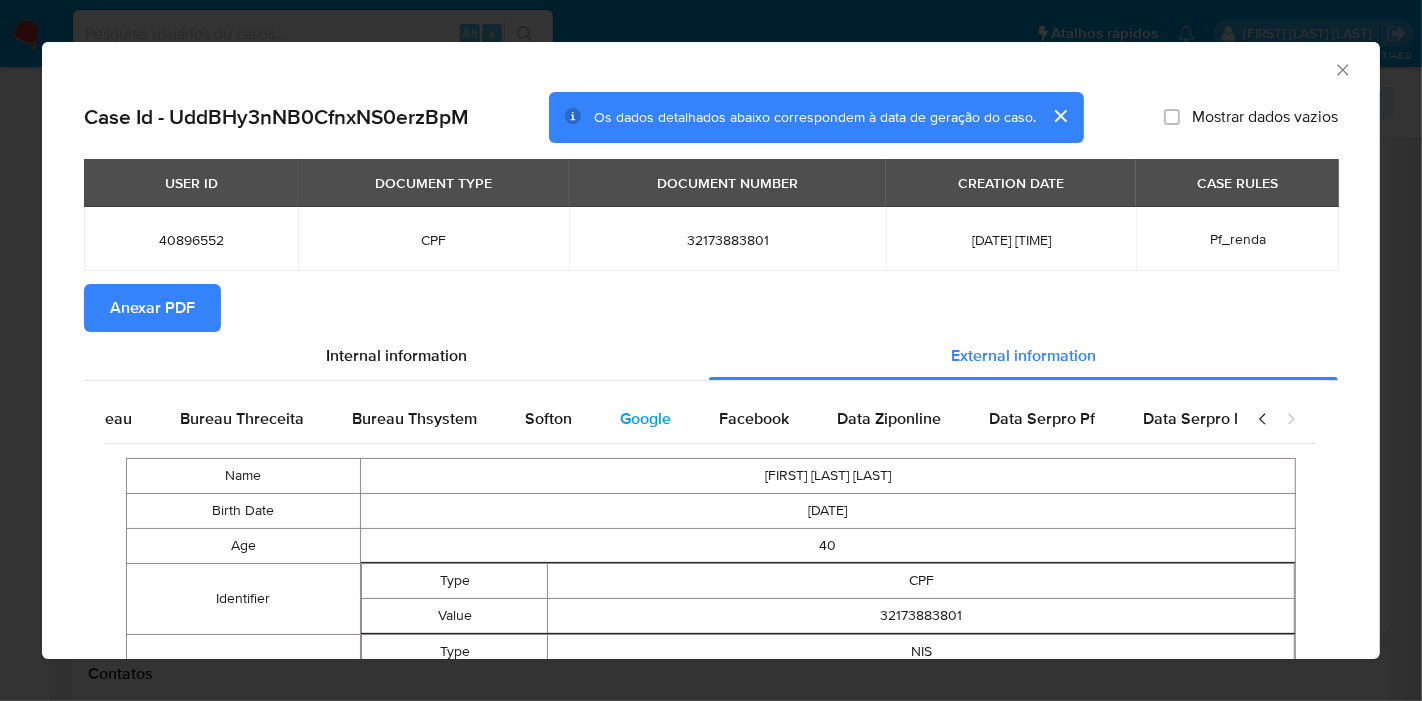 scroll, scrollTop: 0, scrollLeft: 672, axis: horizontal 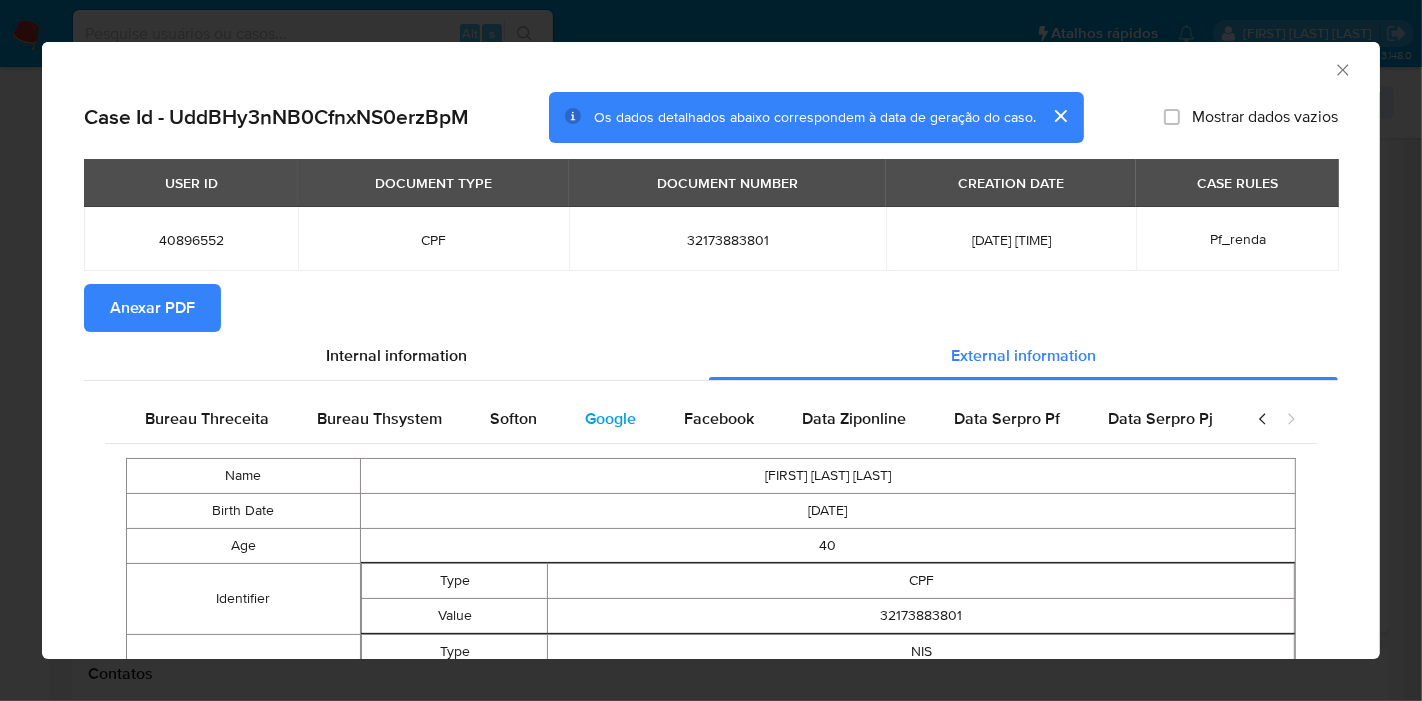 click on "Facebook" at bounding box center [719, 418] 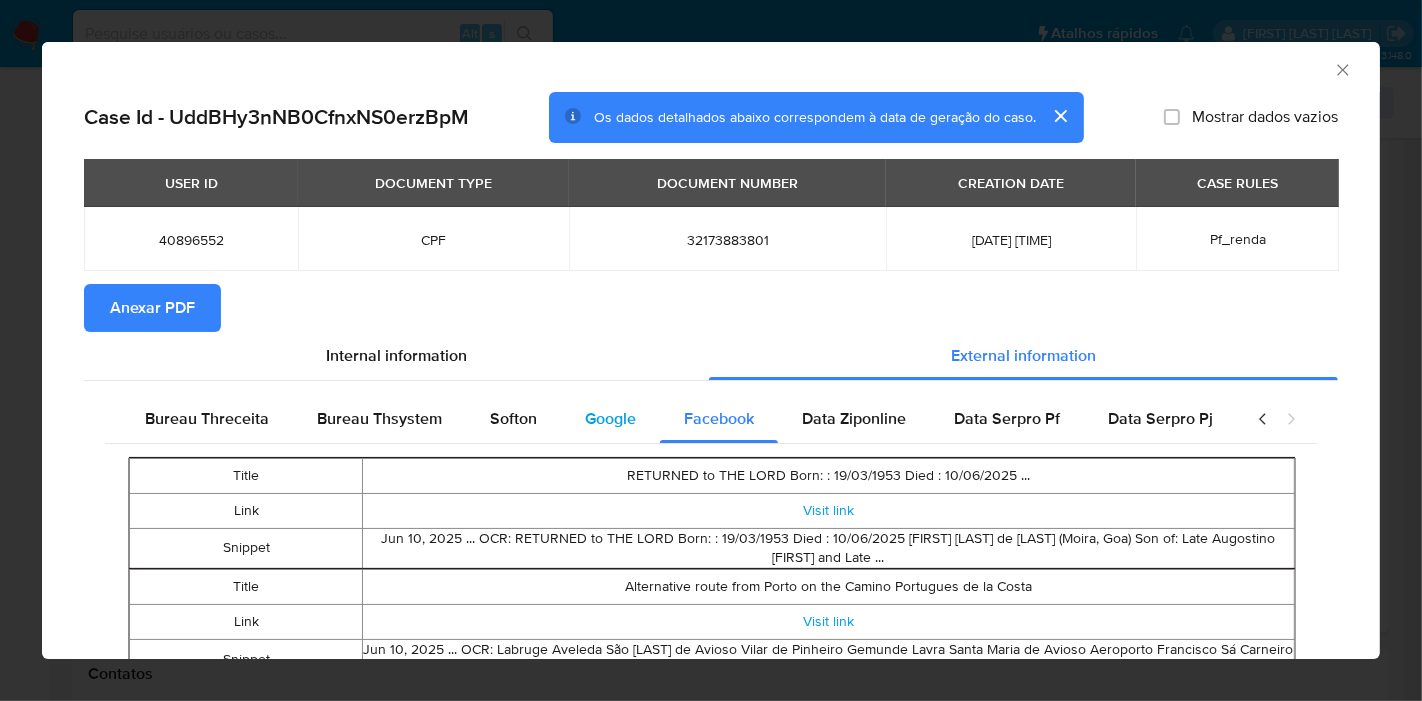 click on "Google" at bounding box center [610, 419] 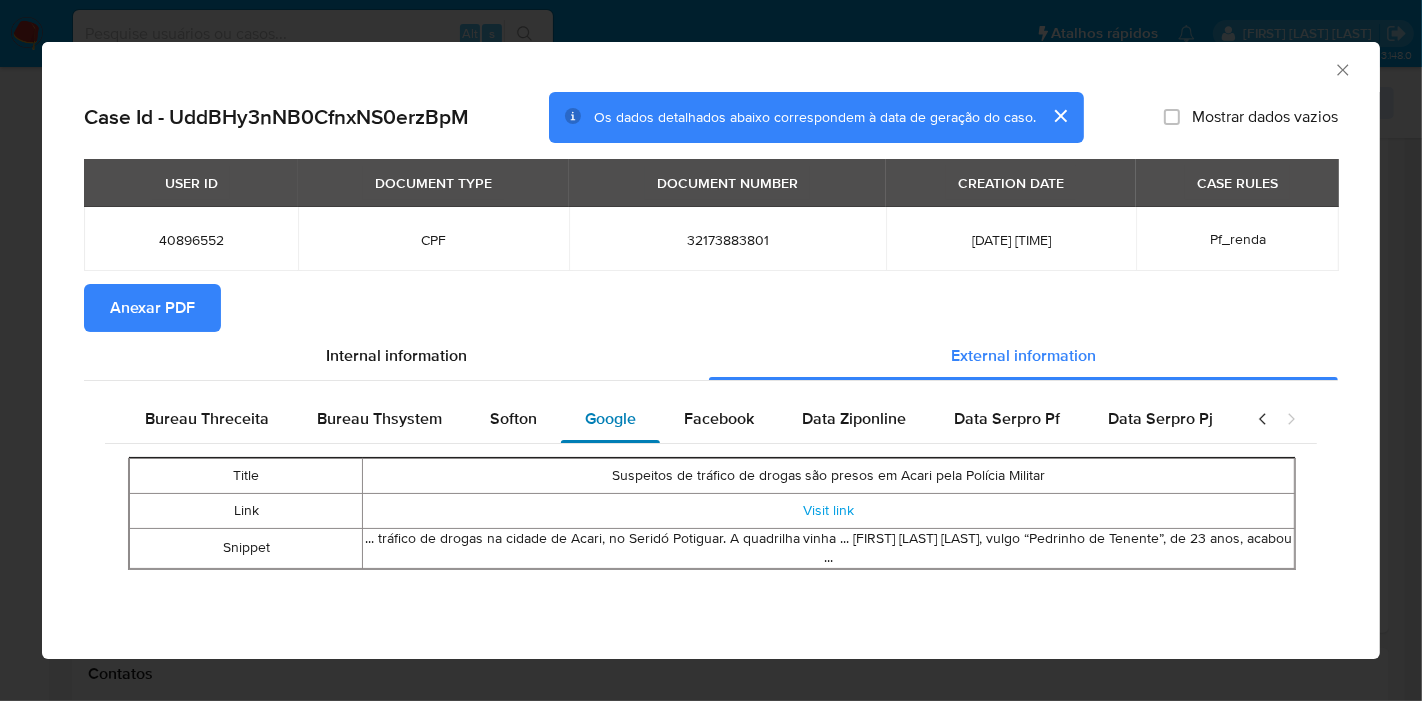 scroll, scrollTop: 0, scrollLeft: 655, axis: horizontal 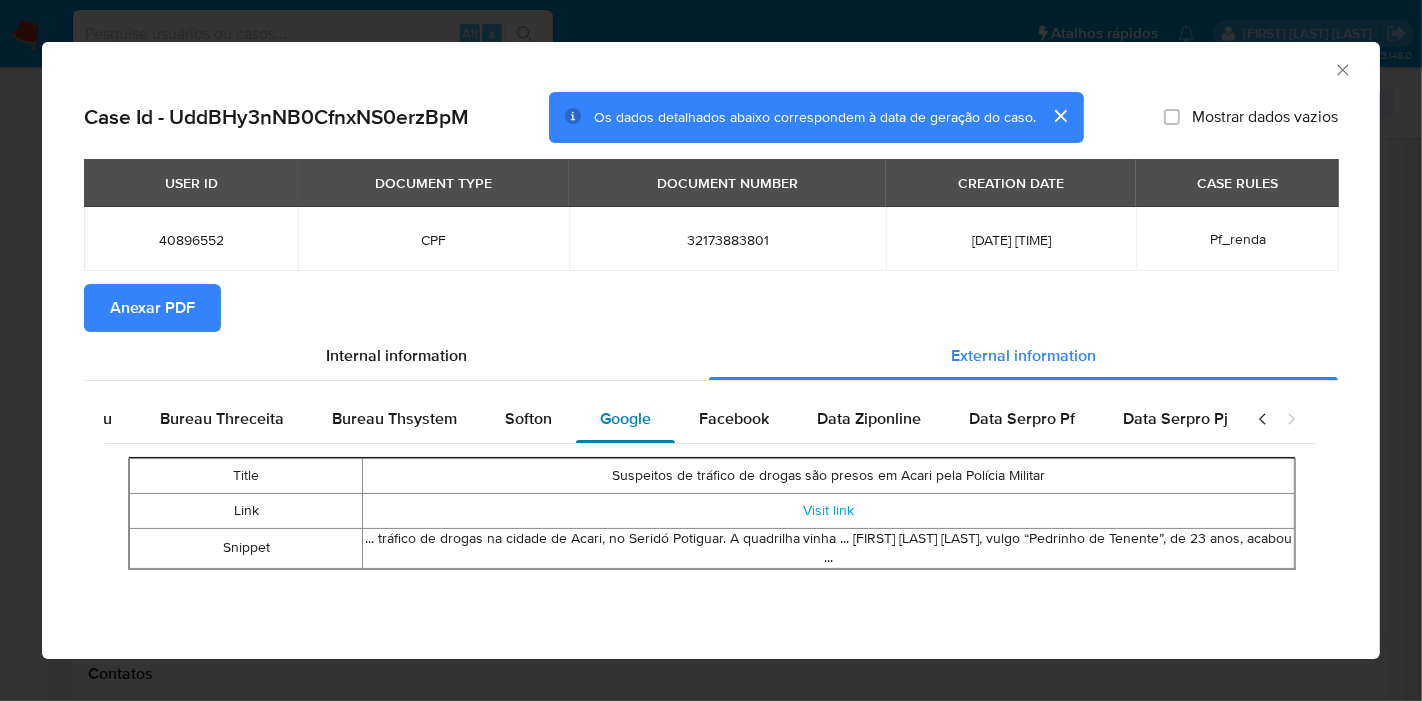 type 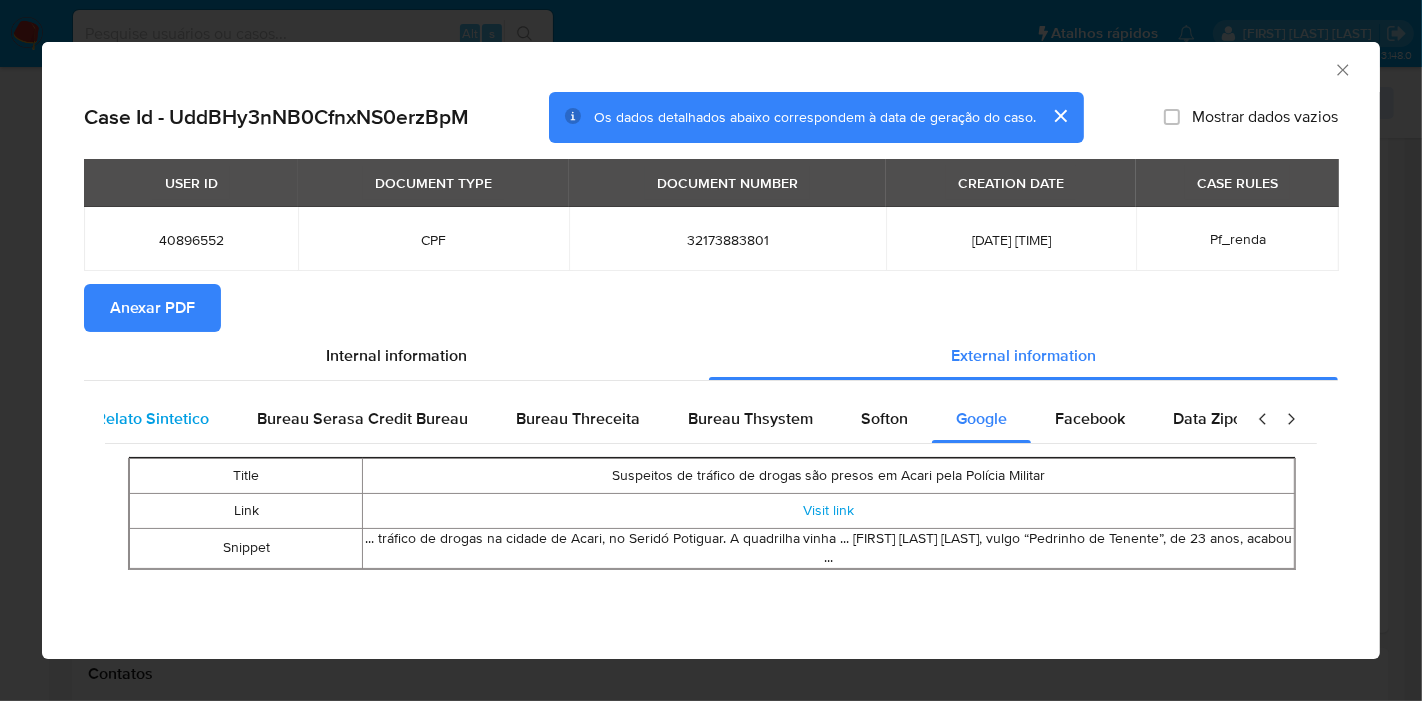 scroll, scrollTop: 0, scrollLeft: 0, axis: both 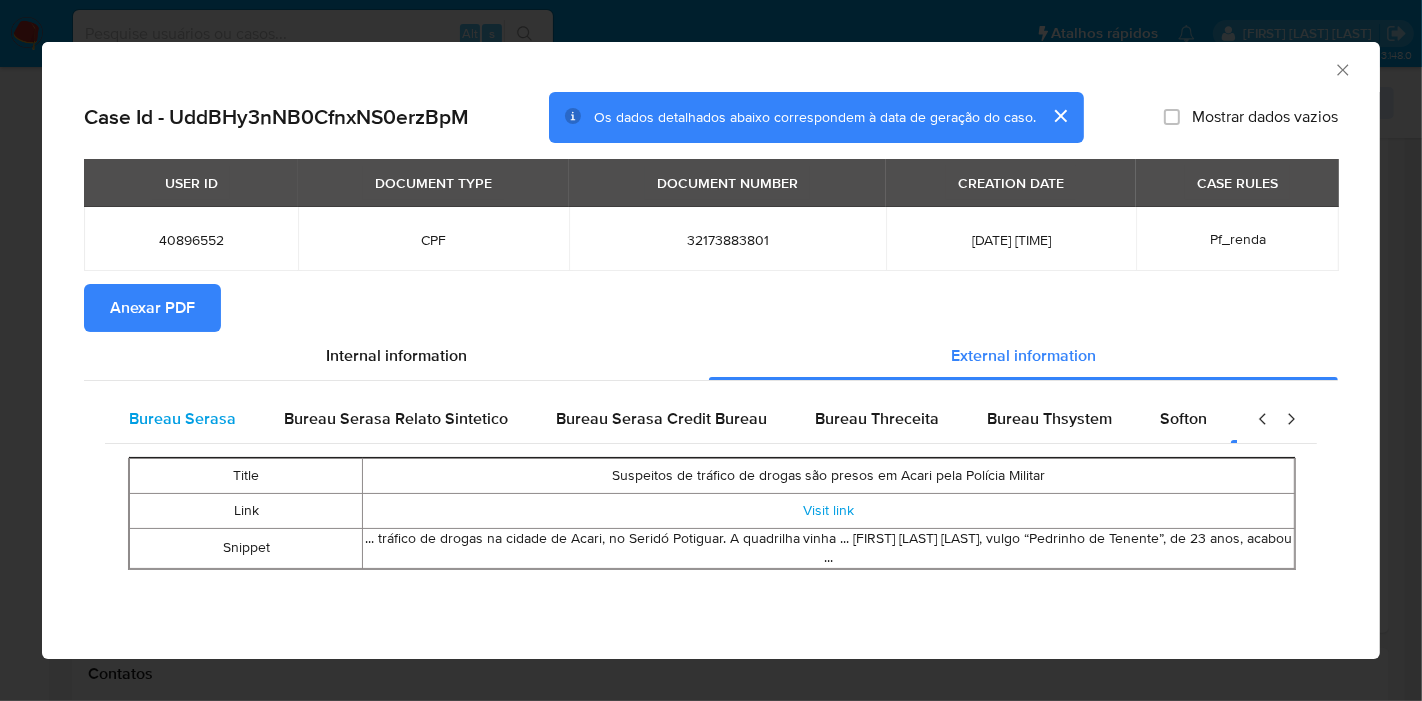 click on "Bureau Serasa" at bounding box center (182, 418) 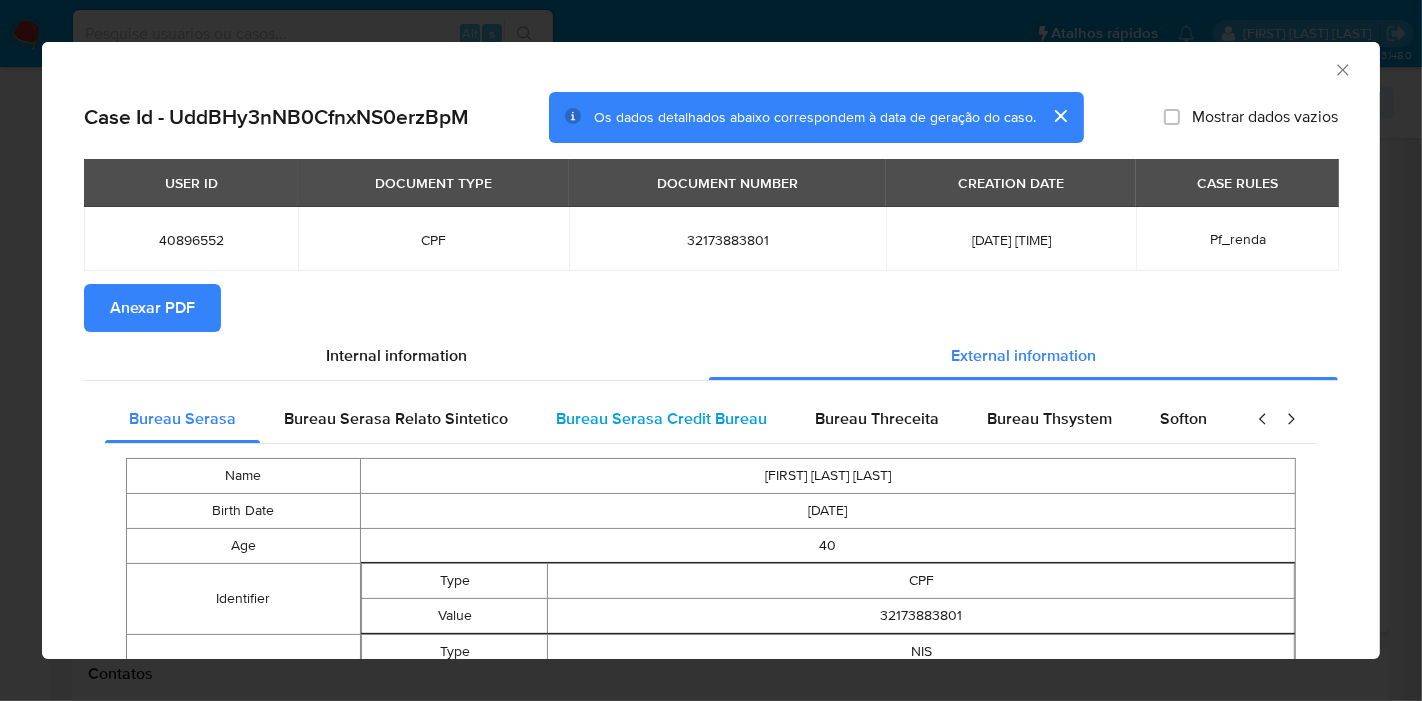 type 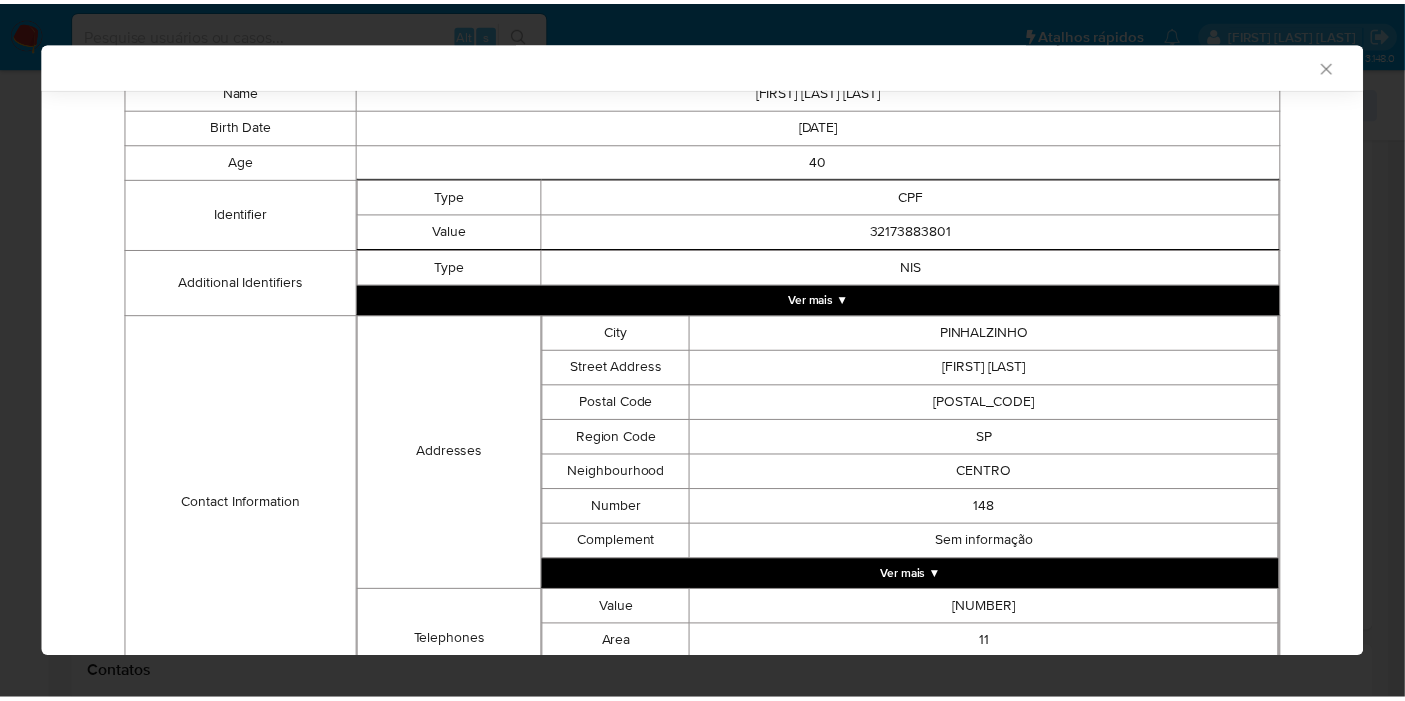 scroll, scrollTop: 594, scrollLeft: 0, axis: vertical 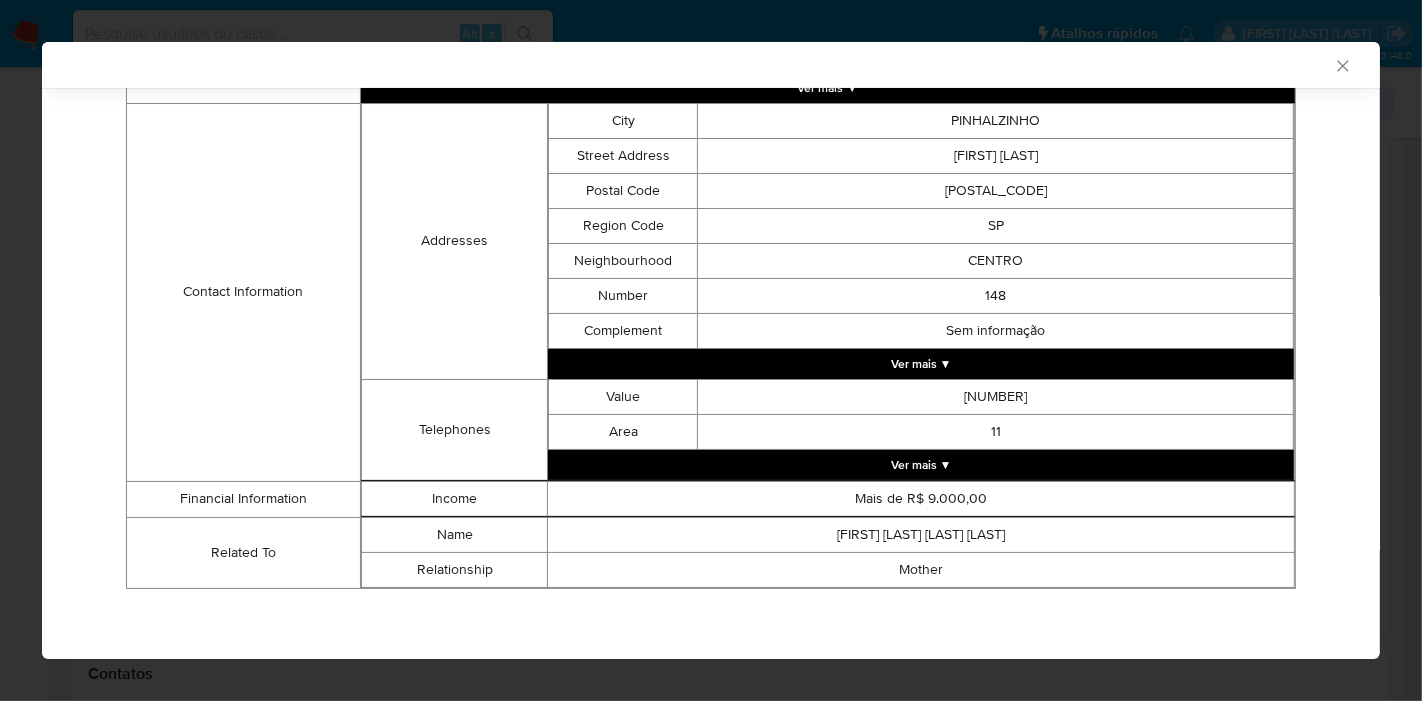 click 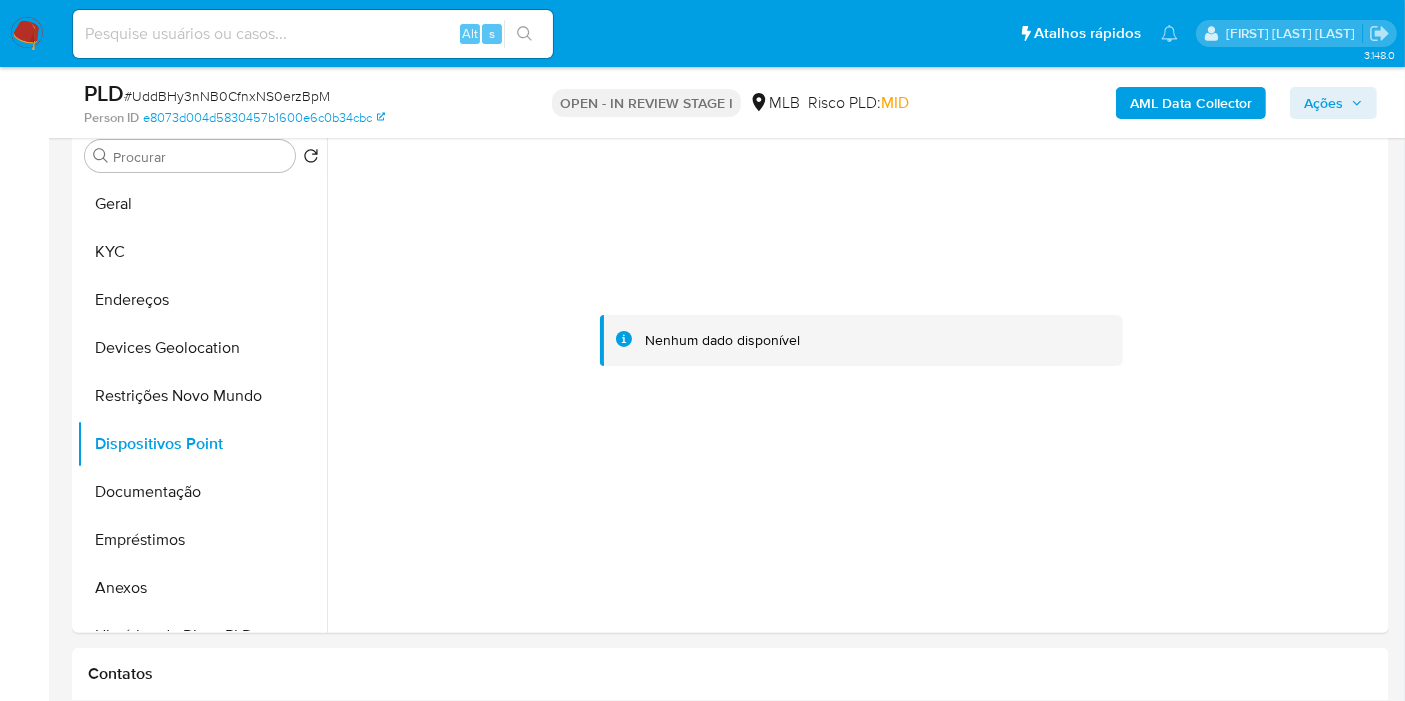 click on "Ações" at bounding box center (1323, 103) 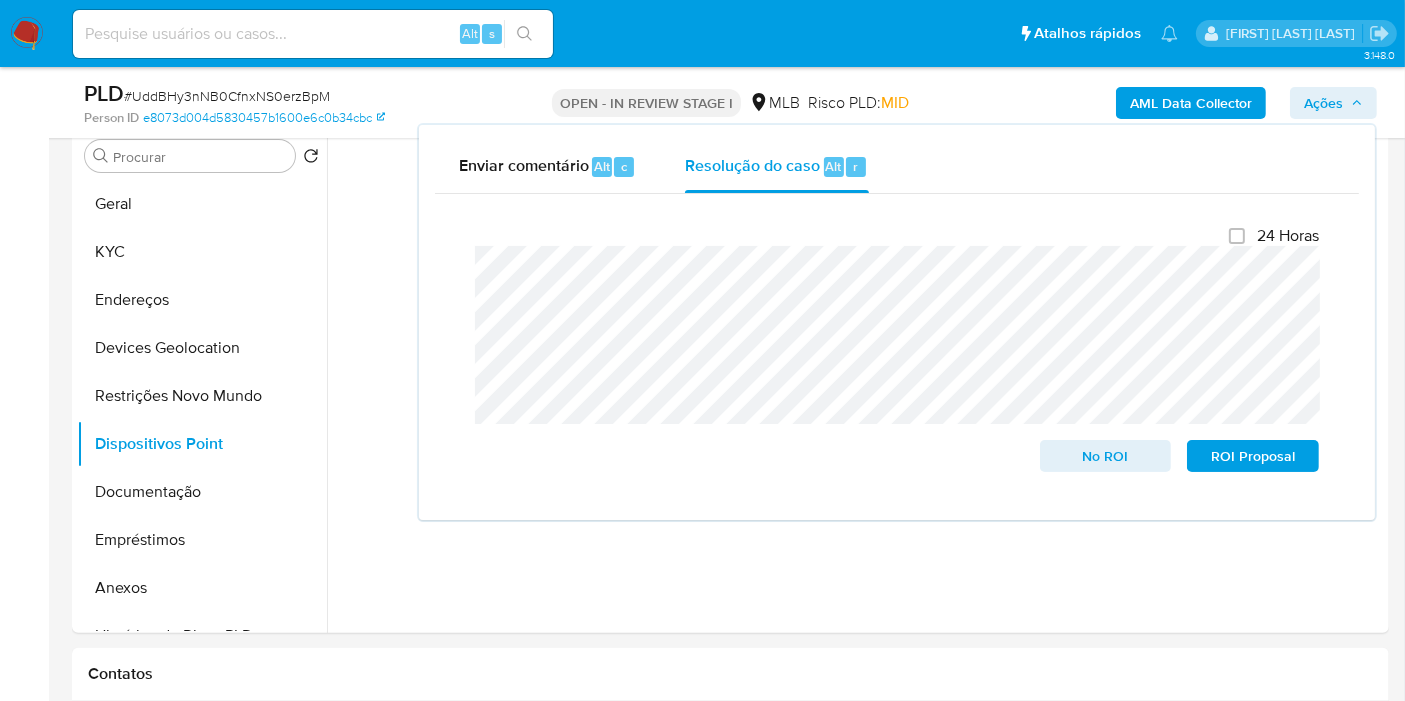 click on "Fechamento do caso 24 Horas No ROI ROI Proposal" at bounding box center (897, 349) 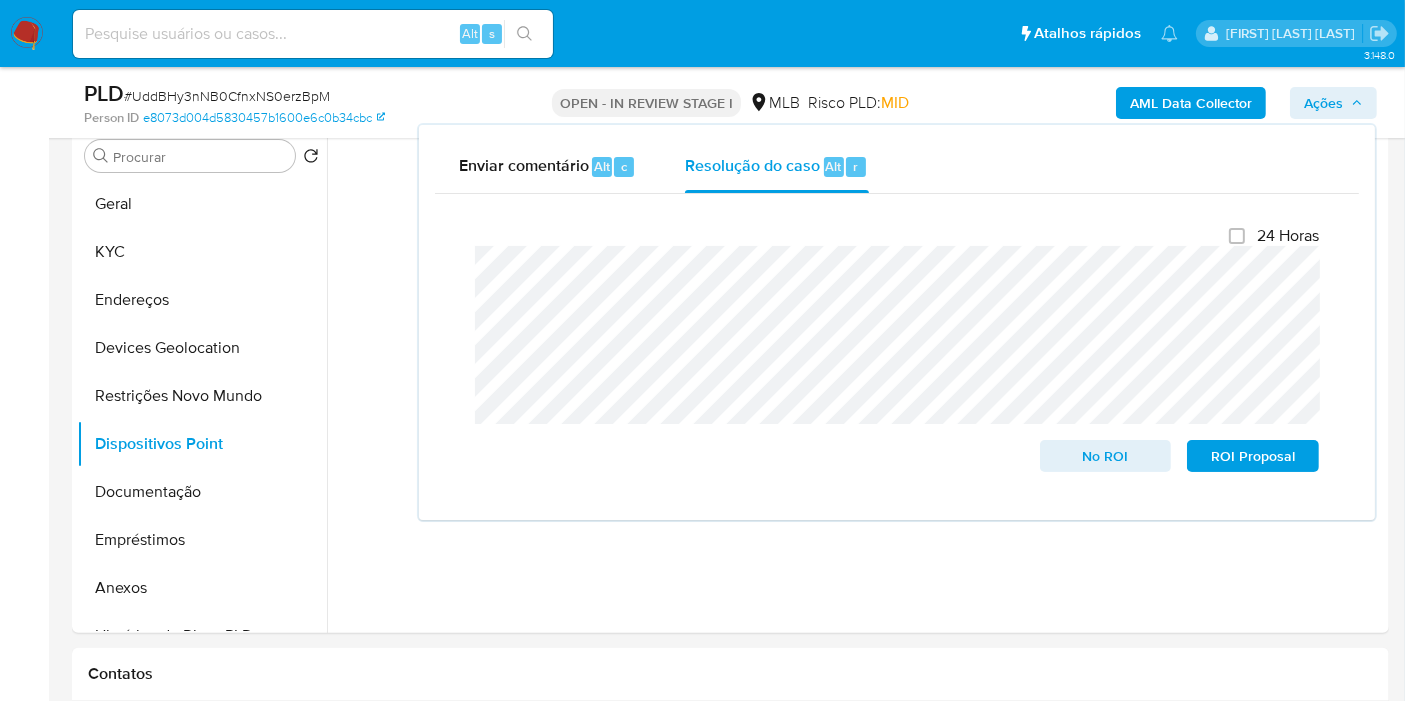 click on "24 Horas No ROI ROI Proposal" at bounding box center [897, 349] 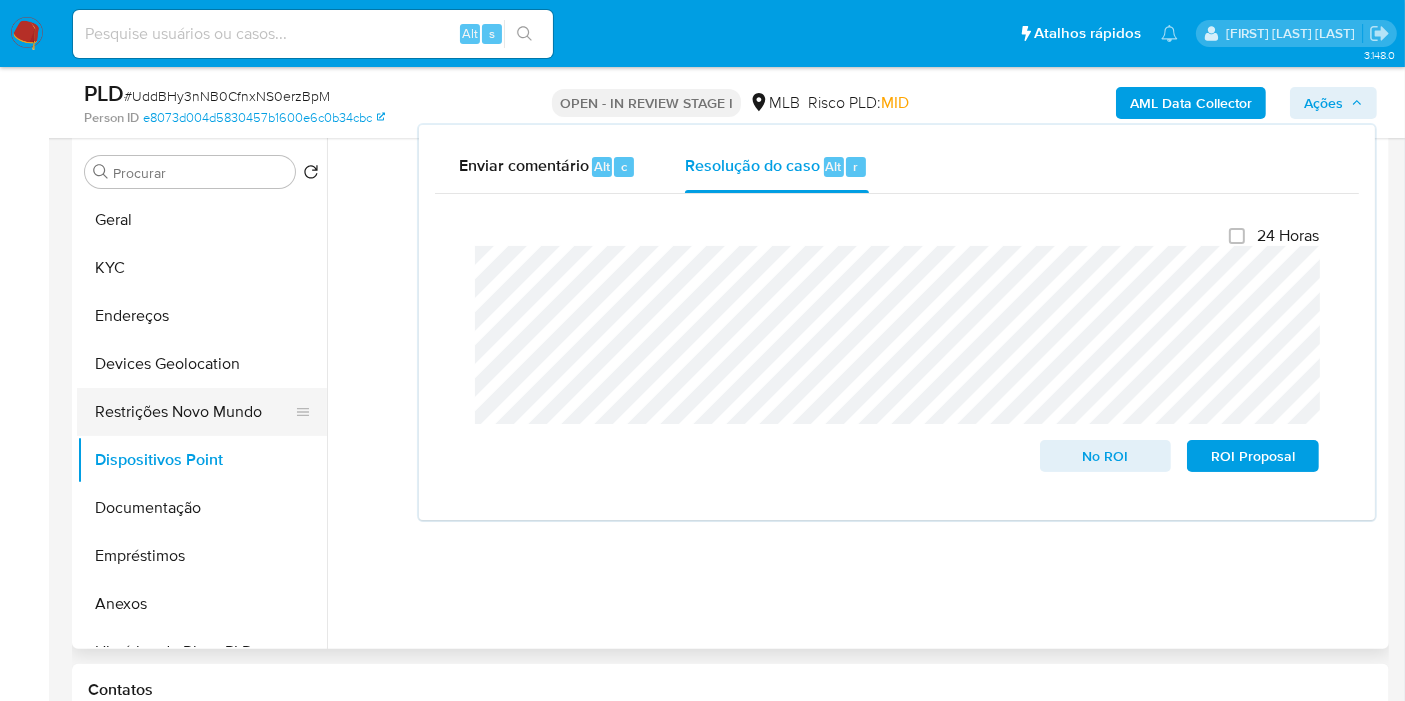 scroll, scrollTop: 287, scrollLeft: 0, axis: vertical 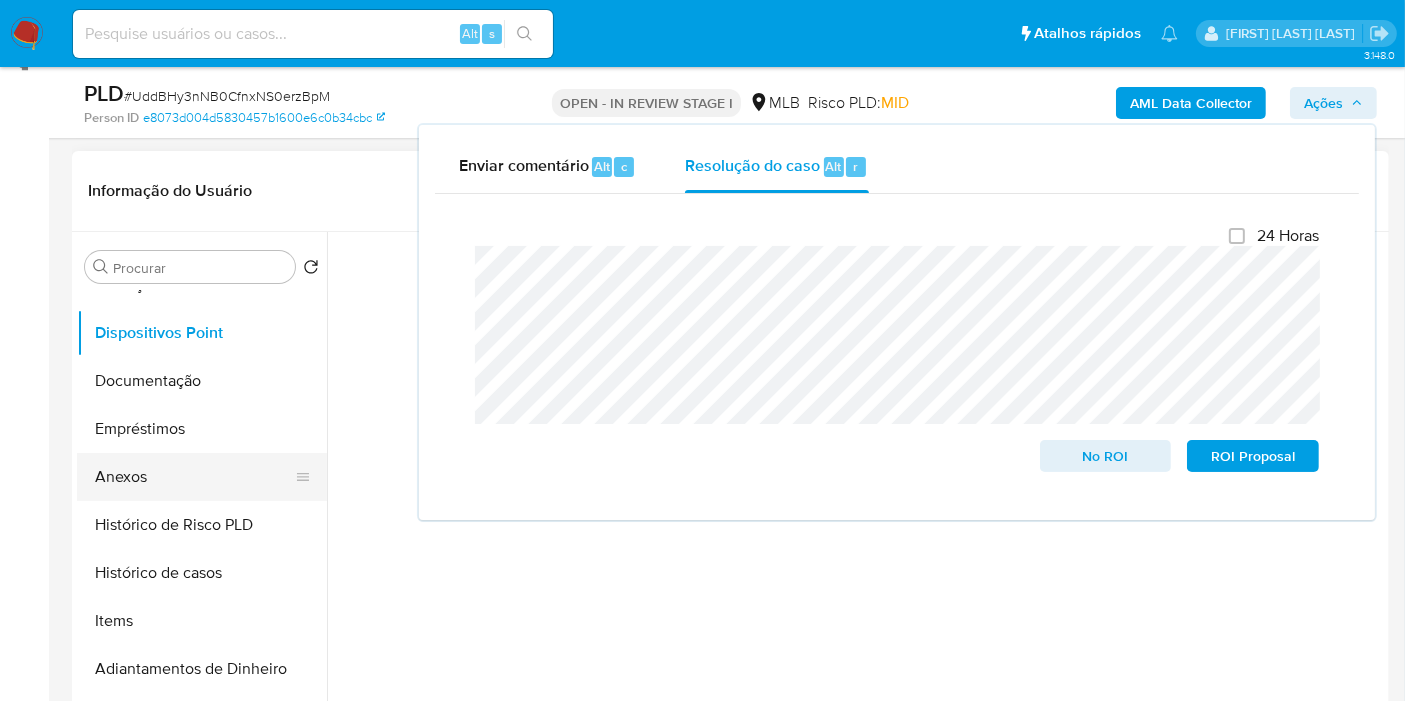 click on "Anexos" at bounding box center (194, 477) 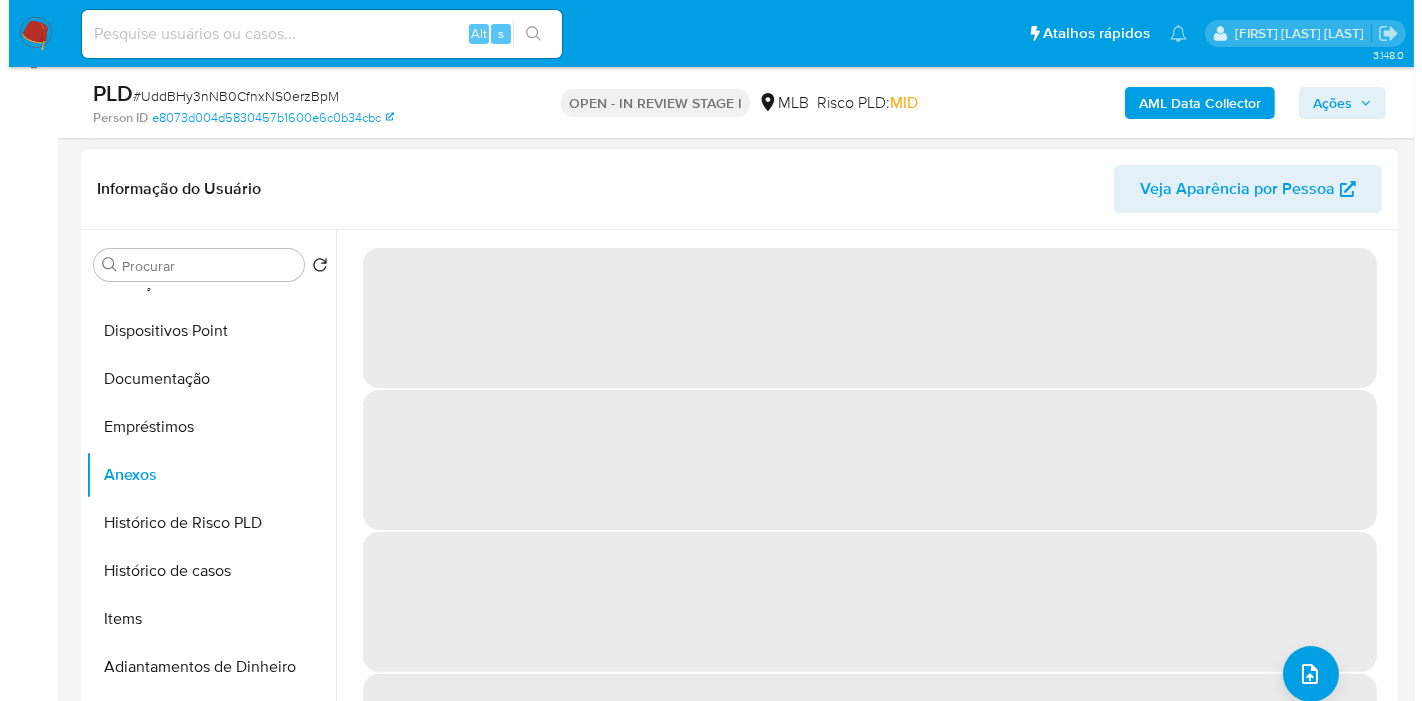 scroll, scrollTop: 287, scrollLeft: 0, axis: vertical 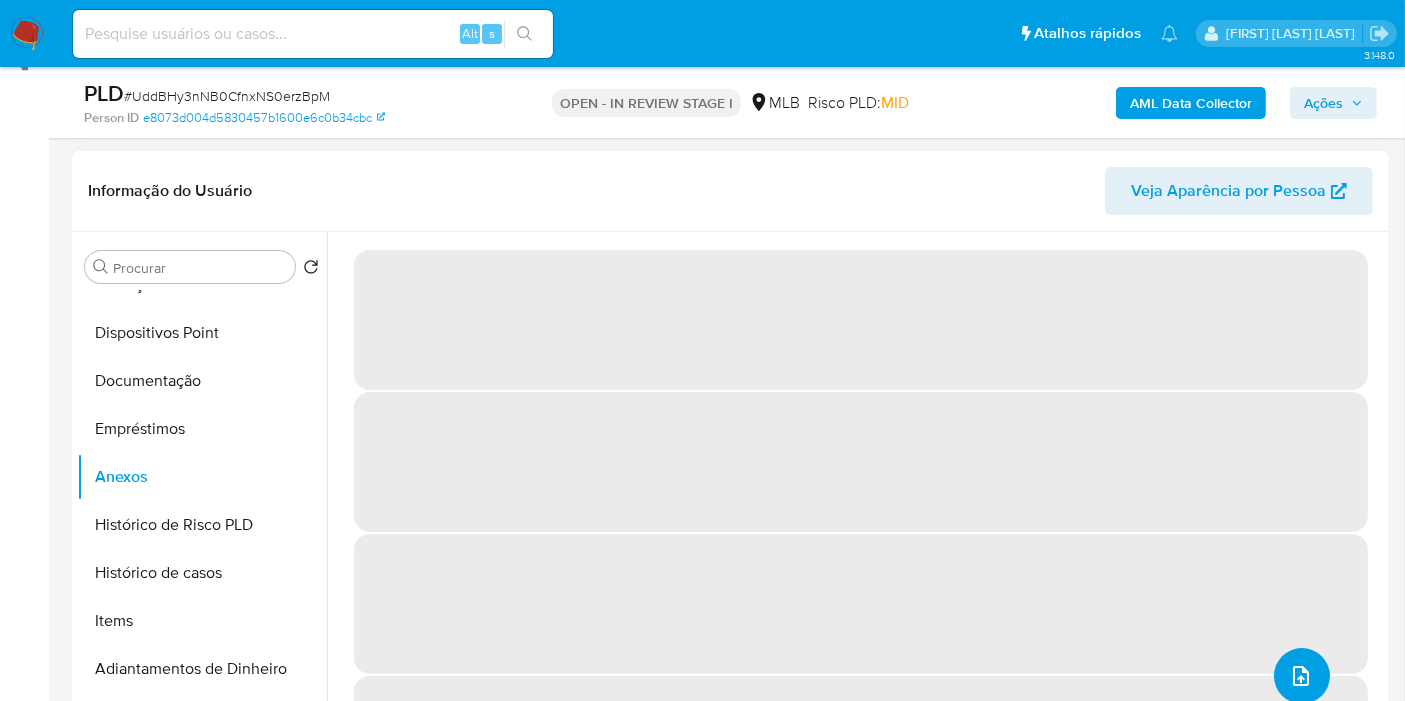 click at bounding box center [1302, 676] 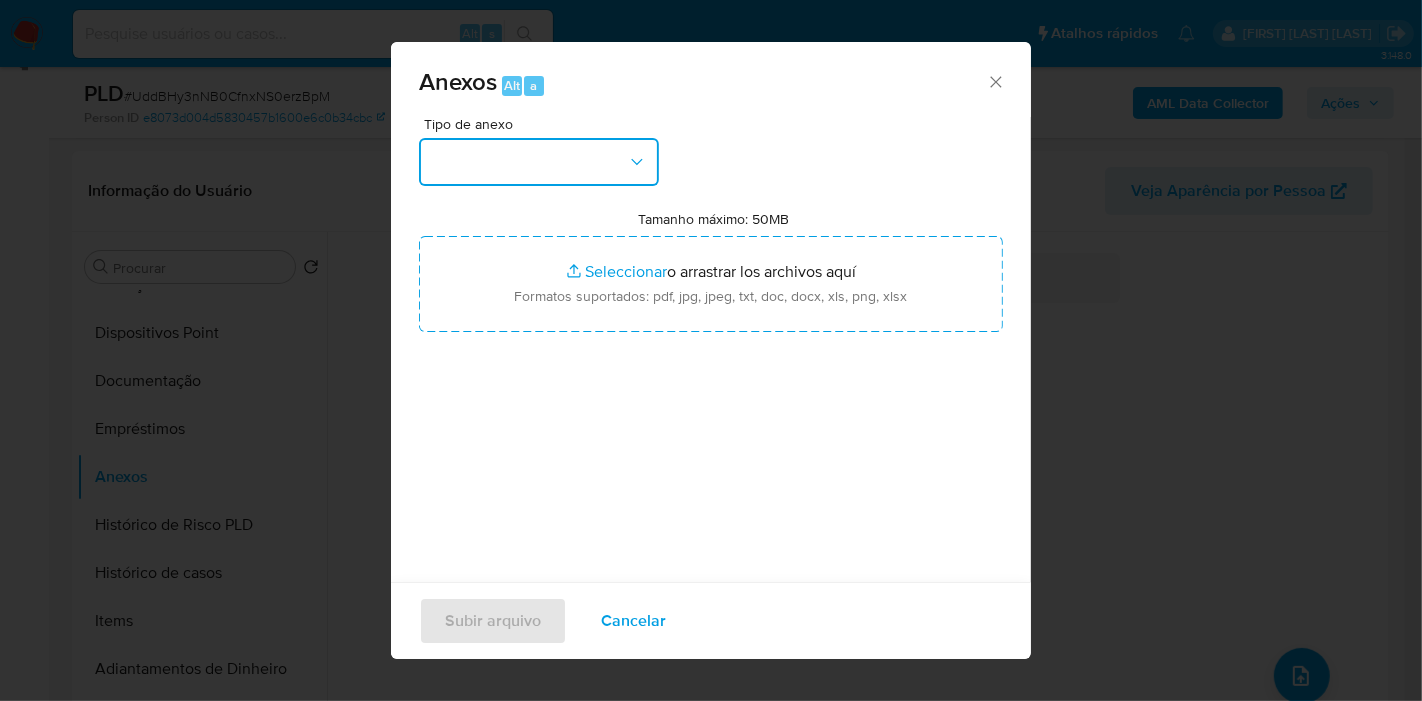 click at bounding box center (539, 162) 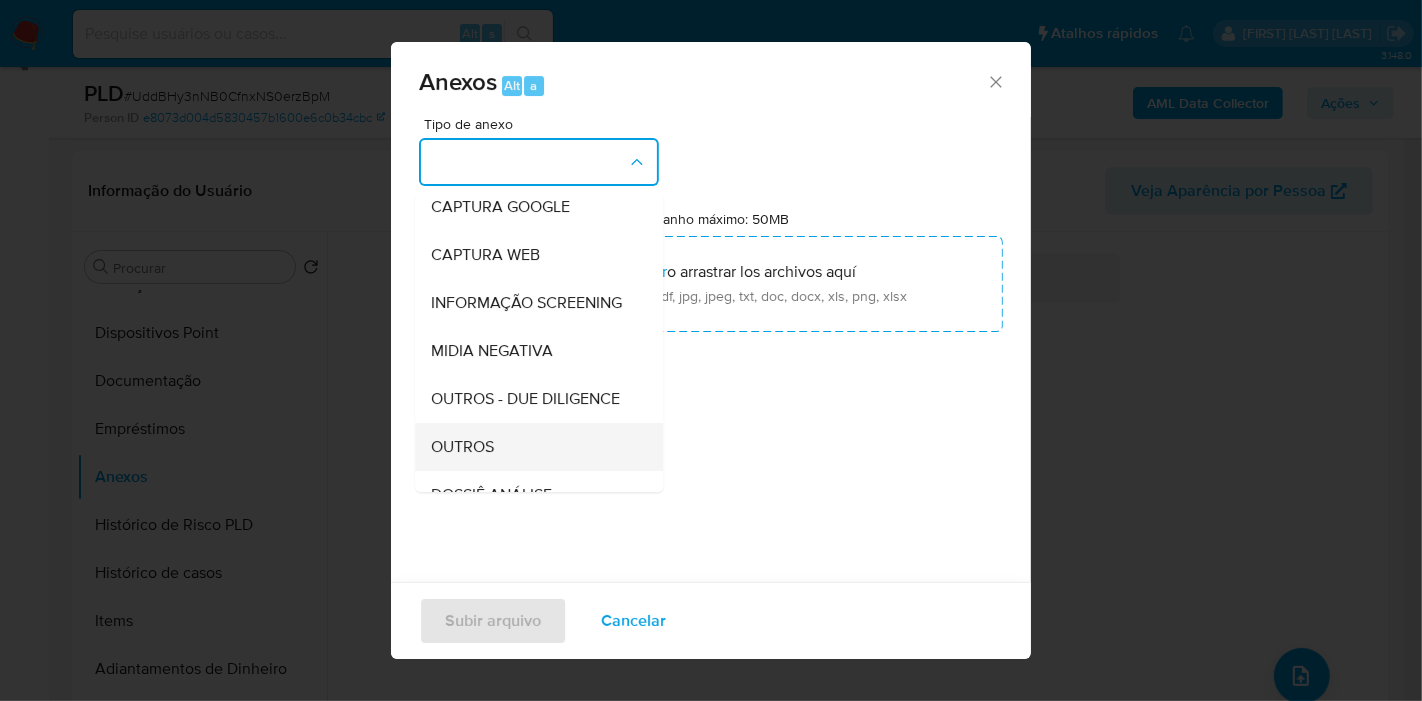 scroll, scrollTop: 222, scrollLeft: 0, axis: vertical 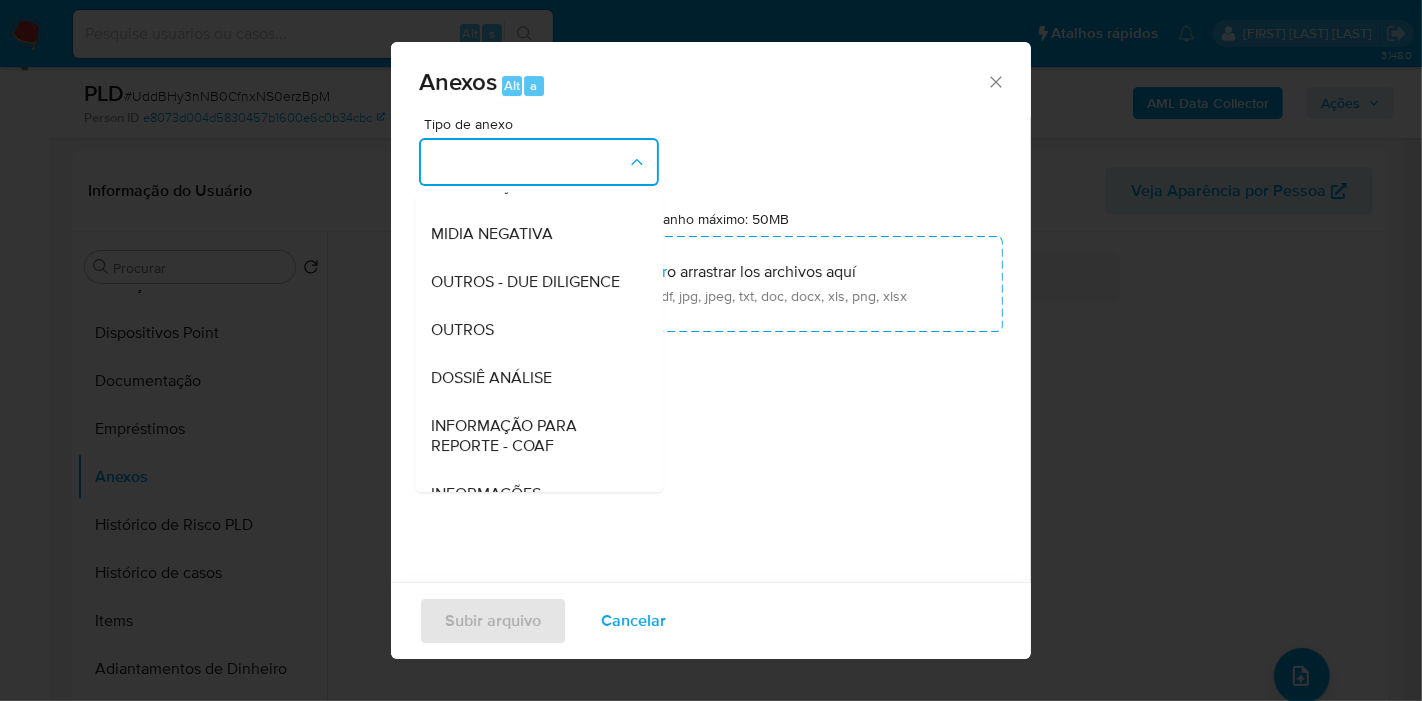 click on "INFORMAÇÃO PARA REPORTE - COAF" at bounding box center [533, 436] 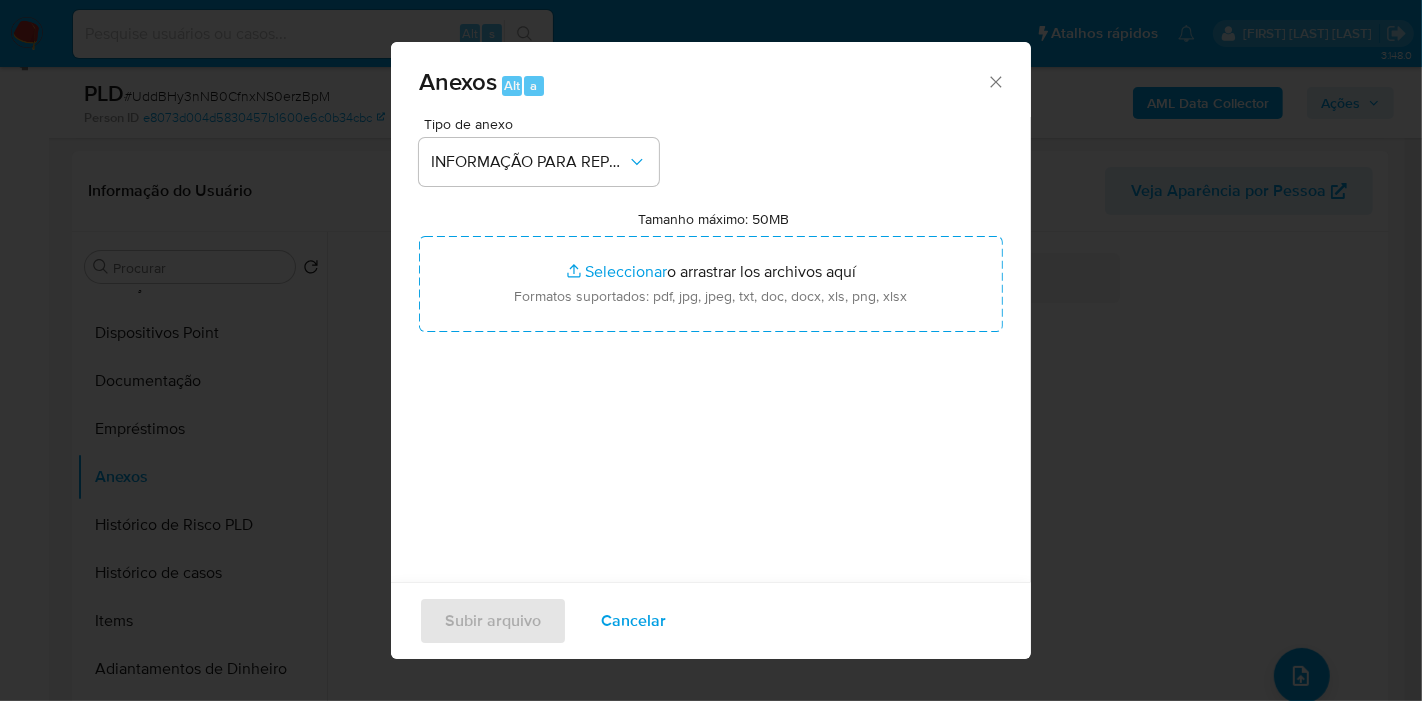 click on "Tipo de anexo INFORMAÇÃO PARA REPORTE - COAF" at bounding box center (539, 151) 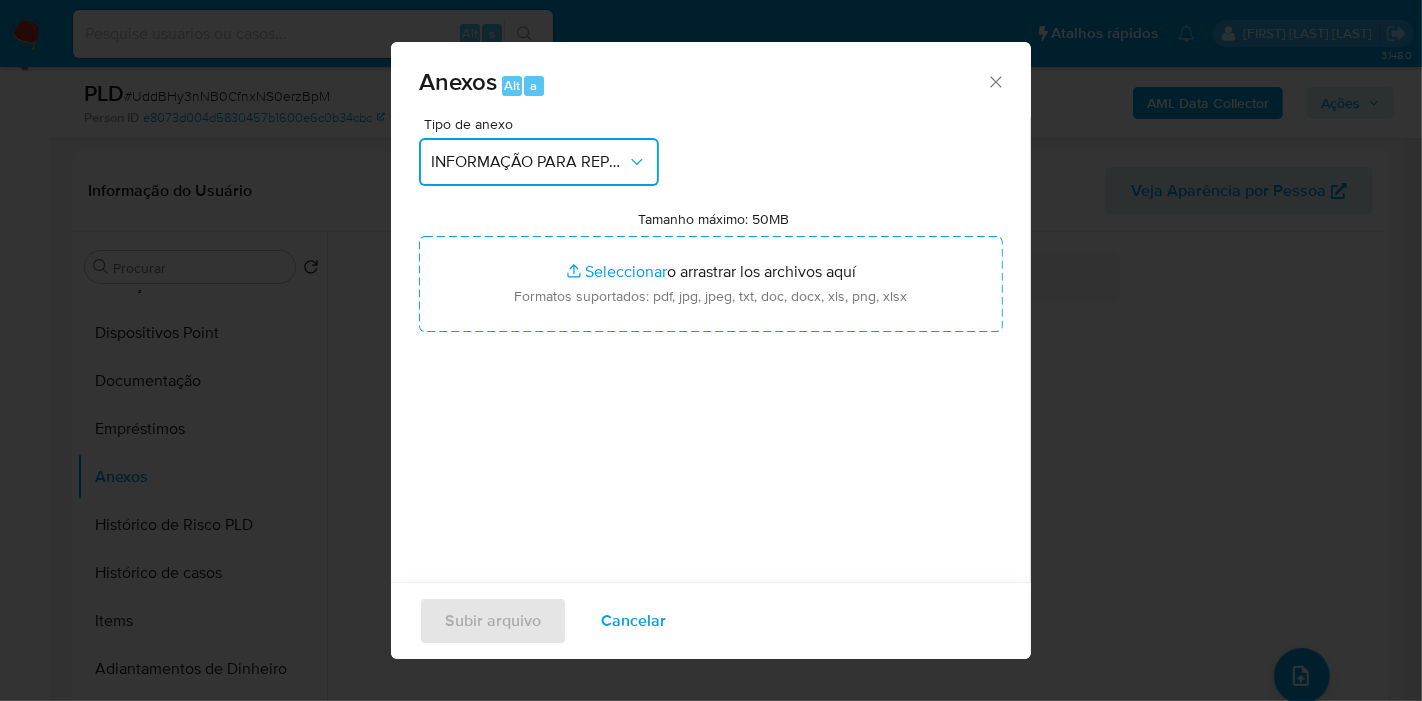 click on "INFORMAÇÃO PARA REPORTE - COAF" at bounding box center [529, 162] 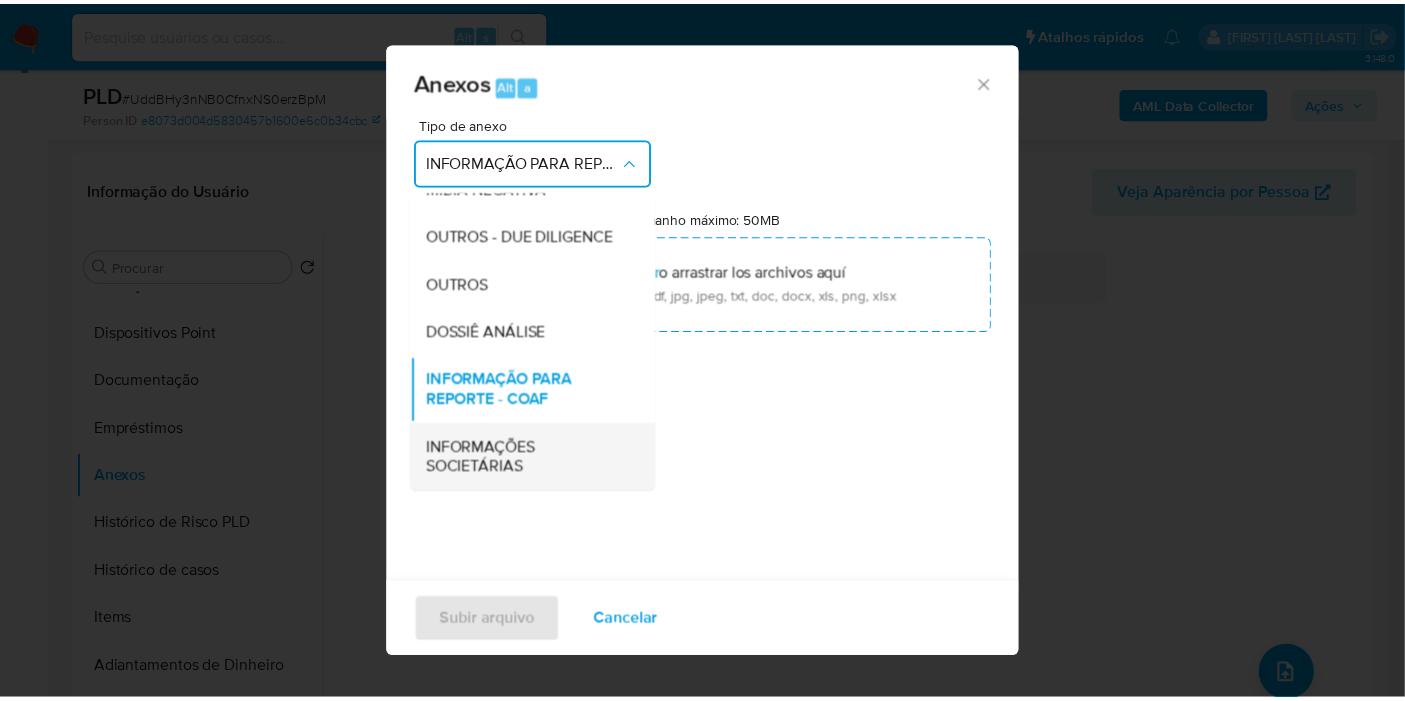 scroll, scrollTop: 307, scrollLeft: 0, axis: vertical 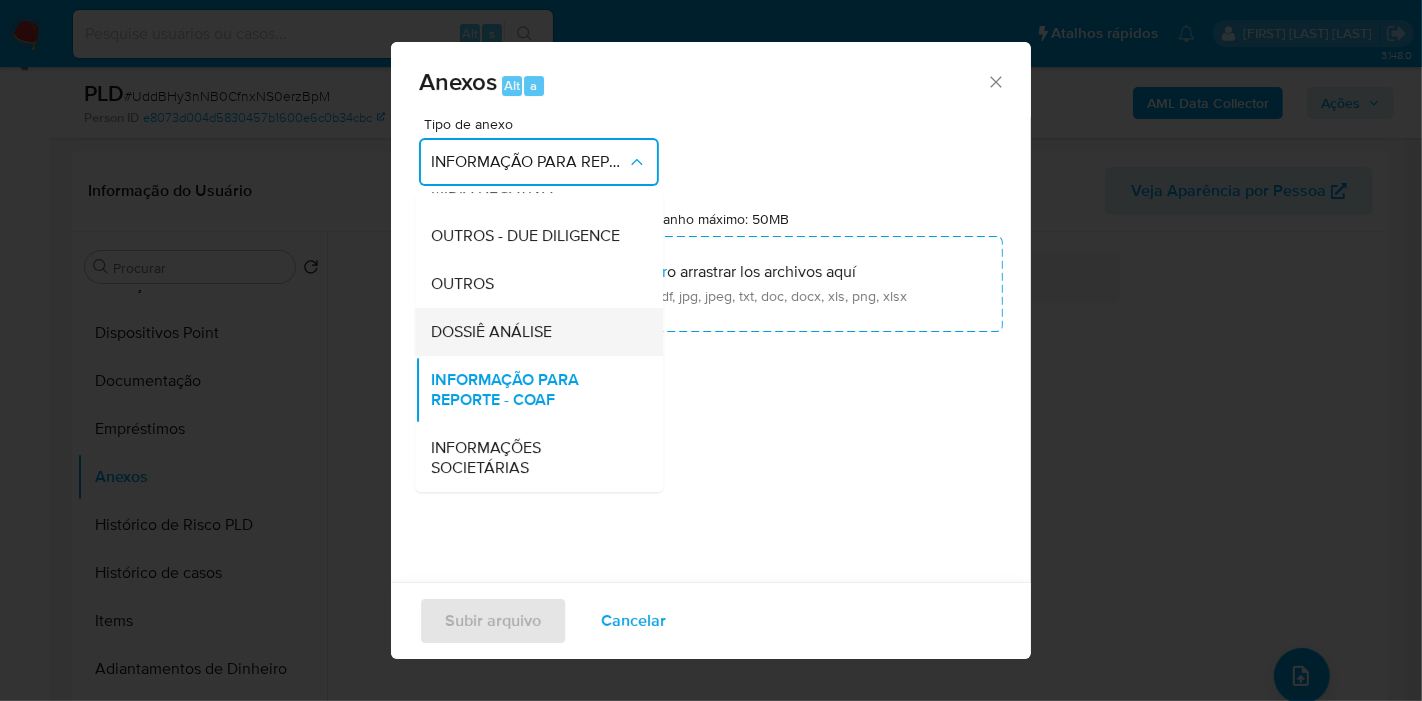 click on "DOSSIÊ ANÁLISE" at bounding box center (491, 332) 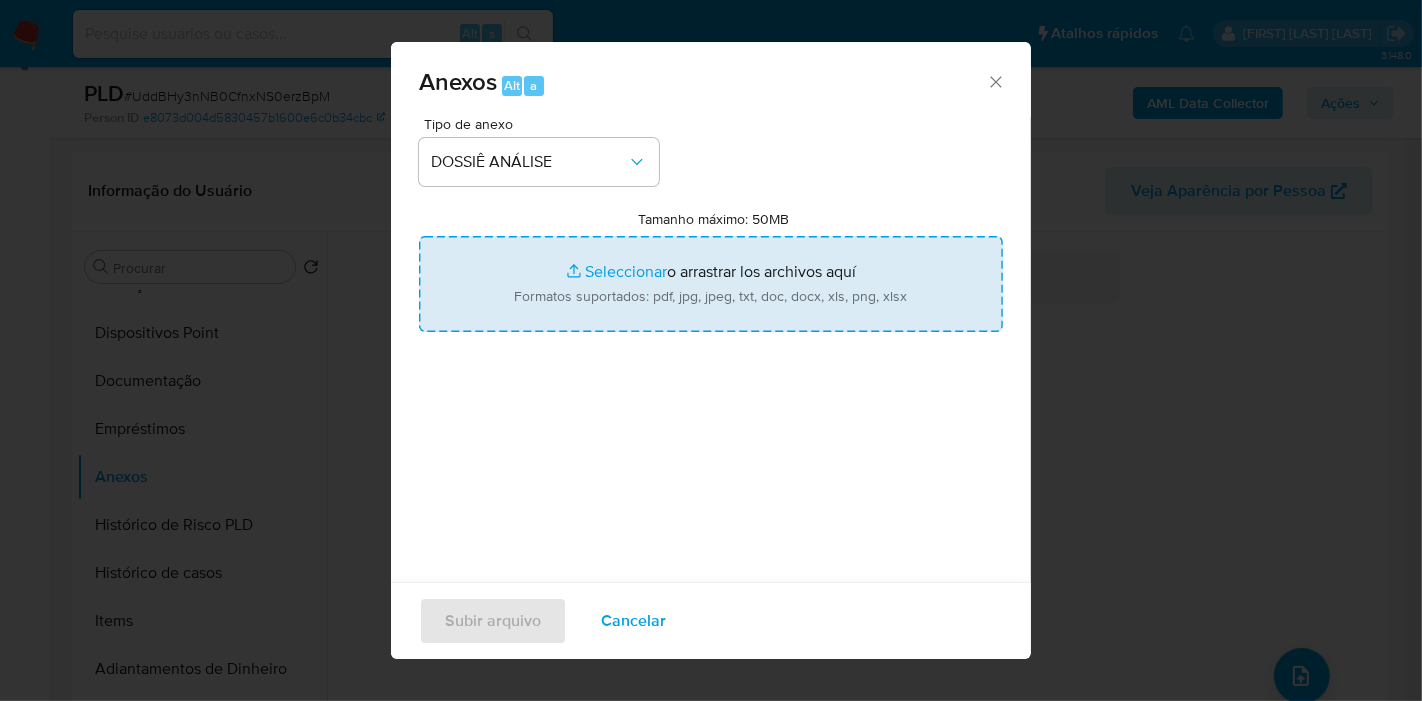 type on "C:\fakepath\SAR XXXX_XX - CPF 32173883801 - PEDRO ROBERTO DA COSTA.pdf" 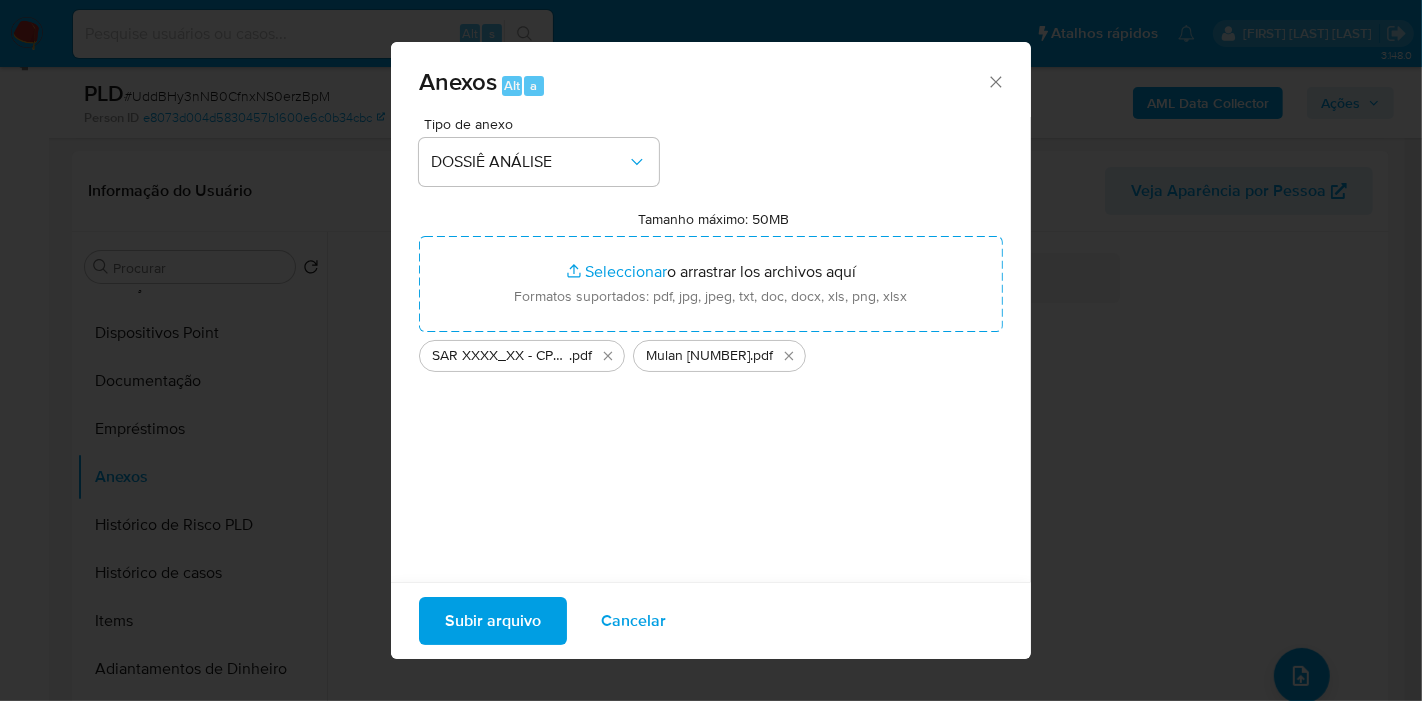click on "Subir arquivo" at bounding box center (493, 621) 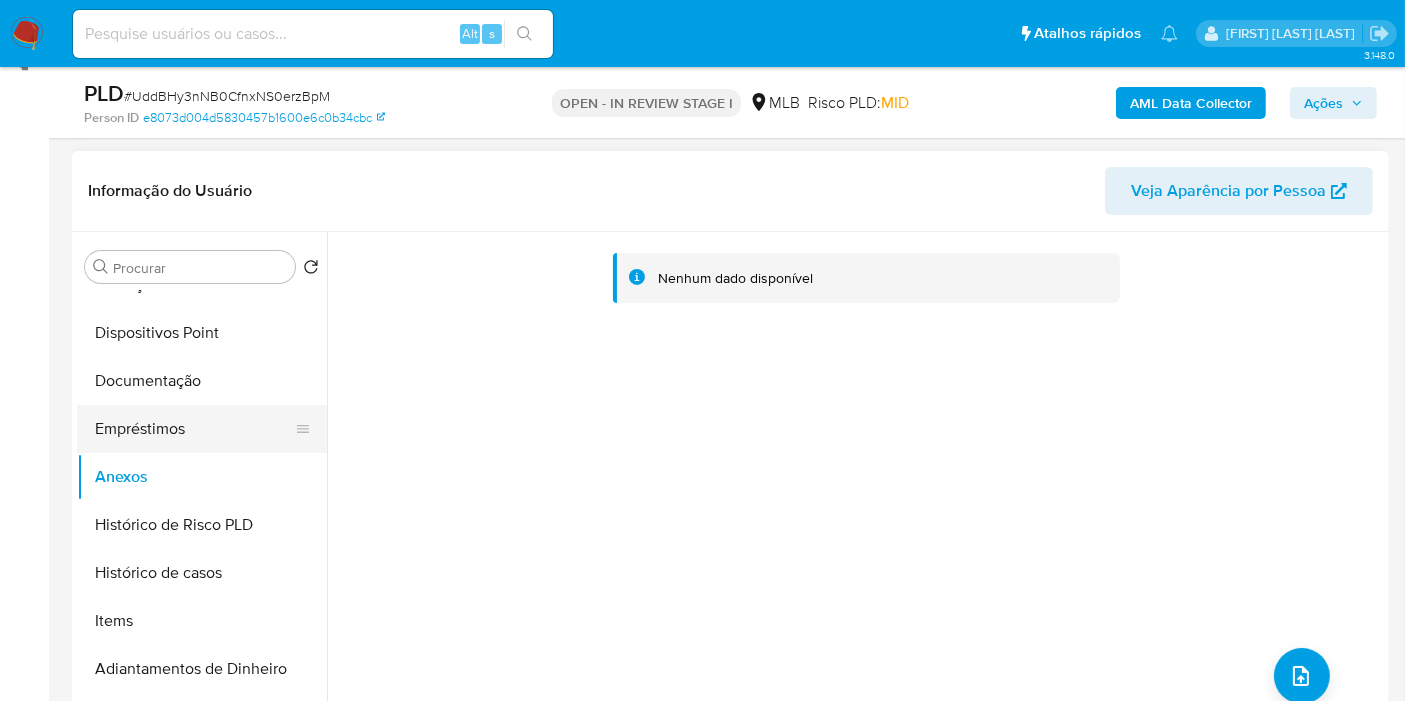 click on "Empréstimos" at bounding box center [194, 429] 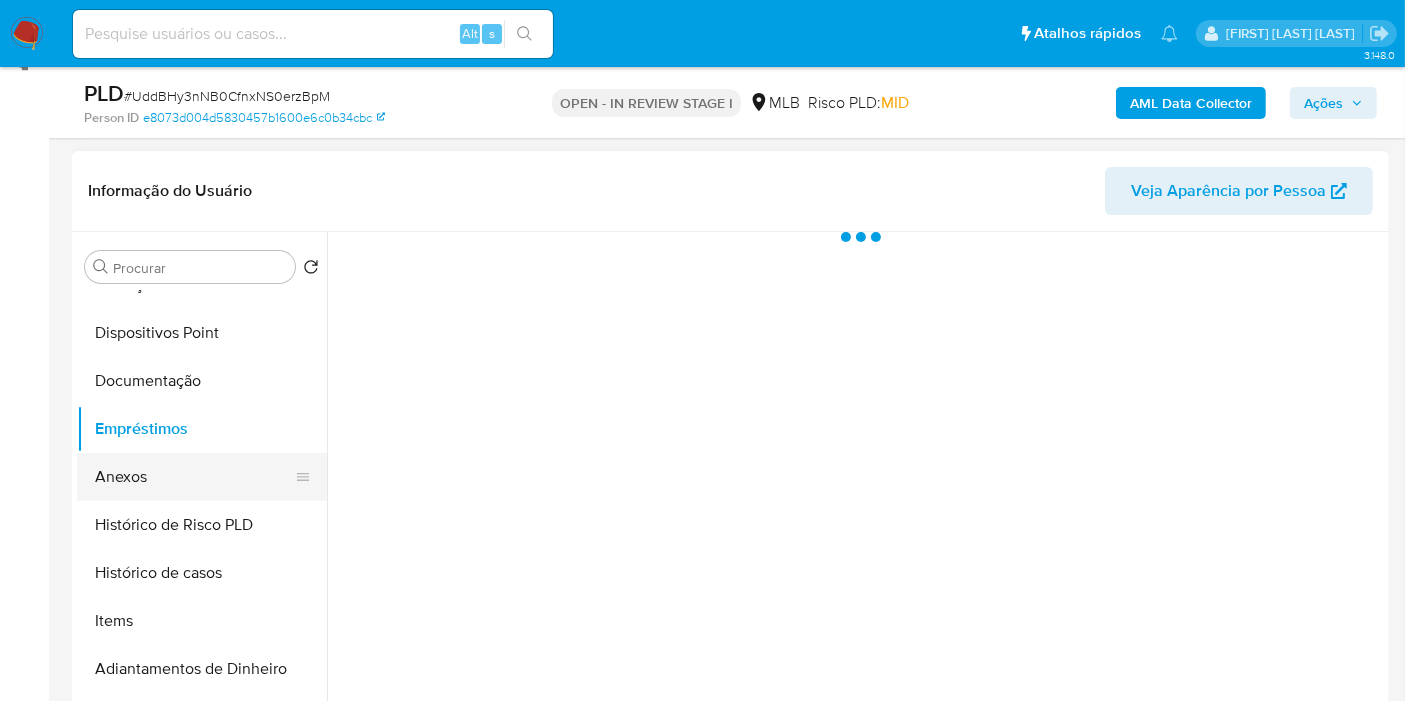 click on "Anexos" at bounding box center (194, 477) 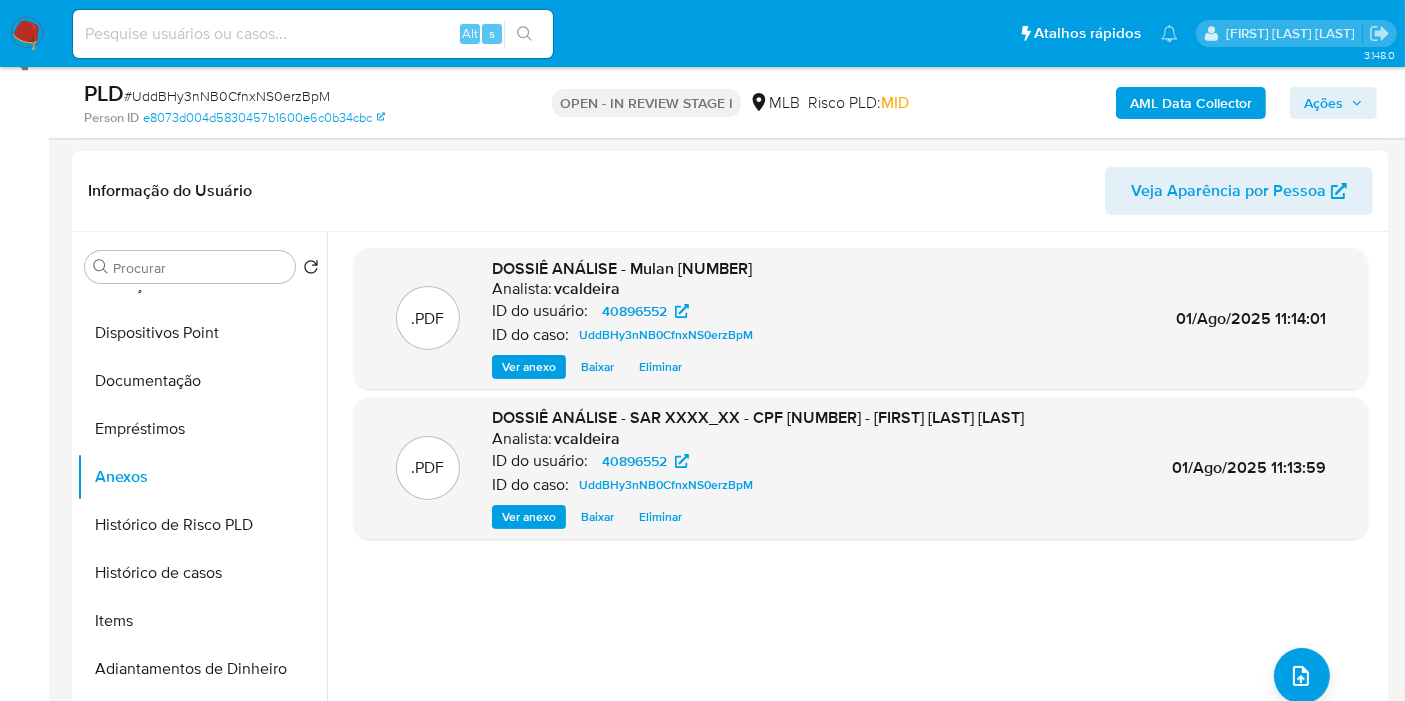 click on "Ações" at bounding box center [1323, 103] 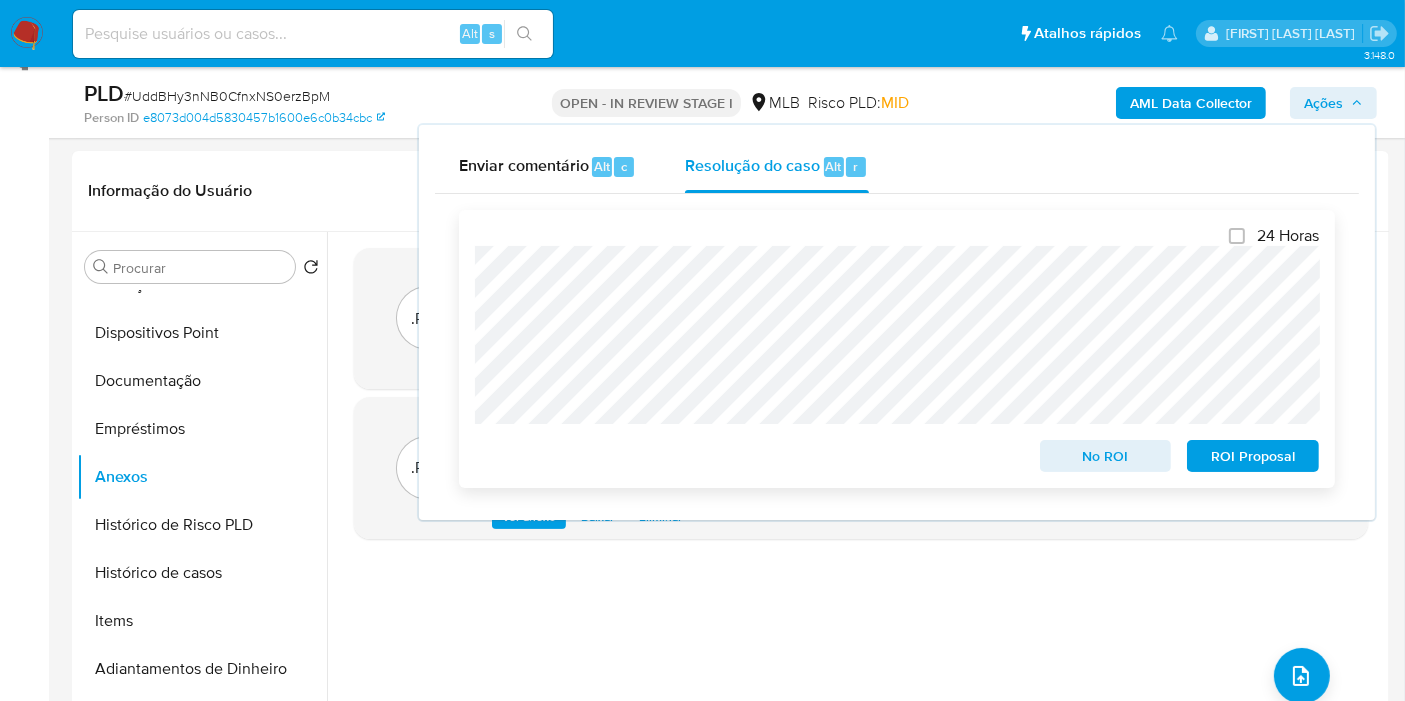 click on "ROI Proposal" at bounding box center (1253, 456) 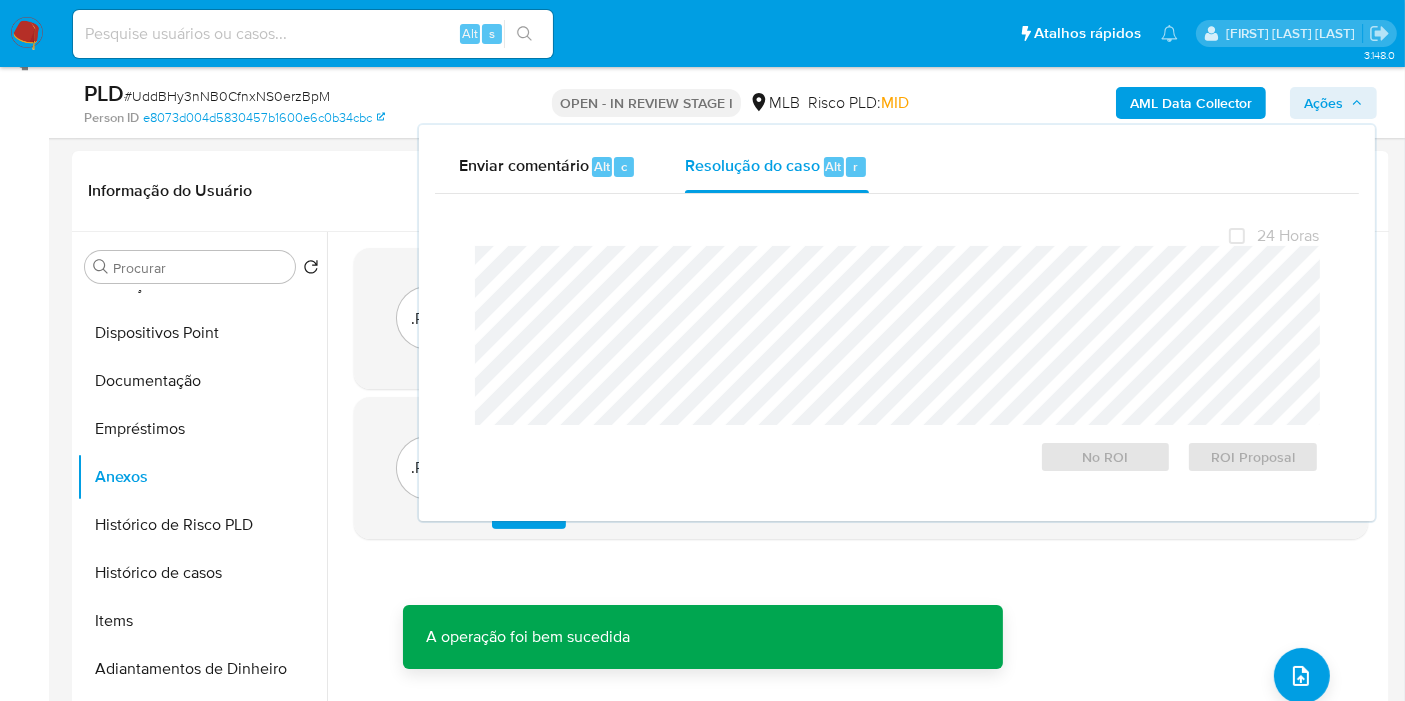 click at bounding box center [313, 34] 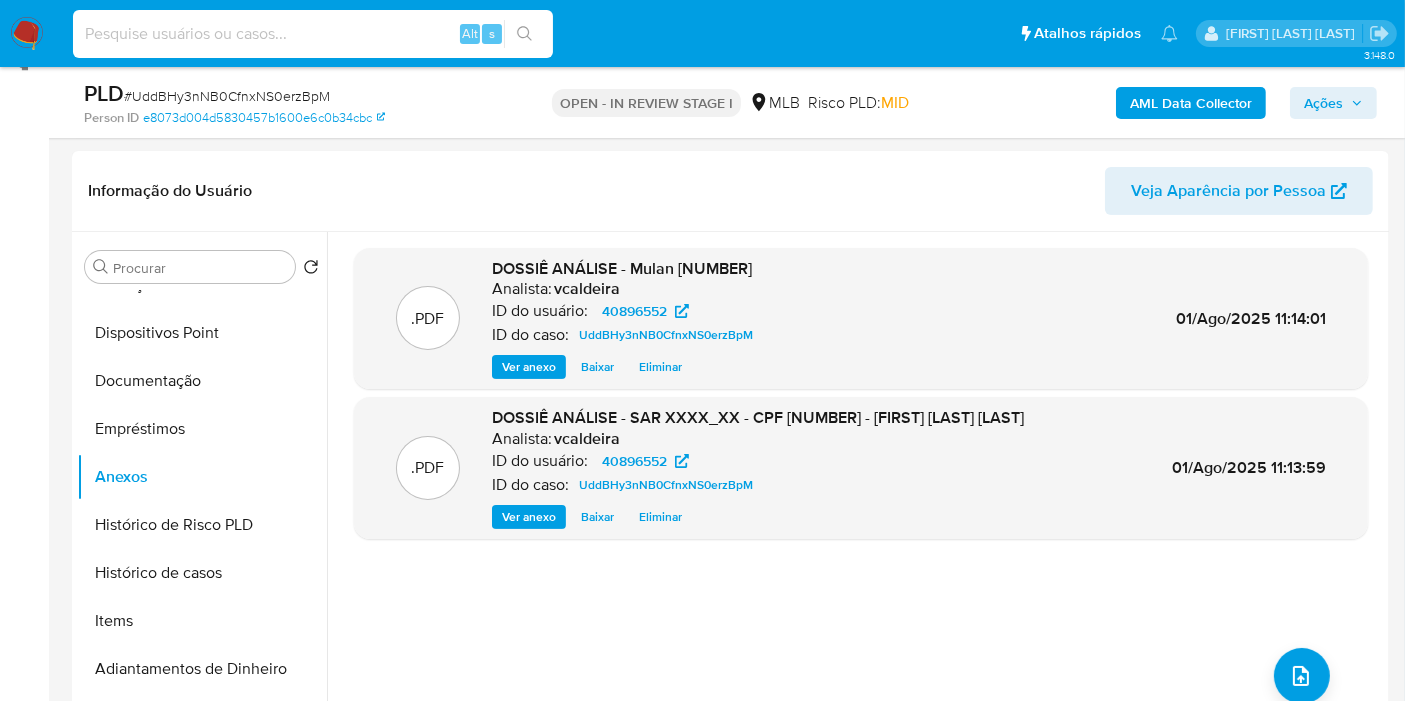 paste on "WpUp5OpDd3YGNfkS6S6Y43LT" 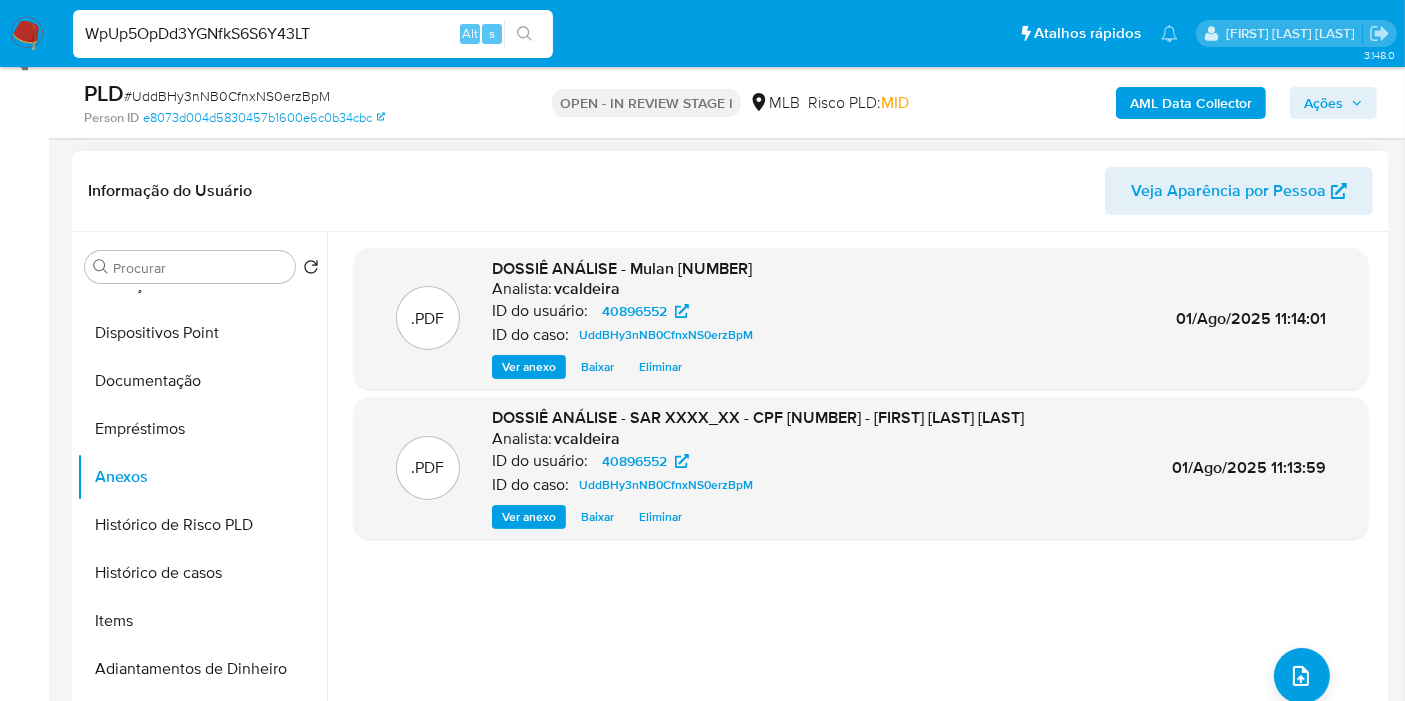 type on "WpUp5OpDd3YGNfkS6S6Y43LT" 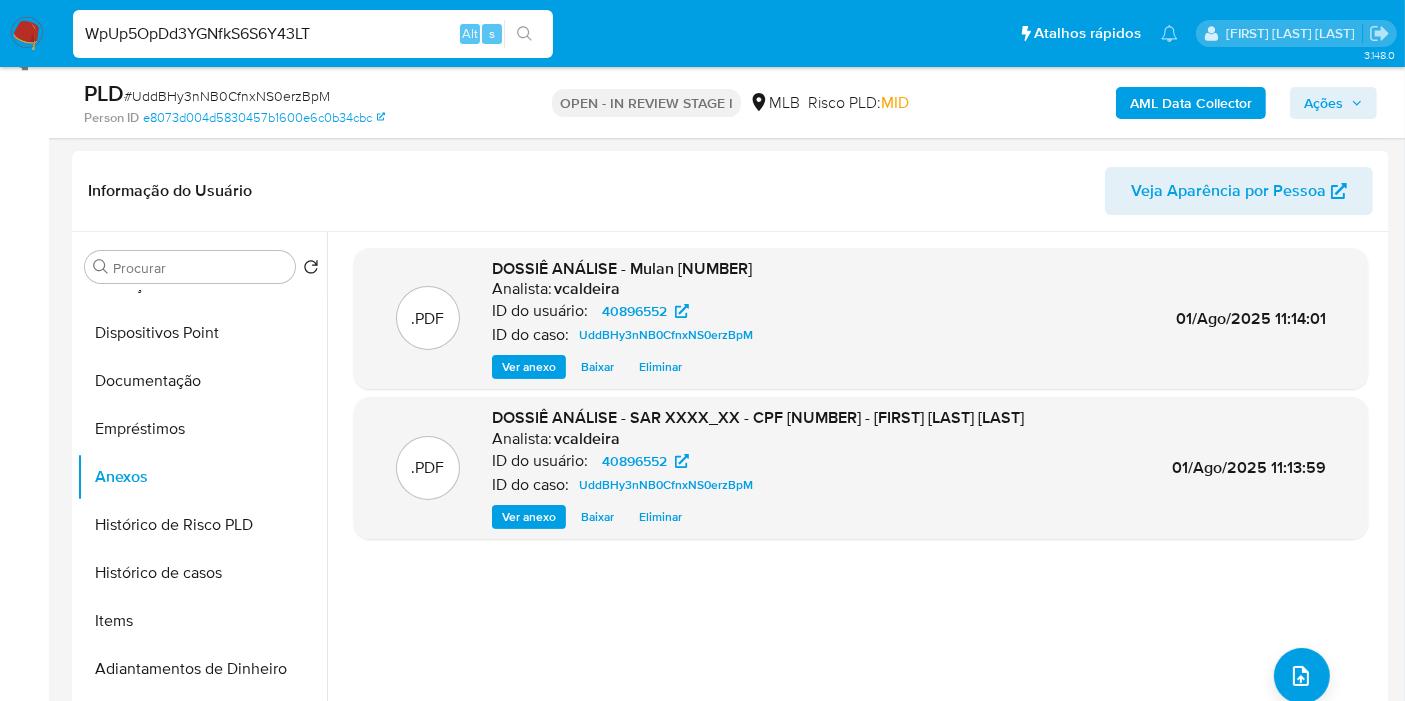 click on "WpUp5OpDd3YGNfkS6S6Y43LT" at bounding box center [313, 34] 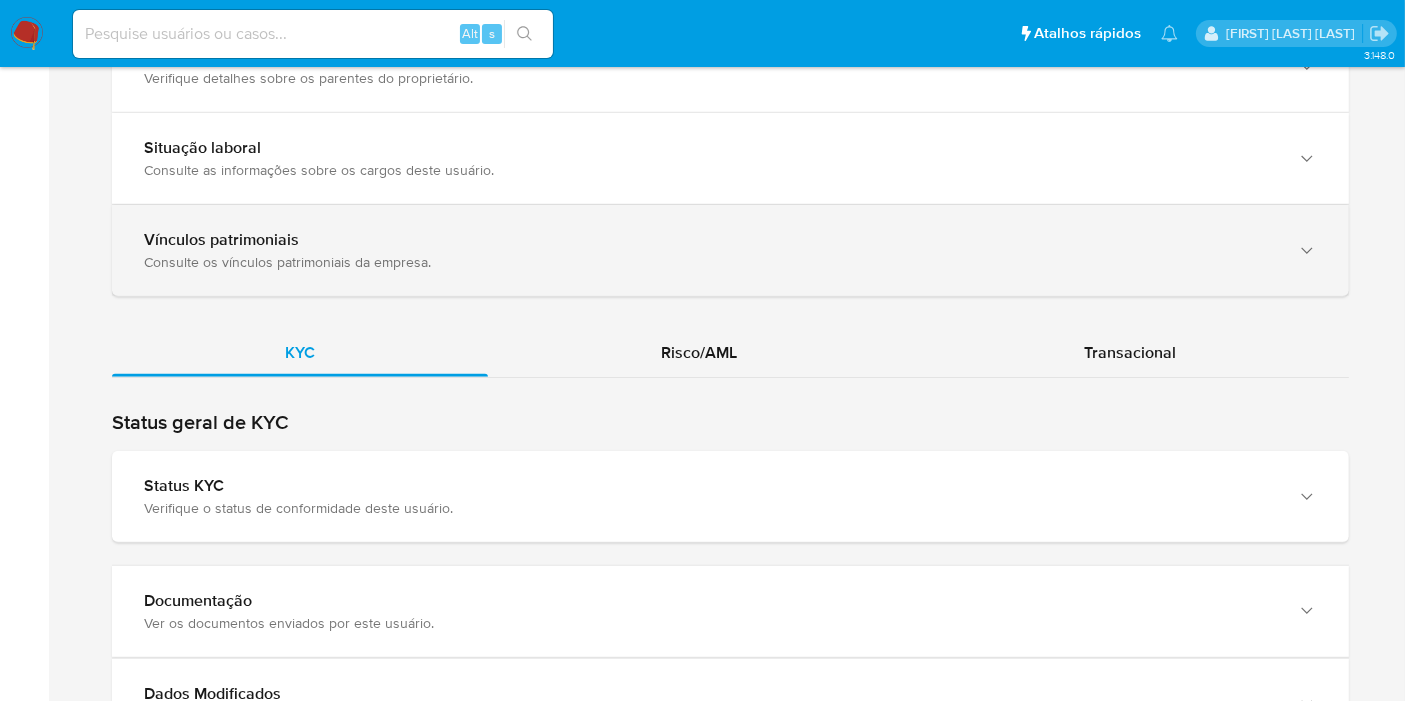 scroll, scrollTop: 1777, scrollLeft: 0, axis: vertical 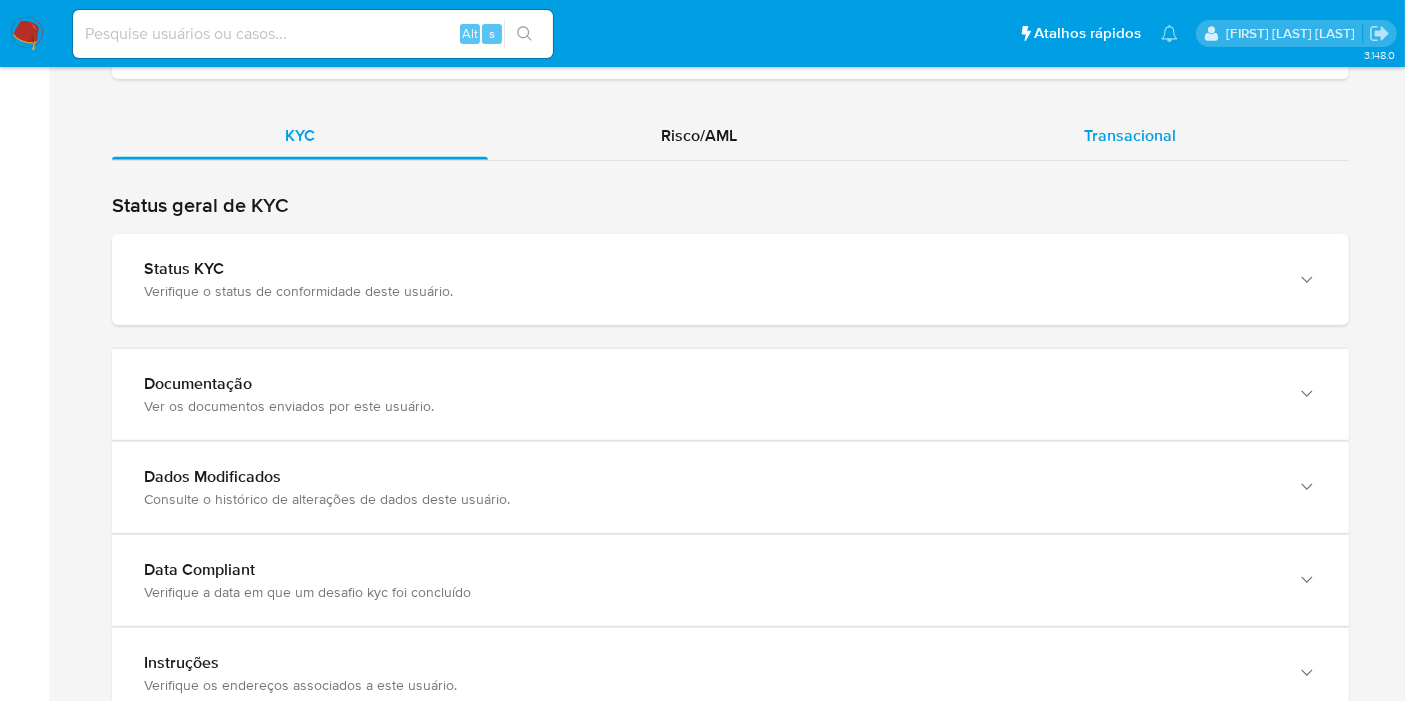 click on "Transacional" at bounding box center (1130, 136) 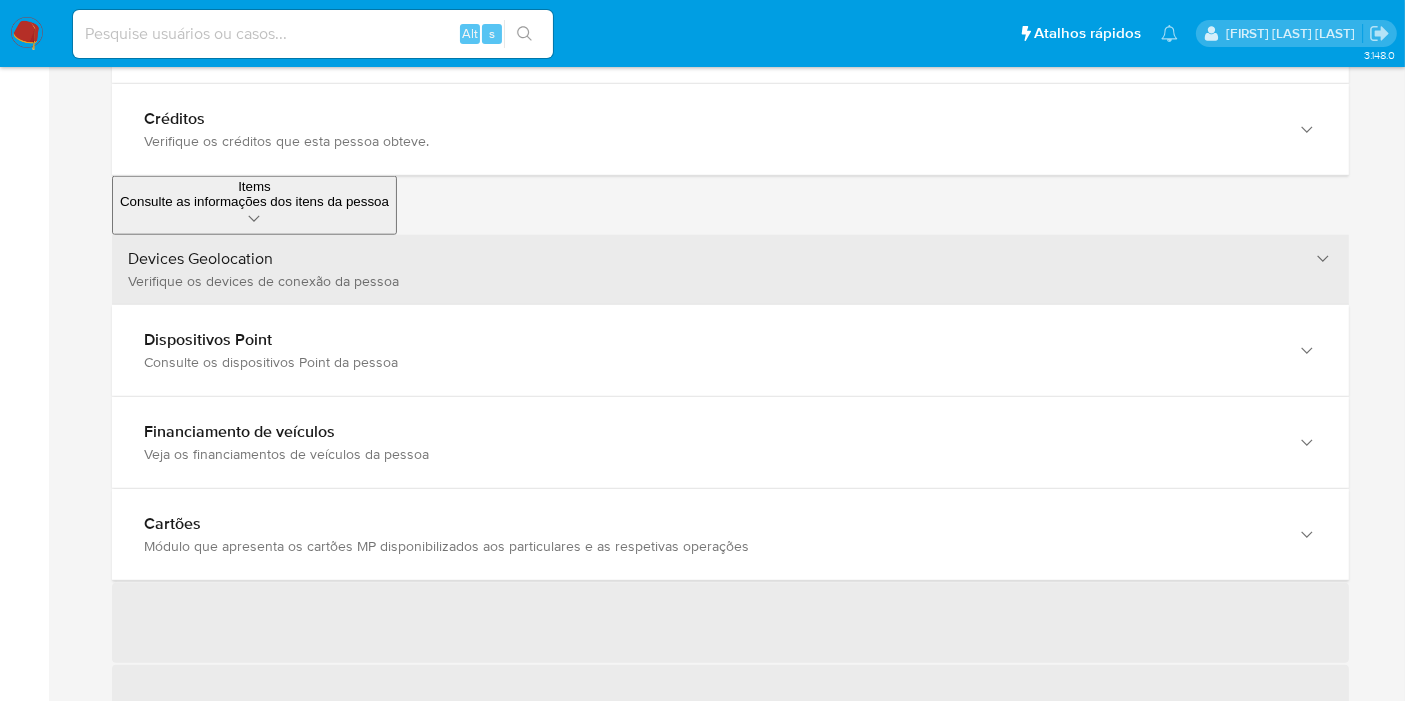 scroll, scrollTop: 1888, scrollLeft: 0, axis: vertical 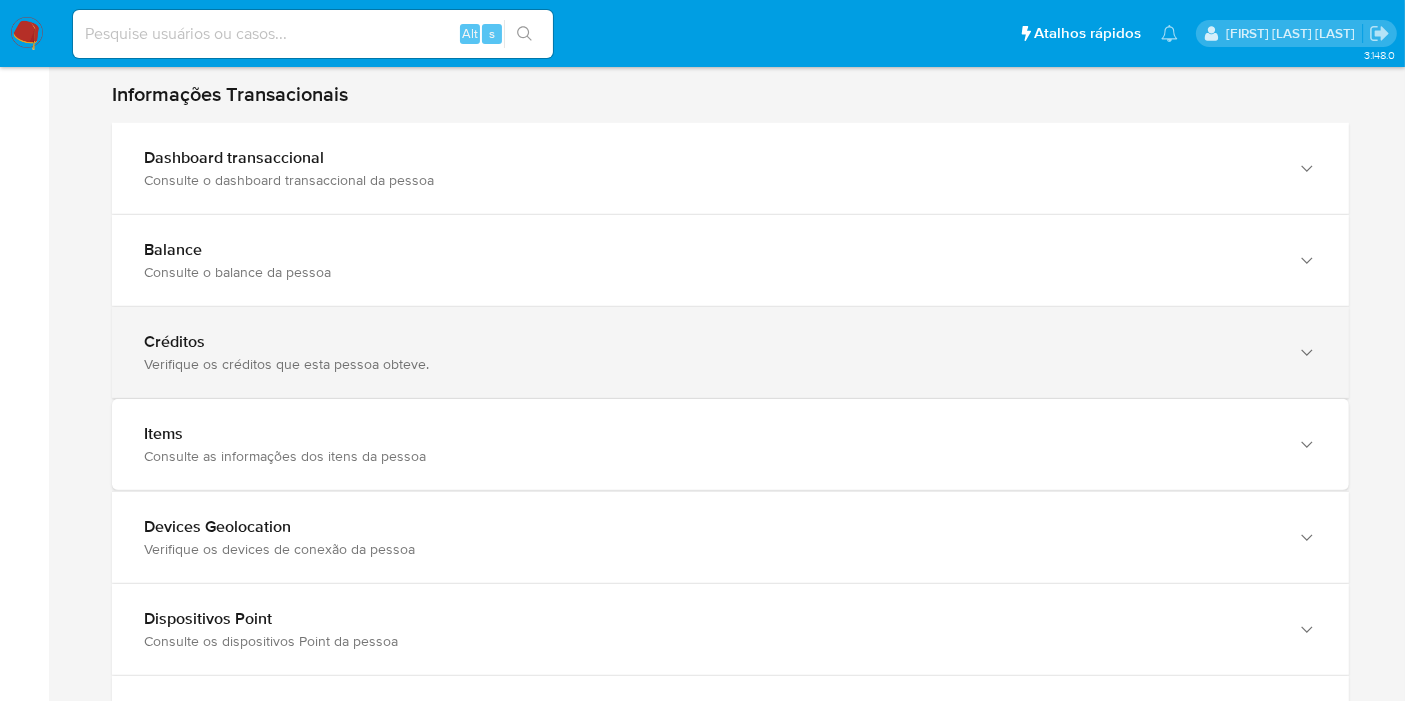 click on "Créditos Verifique os créditos que esta pessoa obteve." at bounding box center [730, 352] 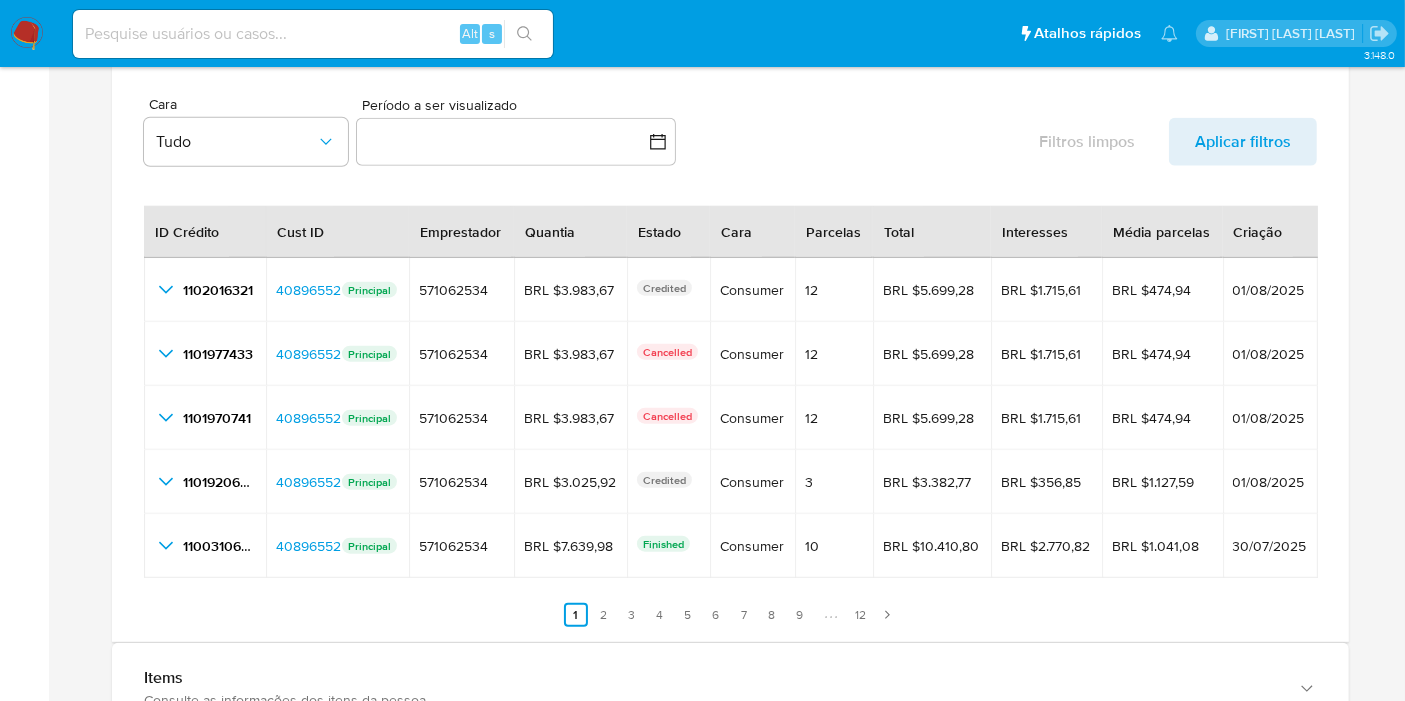 scroll, scrollTop: 2222, scrollLeft: 0, axis: vertical 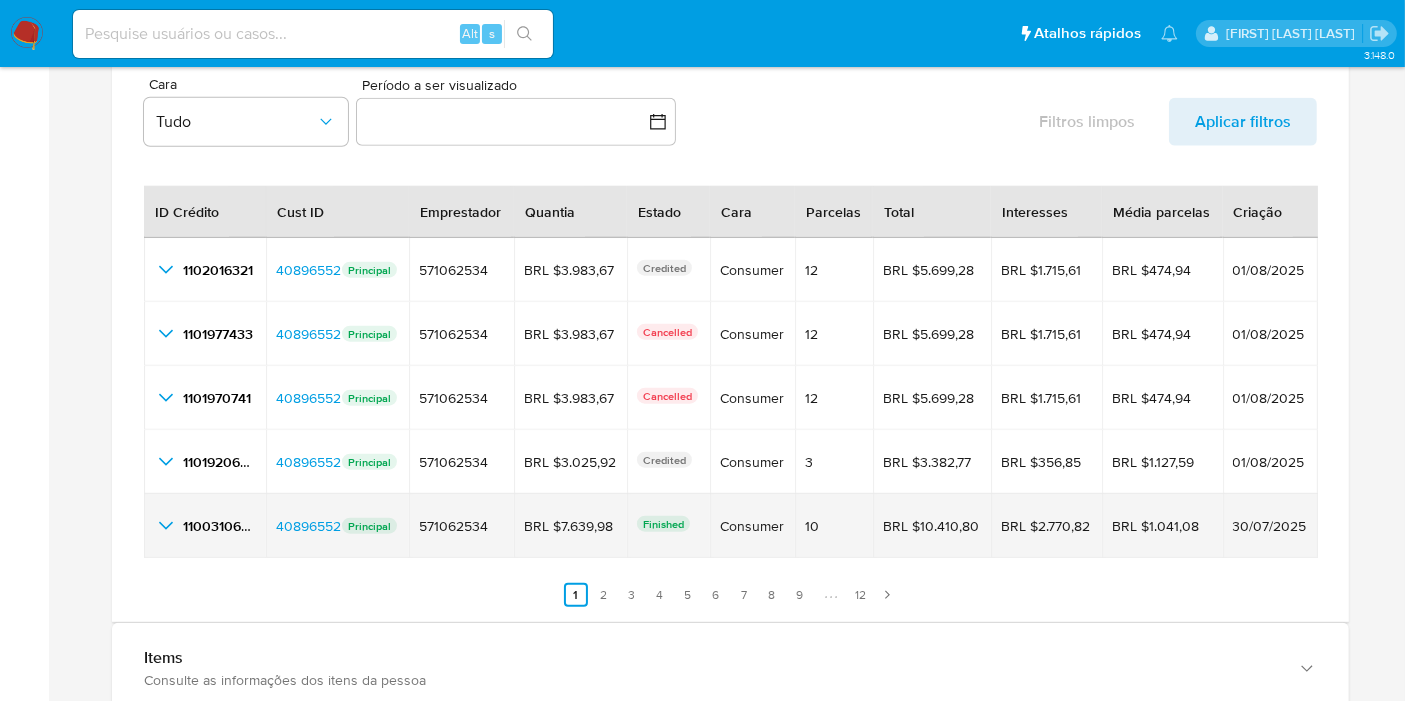 click 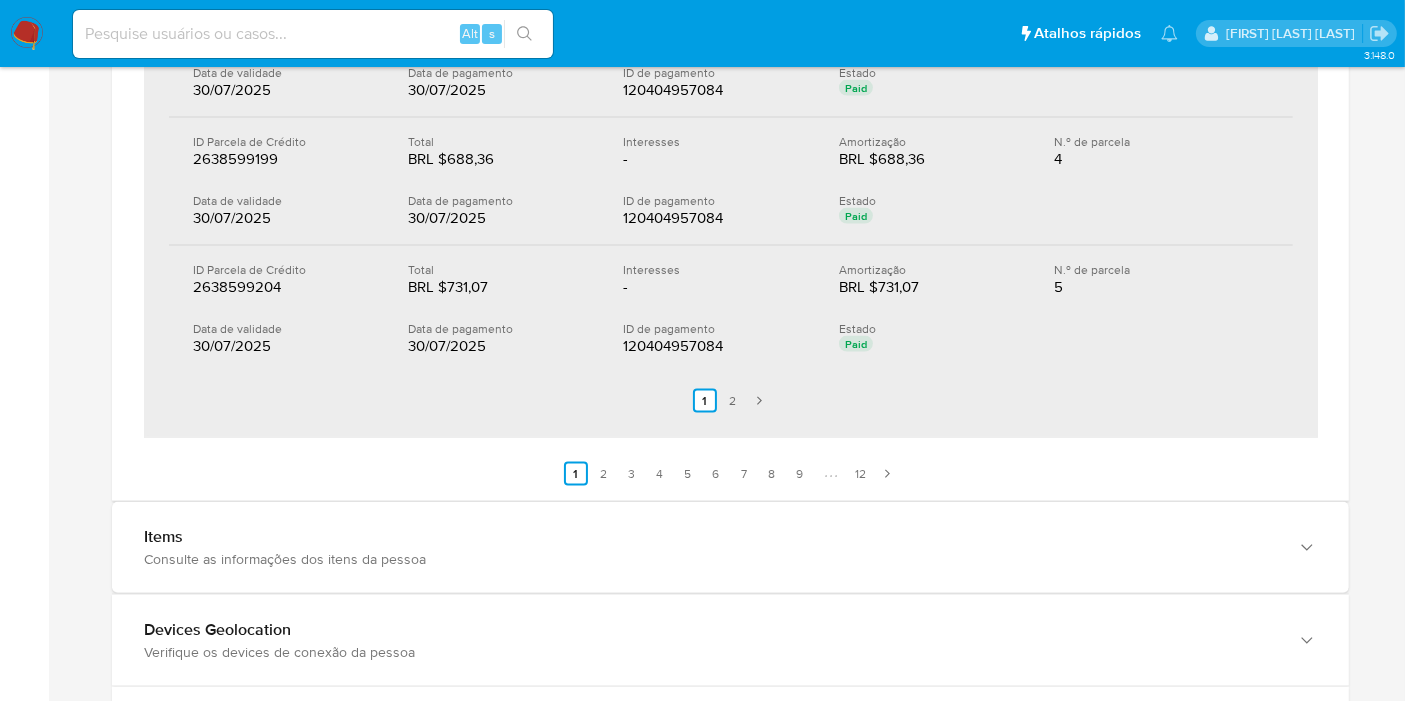 scroll, scrollTop: 3222, scrollLeft: 0, axis: vertical 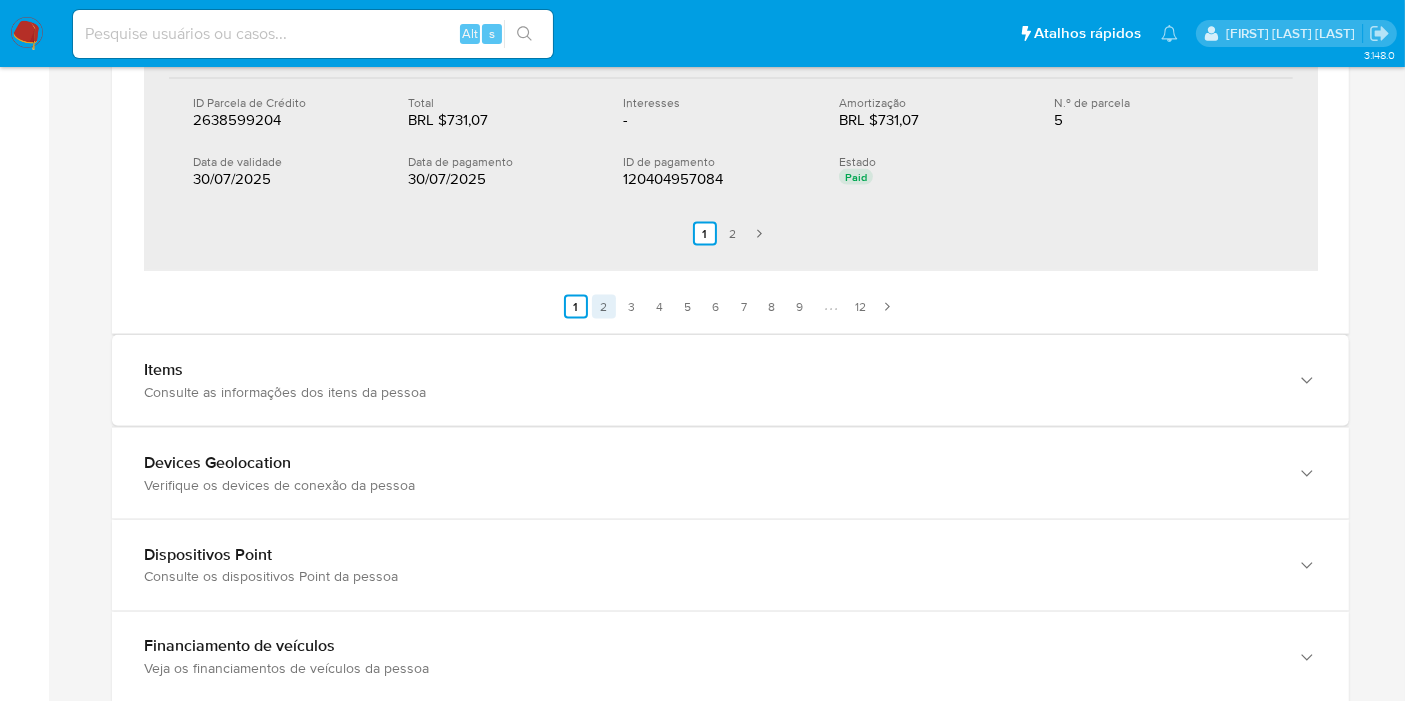 click on "2" at bounding box center [604, 307] 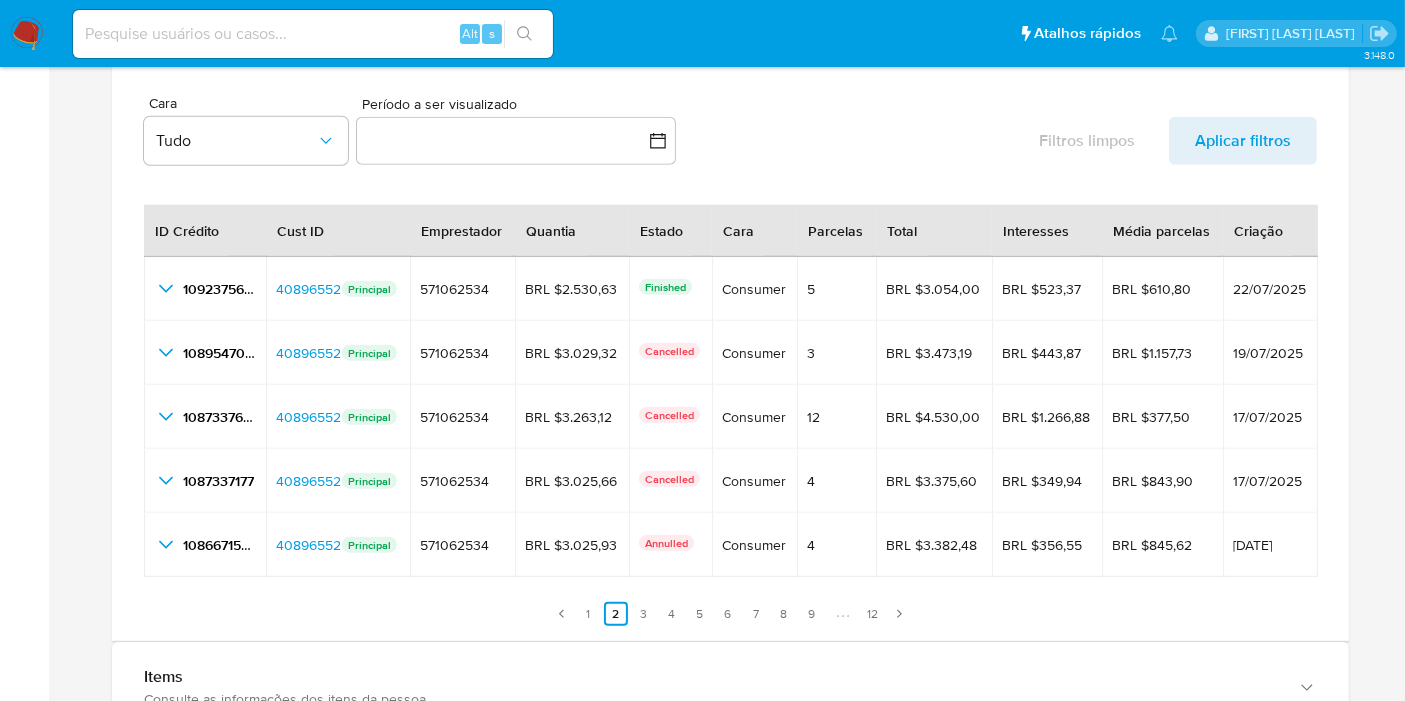 scroll, scrollTop: 2137, scrollLeft: 0, axis: vertical 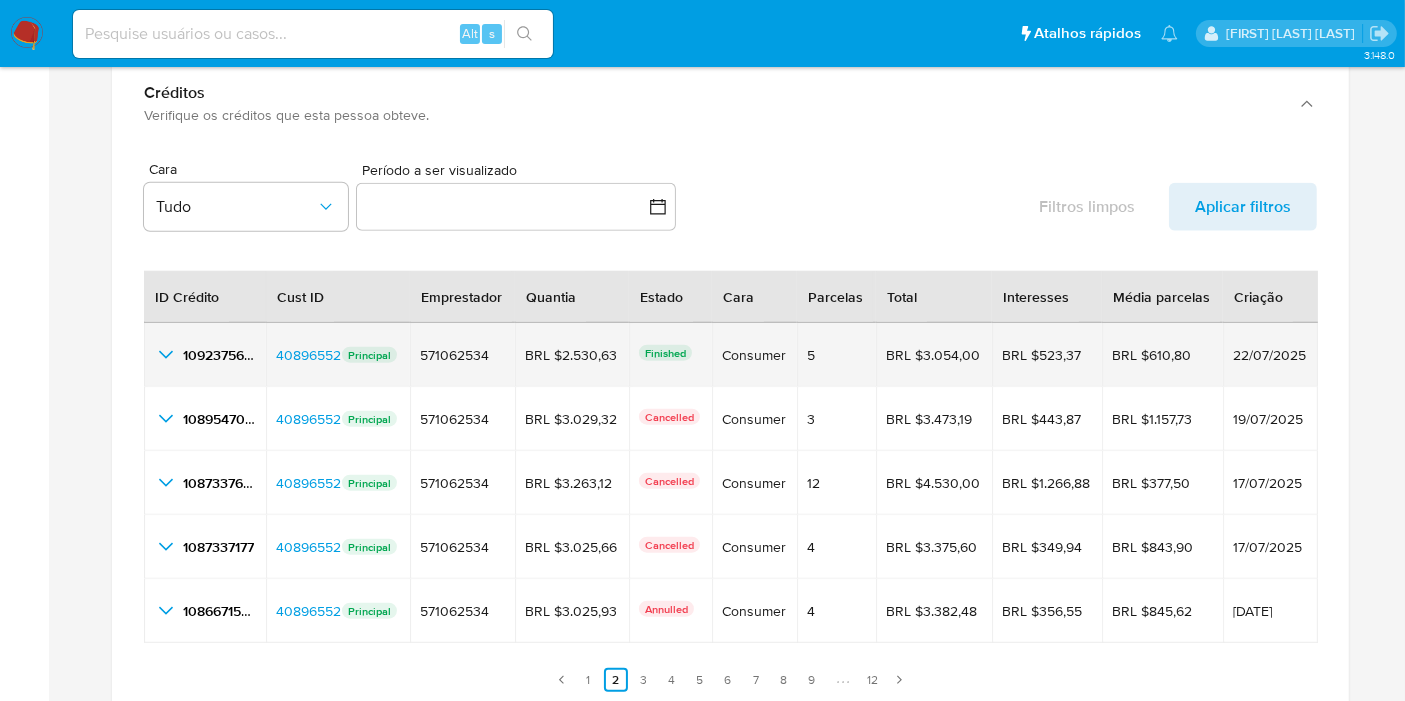 click 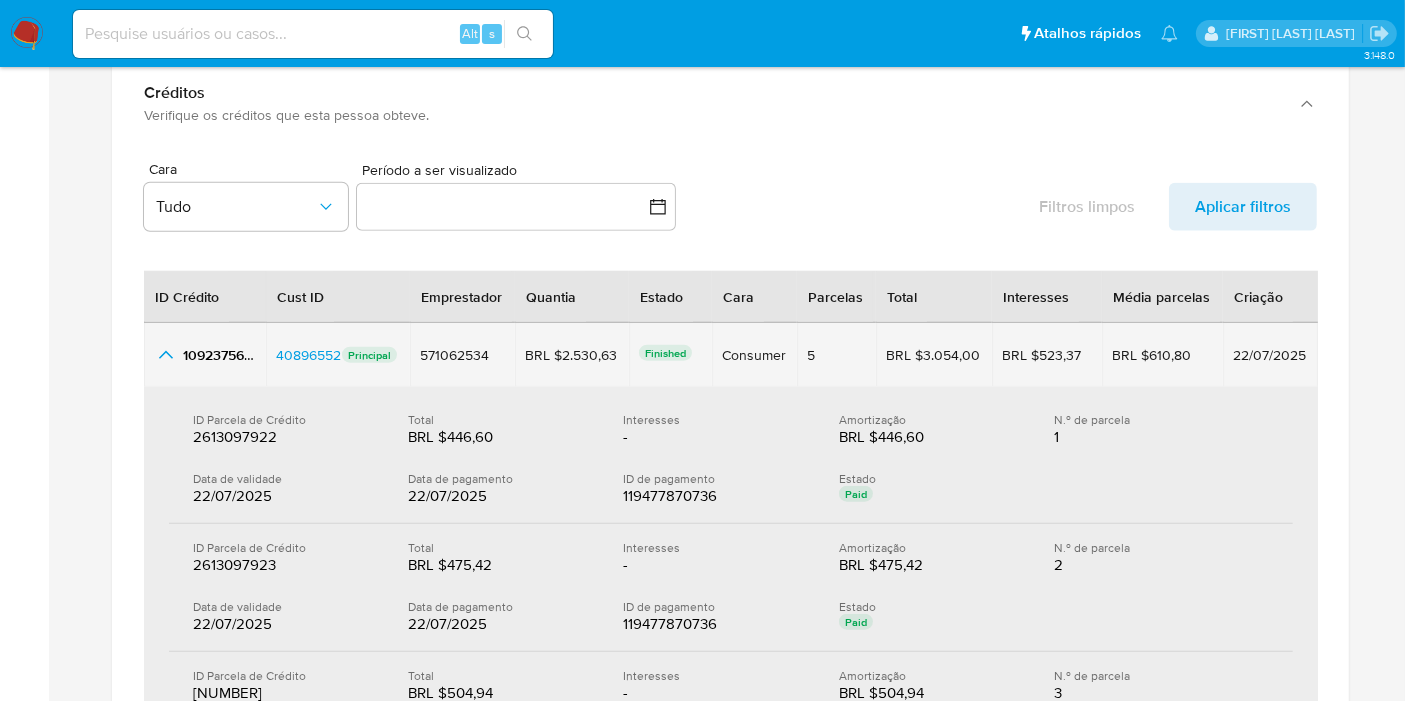 click 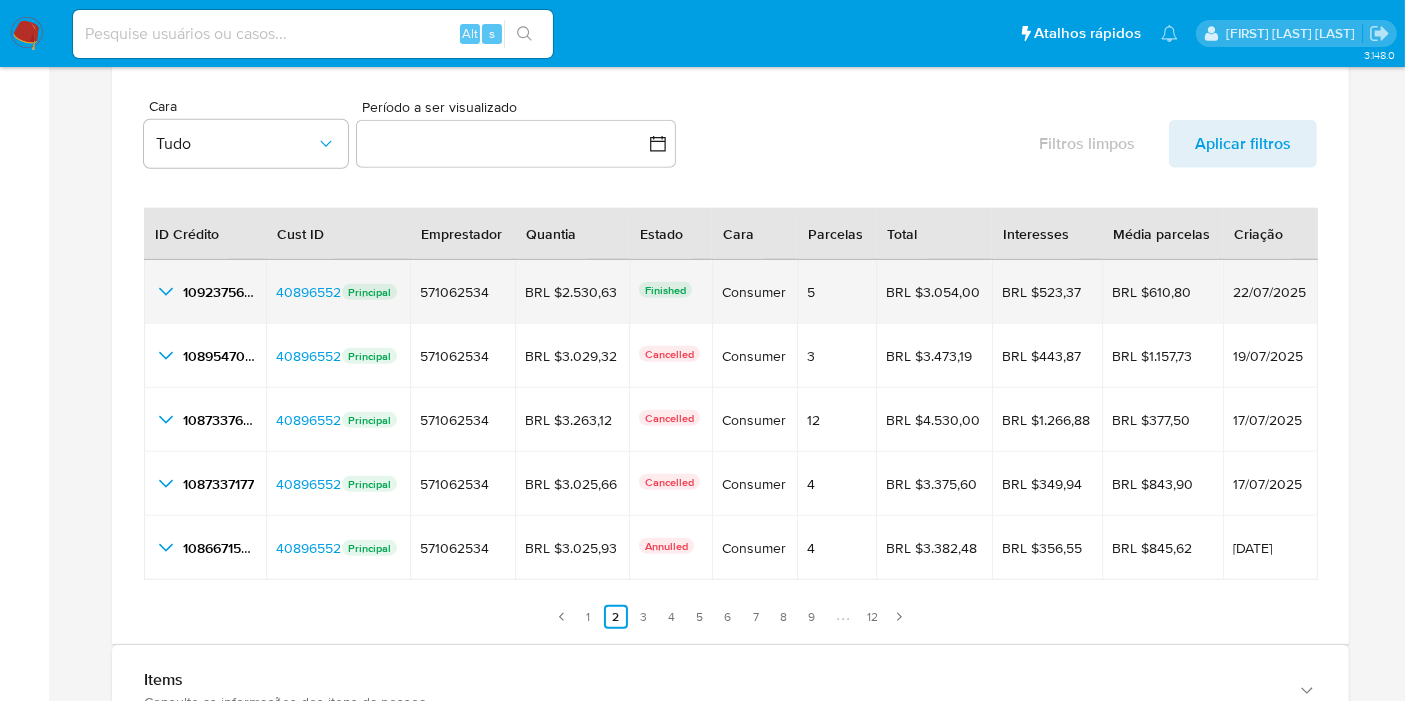 scroll, scrollTop: 2248, scrollLeft: 0, axis: vertical 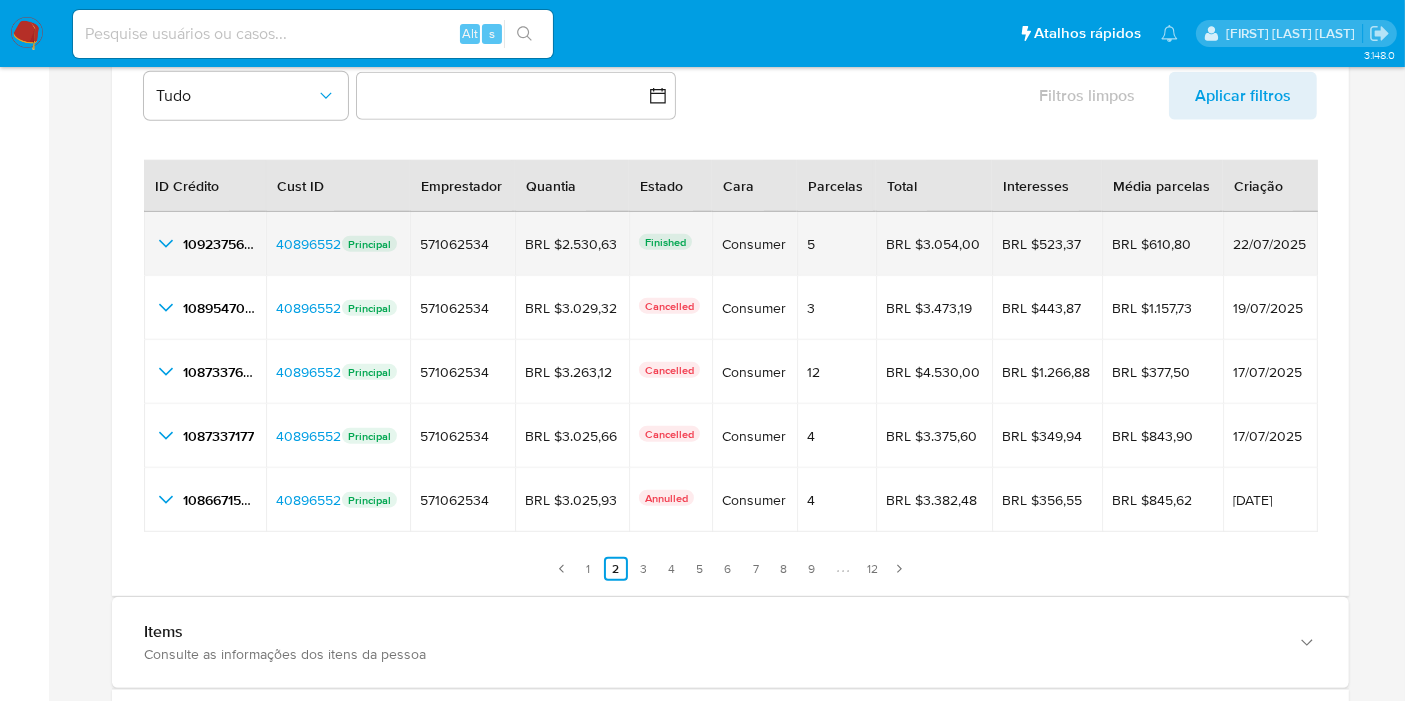 click 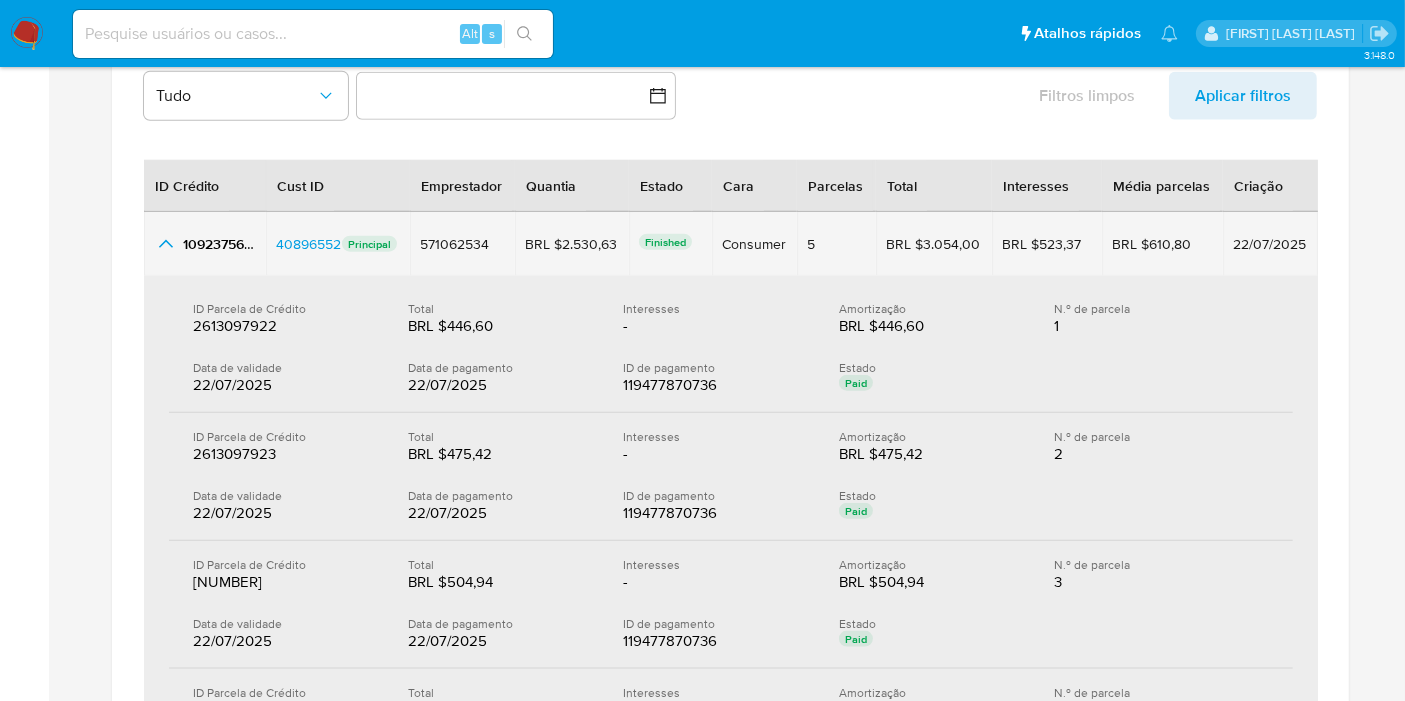 click 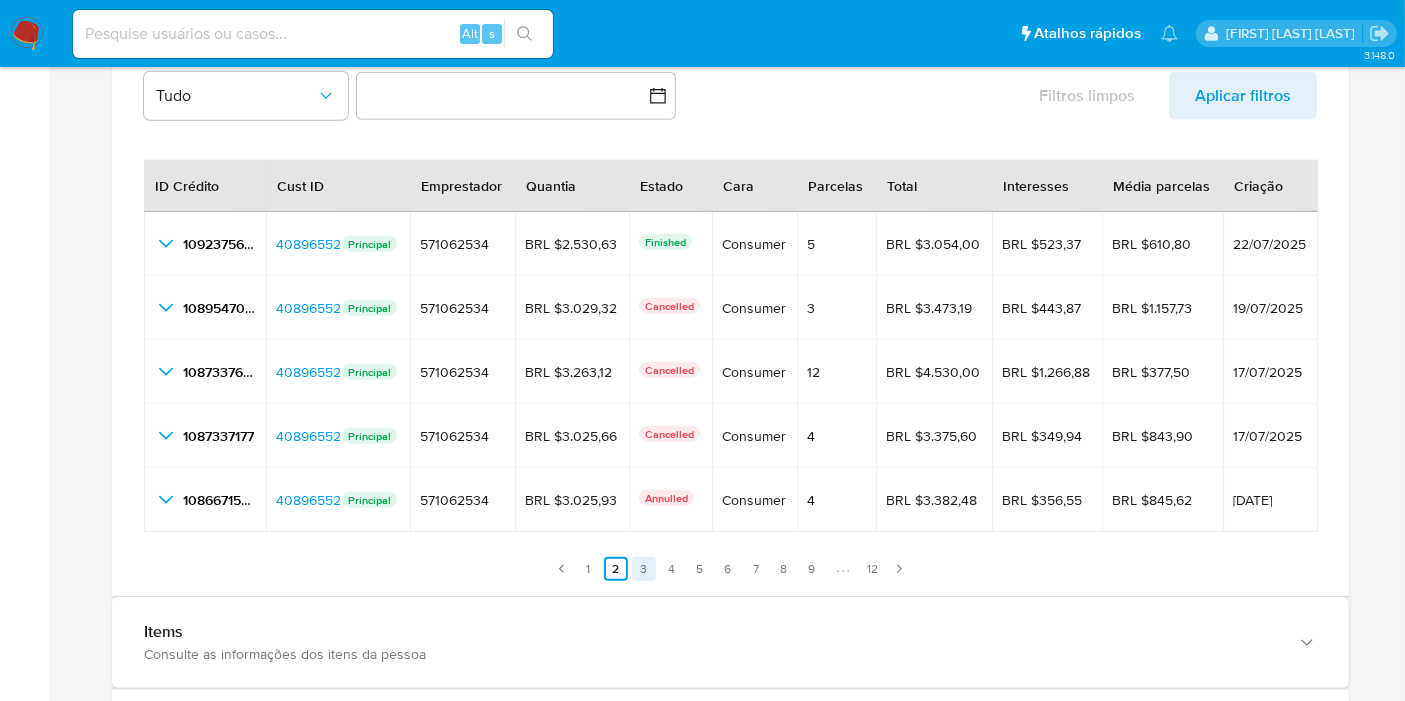 click on "3" at bounding box center (644, 569) 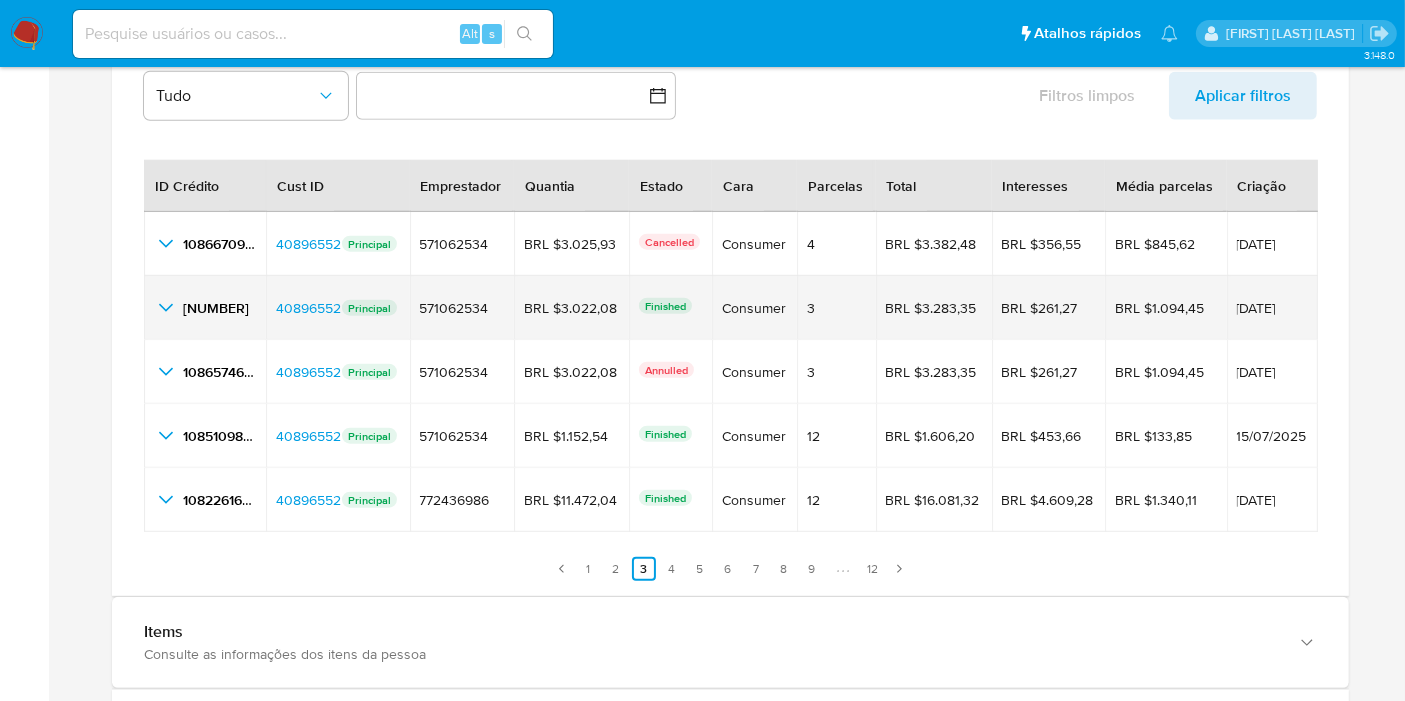 click 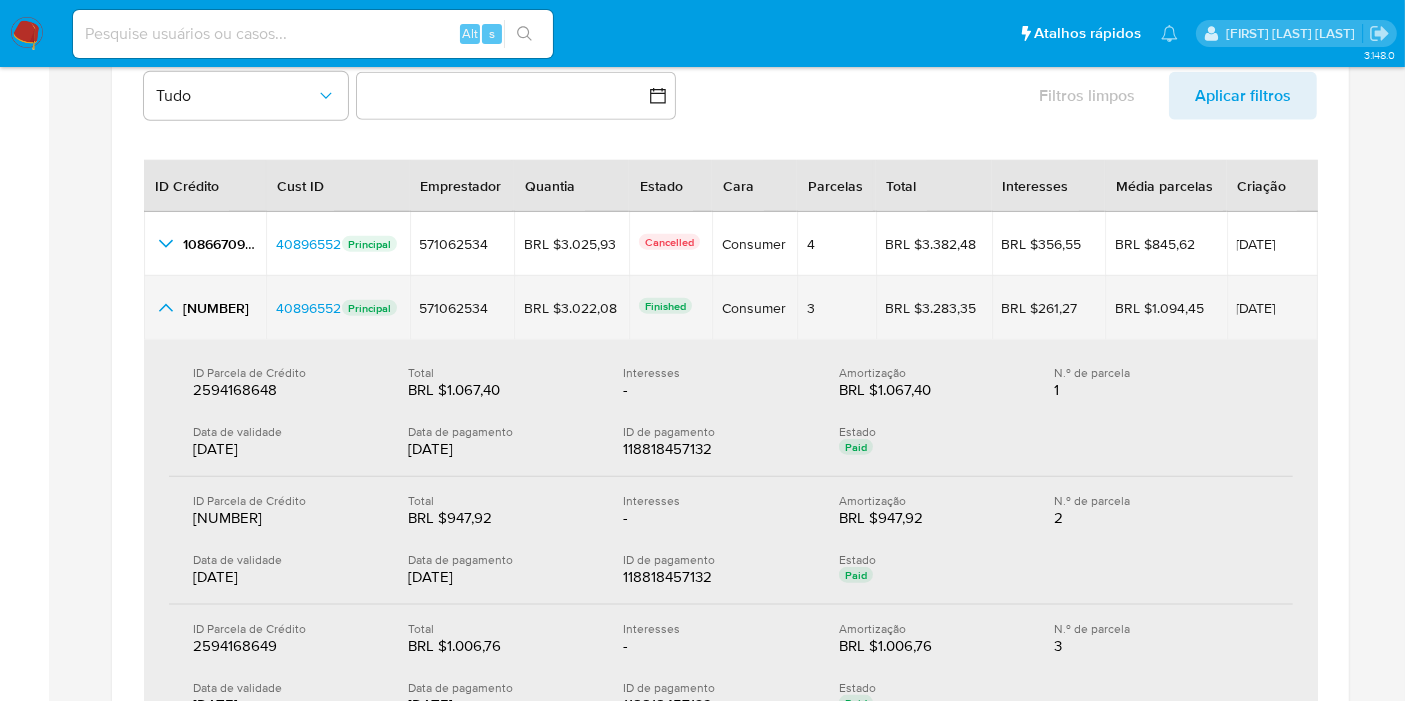 click 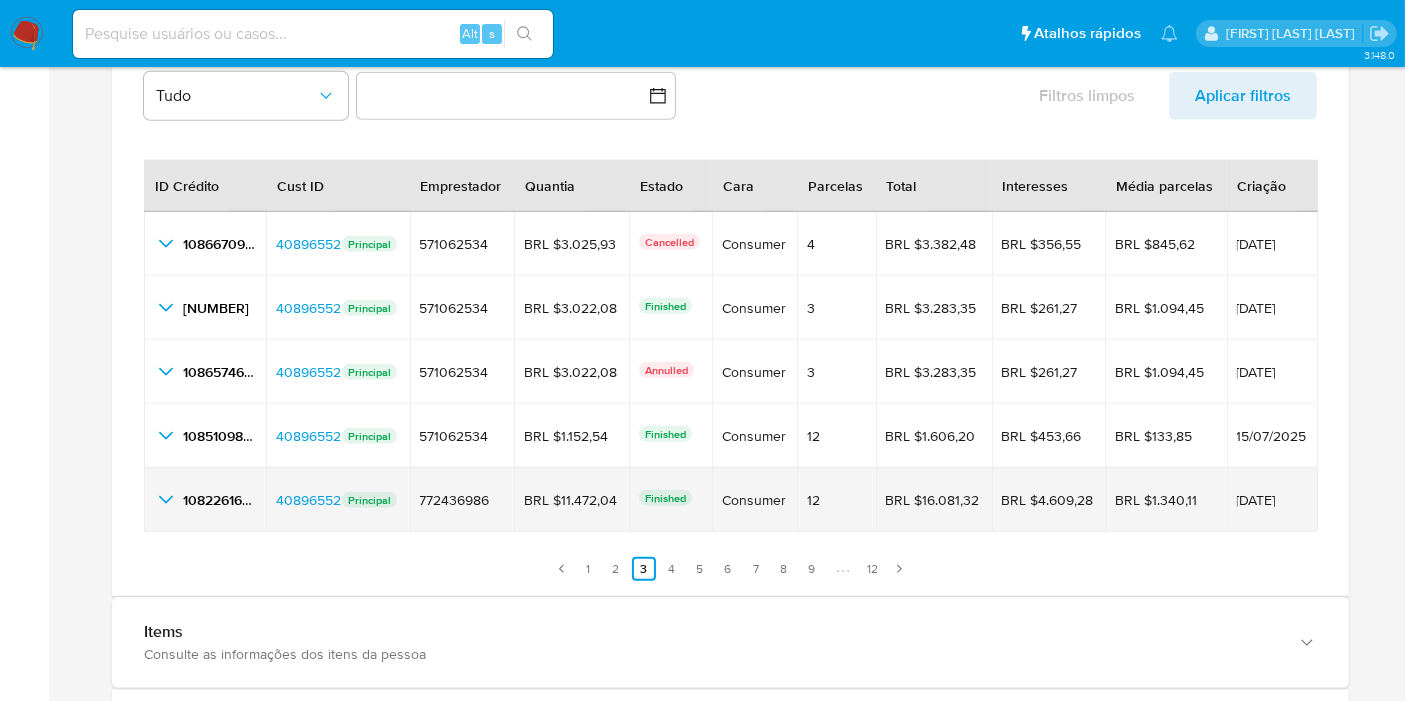 click 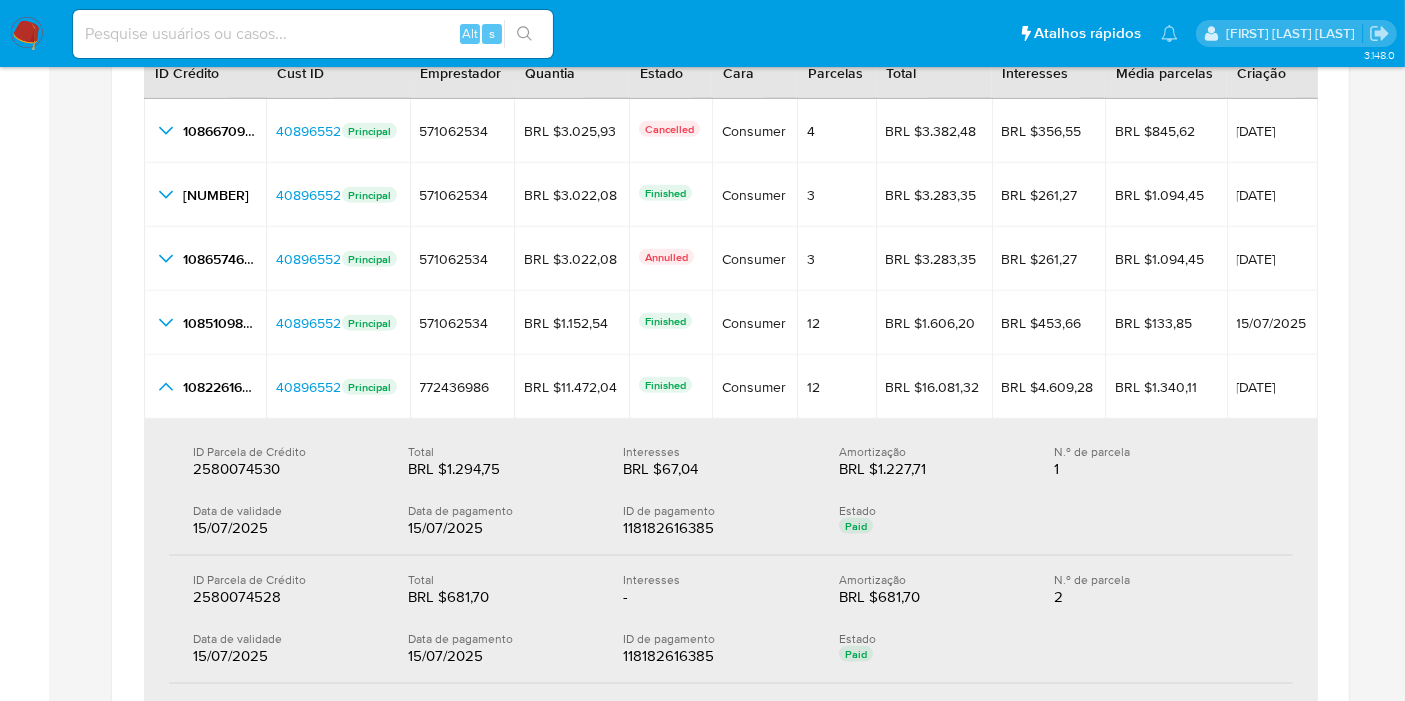 scroll, scrollTop: 2470, scrollLeft: 0, axis: vertical 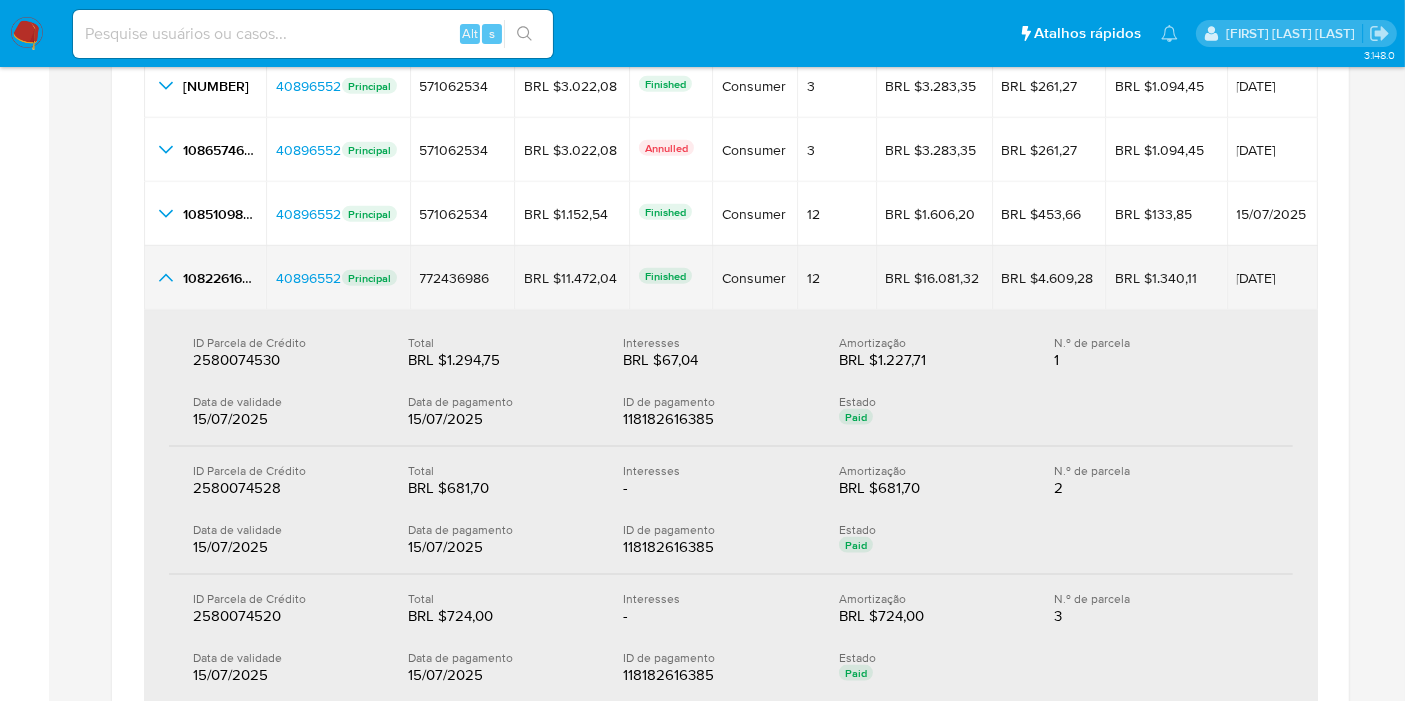 click 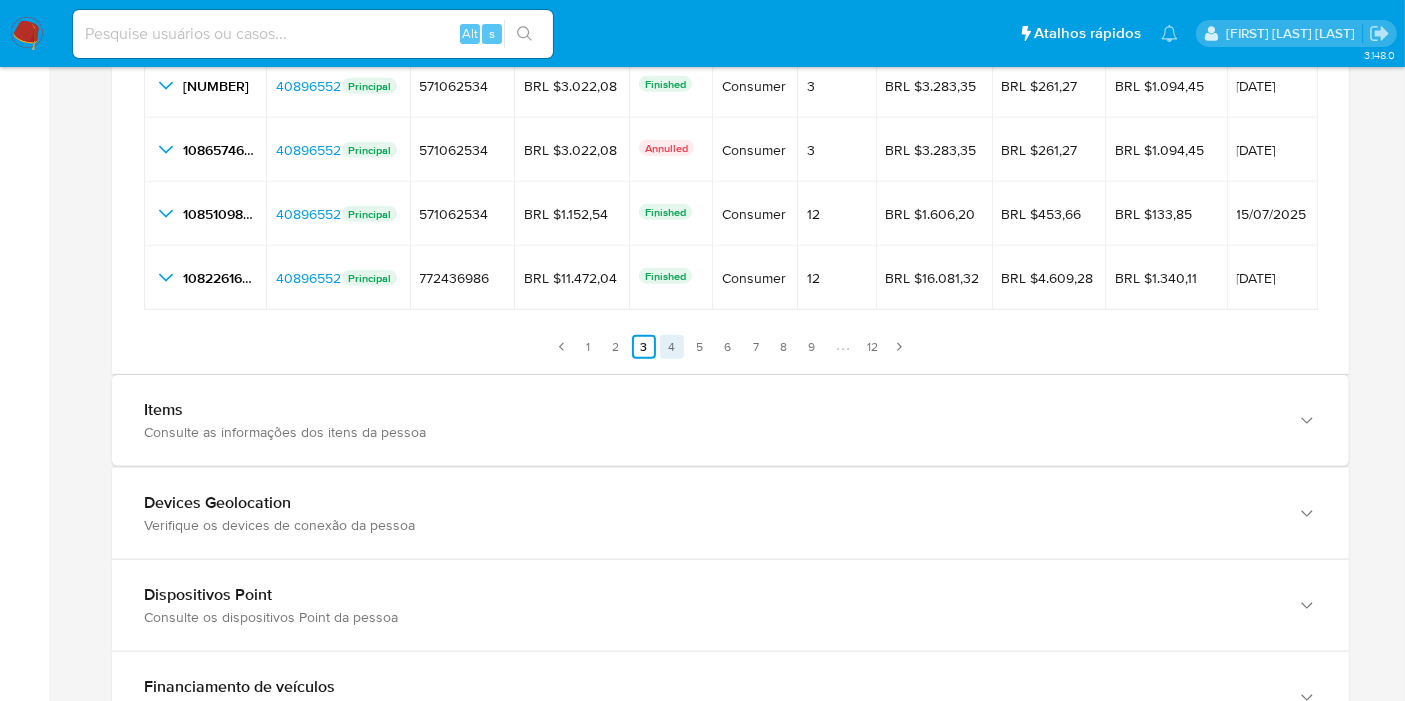 click on "4" at bounding box center [672, 347] 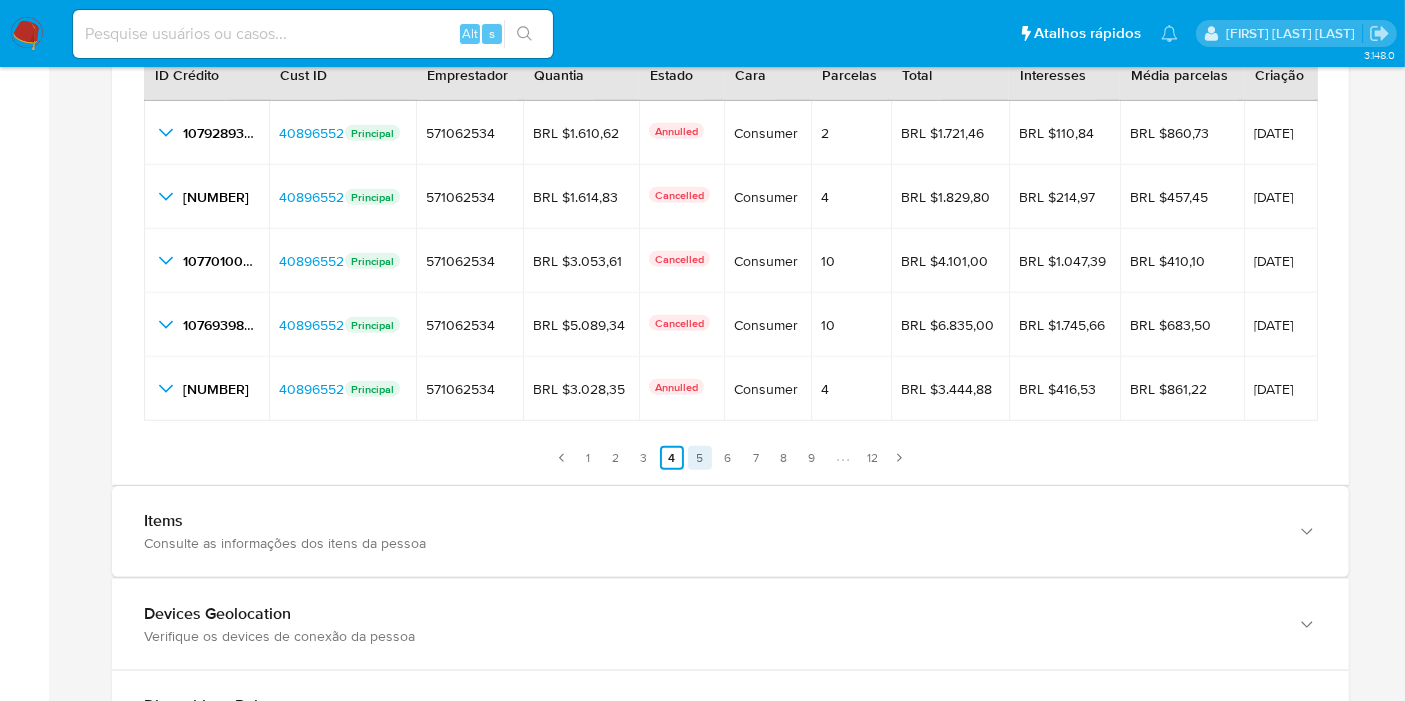 scroll, scrollTop: 2137, scrollLeft: 0, axis: vertical 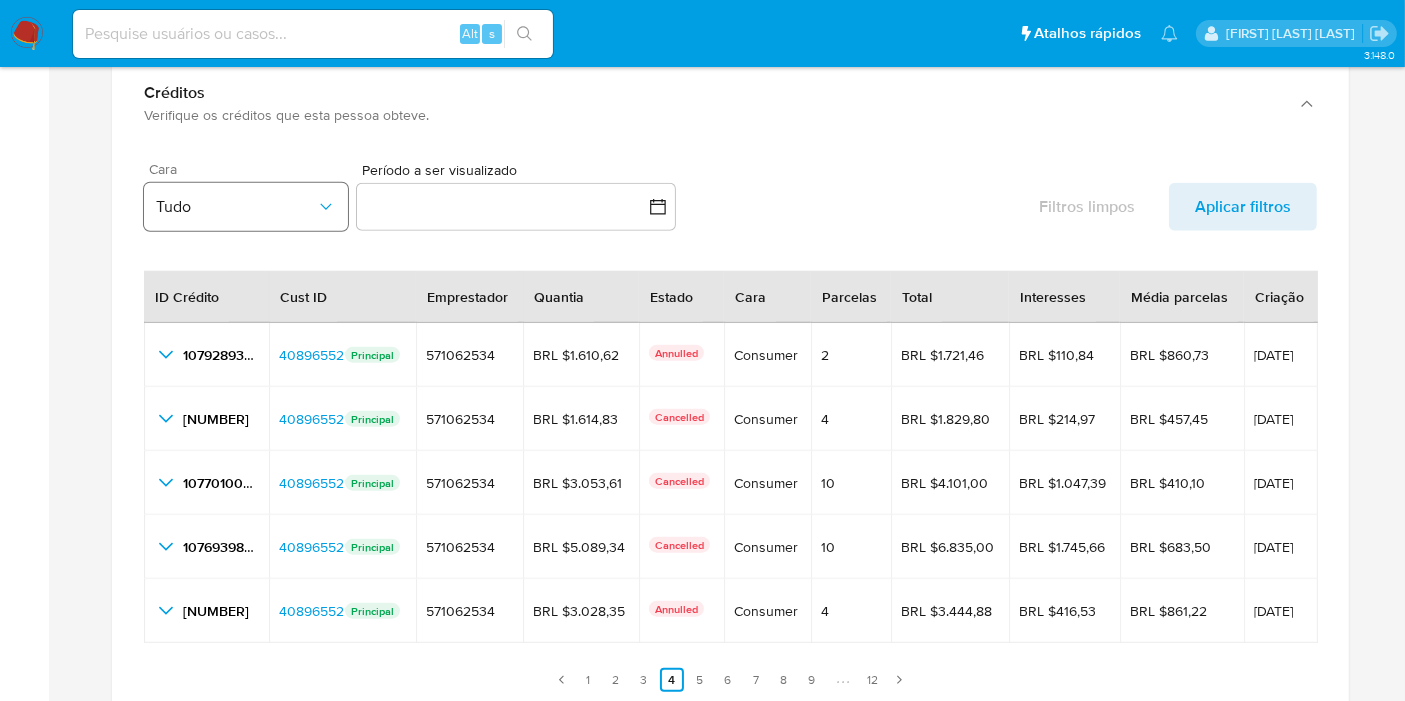 click on "Tudo" at bounding box center [246, 207] 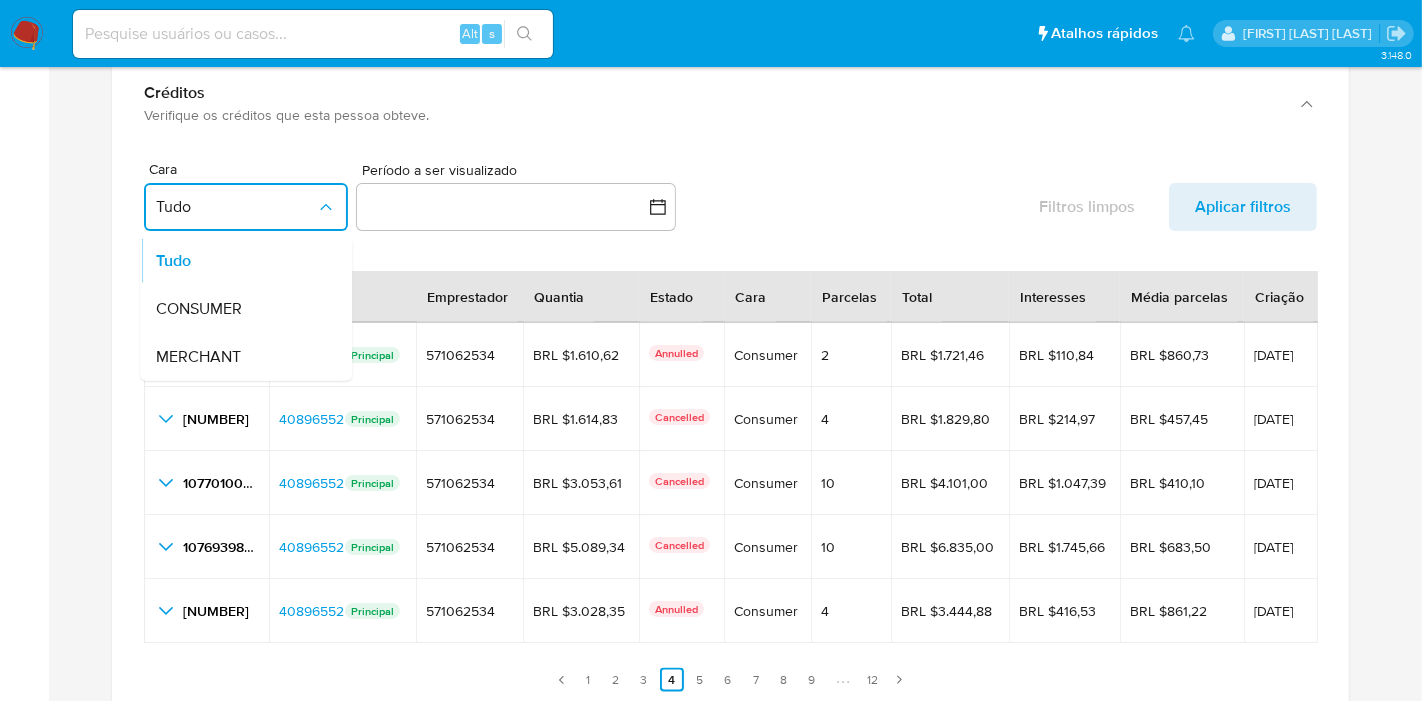 click on "Cara Tudo Tudo CONSUMER MERCHANT Período a ser visualizado inputDatePicker Filtros limpos Aplicar filtros" at bounding box center (730, 200) 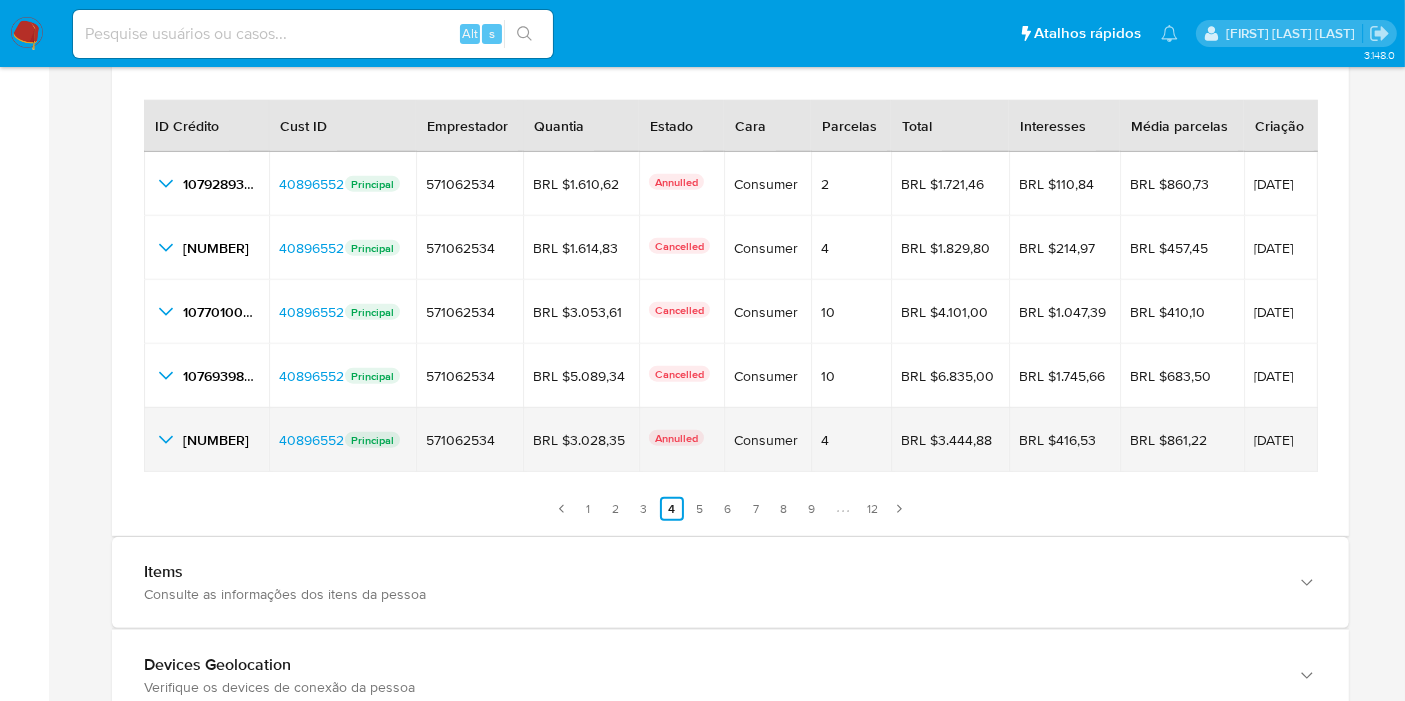 scroll, scrollTop: 2359, scrollLeft: 0, axis: vertical 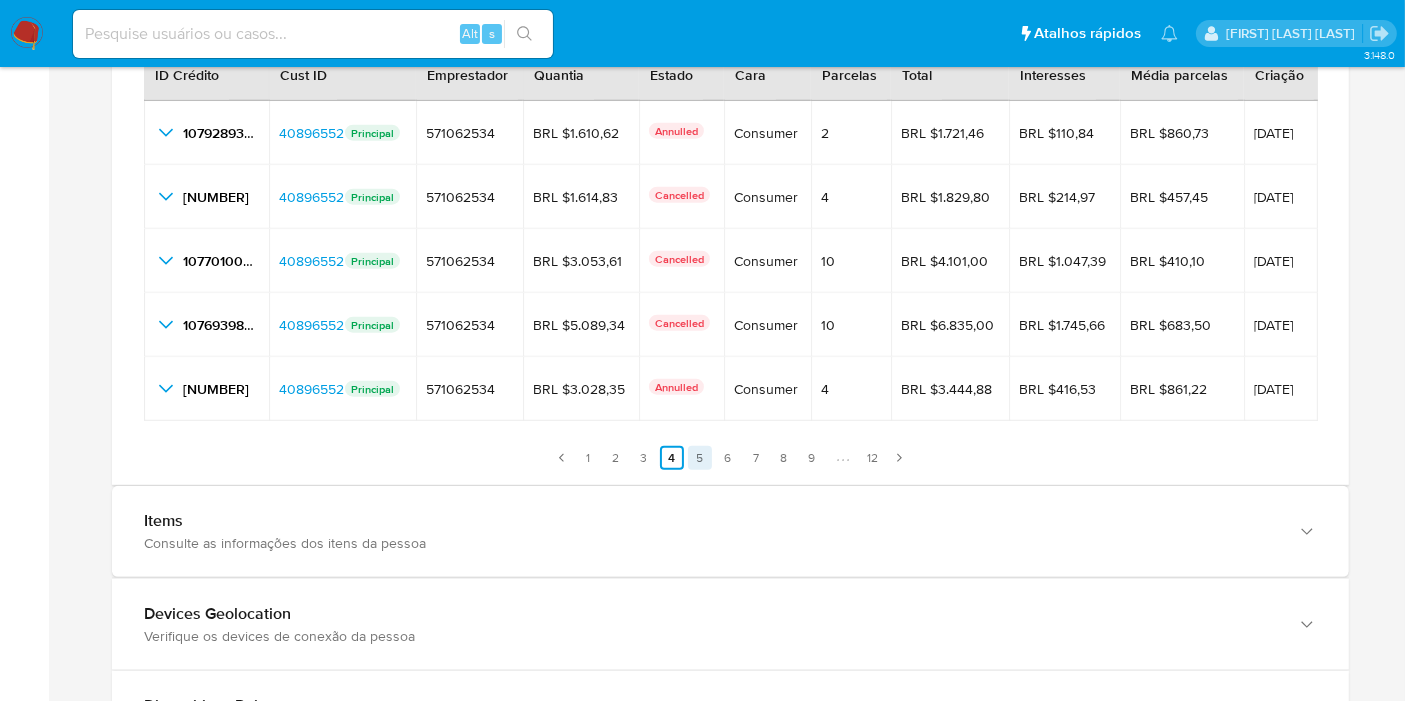 click on "5" at bounding box center [700, 458] 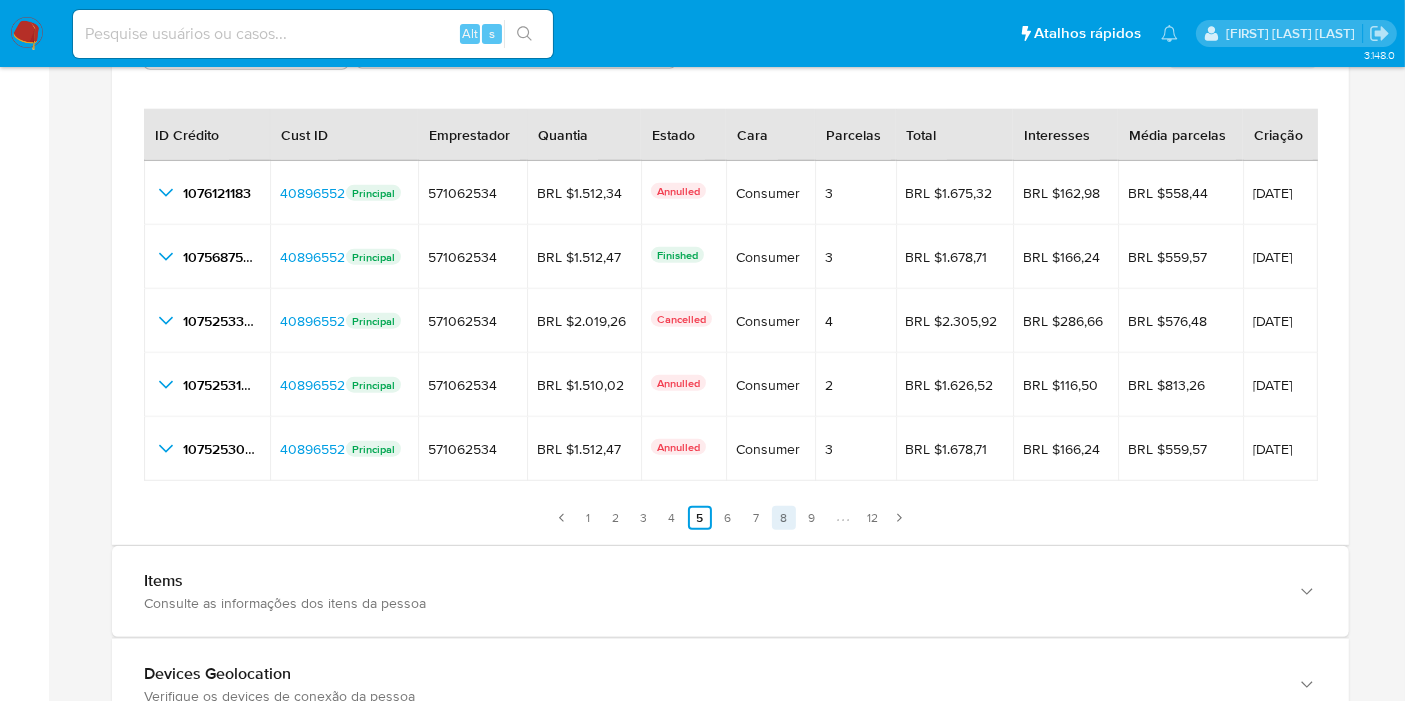 scroll, scrollTop: 2248, scrollLeft: 0, axis: vertical 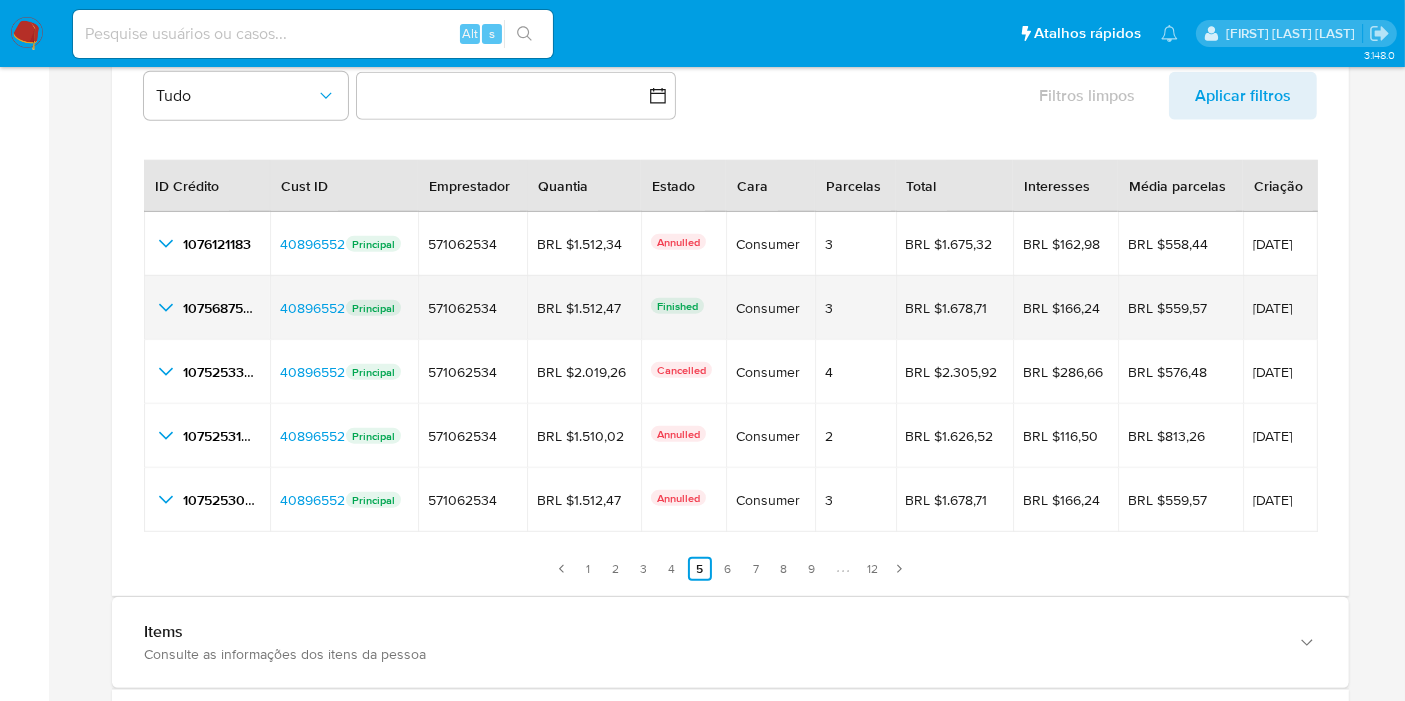 click 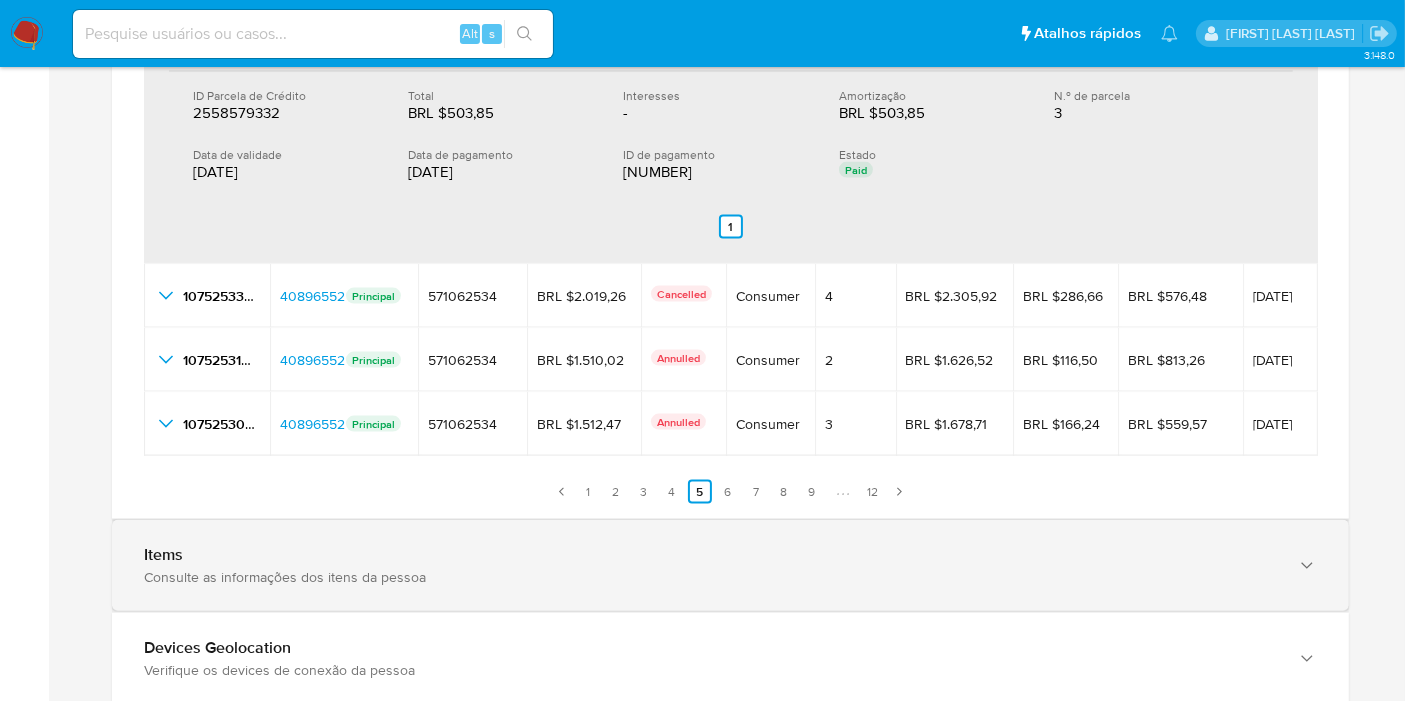 scroll, scrollTop: 2803, scrollLeft: 0, axis: vertical 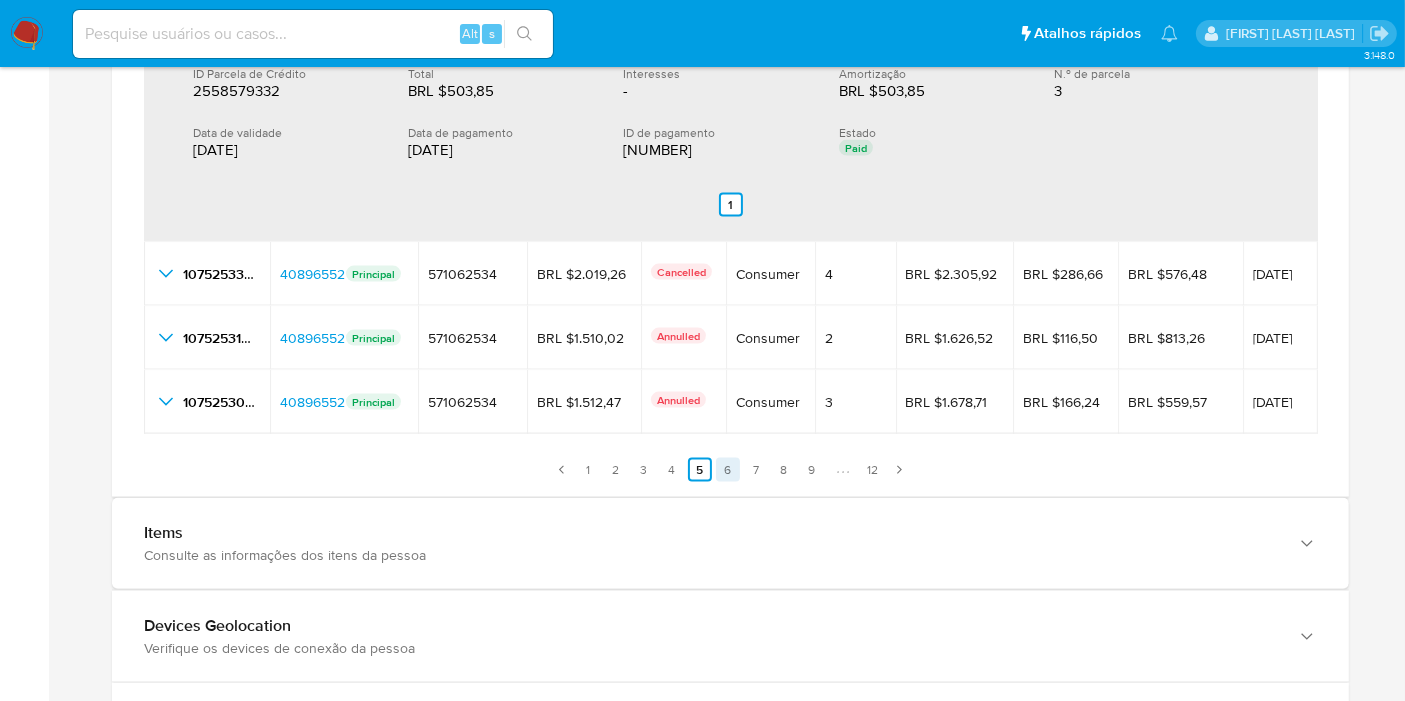 click on "6" at bounding box center (728, 470) 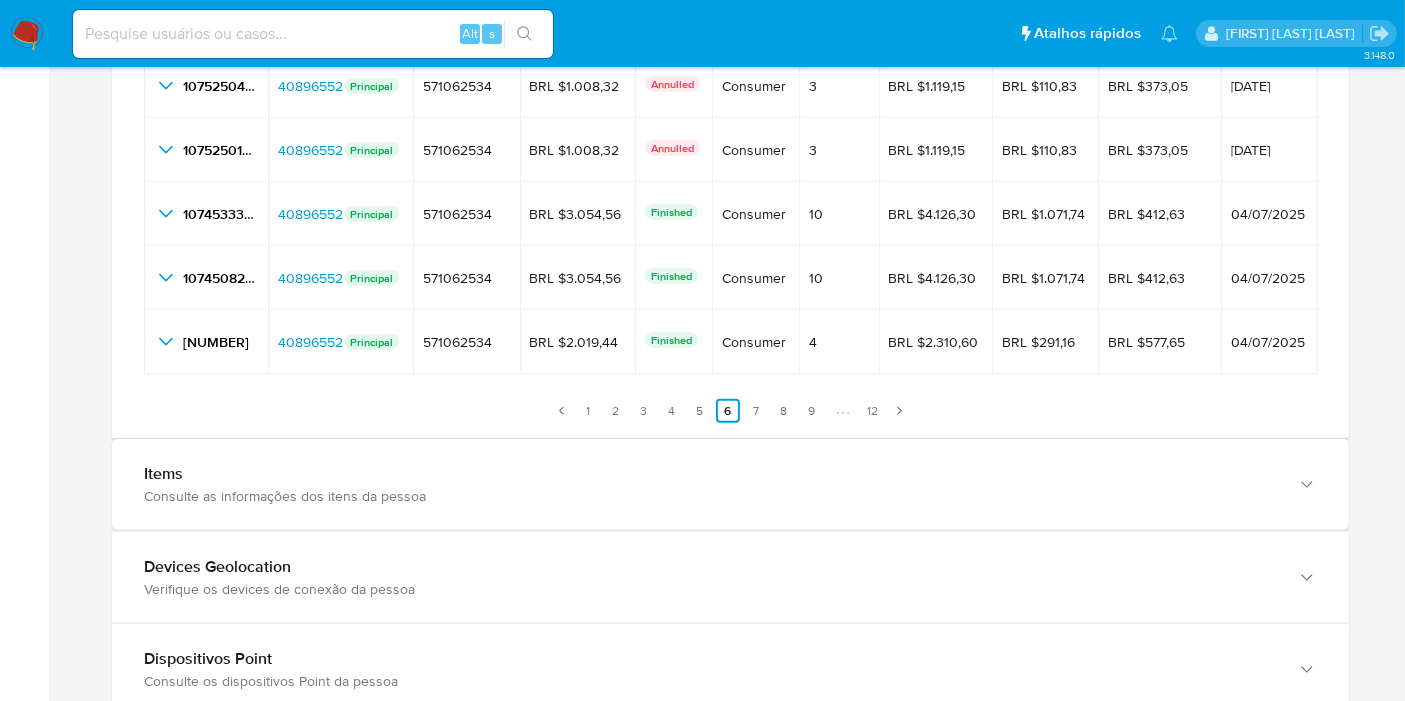 scroll, scrollTop: 2359, scrollLeft: 0, axis: vertical 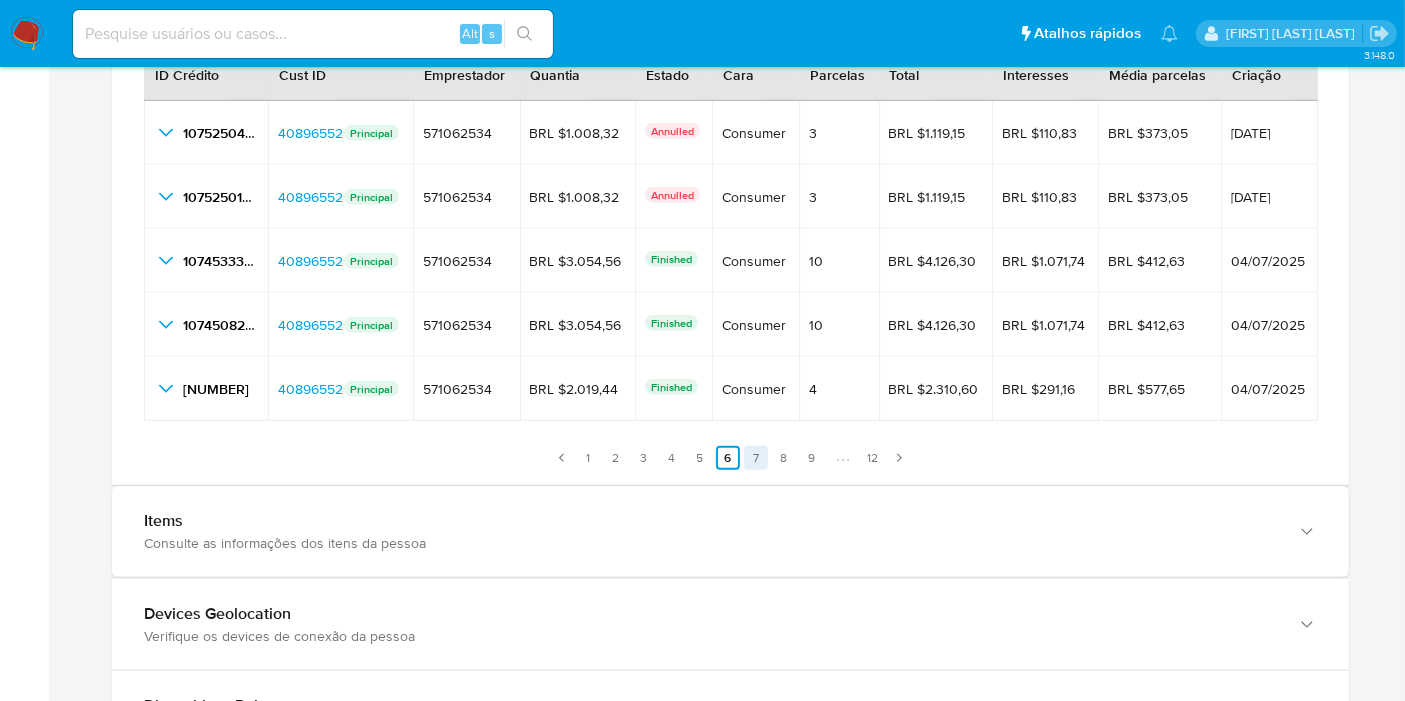 click on "7" at bounding box center [756, 458] 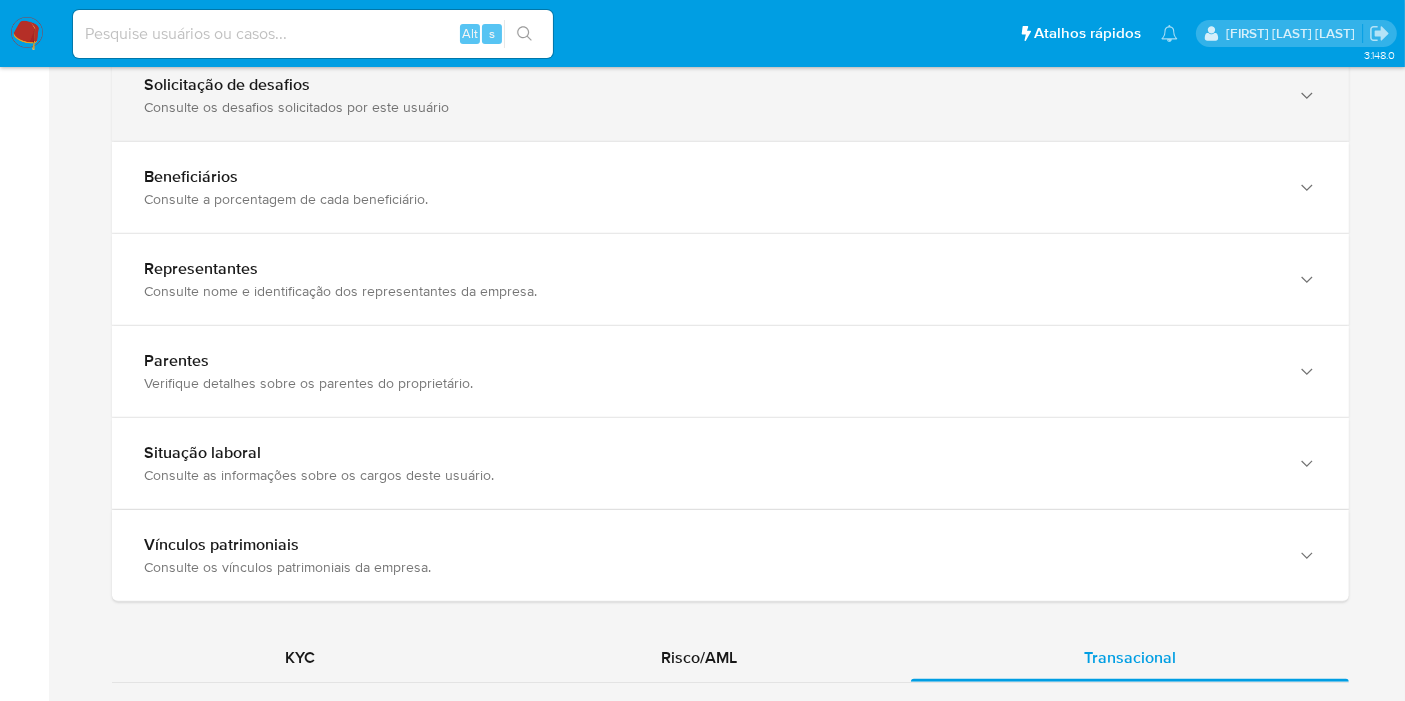 scroll, scrollTop: 1248, scrollLeft: 0, axis: vertical 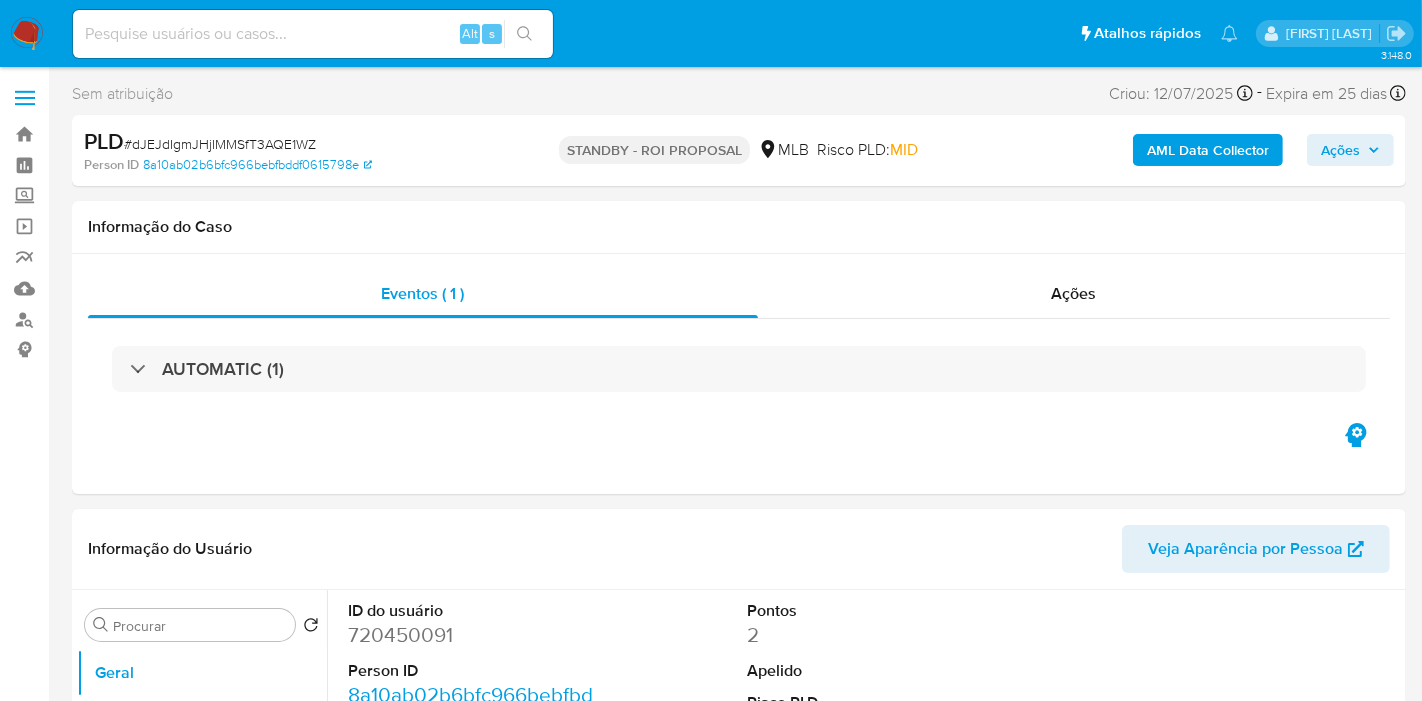 select on "10" 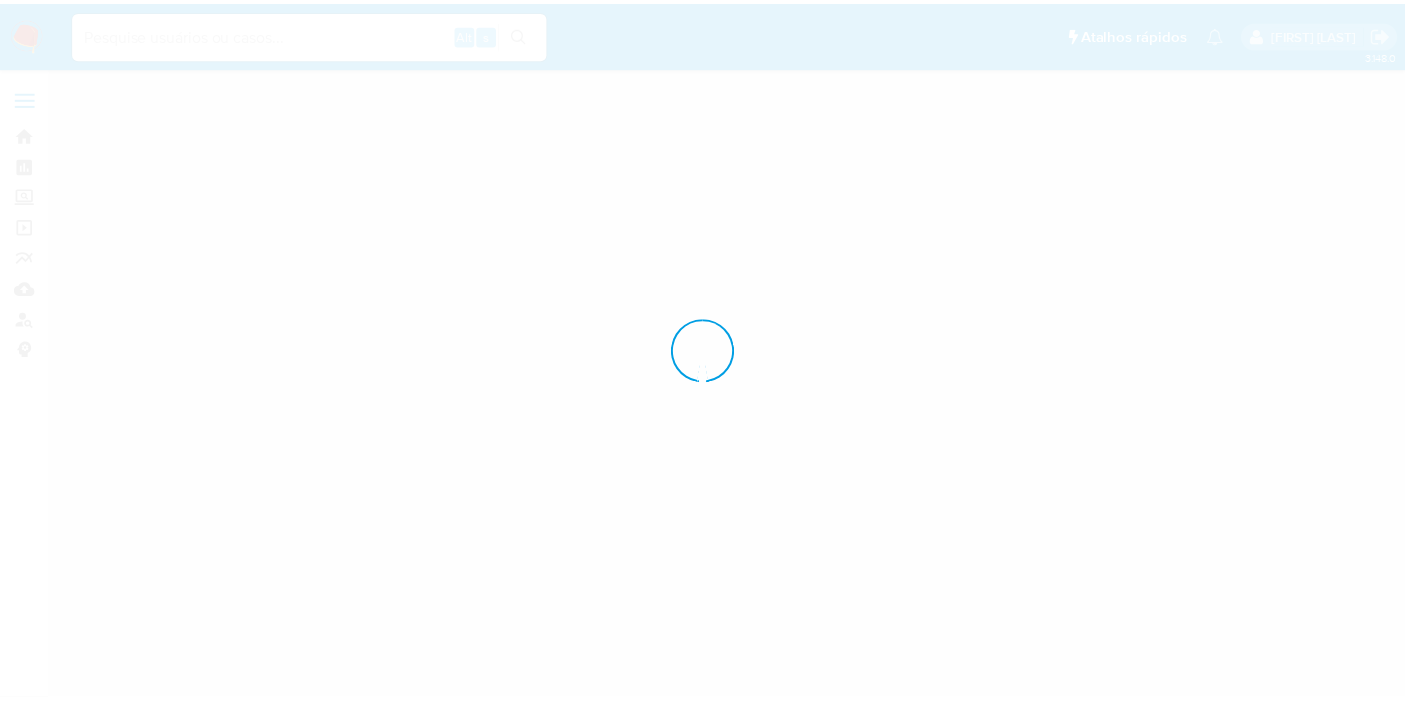 scroll, scrollTop: 0, scrollLeft: 0, axis: both 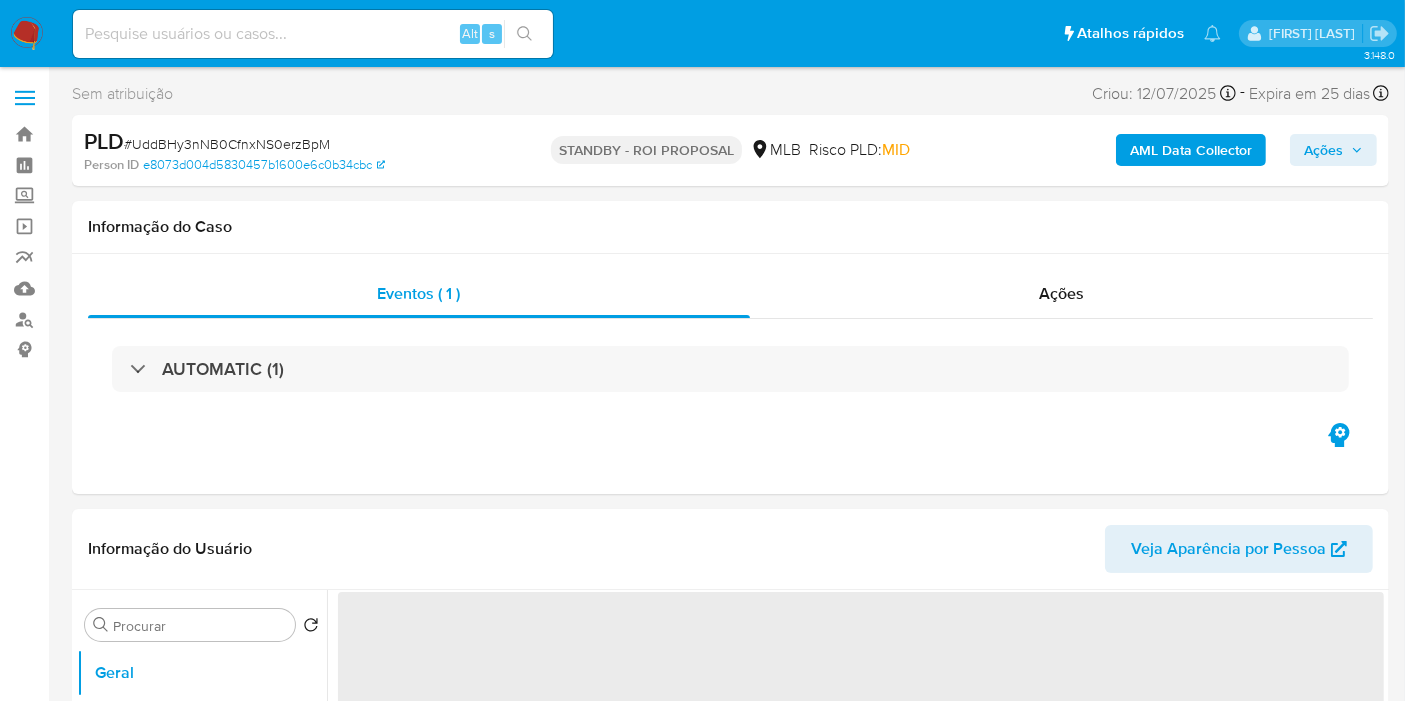 click at bounding box center (313, 34) 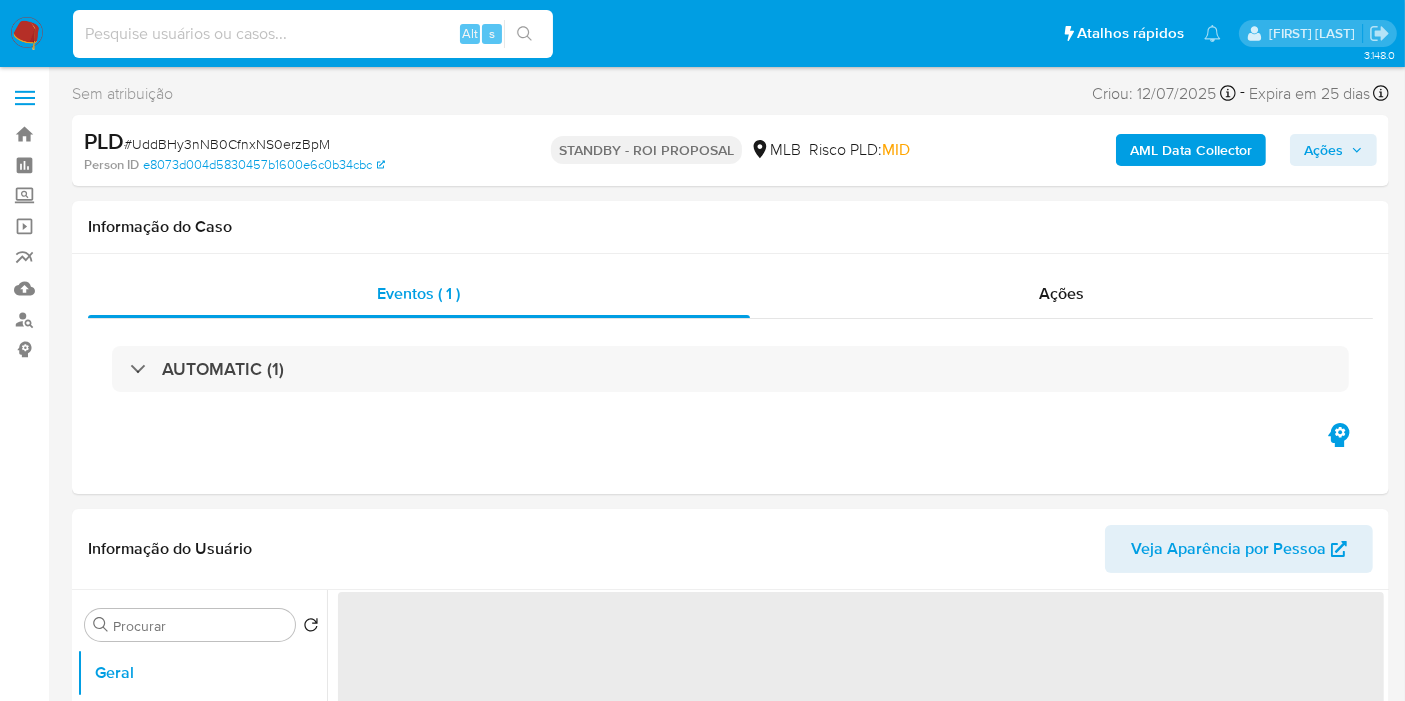 paste on "WpUp5OpDd3YGNfkS6S6Y43LT" 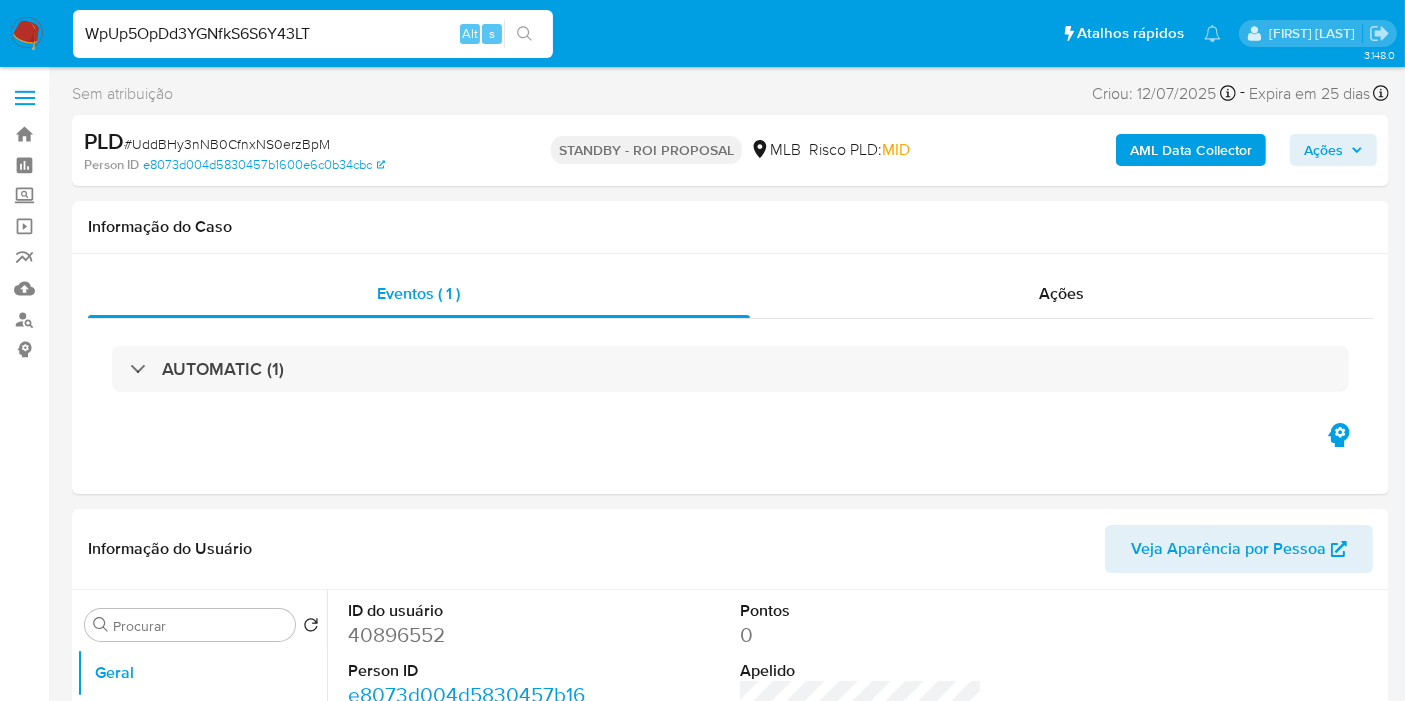 type on "WpUp5OpDd3YGNfkS6S6Y43LT" 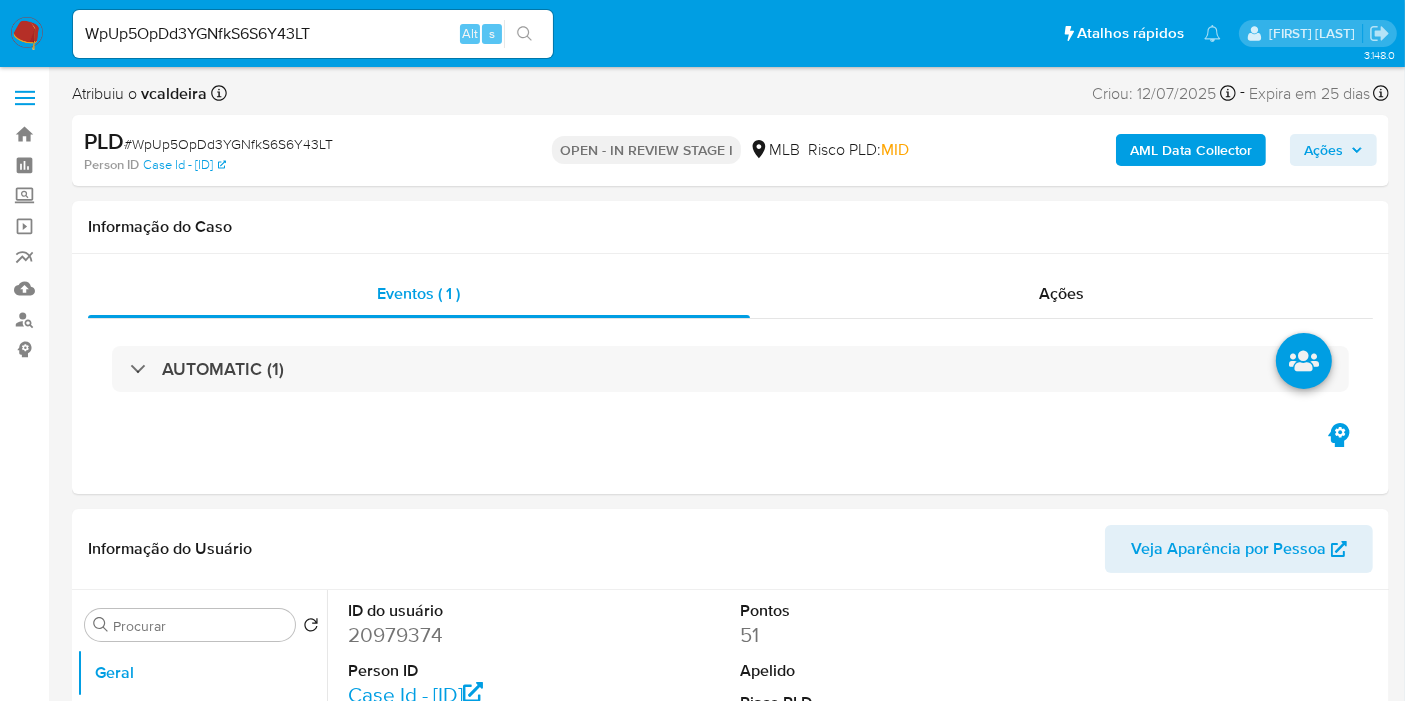 select on "10" 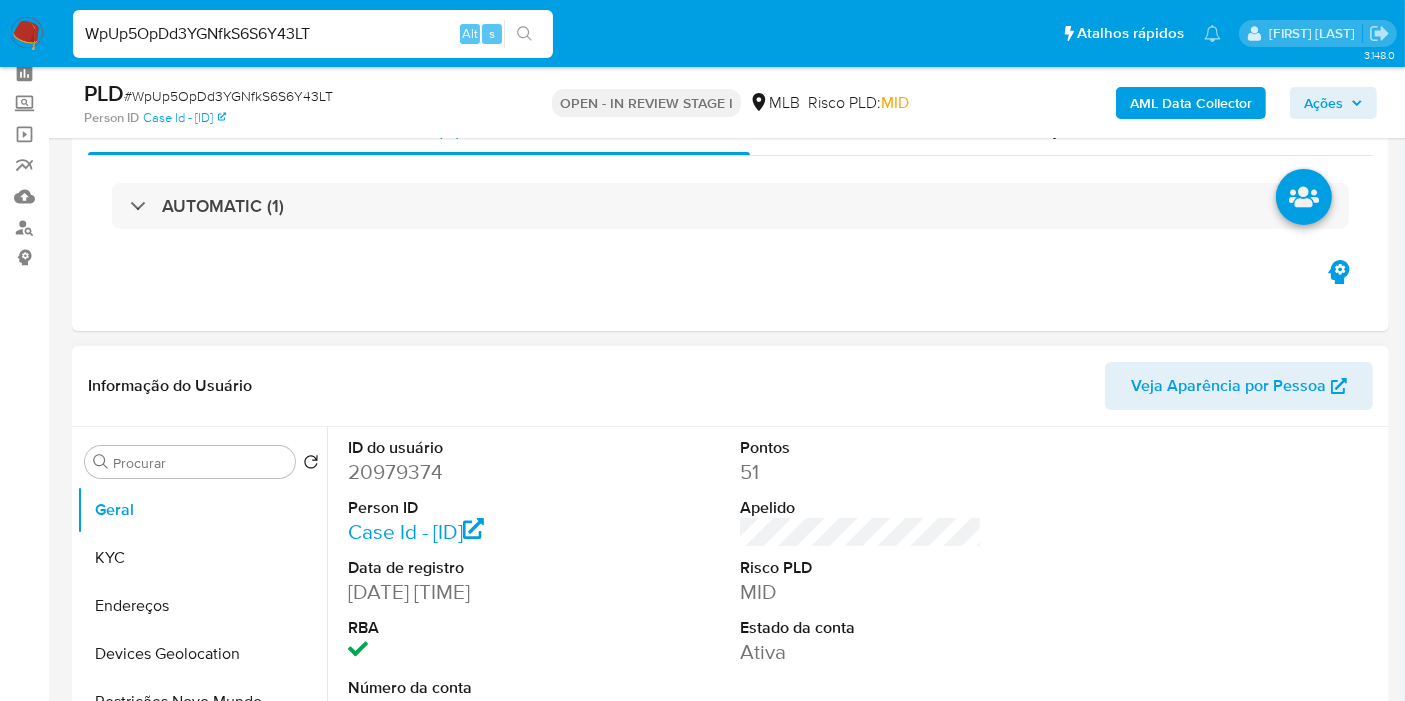 scroll, scrollTop: 222, scrollLeft: 0, axis: vertical 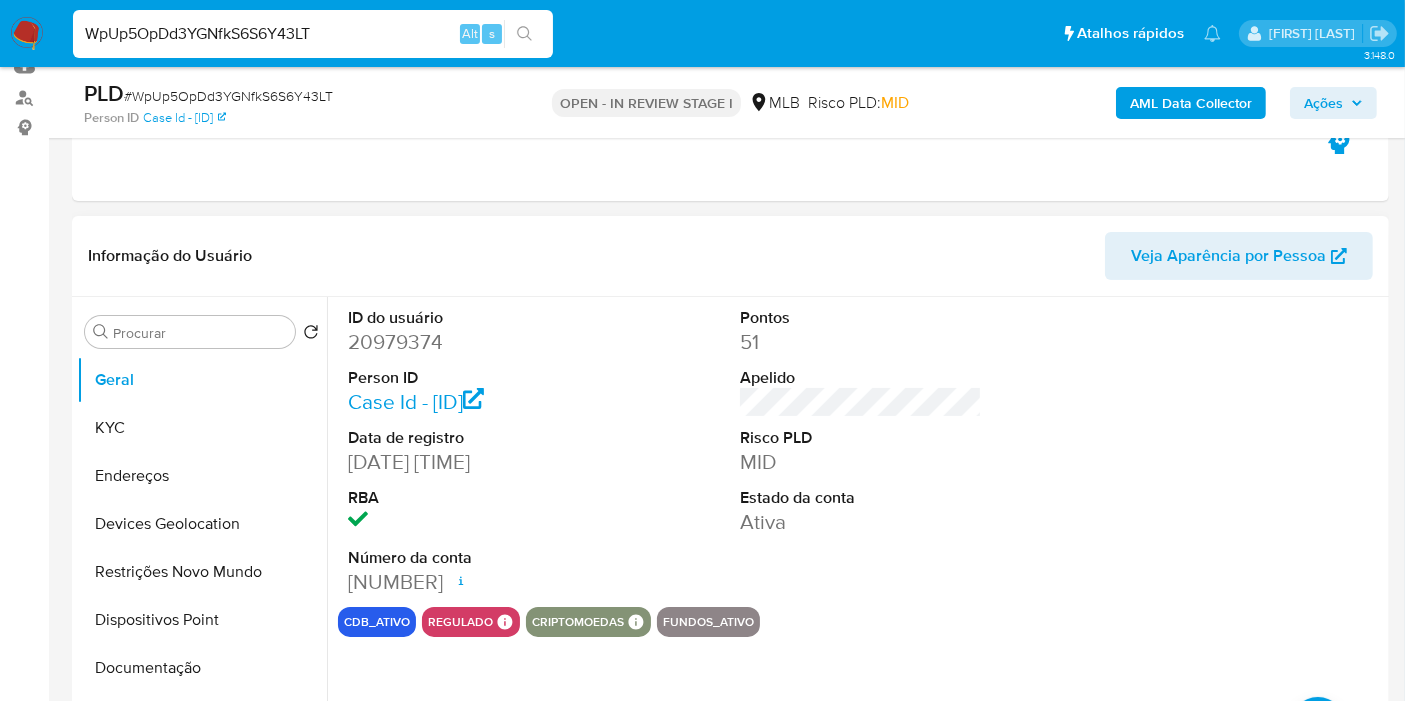 click on "20979374" at bounding box center [469, 342] 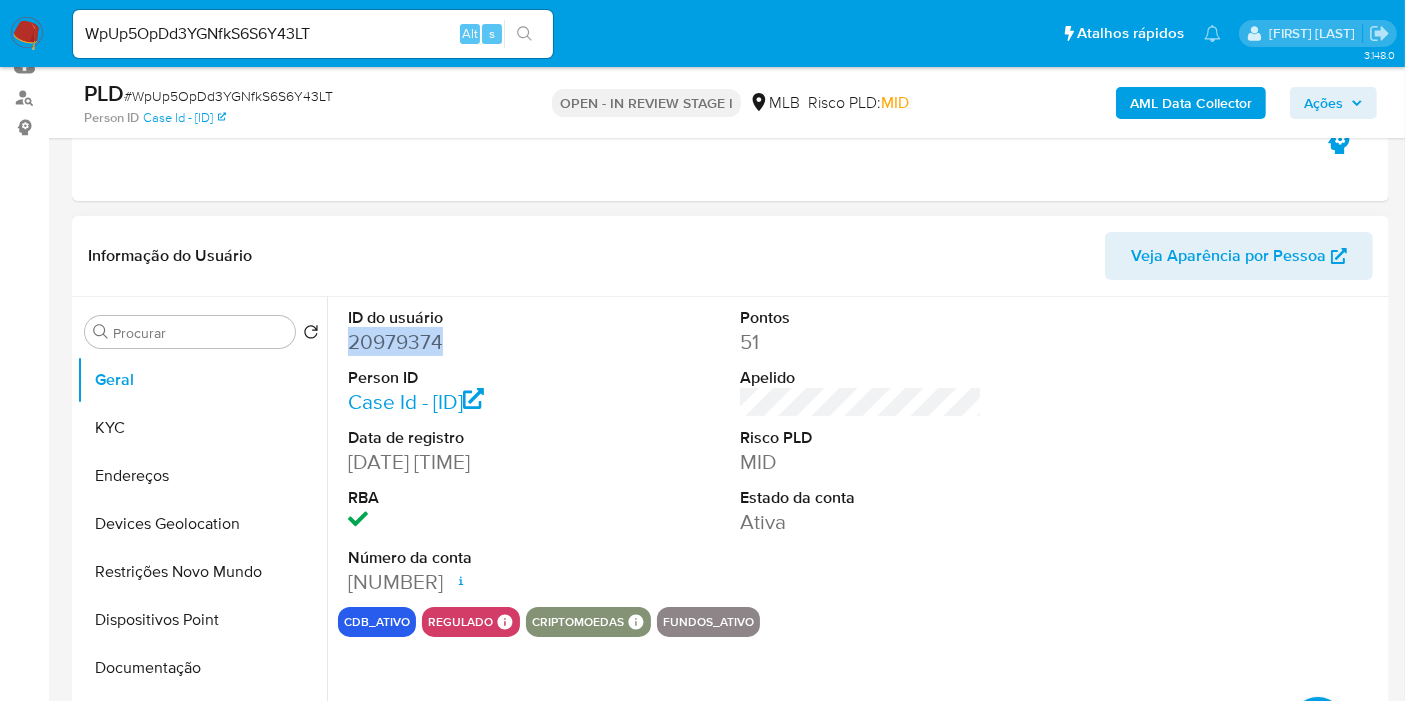 click on "20979374" at bounding box center [469, 342] 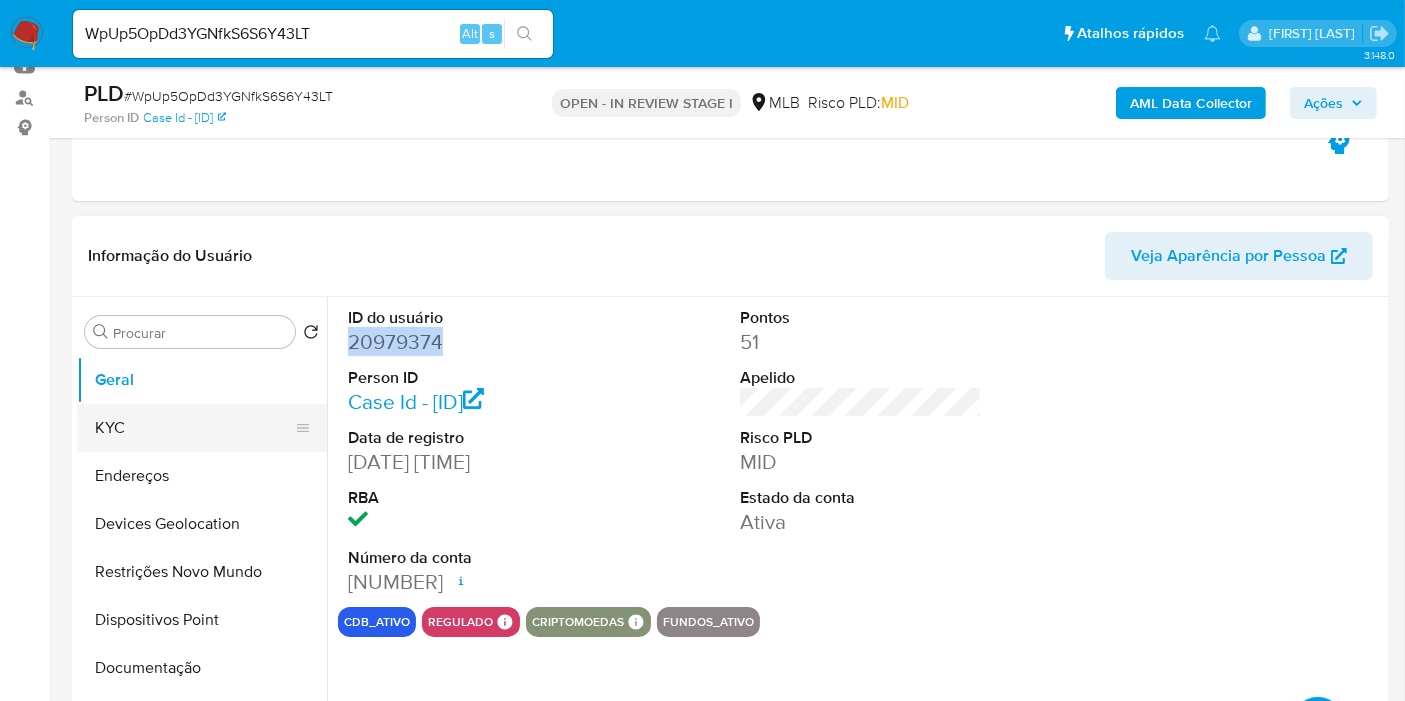 click on "KYC" at bounding box center (194, 428) 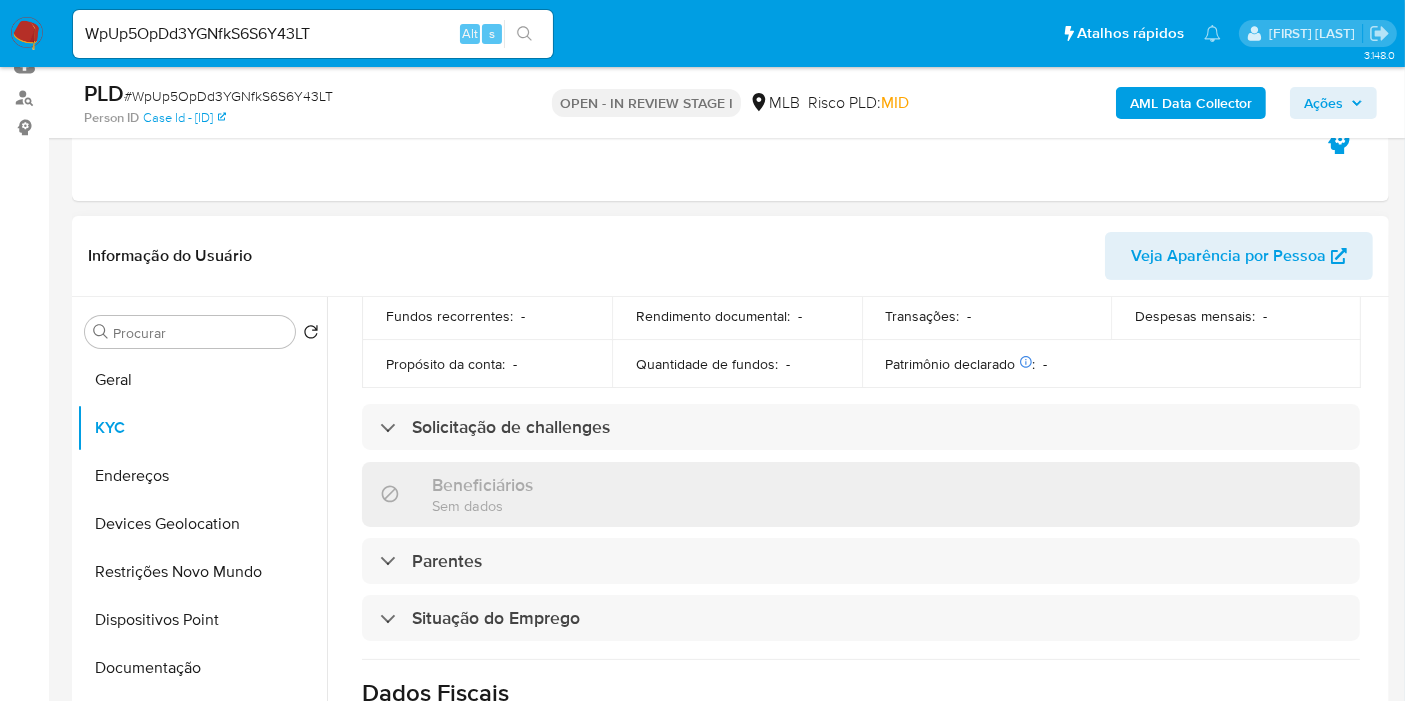 scroll, scrollTop: 908, scrollLeft: 0, axis: vertical 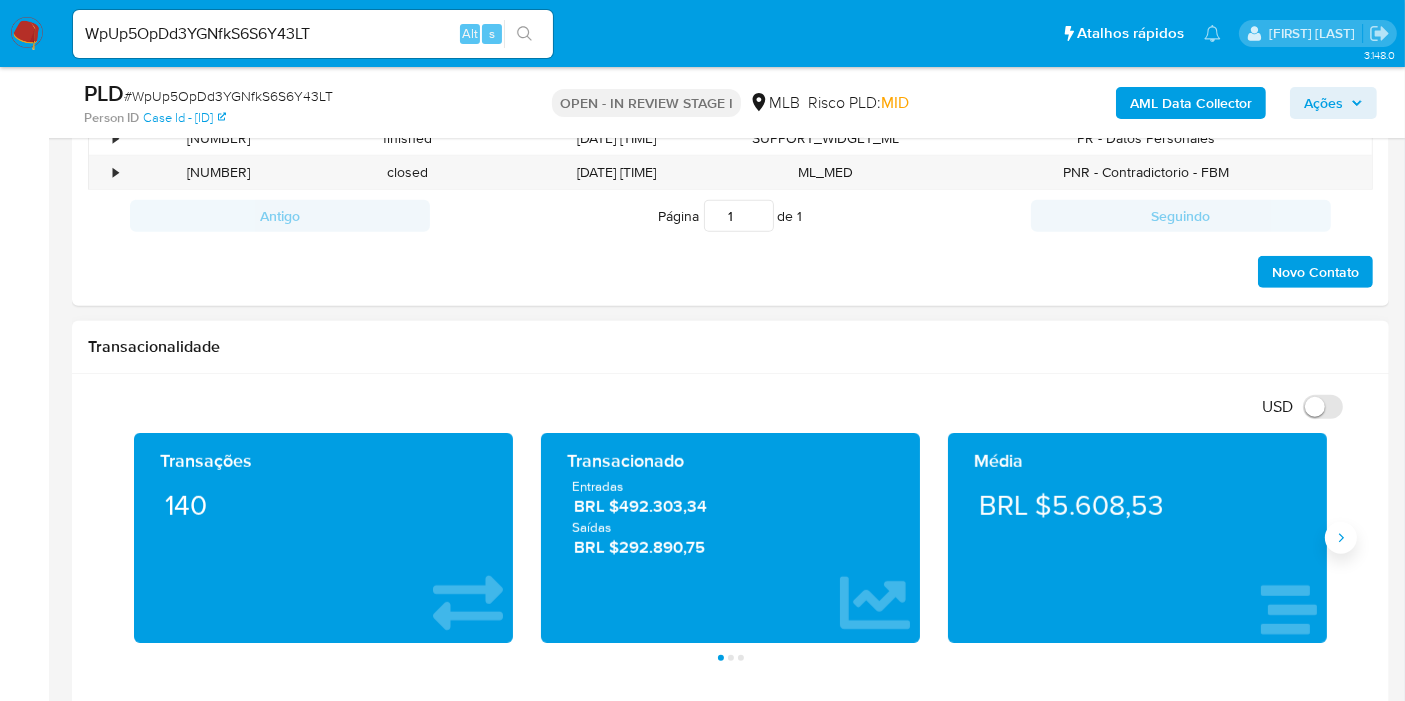 click at bounding box center (1341, 538) 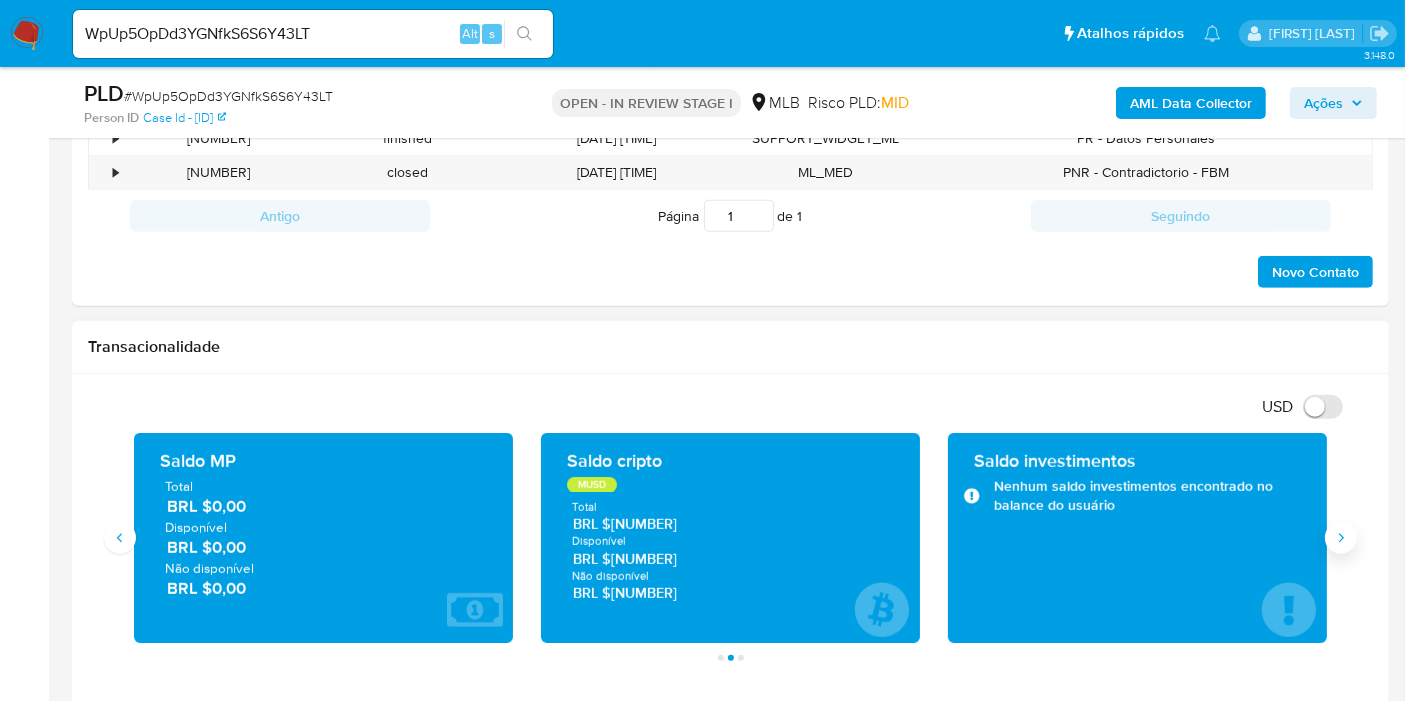 click 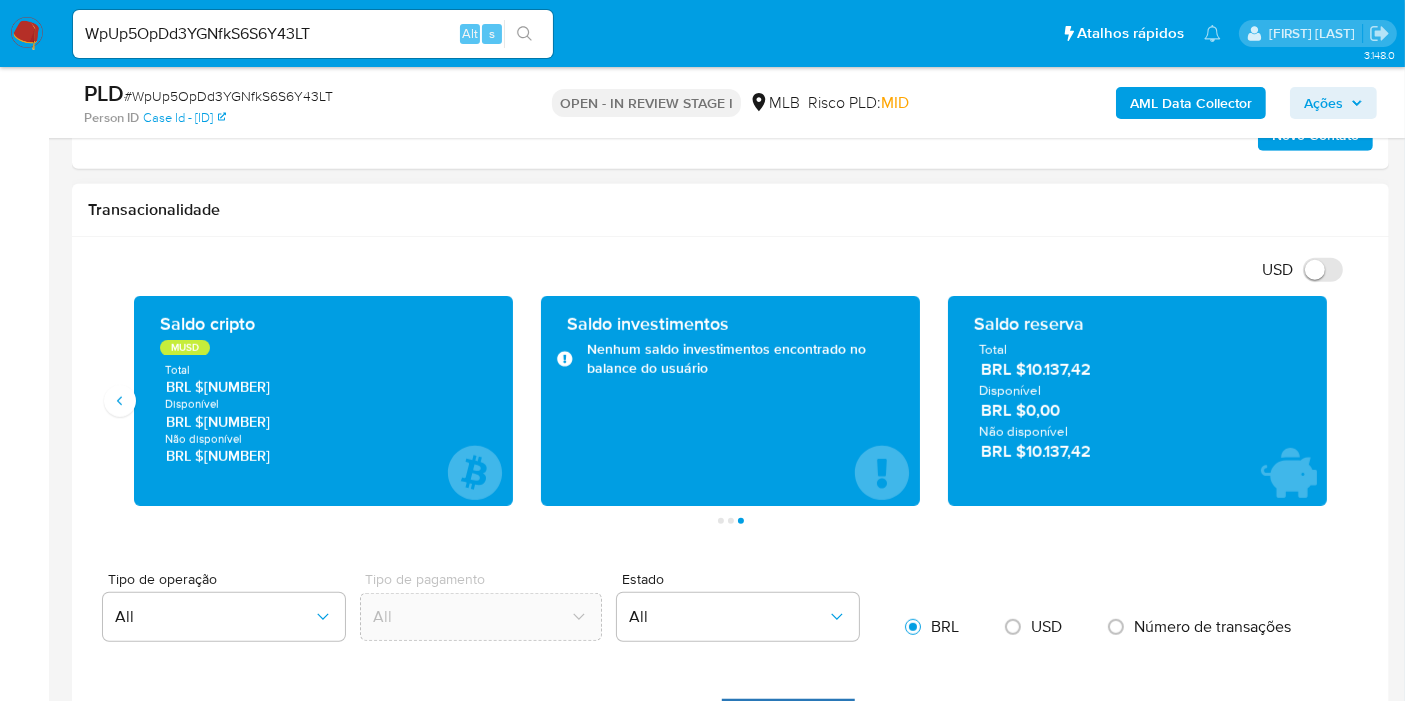 scroll, scrollTop: 1222, scrollLeft: 0, axis: vertical 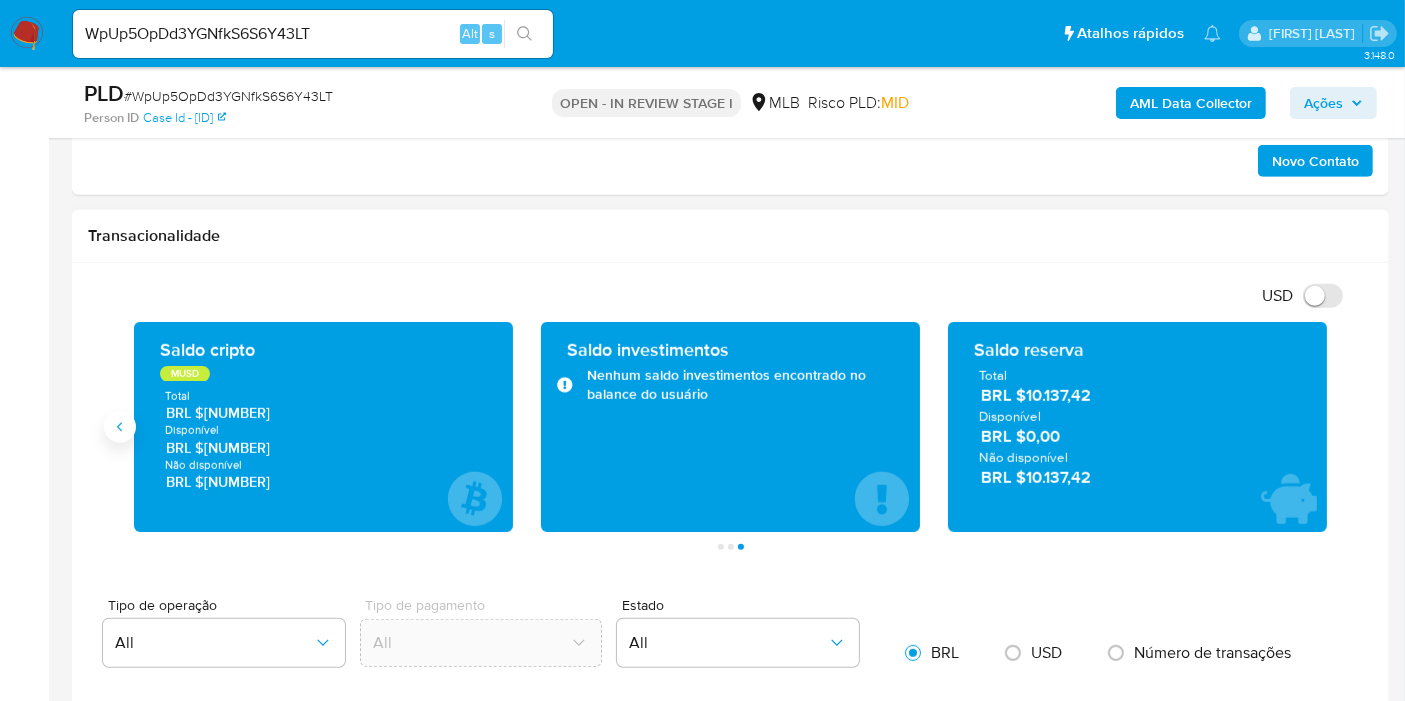 click 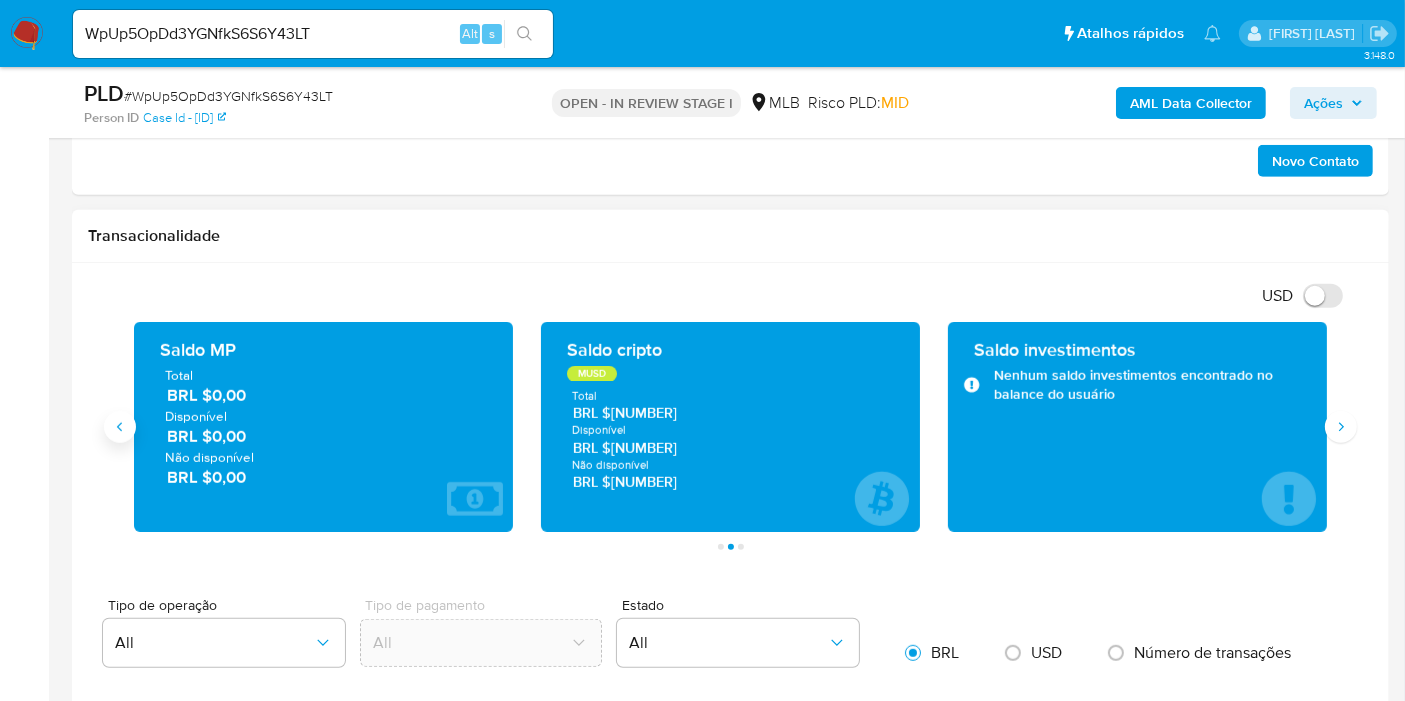 click 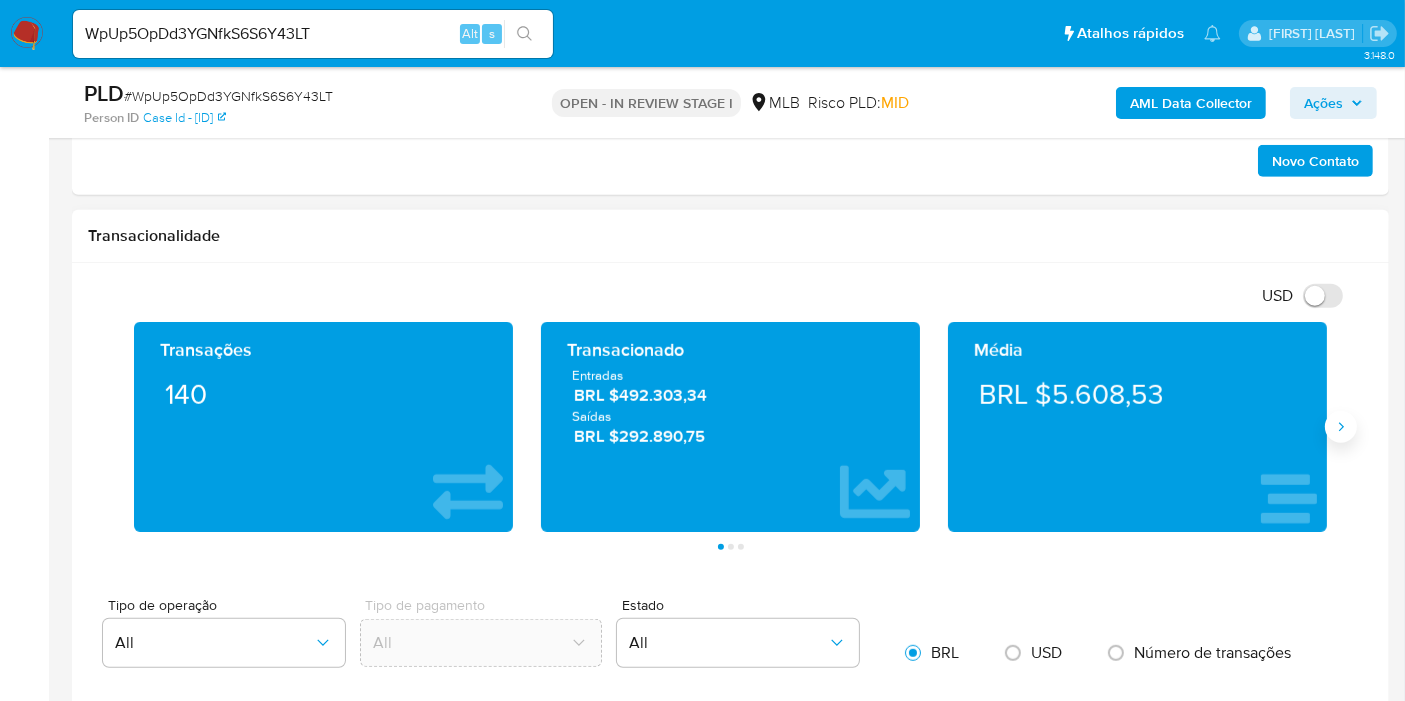 click 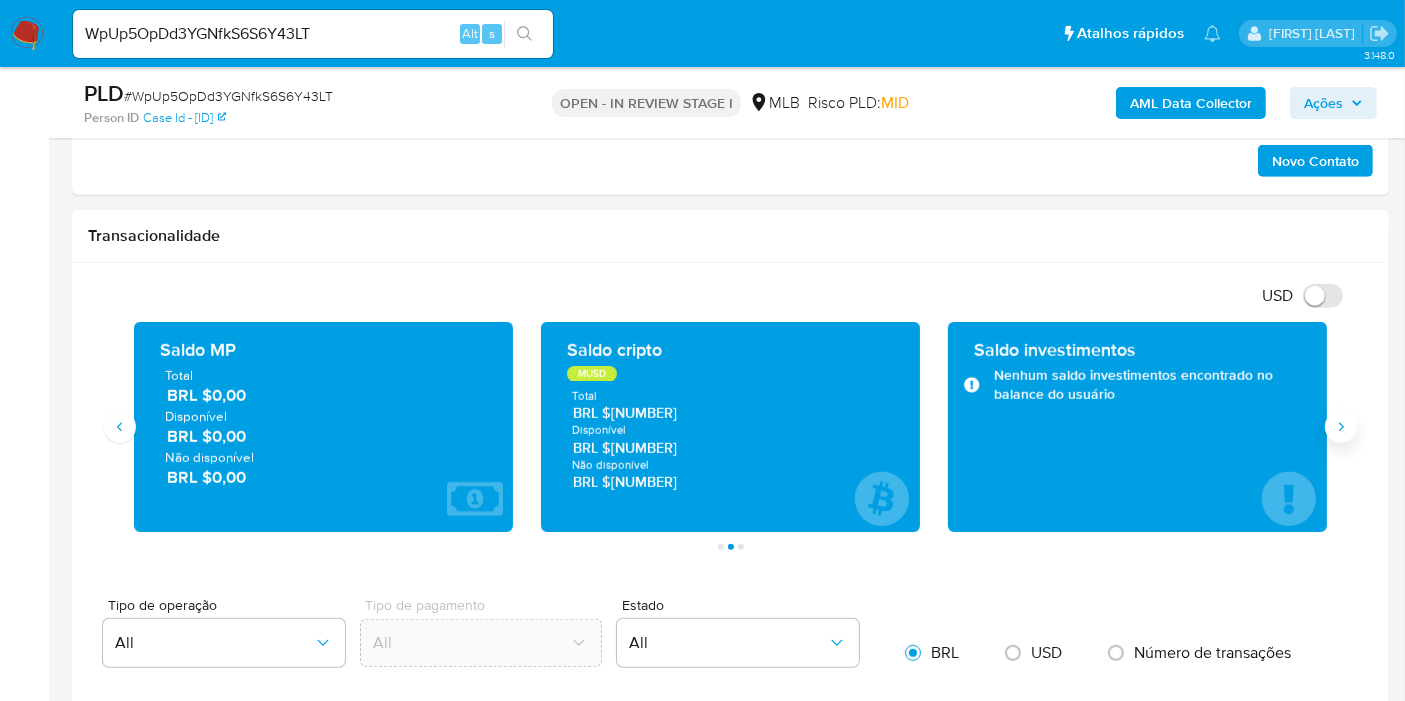 click 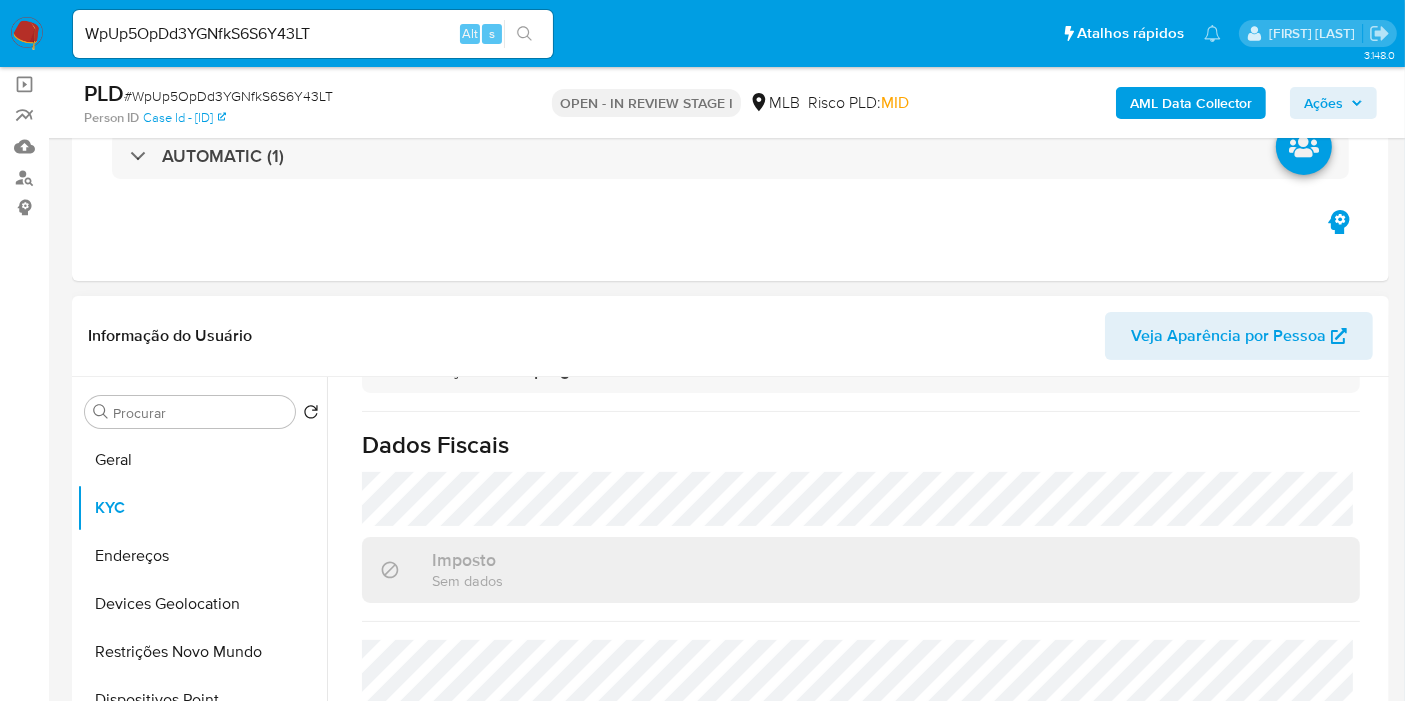 scroll, scrollTop: 222, scrollLeft: 0, axis: vertical 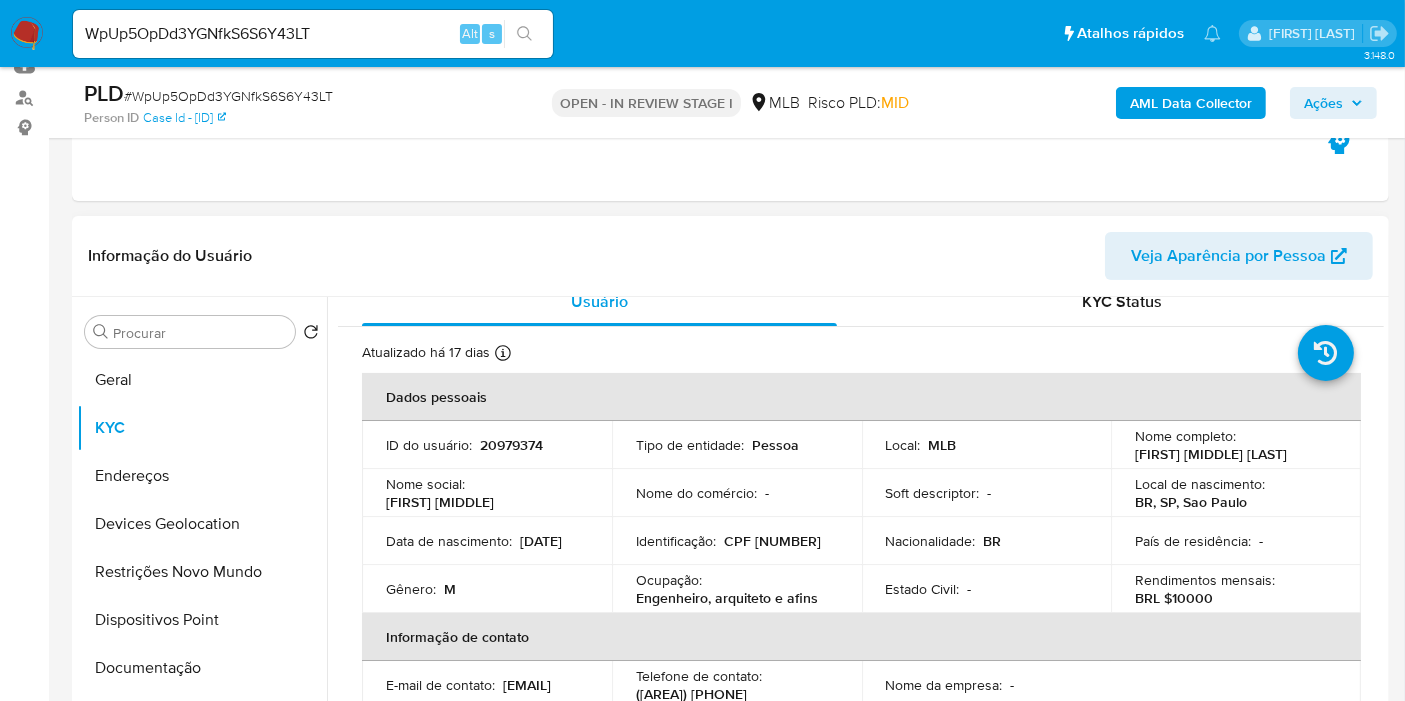 click on "20979374" at bounding box center (511, 445) 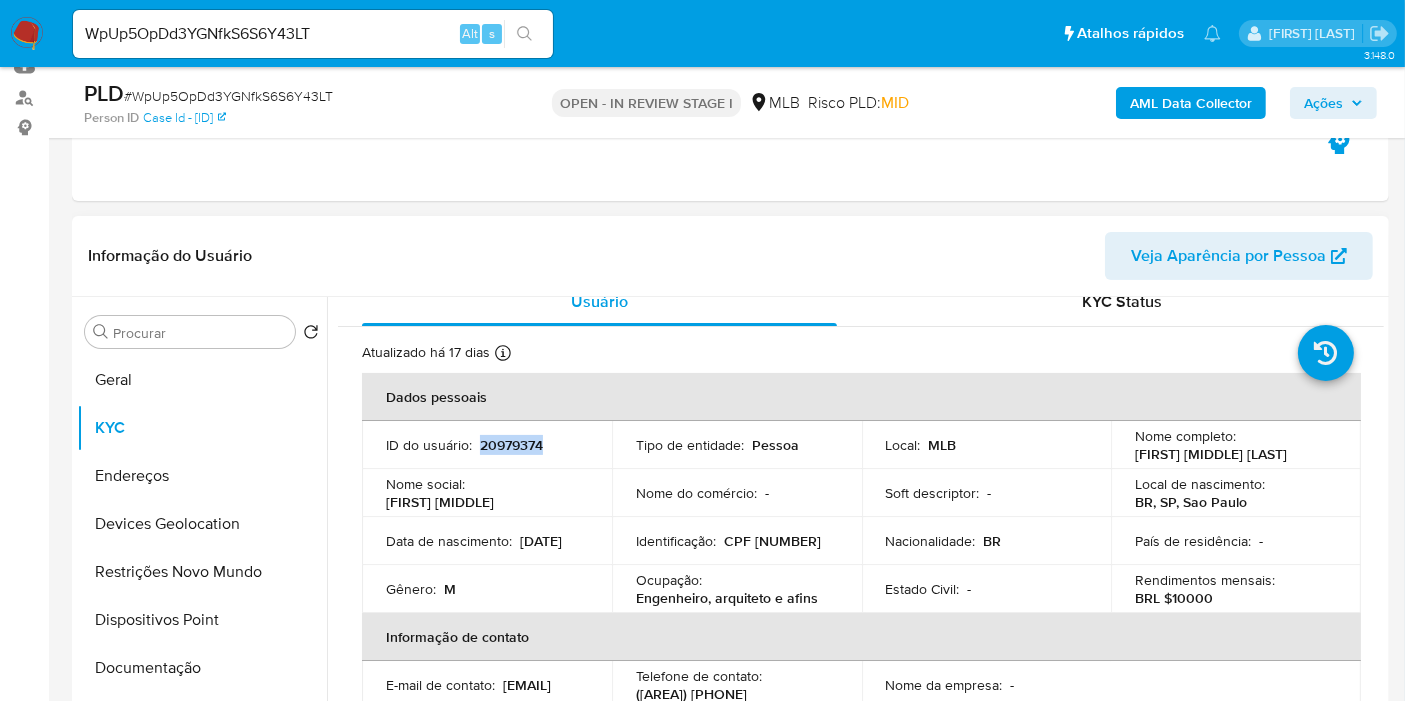 click on "20979374" at bounding box center [511, 445] 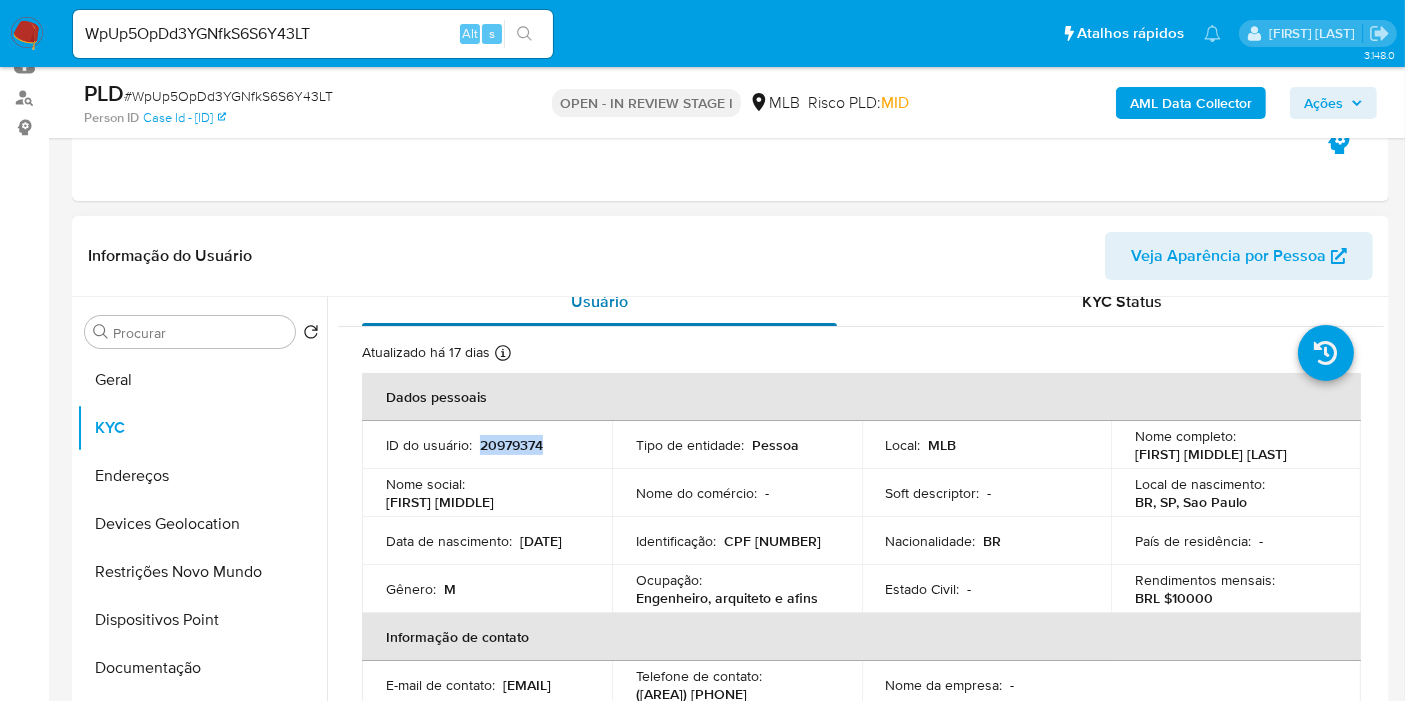 copy on "20979374" 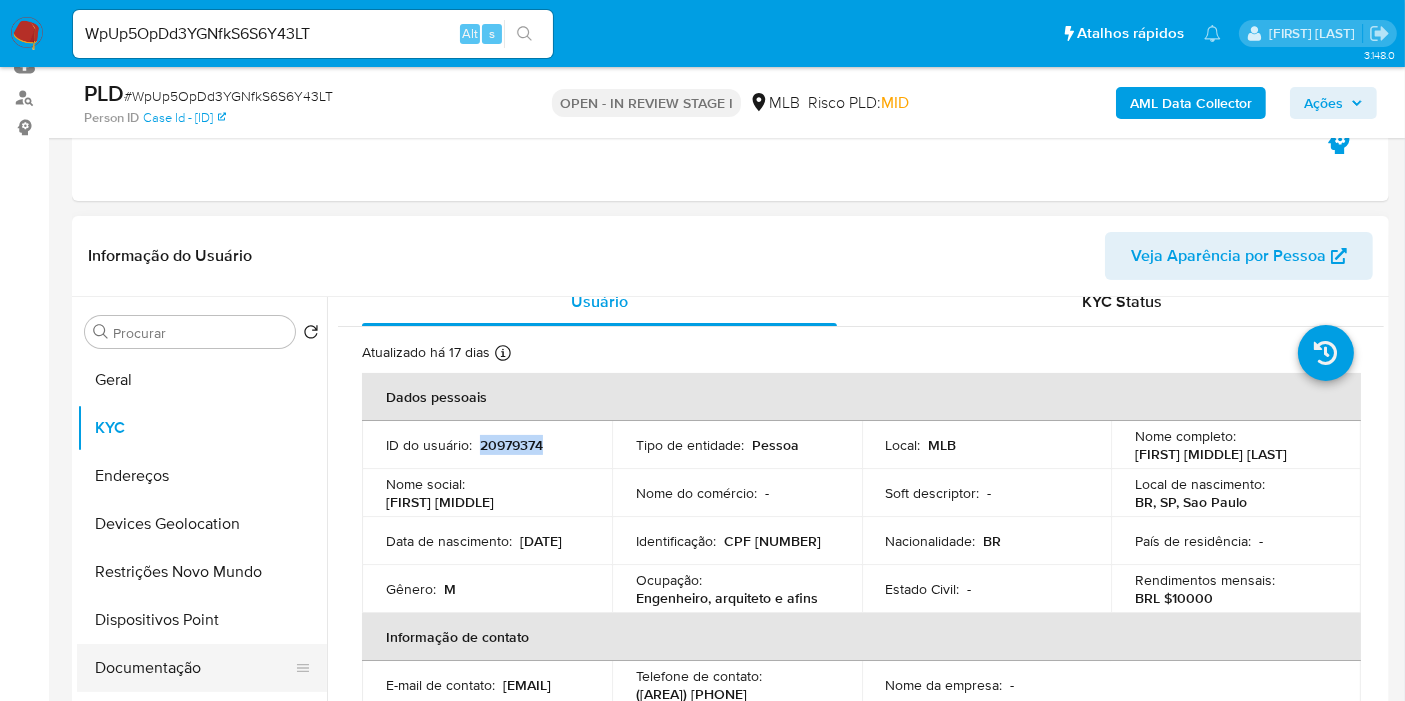 click on "Documentação" at bounding box center (194, 668) 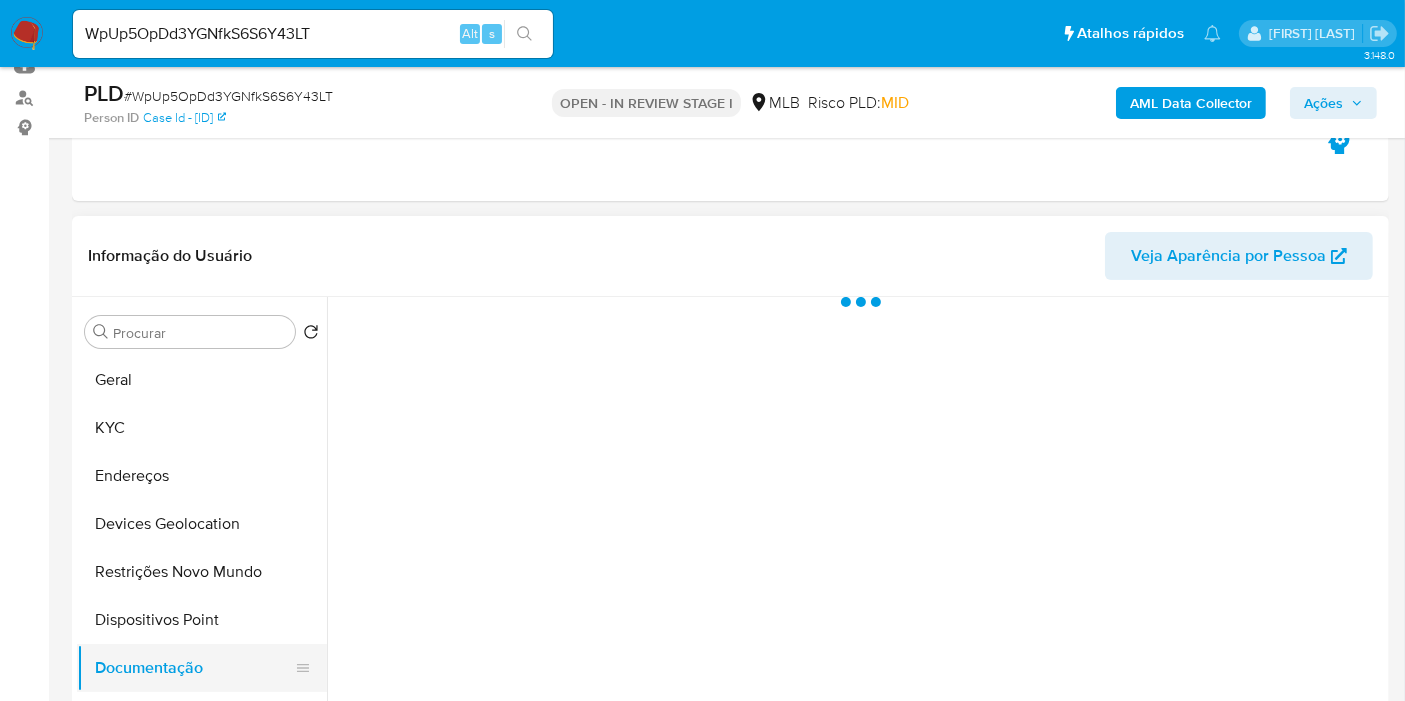 scroll, scrollTop: 0, scrollLeft: 0, axis: both 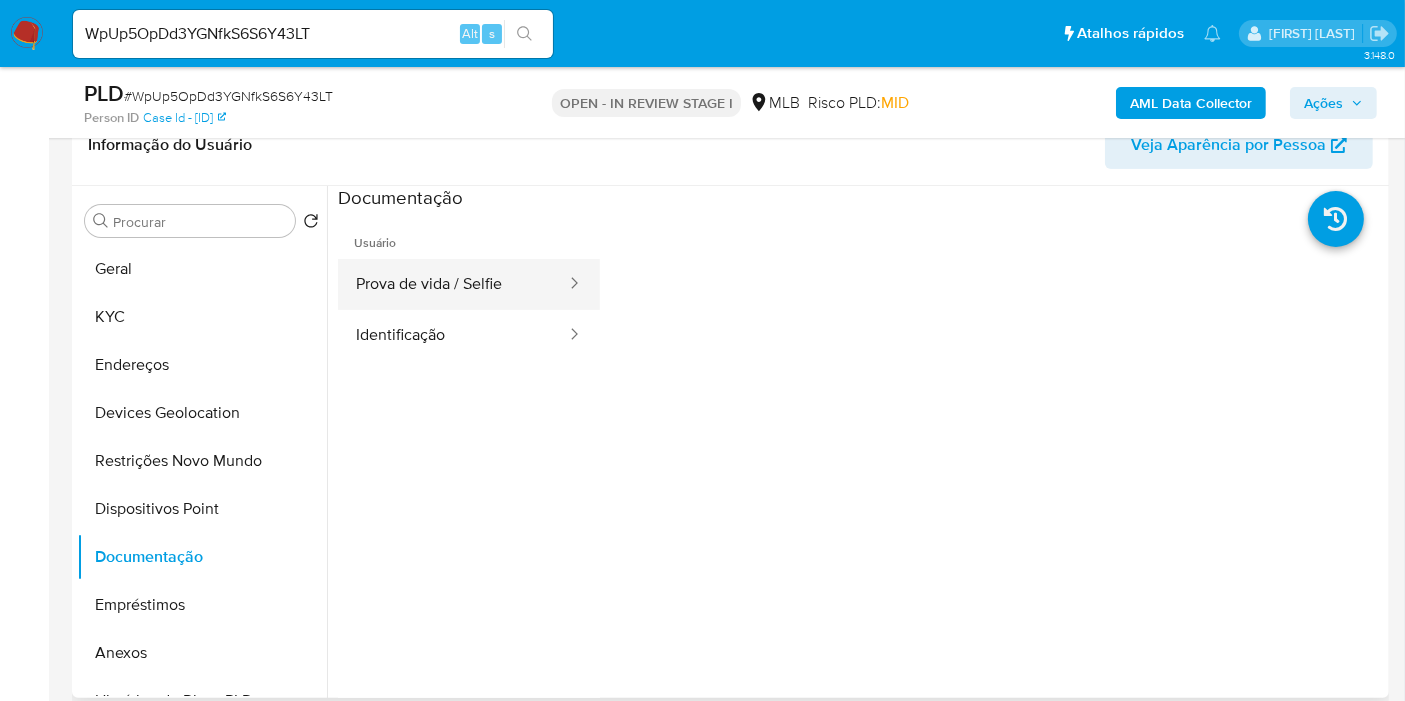 click on "Prova de vida / Selfie" at bounding box center (453, 284) 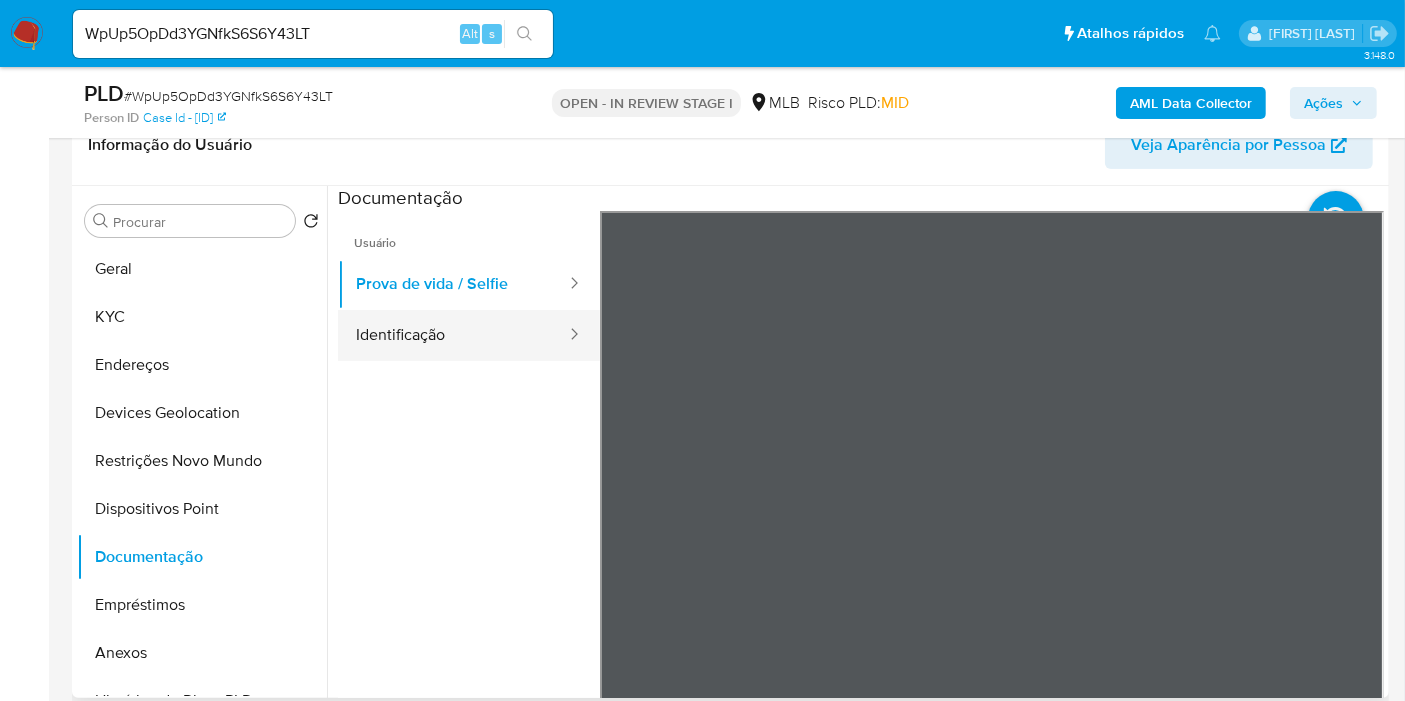 click on "Identificação" at bounding box center [453, 335] 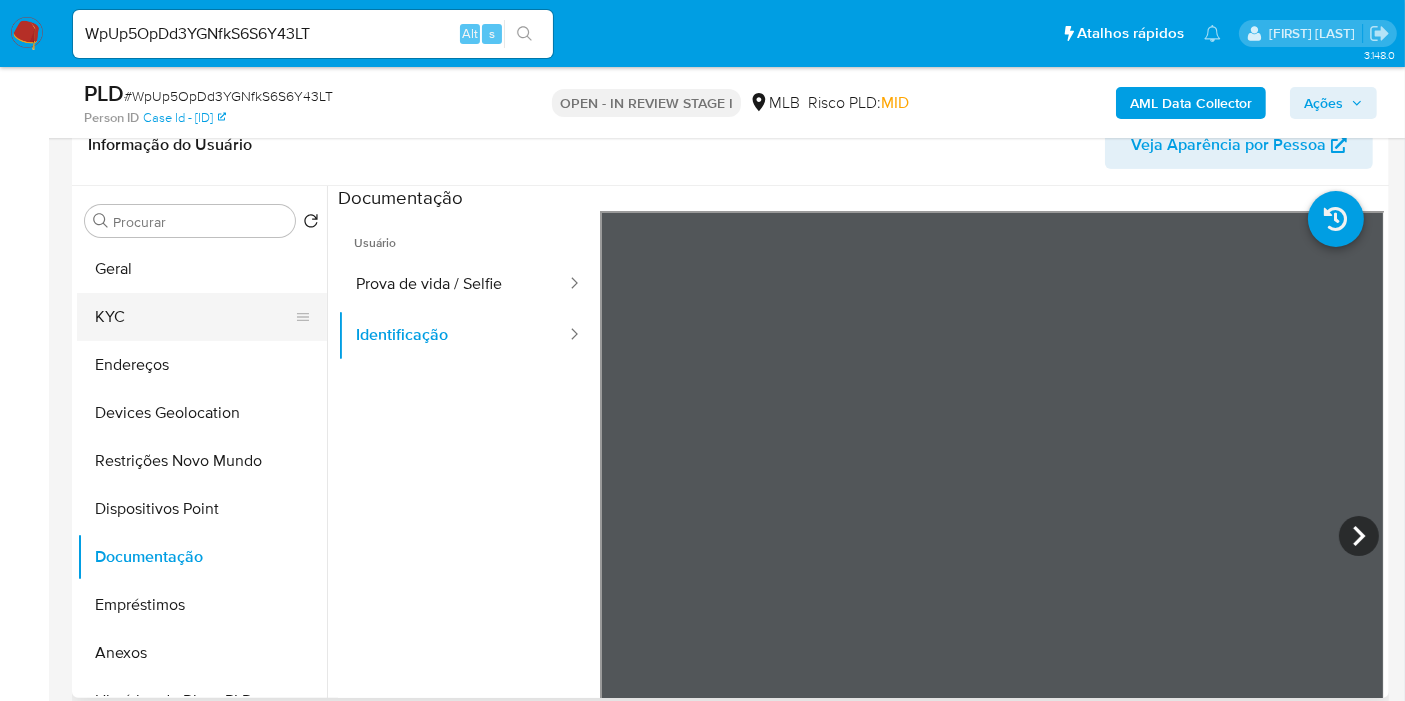 click on "KYC" at bounding box center [194, 317] 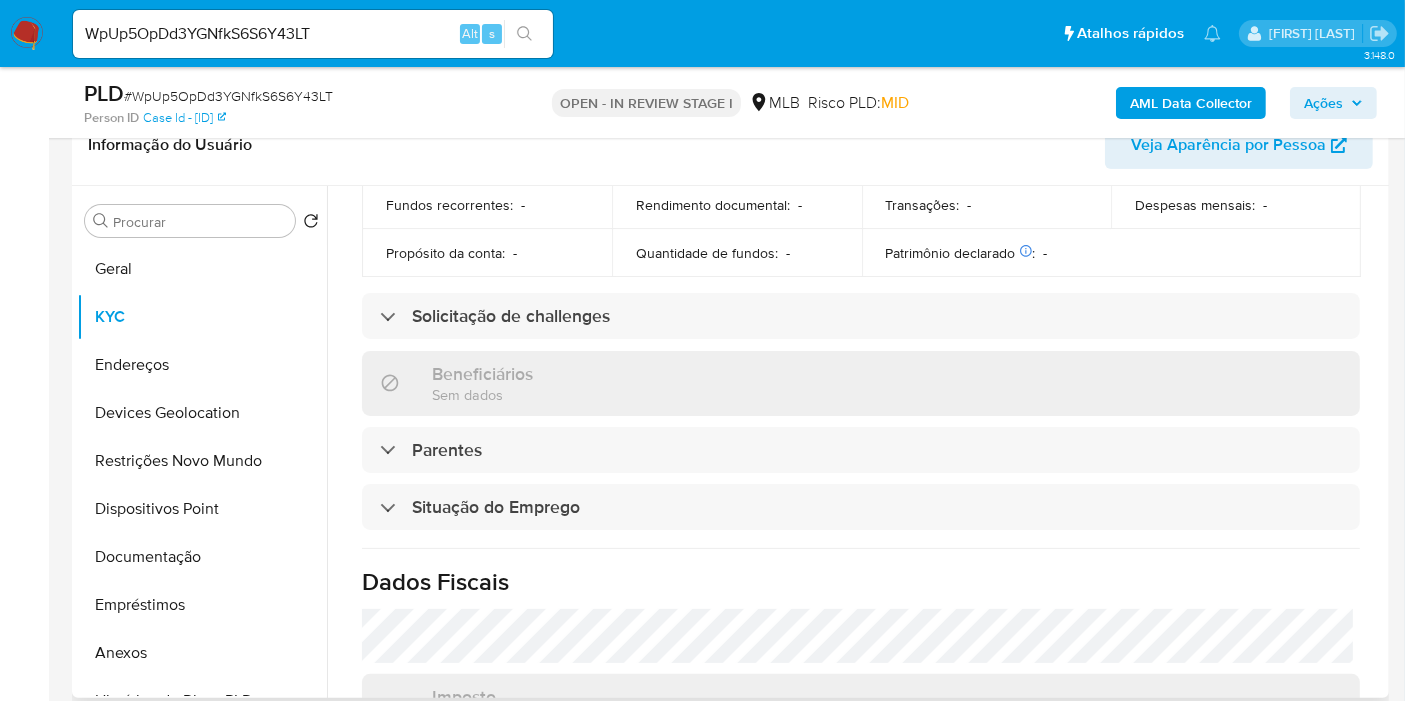 scroll, scrollTop: 908, scrollLeft: 0, axis: vertical 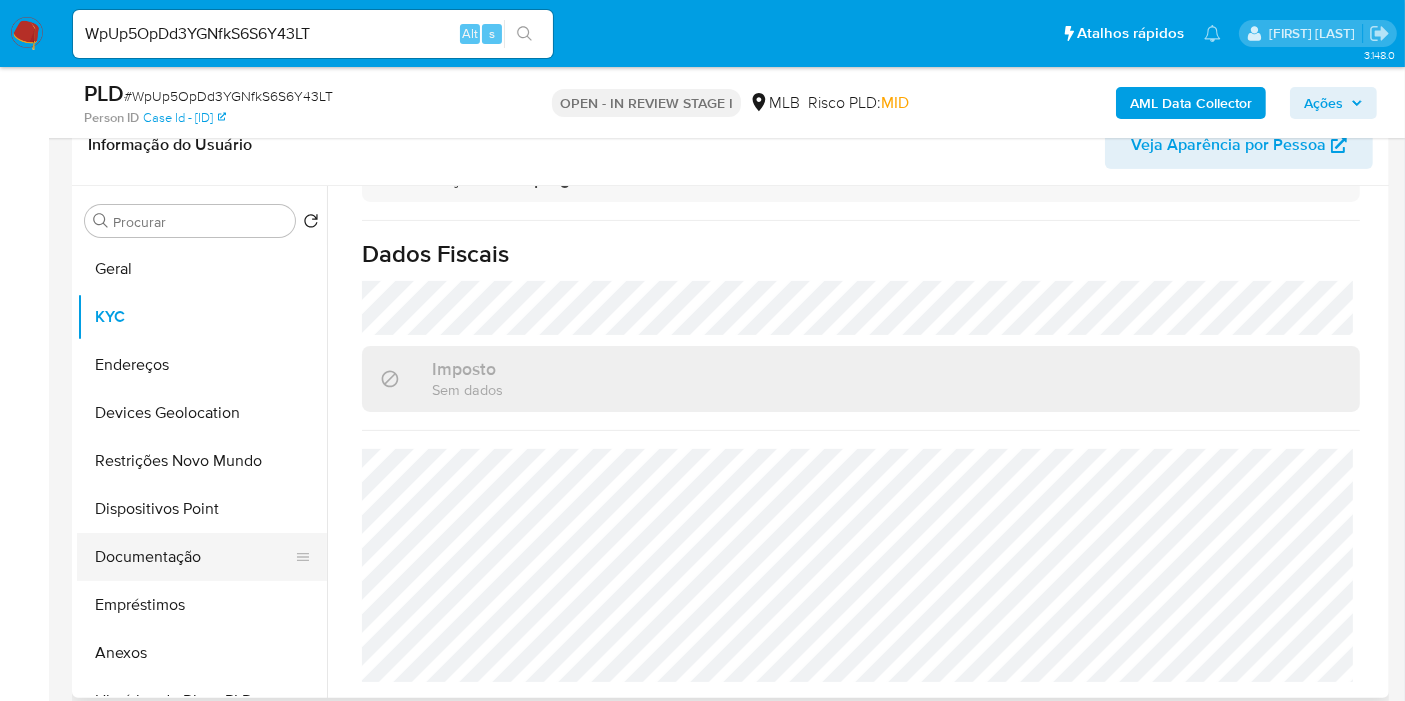 click on "Documentação" at bounding box center [194, 557] 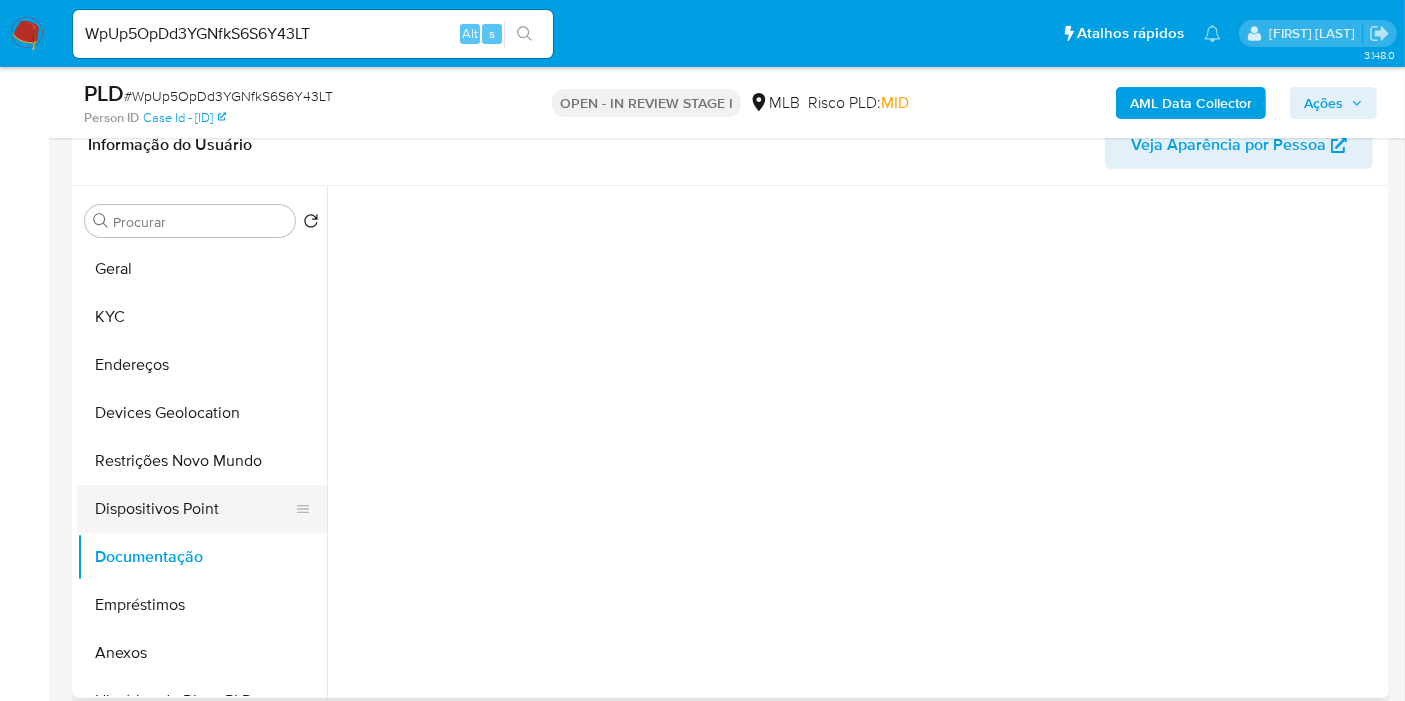 scroll, scrollTop: 0, scrollLeft: 0, axis: both 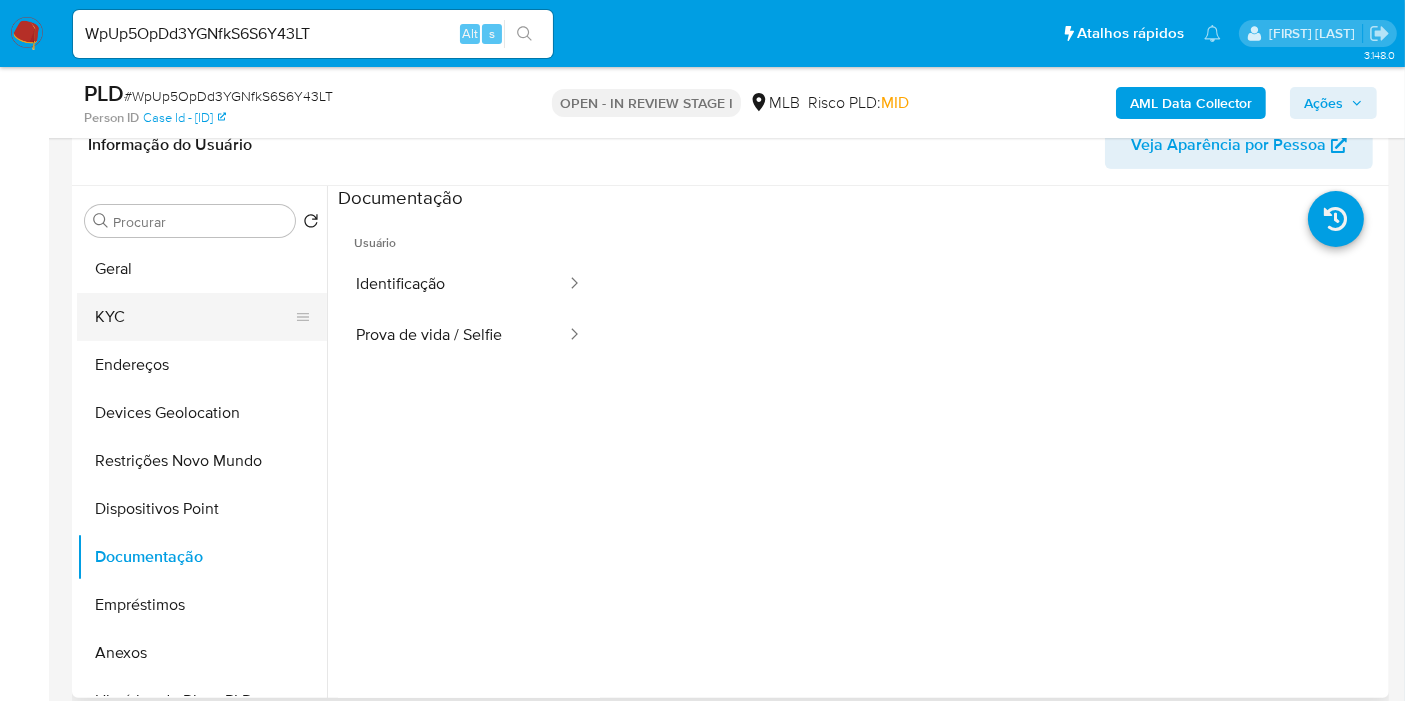 click on "KYC" at bounding box center [194, 317] 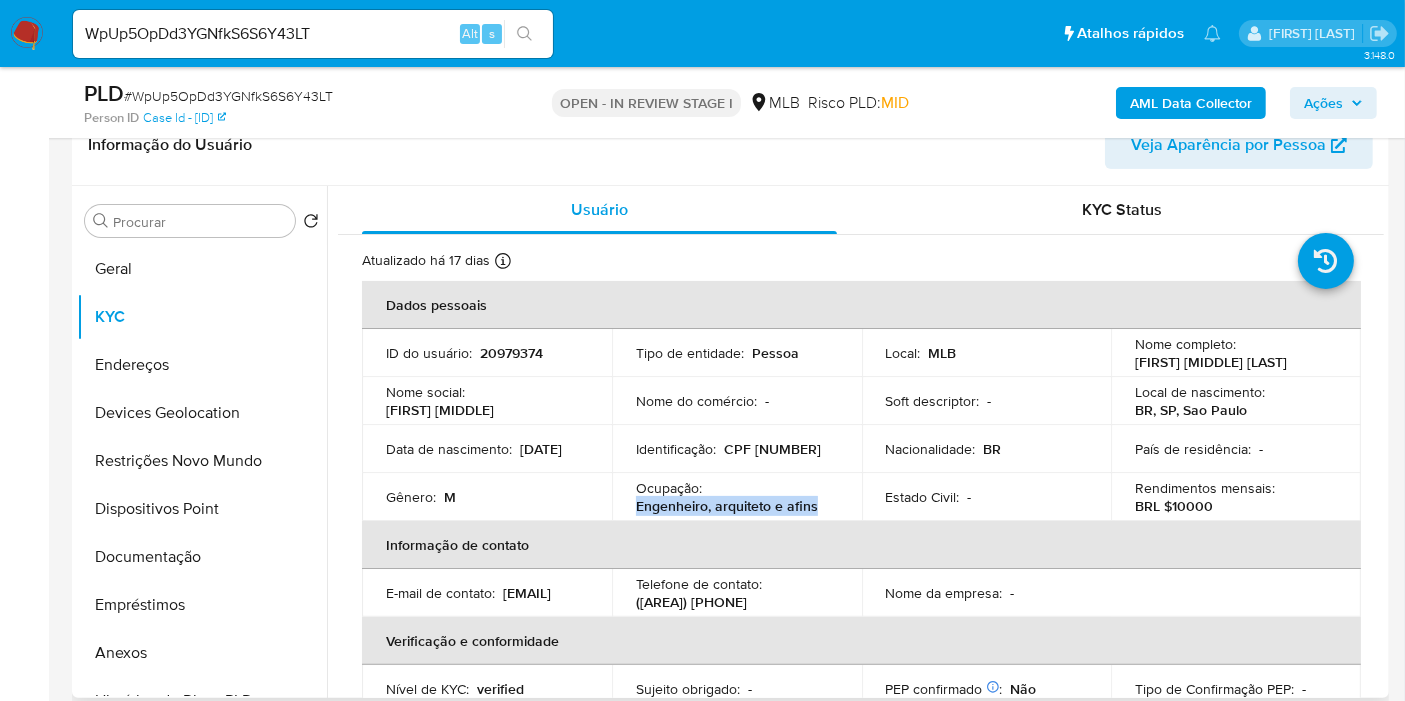 drag, startPoint x: 825, startPoint y: 509, endPoint x: 615, endPoint y: 510, distance: 210.00238 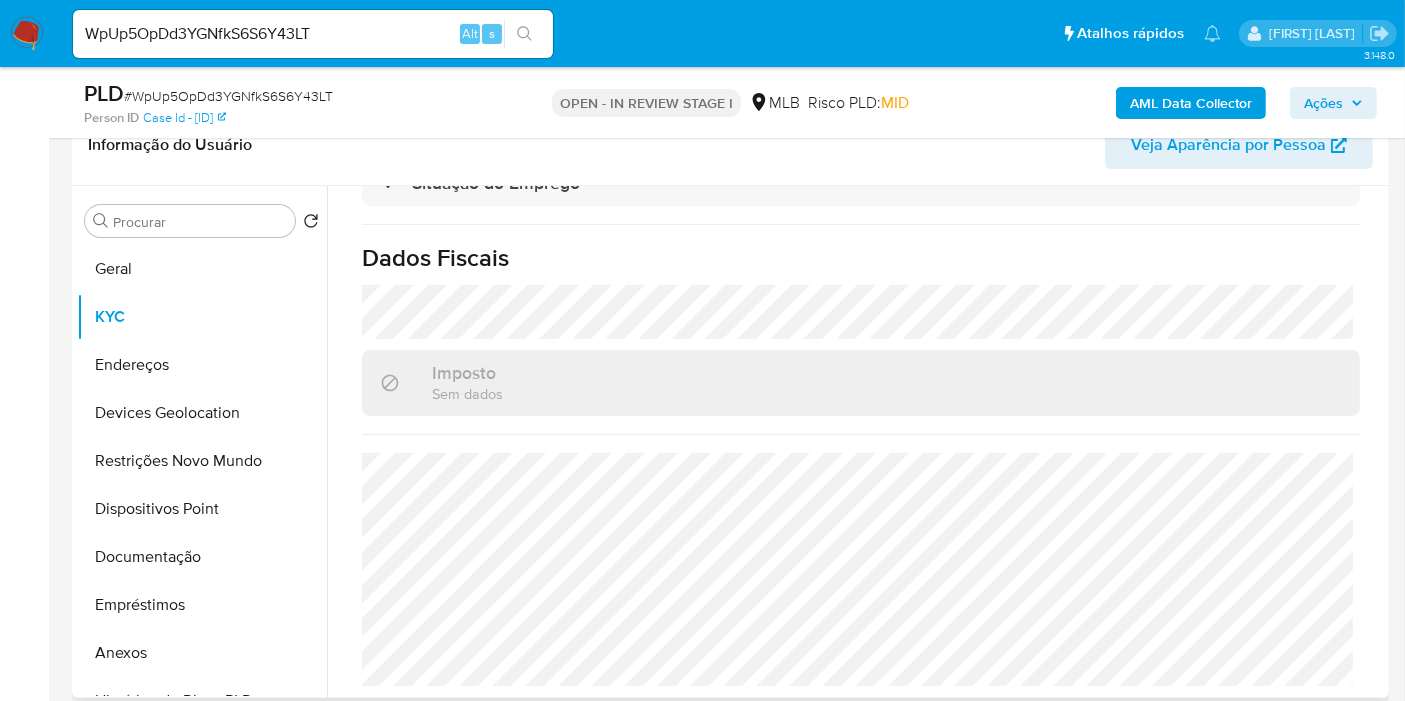 scroll, scrollTop: 908, scrollLeft: 0, axis: vertical 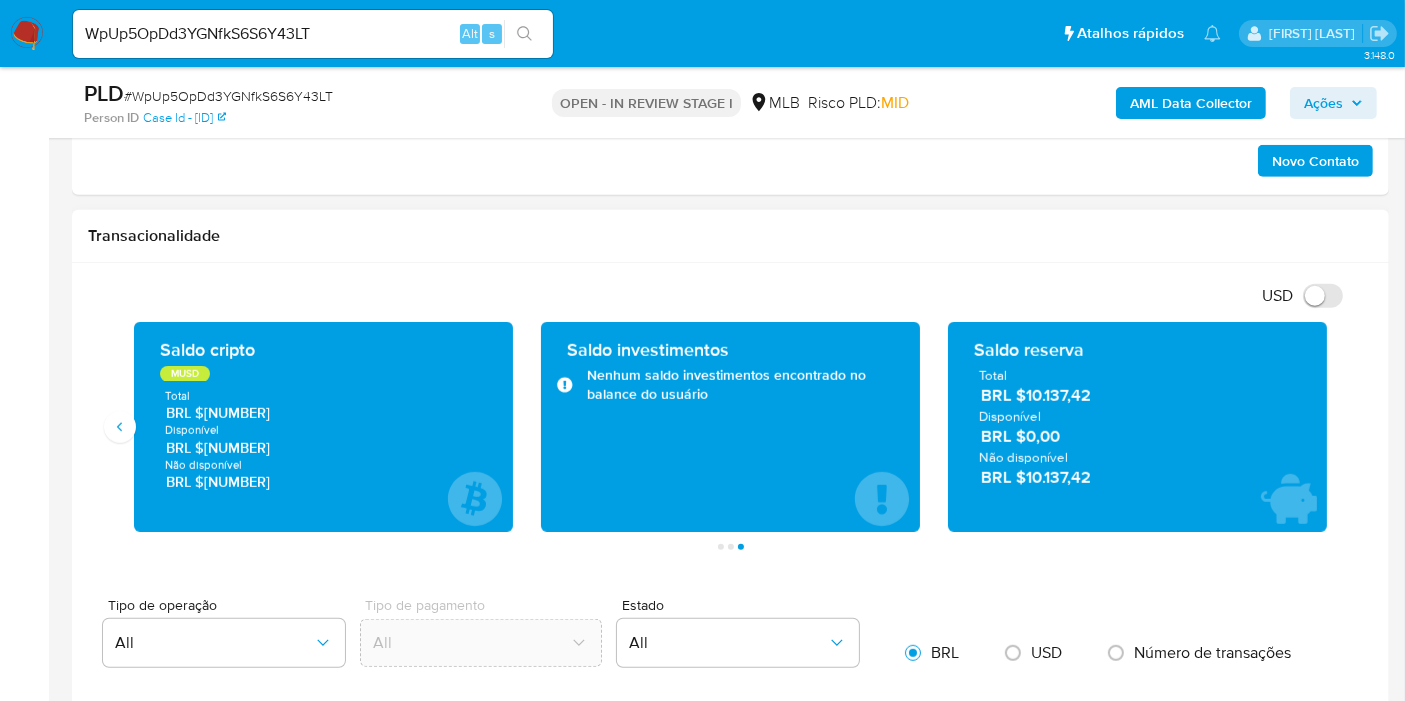 drag, startPoint x: 1110, startPoint y: 476, endPoint x: 1025, endPoint y: 473, distance: 85.052925 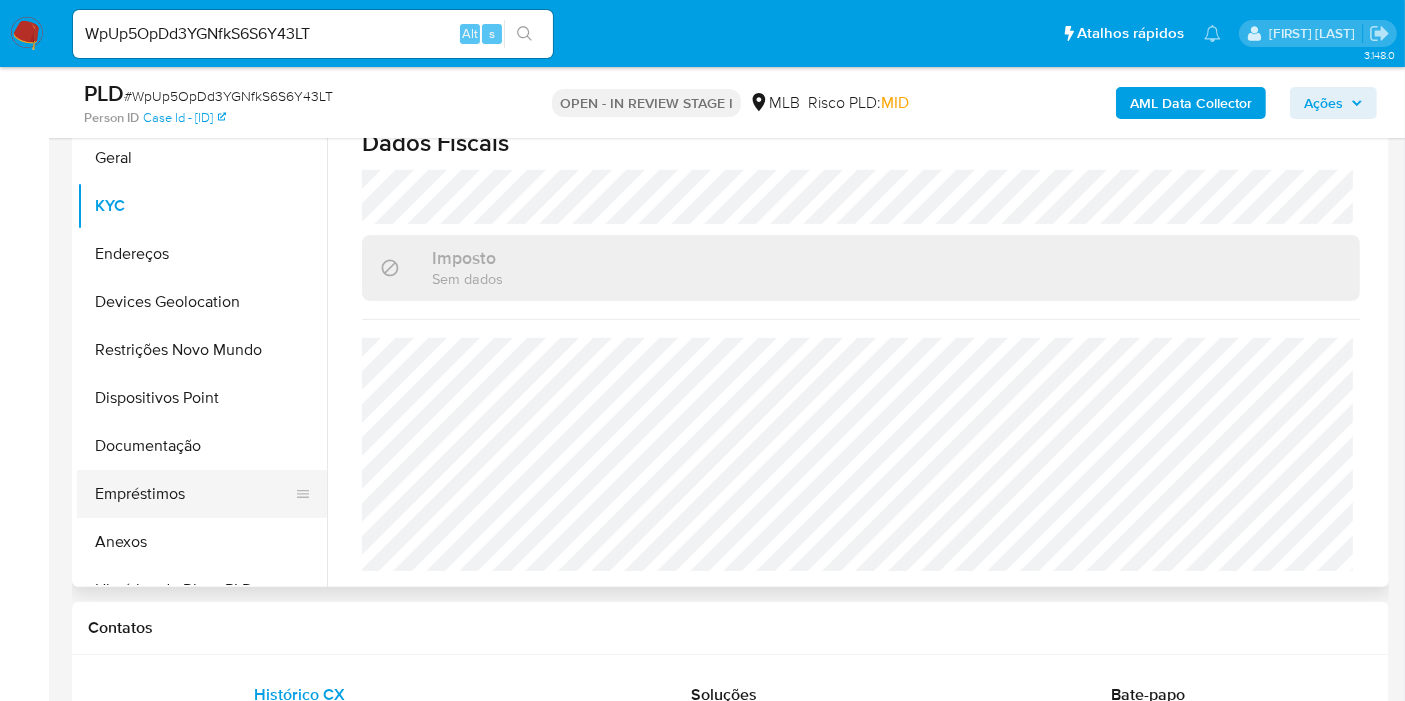 scroll, scrollTop: 222, scrollLeft: 0, axis: vertical 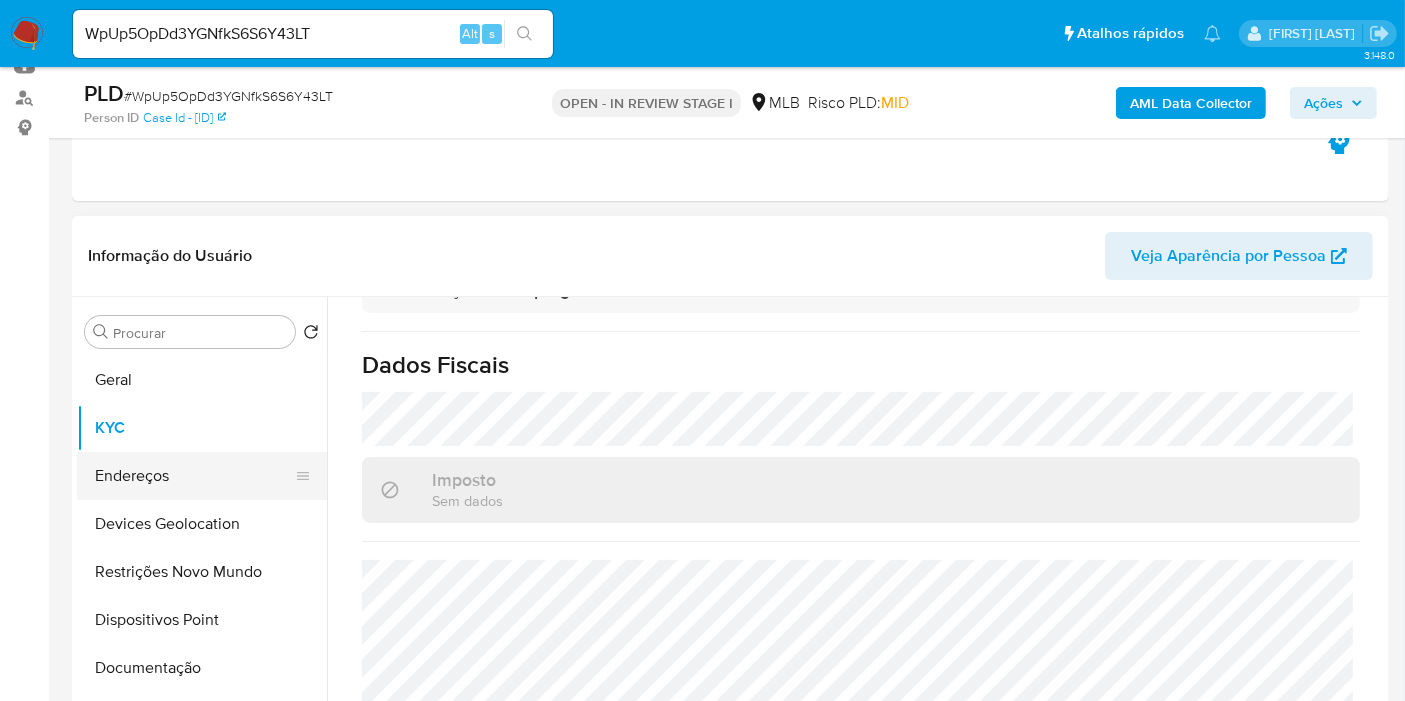 click on "Endereços" at bounding box center (194, 476) 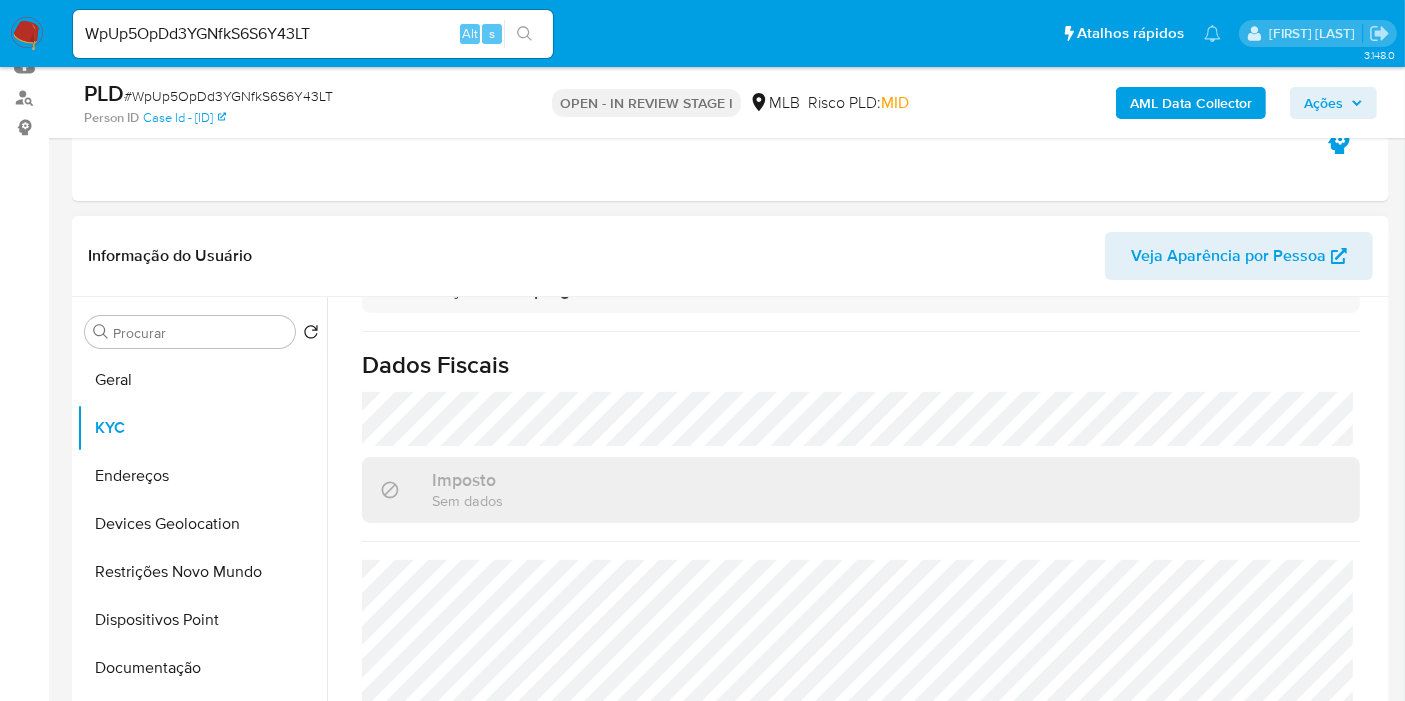 scroll, scrollTop: 0, scrollLeft: 0, axis: both 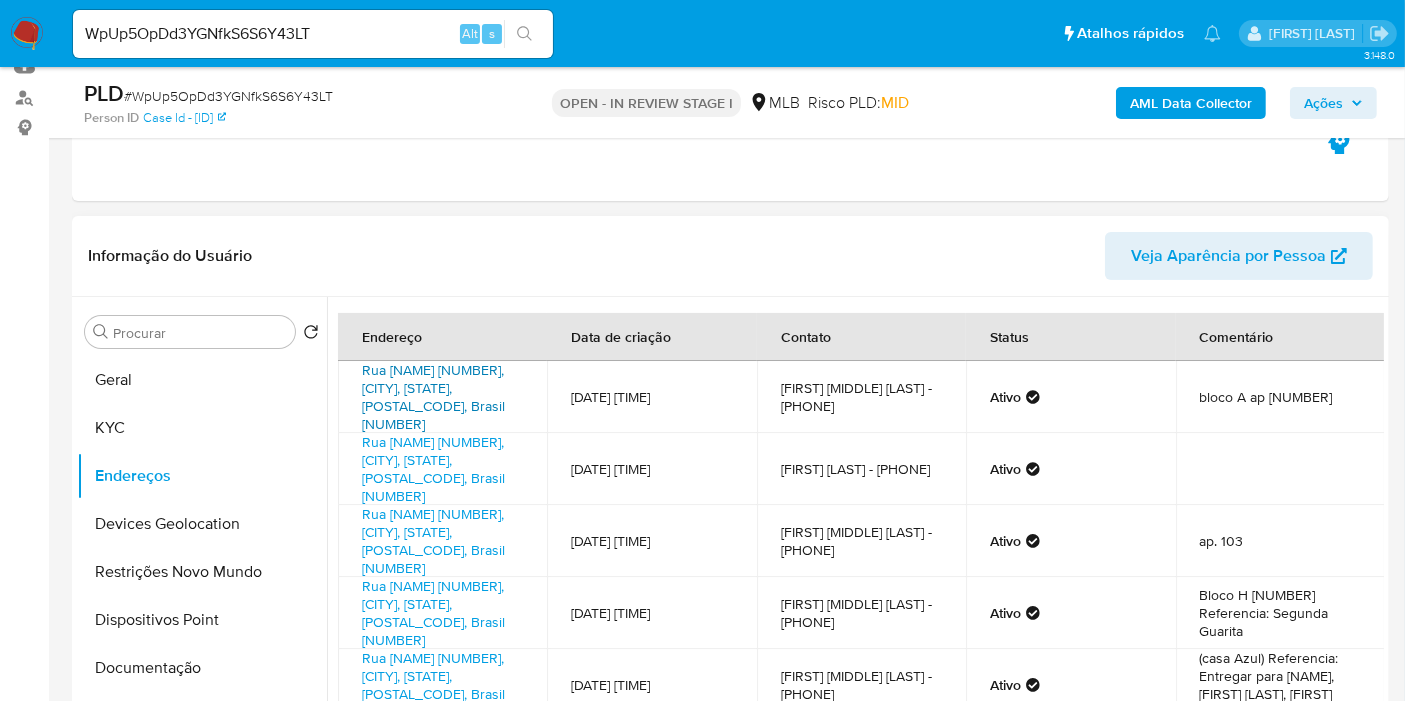 click on "Rua Doutor João Quirino Do Nascimento 156, Campinas, São Paulo, 13091516, Brasil 156" at bounding box center [433, 397] 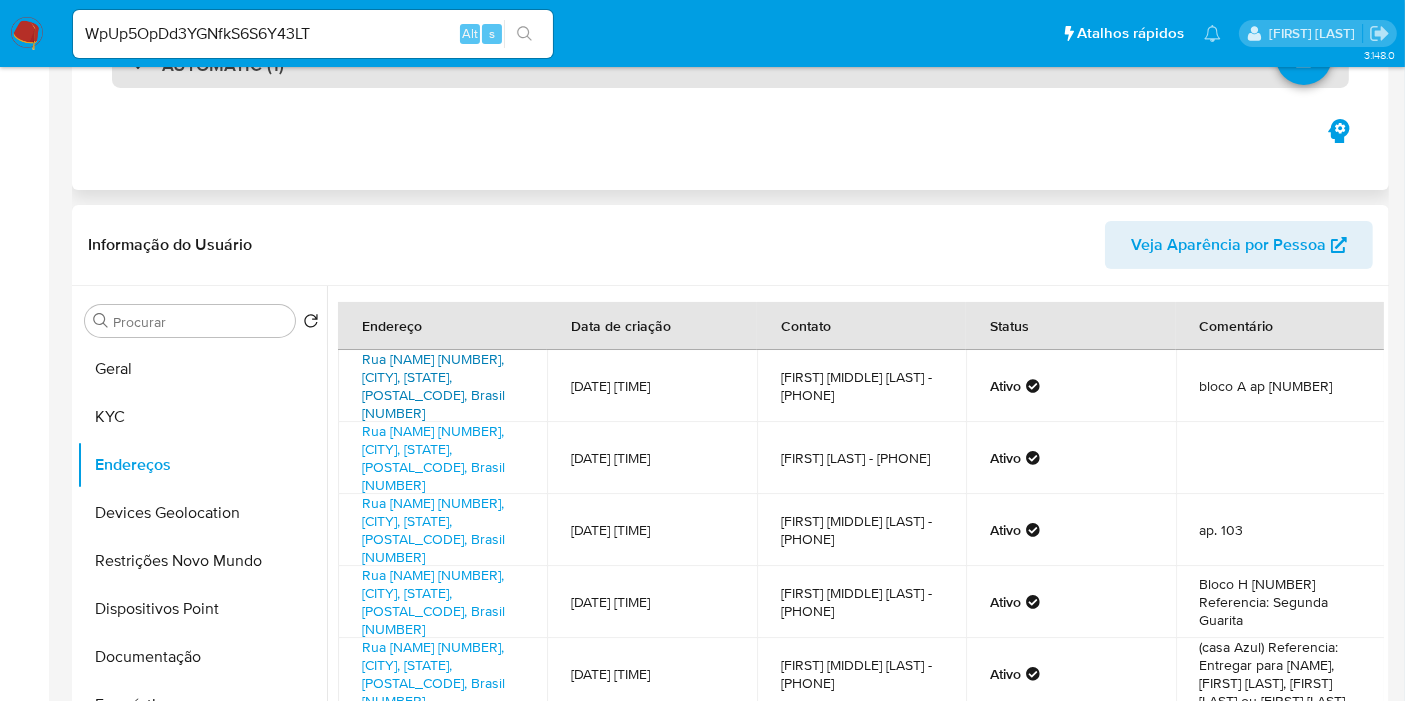 scroll, scrollTop: 0, scrollLeft: 0, axis: both 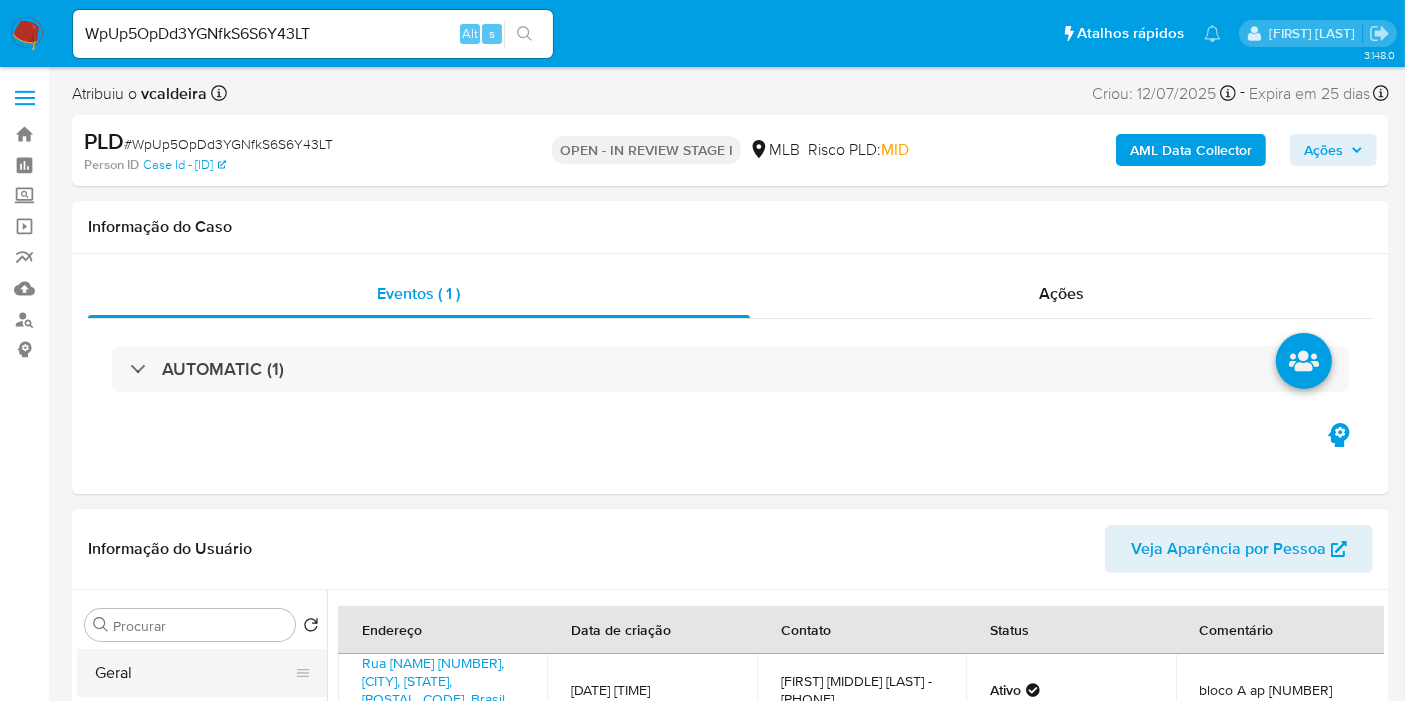 click on "Geral" at bounding box center [194, 673] 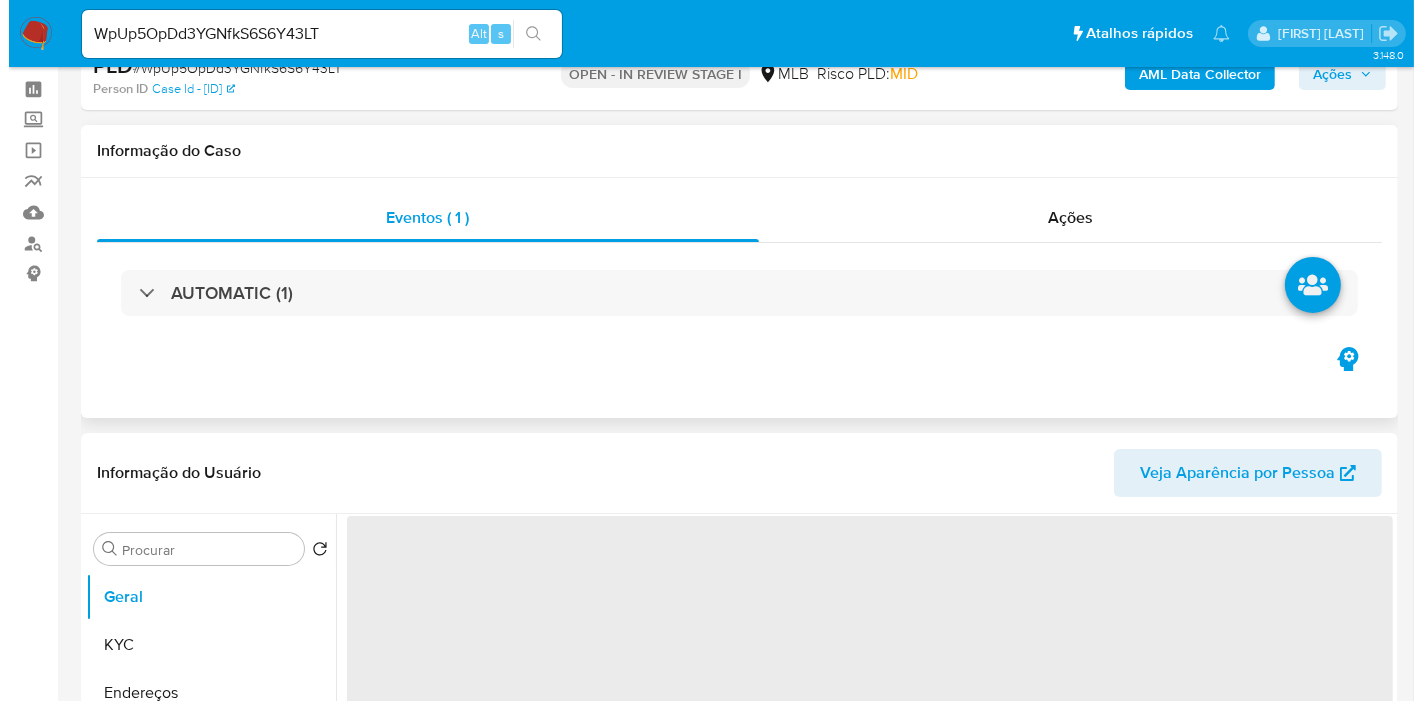 scroll, scrollTop: 111, scrollLeft: 0, axis: vertical 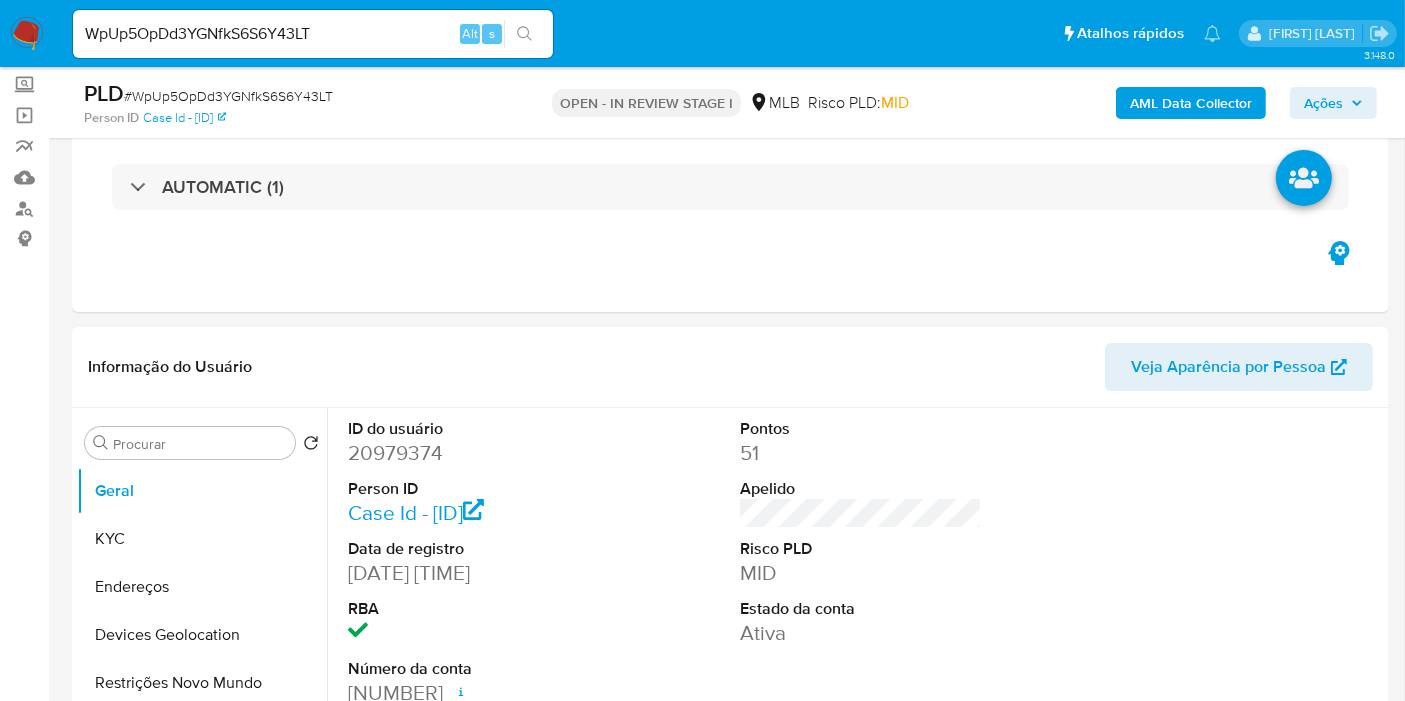 click on "20979374" at bounding box center [469, 453] 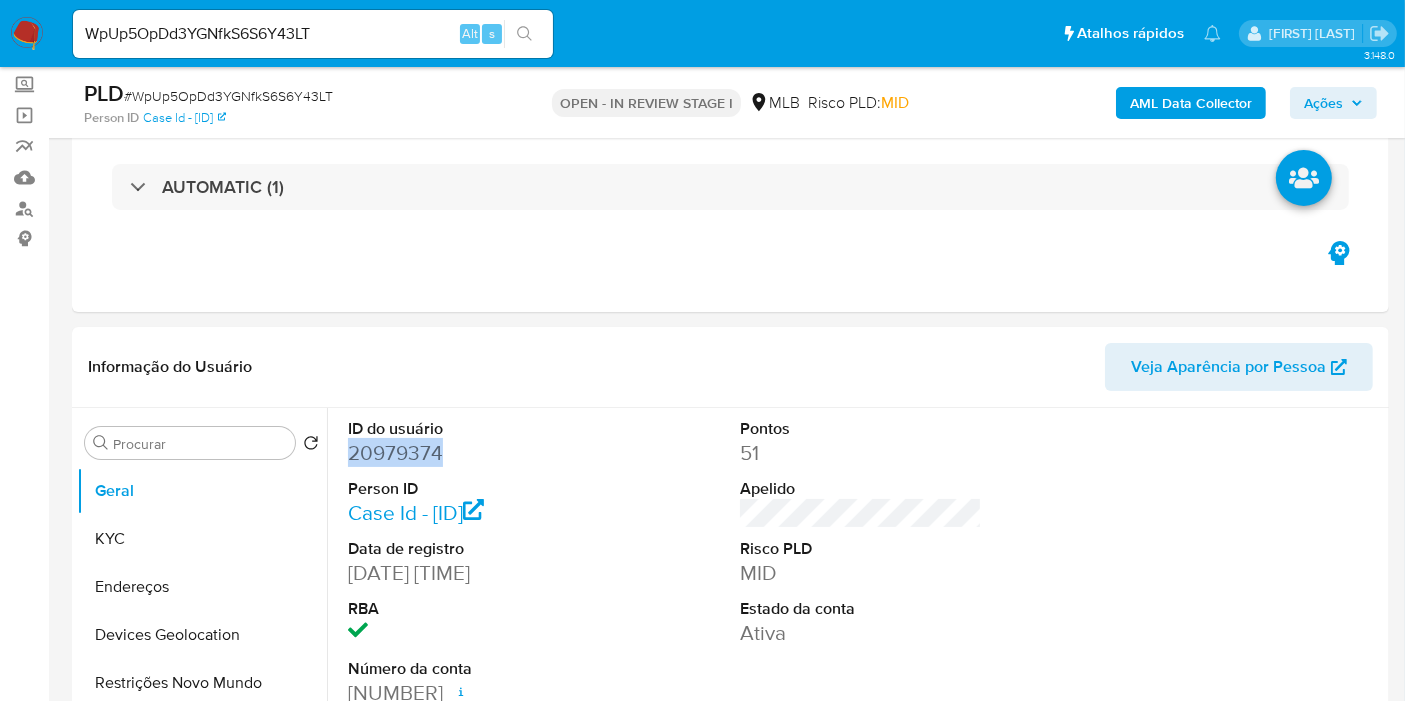 click on "20979374" at bounding box center [469, 453] 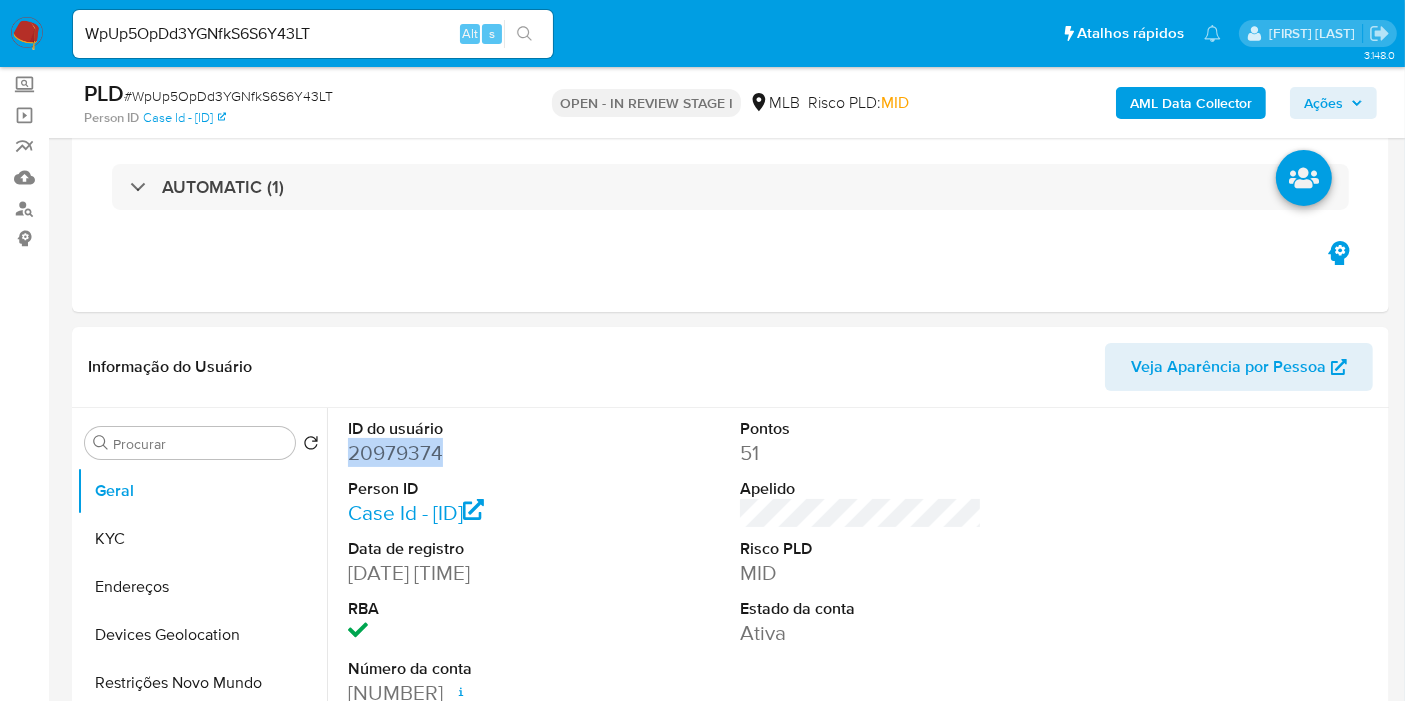 copy on "20979374" 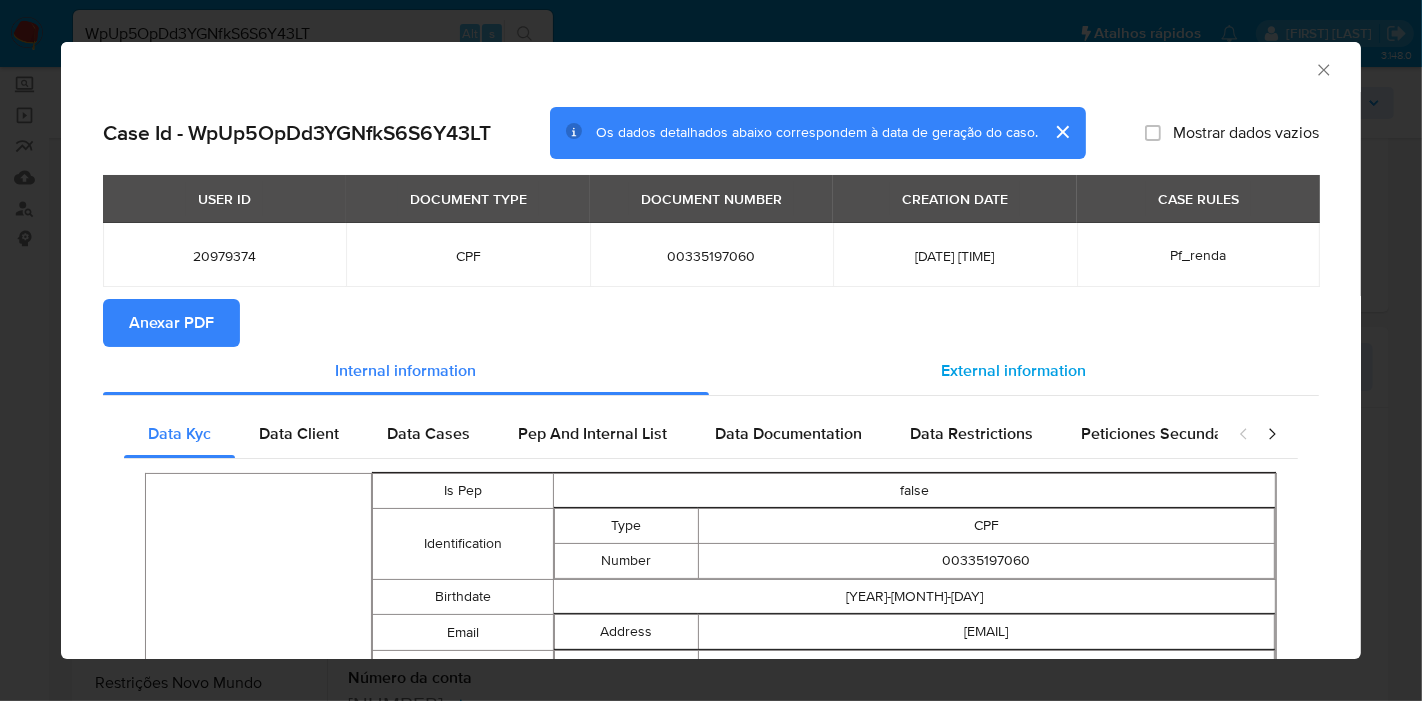 click on "External information" at bounding box center [1014, 370] 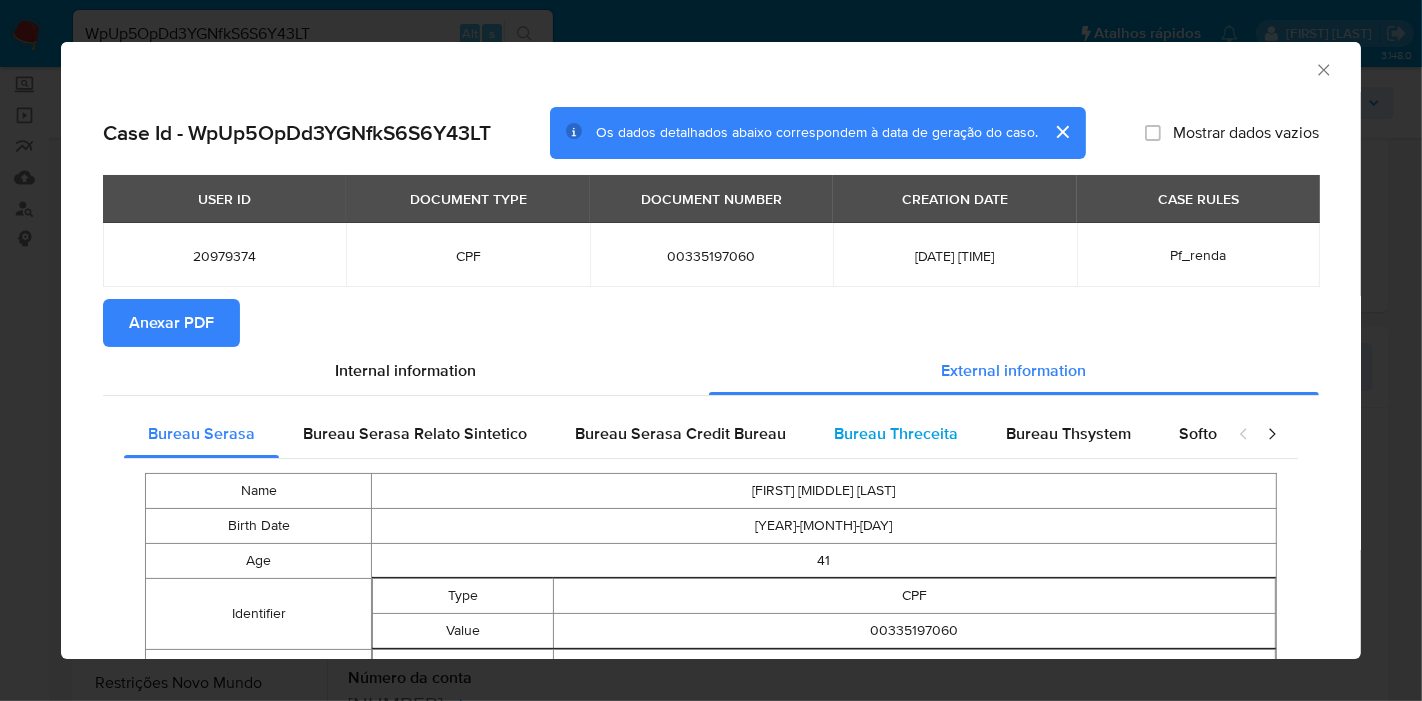 type 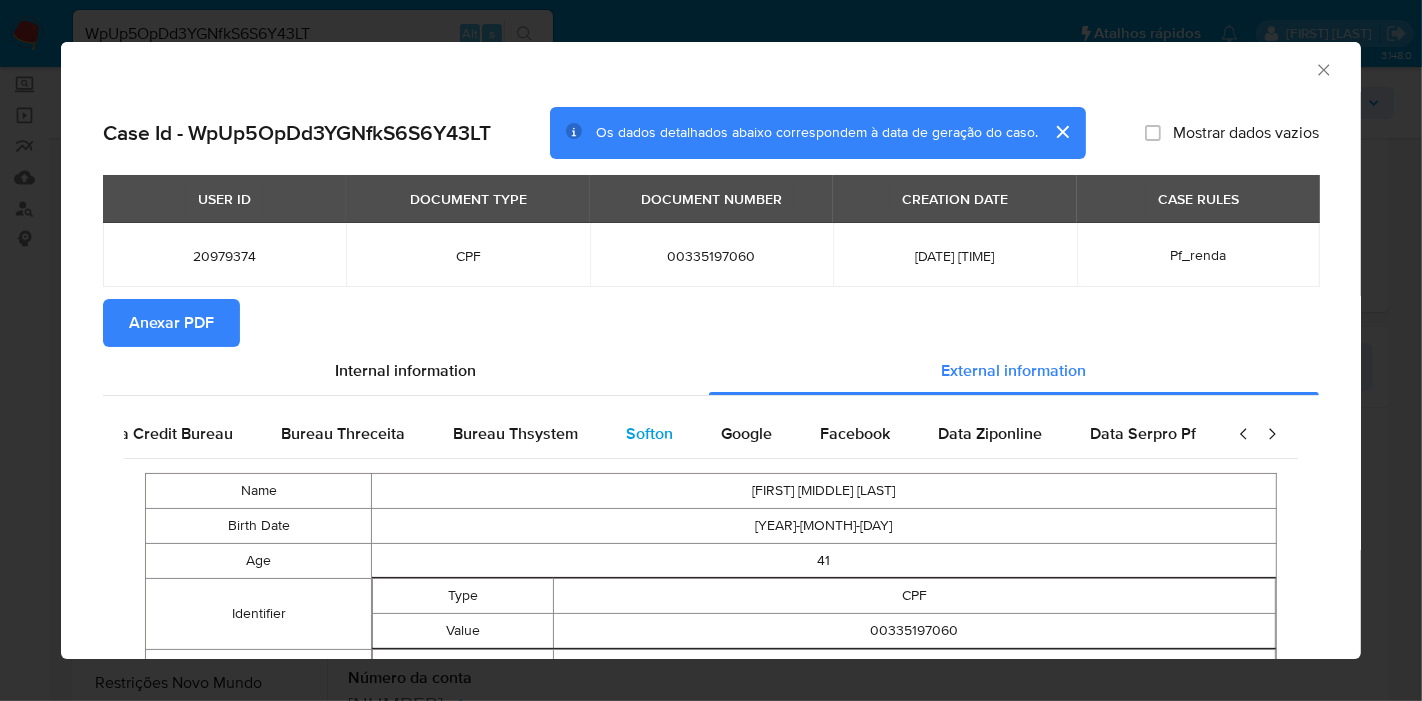 scroll, scrollTop: 0, scrollLeft: 676, axis: horizontal 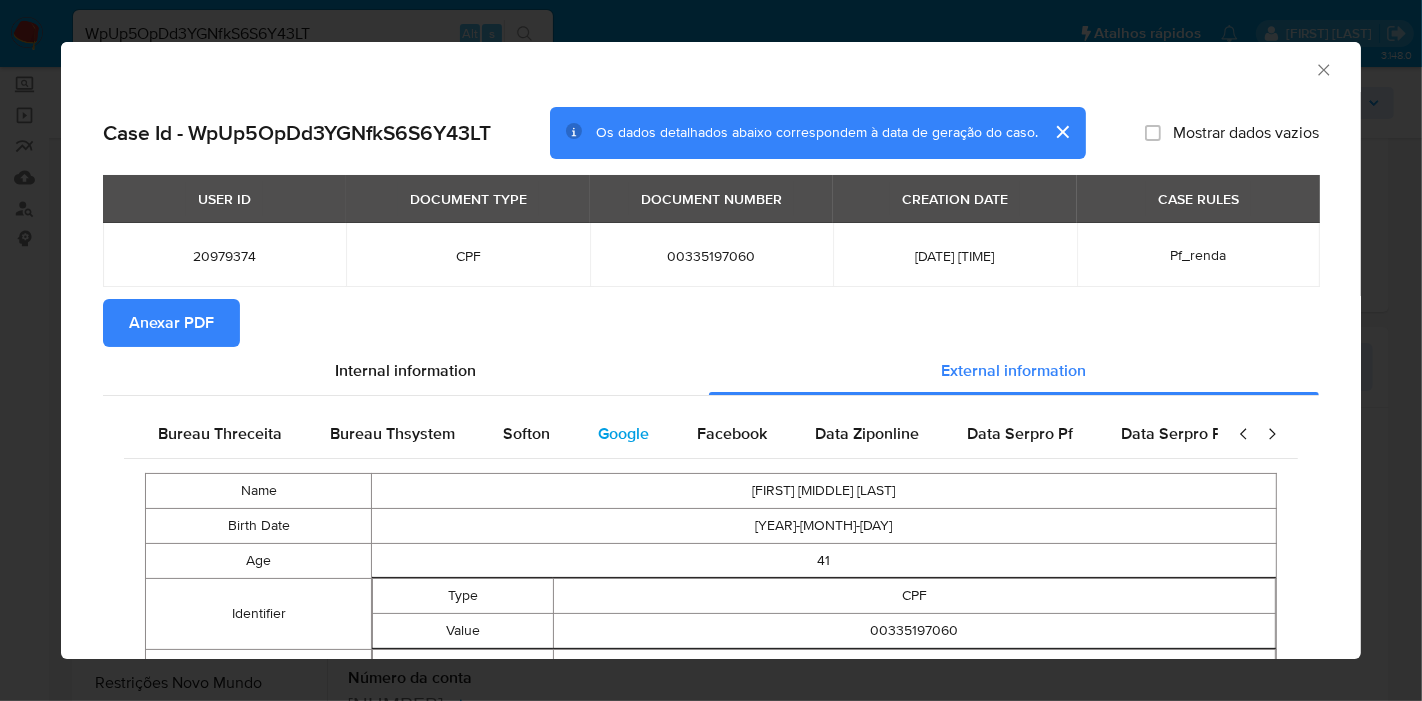 click on "Google" at bounding box center (623, 434) 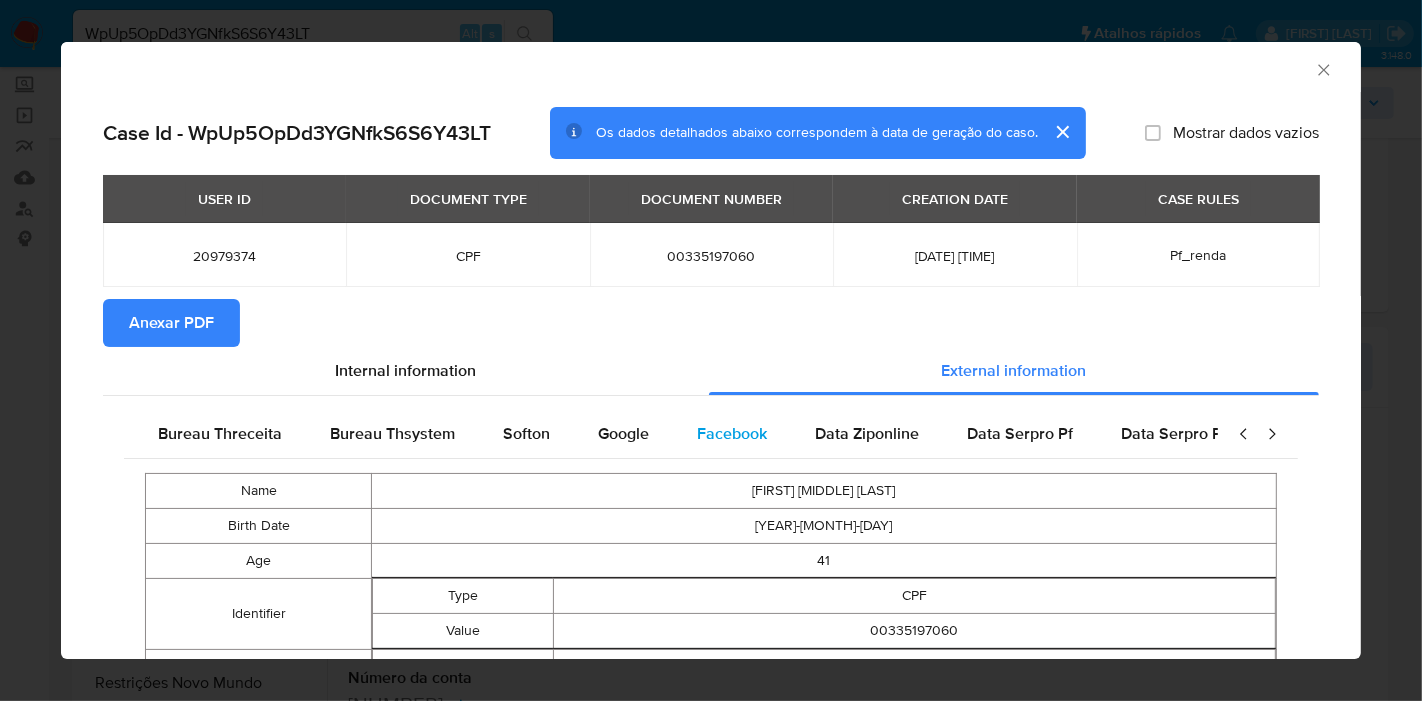 type 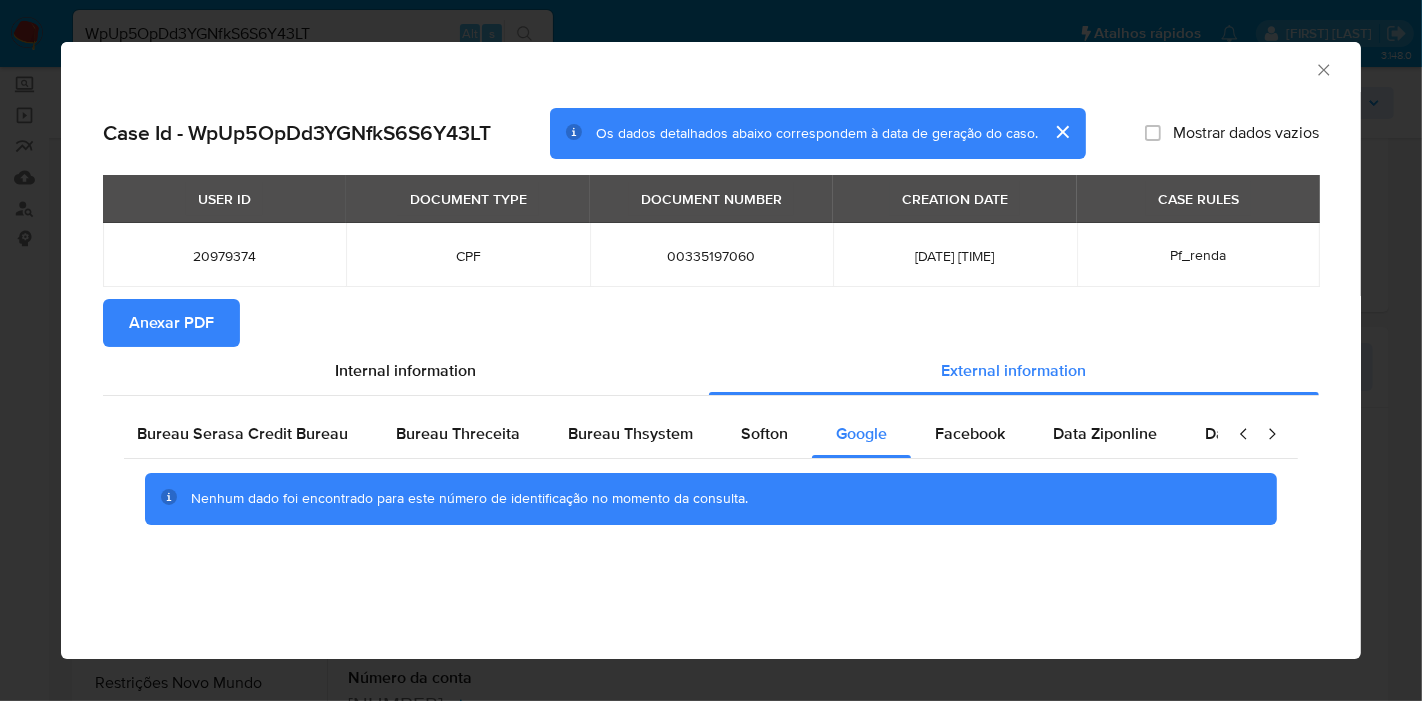 scroll, scrollTop: 0, scrollLeft: 0, axis: both 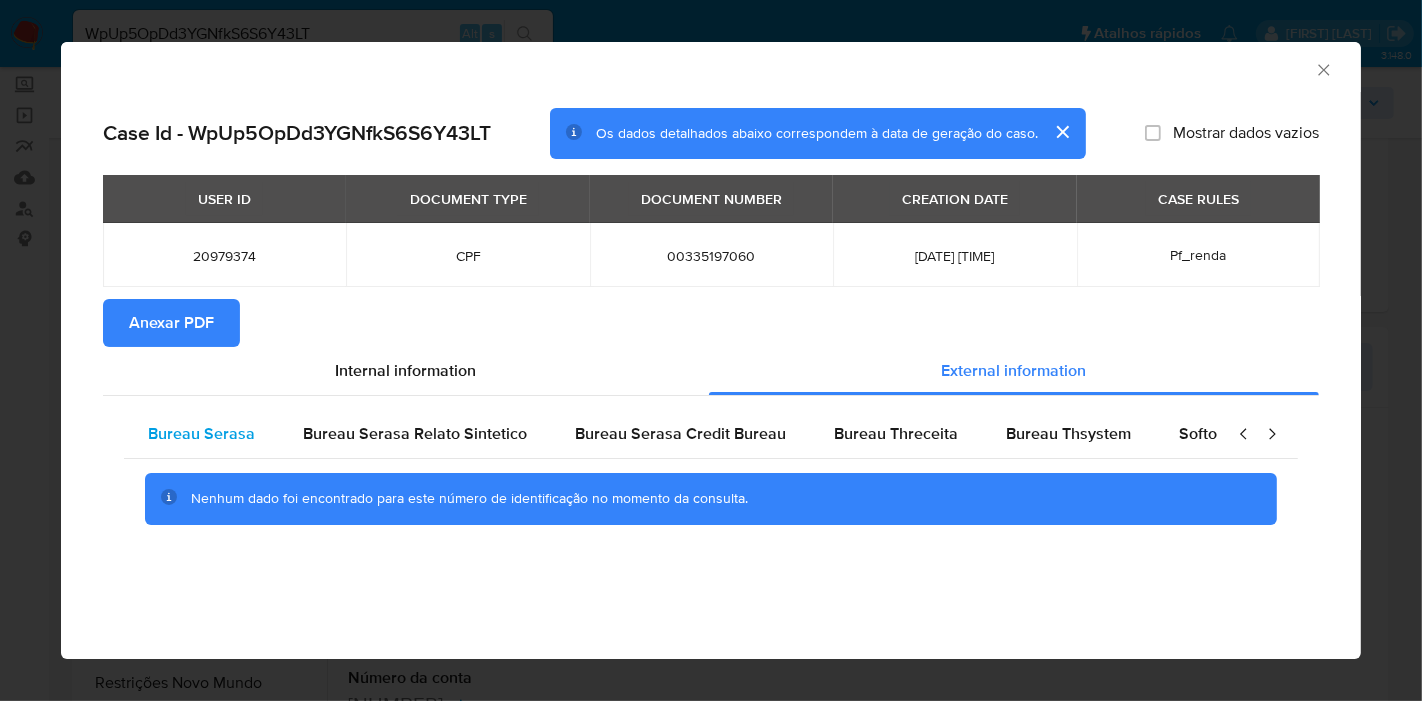 click on "Bureau Serasa" at bounding box center (201, 434) 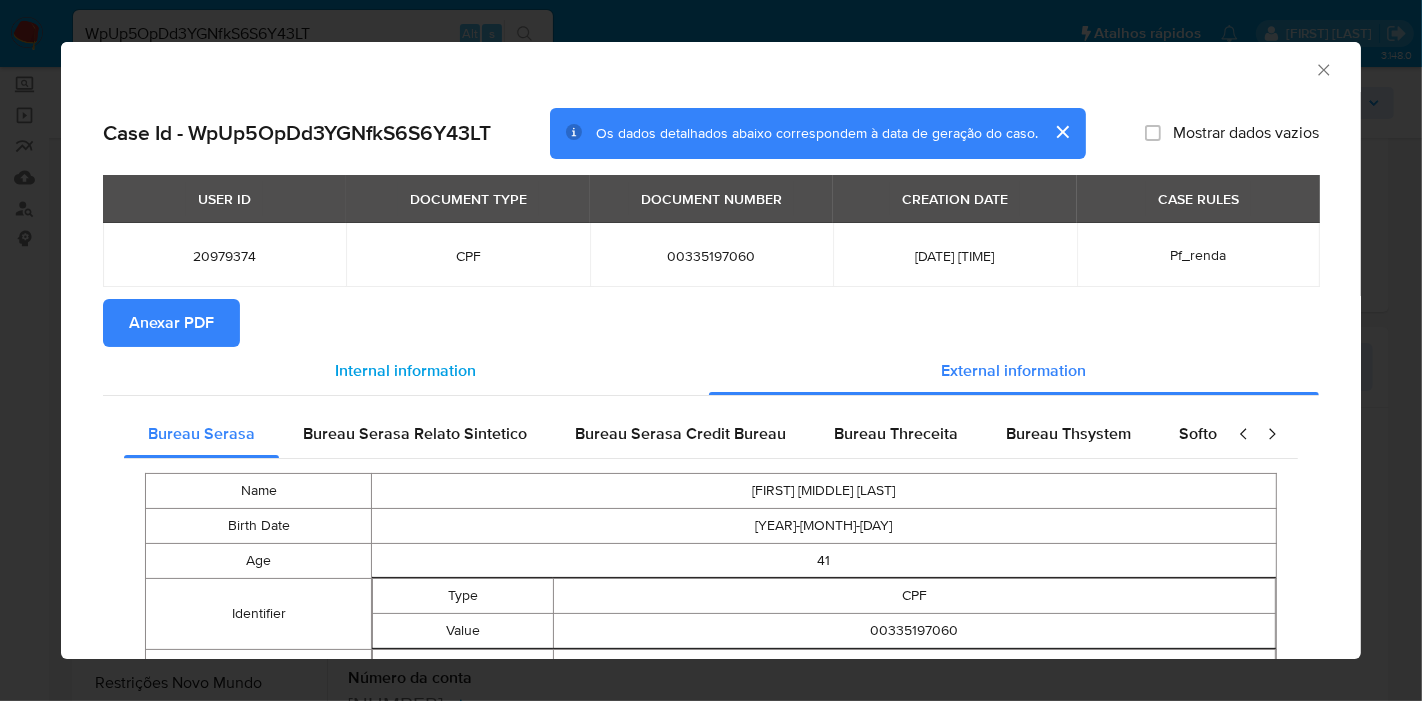 type 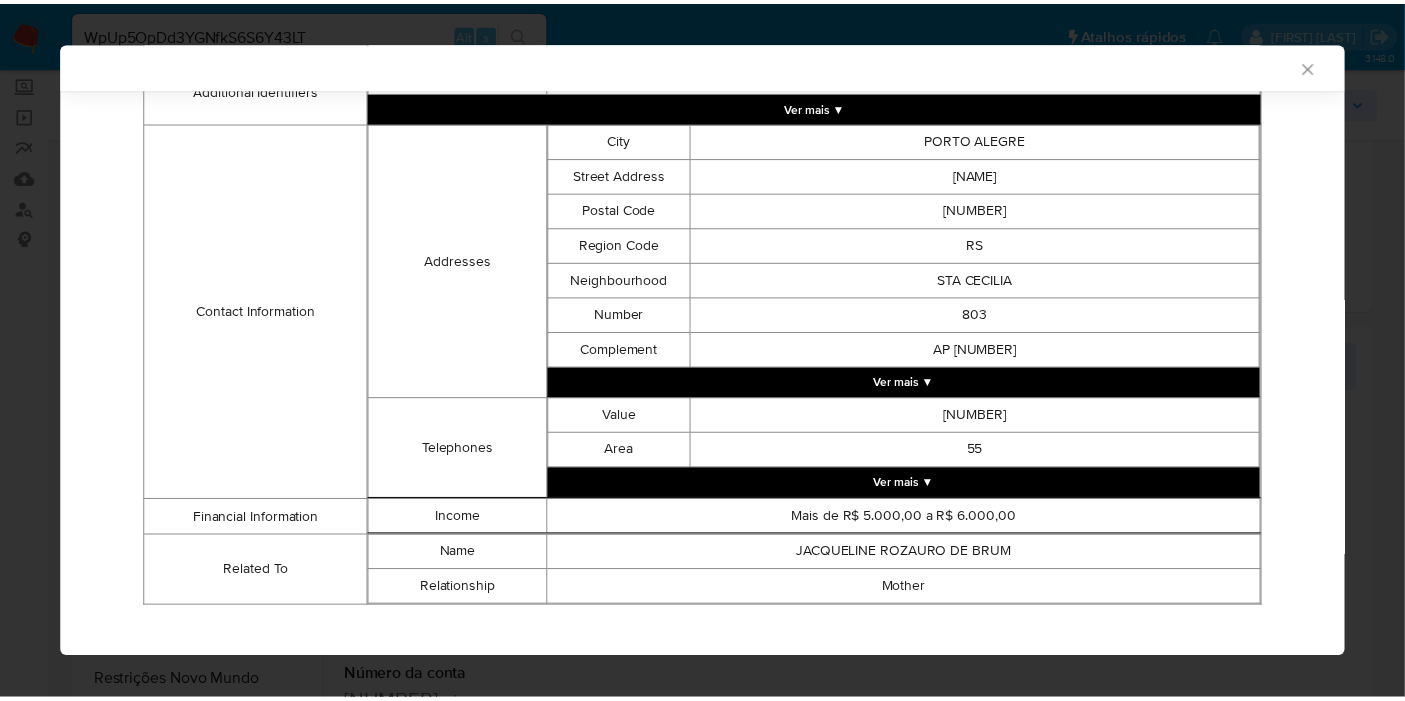 scroll, scrollTop: 609, scrollLeft: 0, axis: vertical 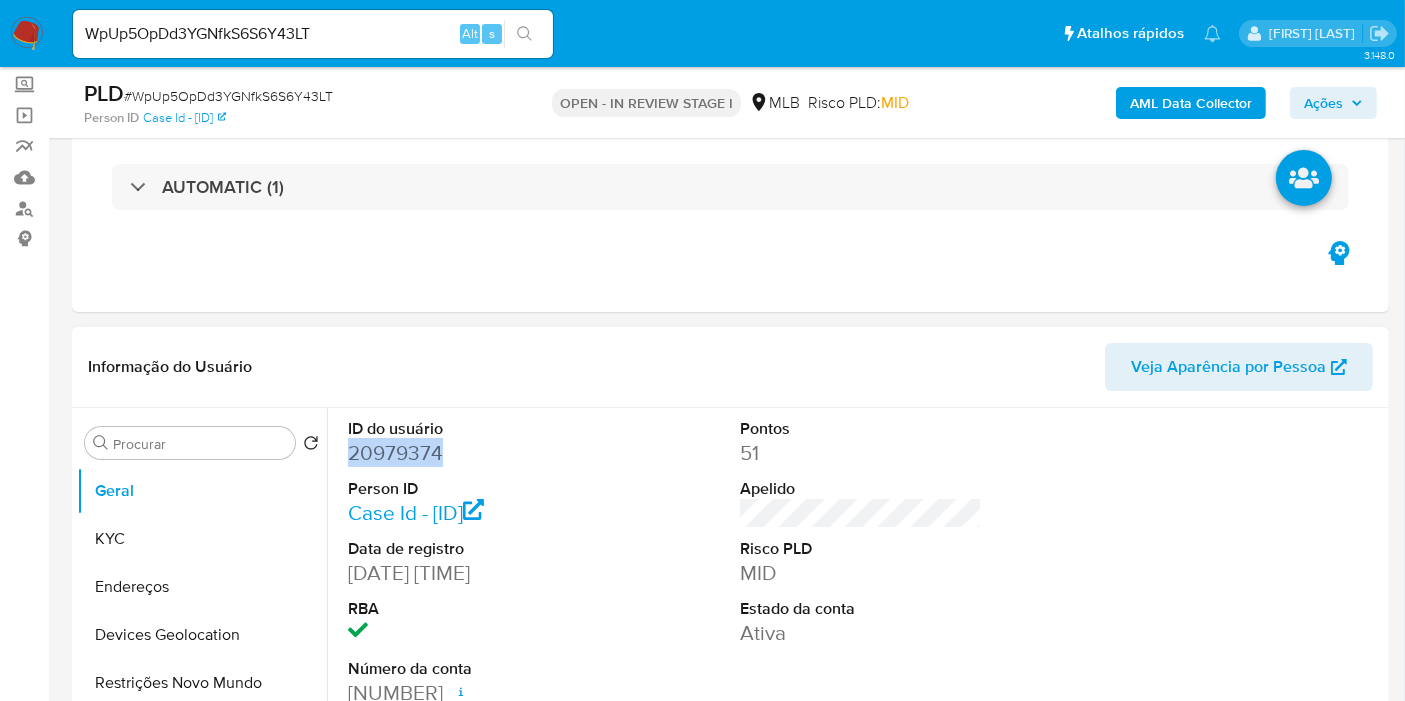 type 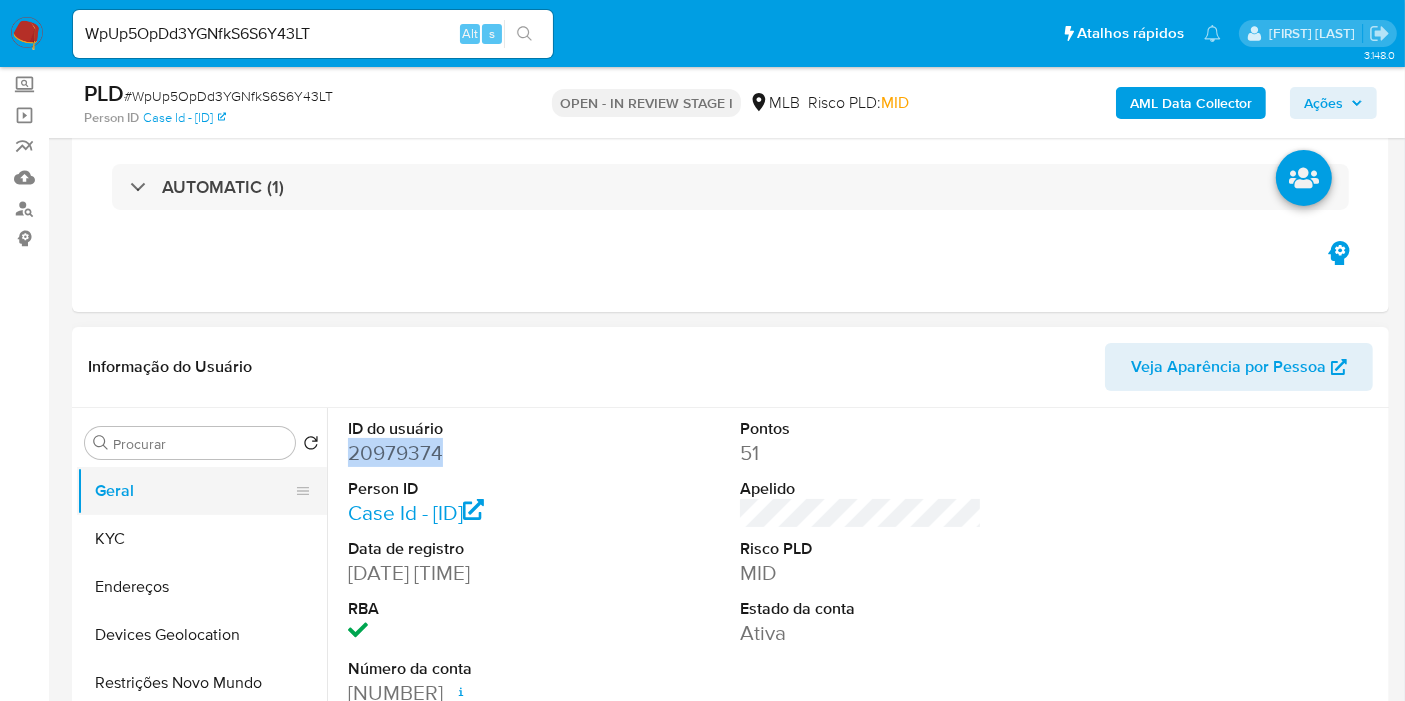 click on "Geral" at bounding box center [194, 491] 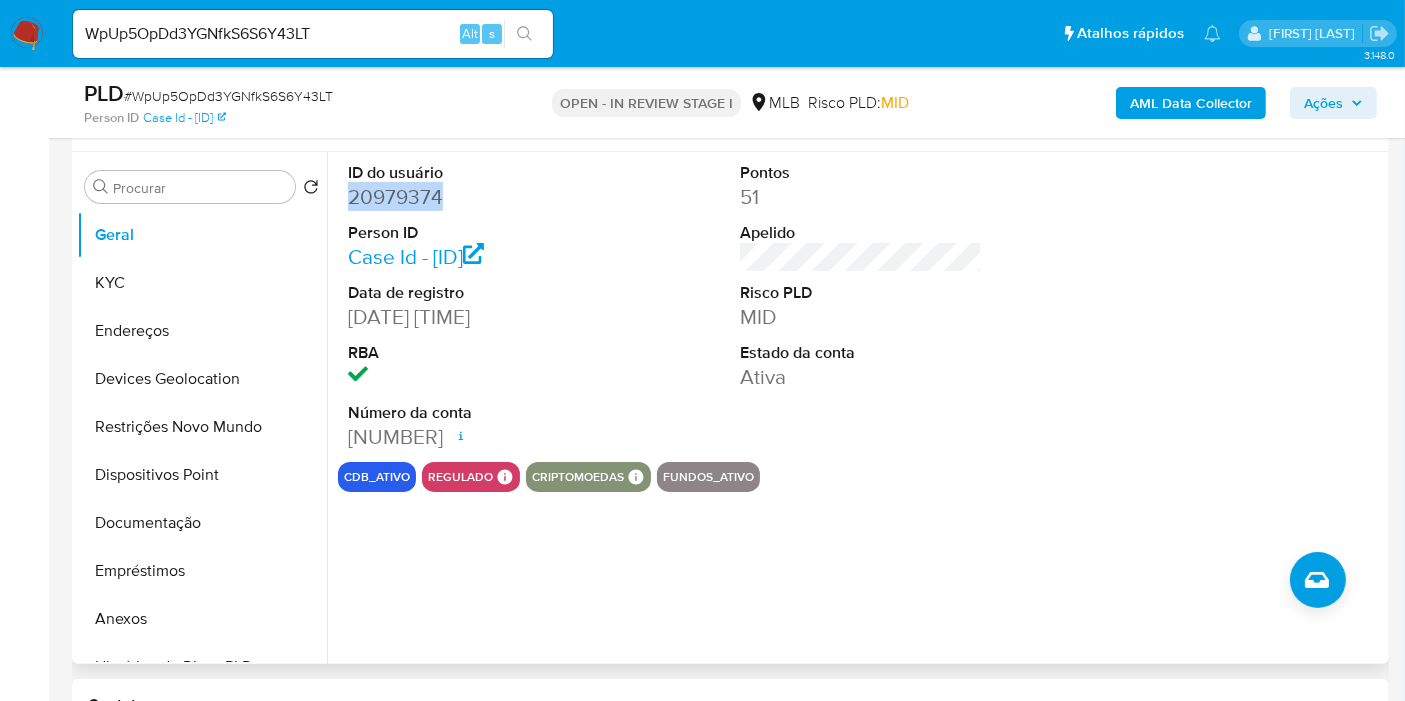 scroll, scrollTop: 333, scrollLeft: 0, axis: vertical 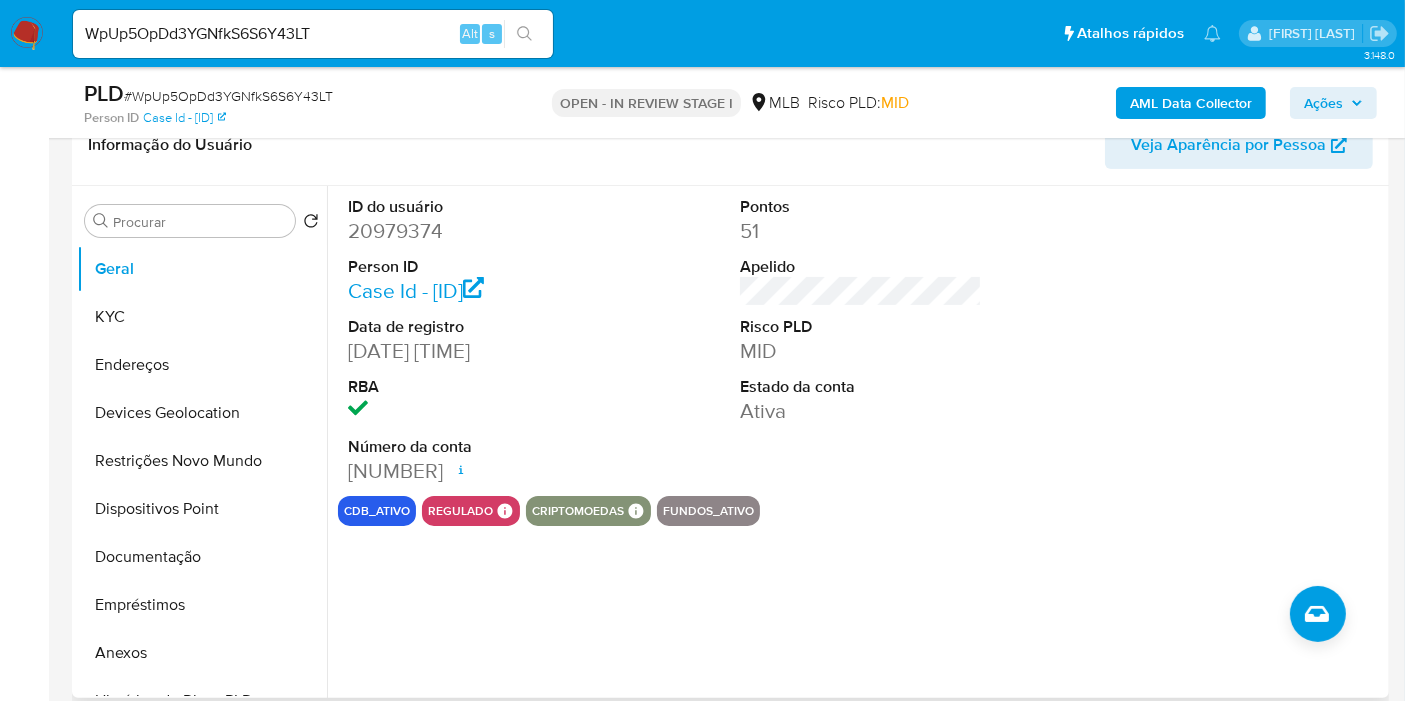 click on "ID do usuário 20979374 Person ID 908ca28b521d8381c8563c84692c0277 Data de registro 15/04/2003 00:00:00 RBA Número da conta 000167327917927   Data de abertura 11/08/2021 16:05 Status ACTIVE Pontos 51 Apelido Risco PLD MID Estado da conta Ativa" at bounding box center [861, 341] 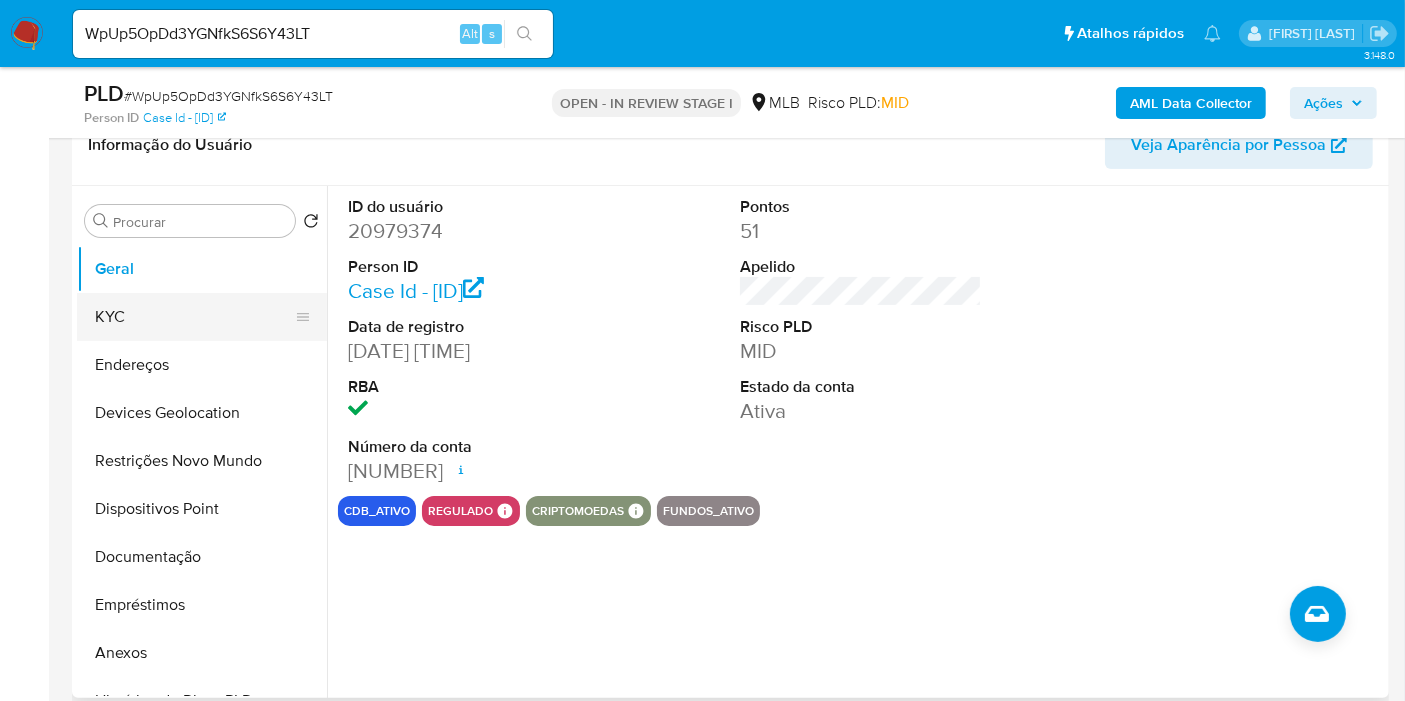 click on "KYC" at bounding box center [194, 317] 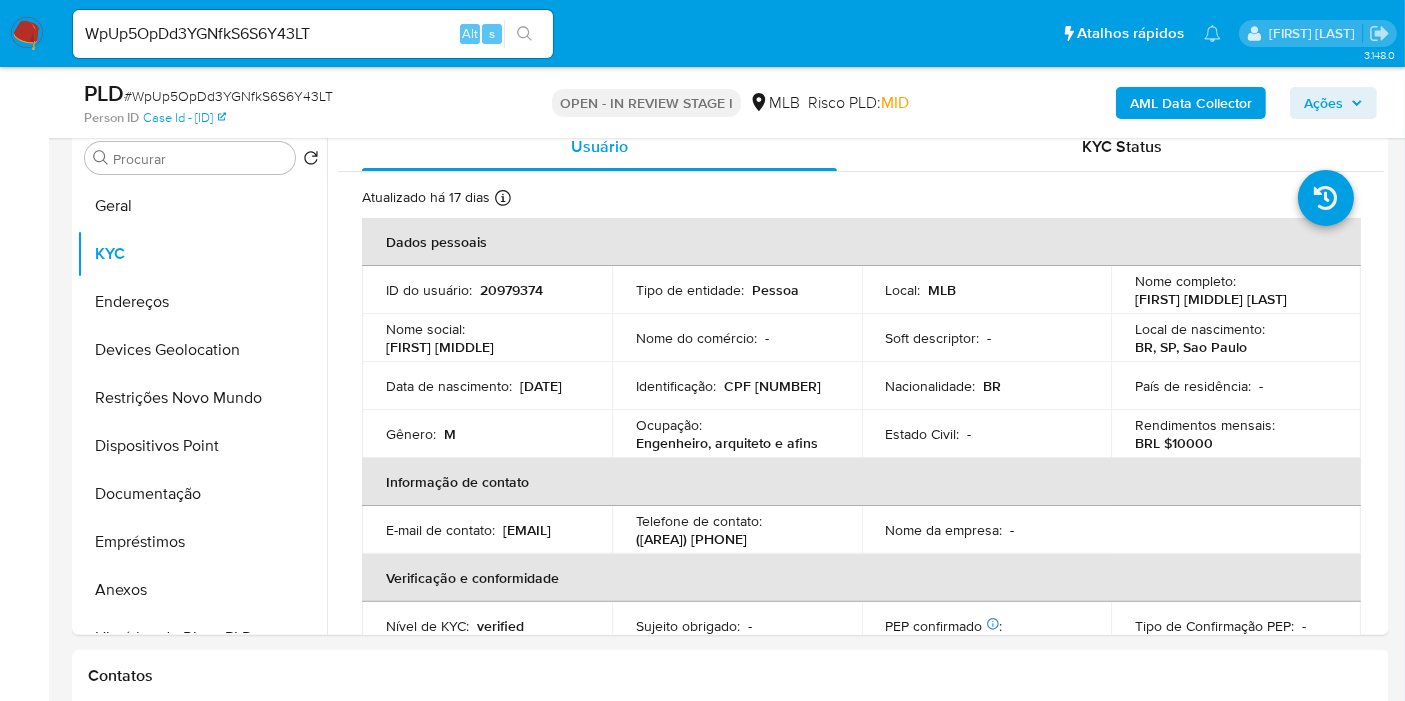 scroll, scrollTop: 391, scrollLeft: 0, axis: vertical 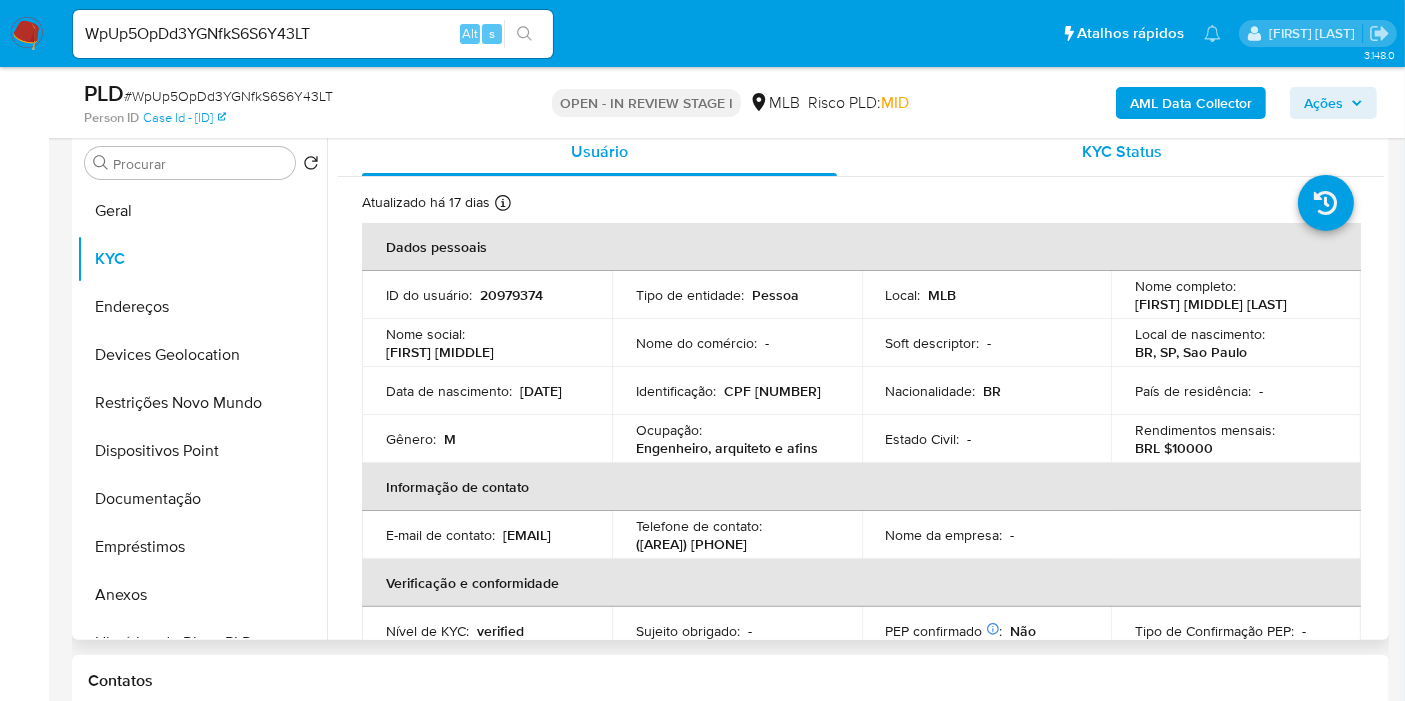 type 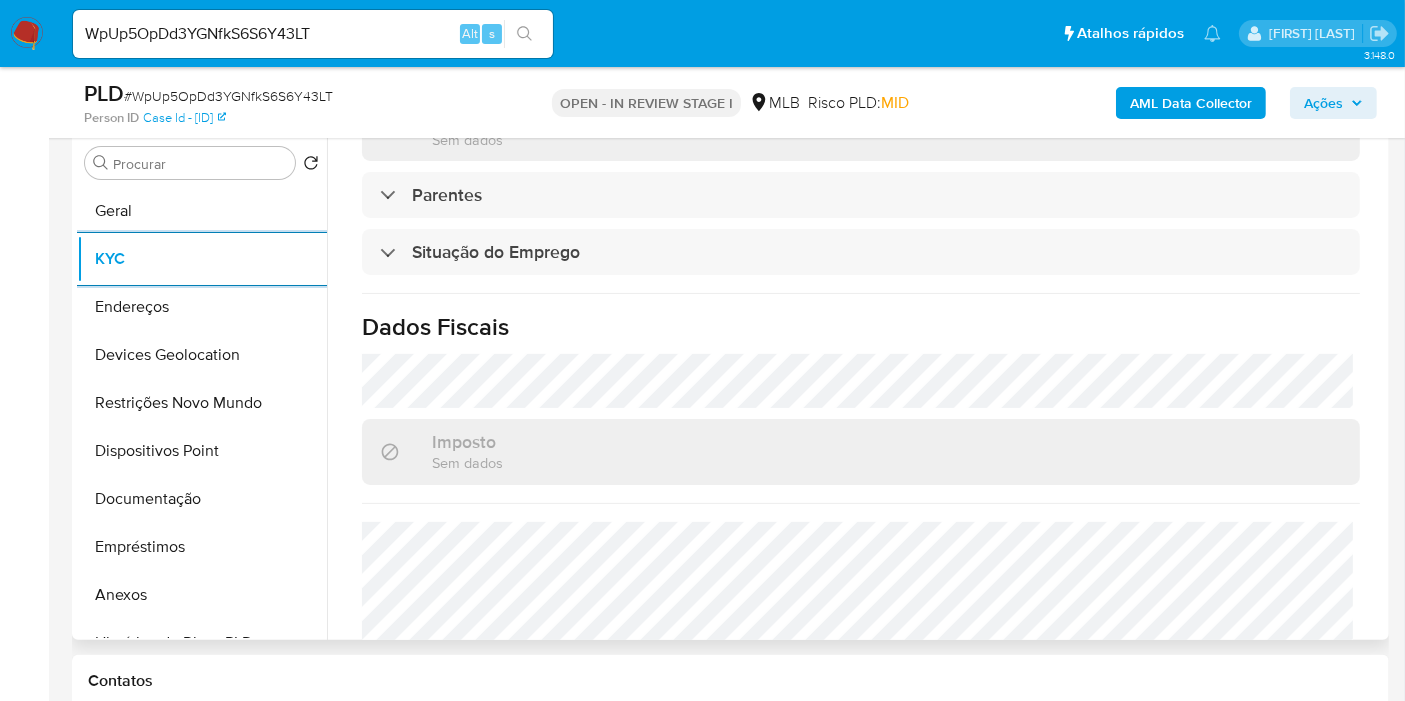 scroll, scrollTop: 888, scrollLeft: 0, axis: vertical 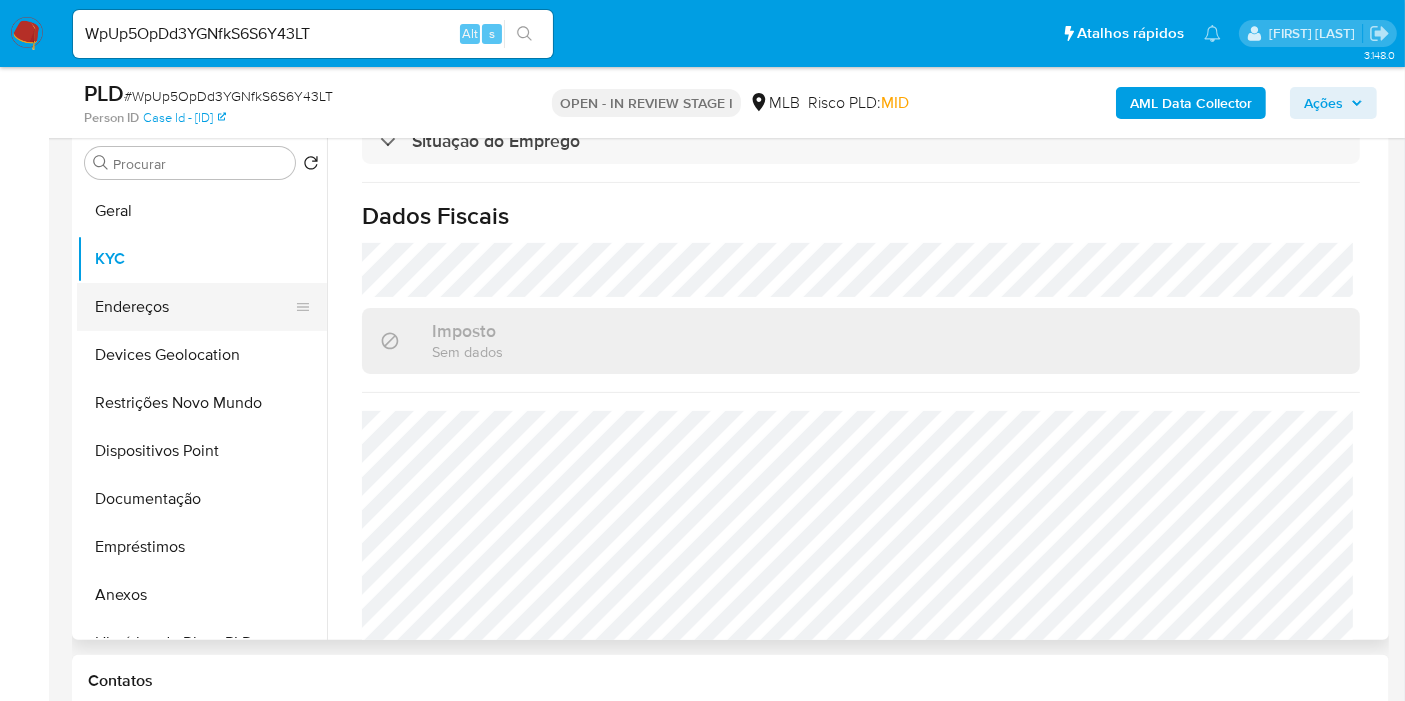 click on "Endereços" at bounding box center [194, 307] 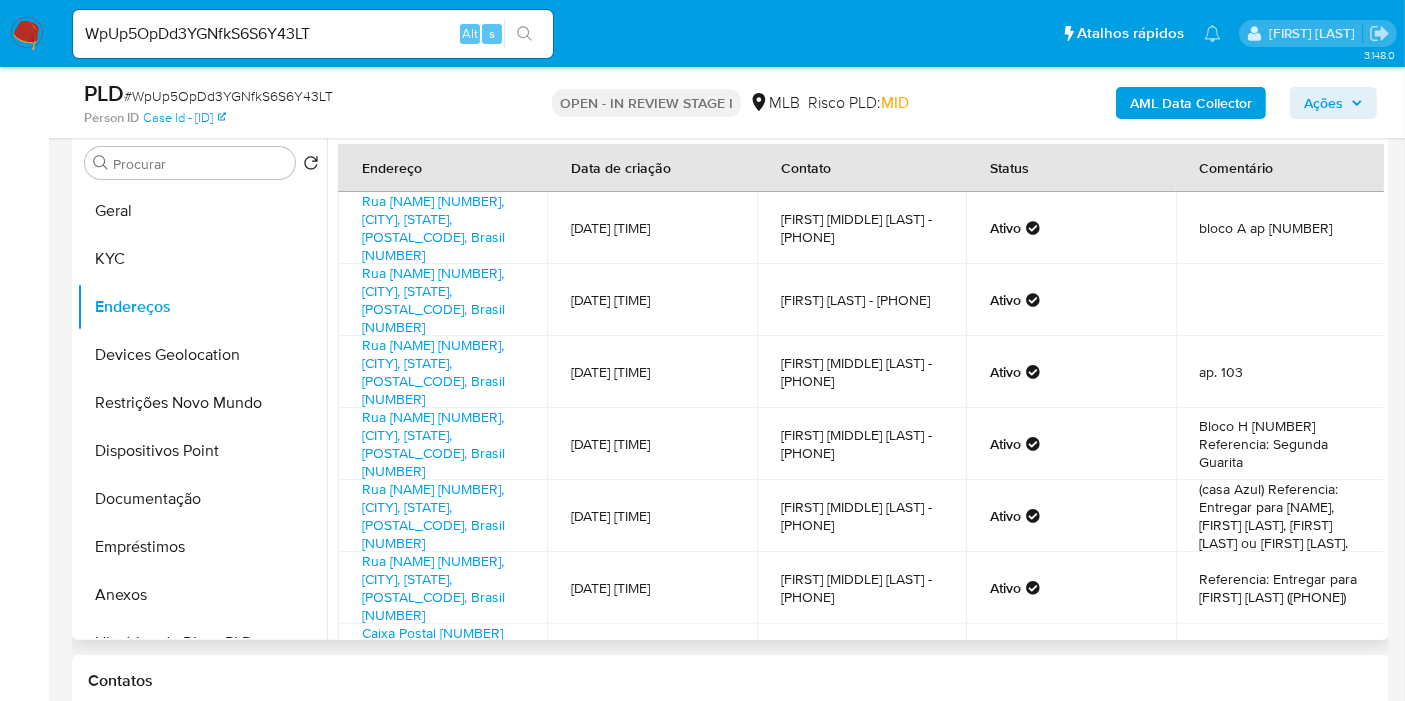 type 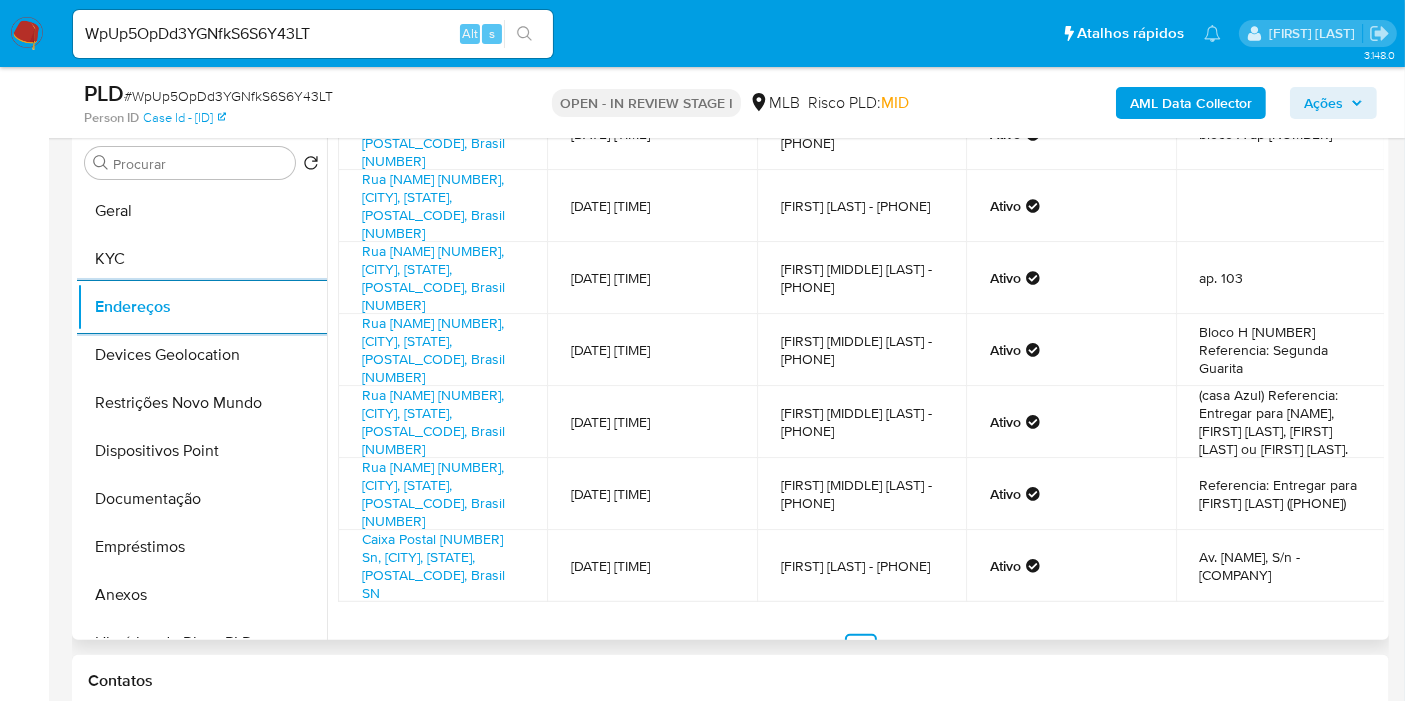 scroll, scrollTop: 145, scrollLeft: 0, axis: vertical 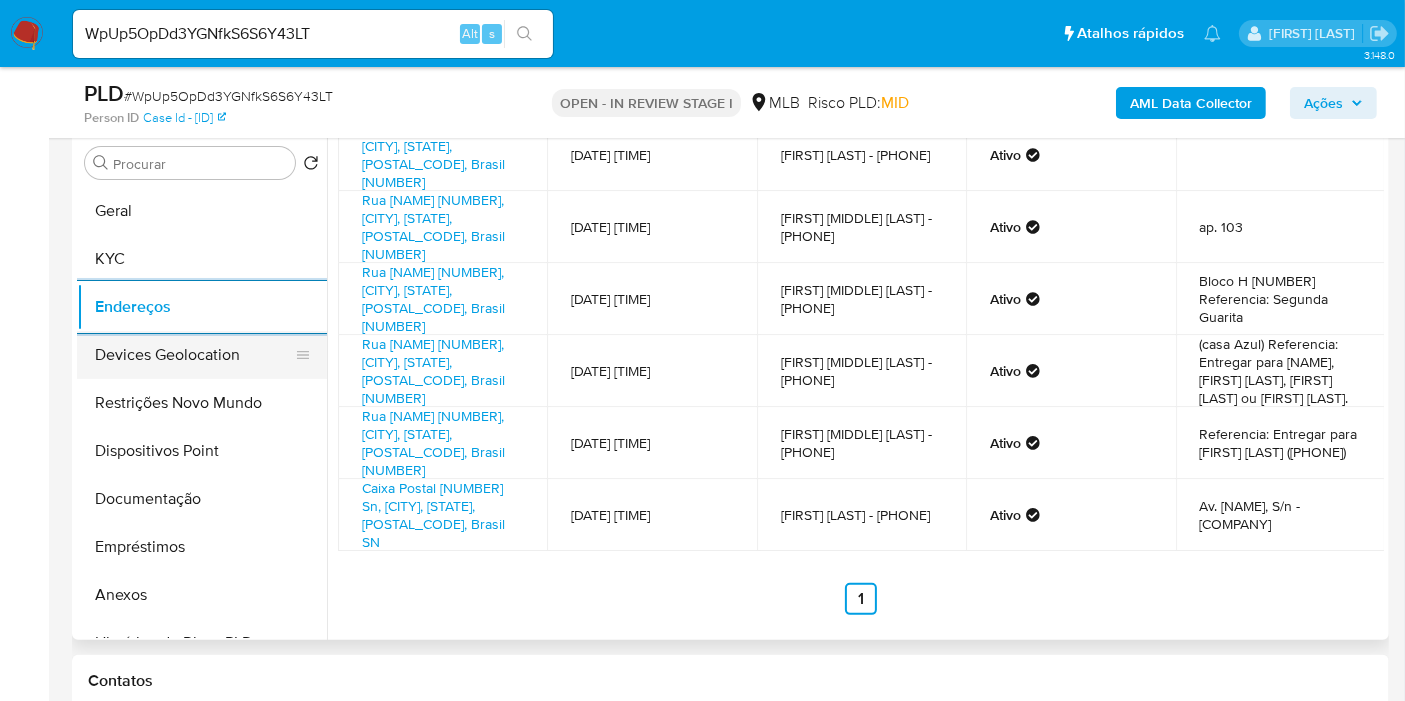 click on "Devices Geolocation" at bounding box center (194, 355) 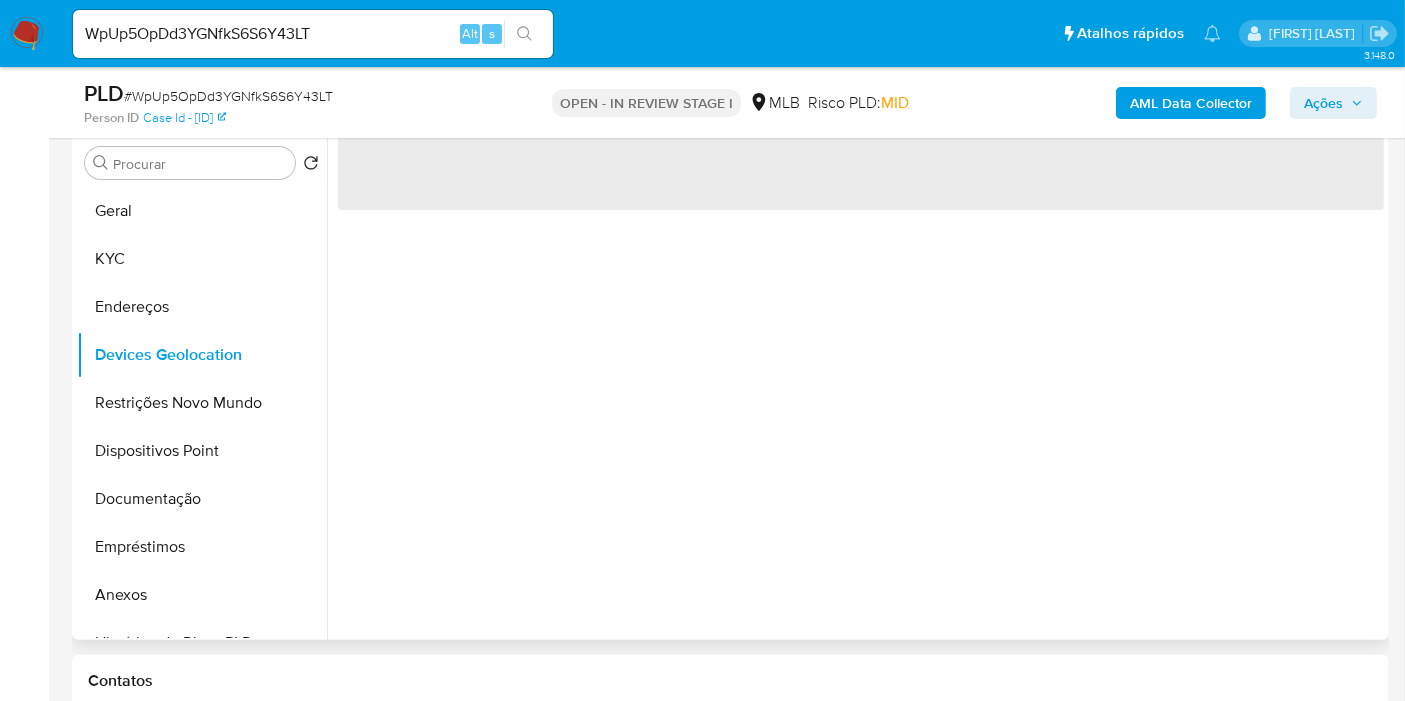 scroll, scrollTop: 0, scrollLeft: 0, axis: both 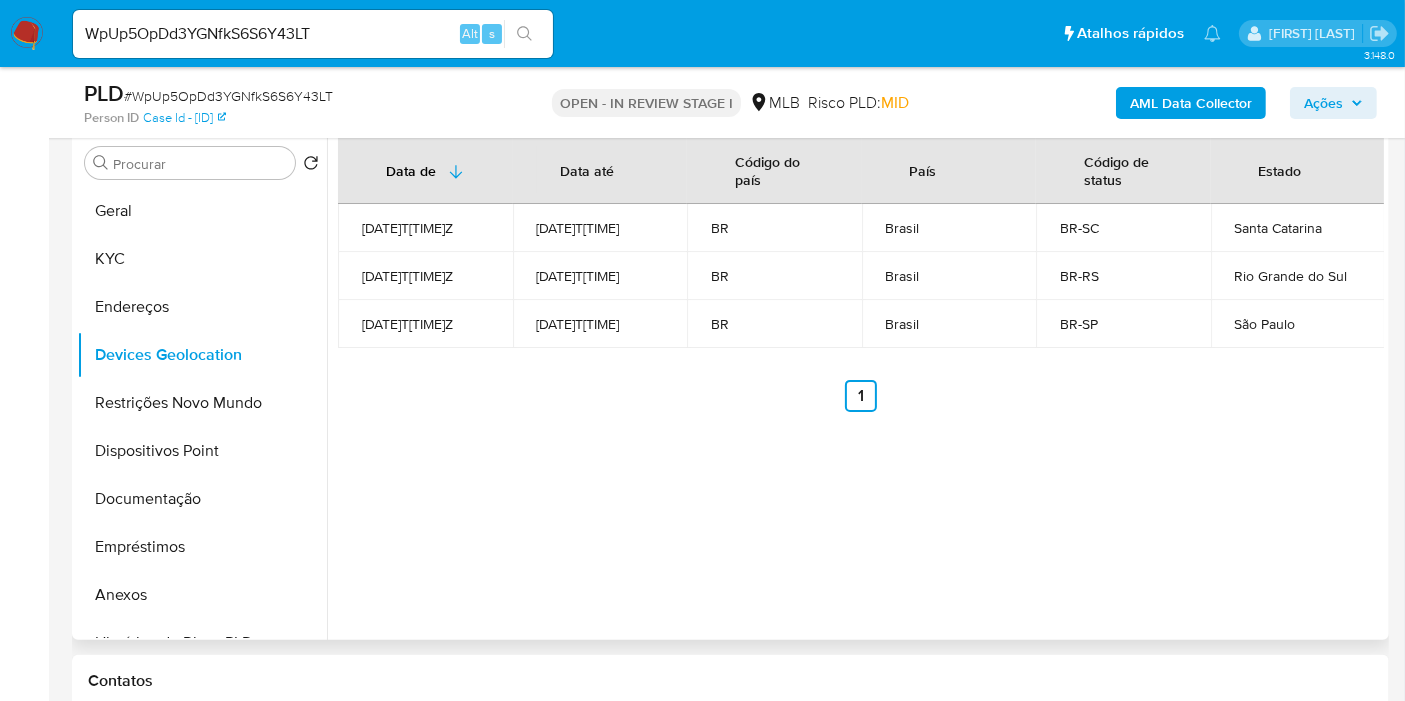 type 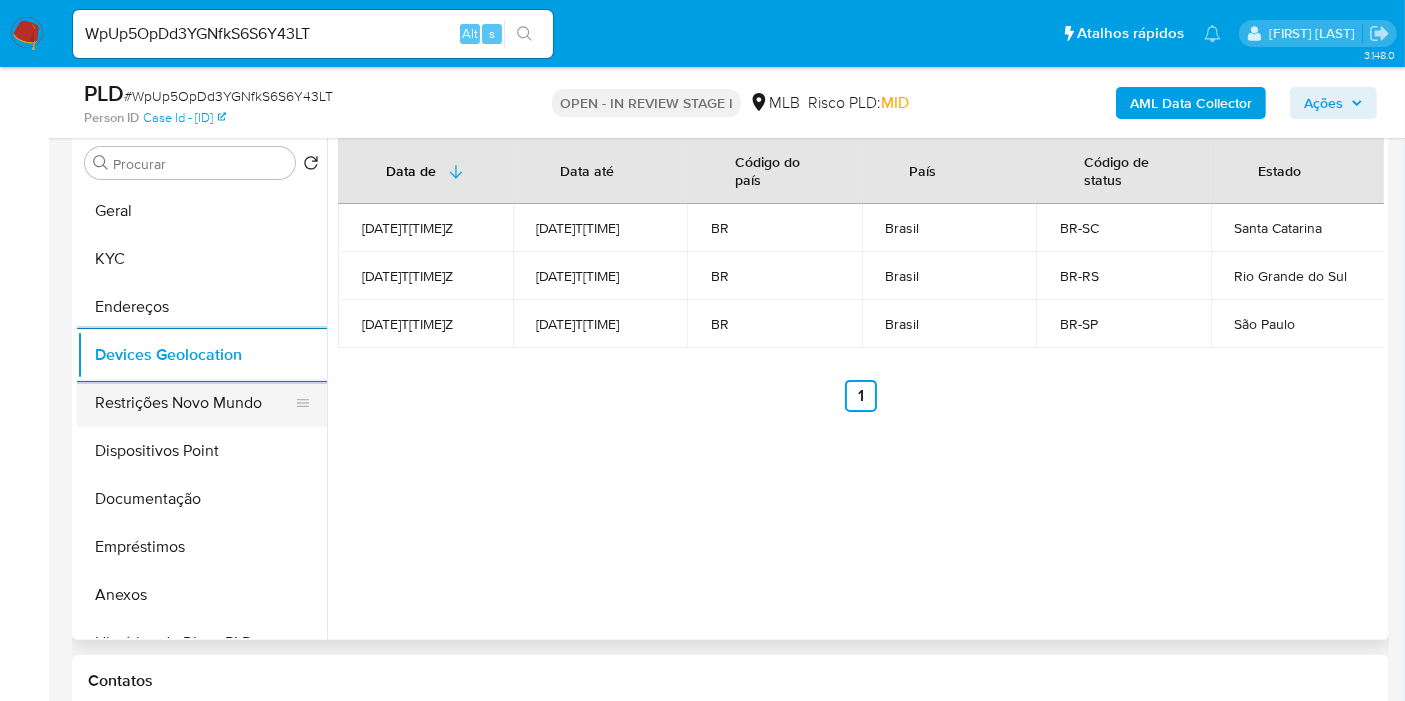 click on "Restrições Novo Mundo" at bounding box center (194, 403) 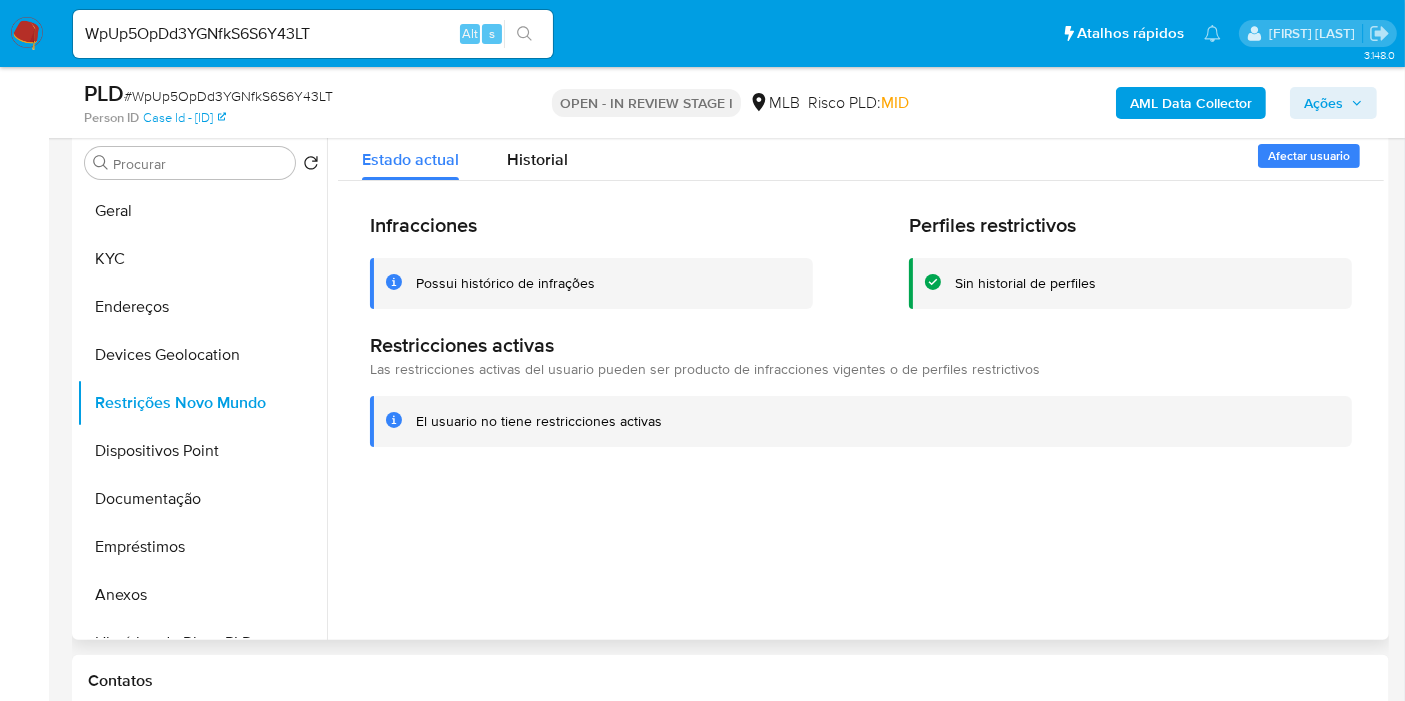 type 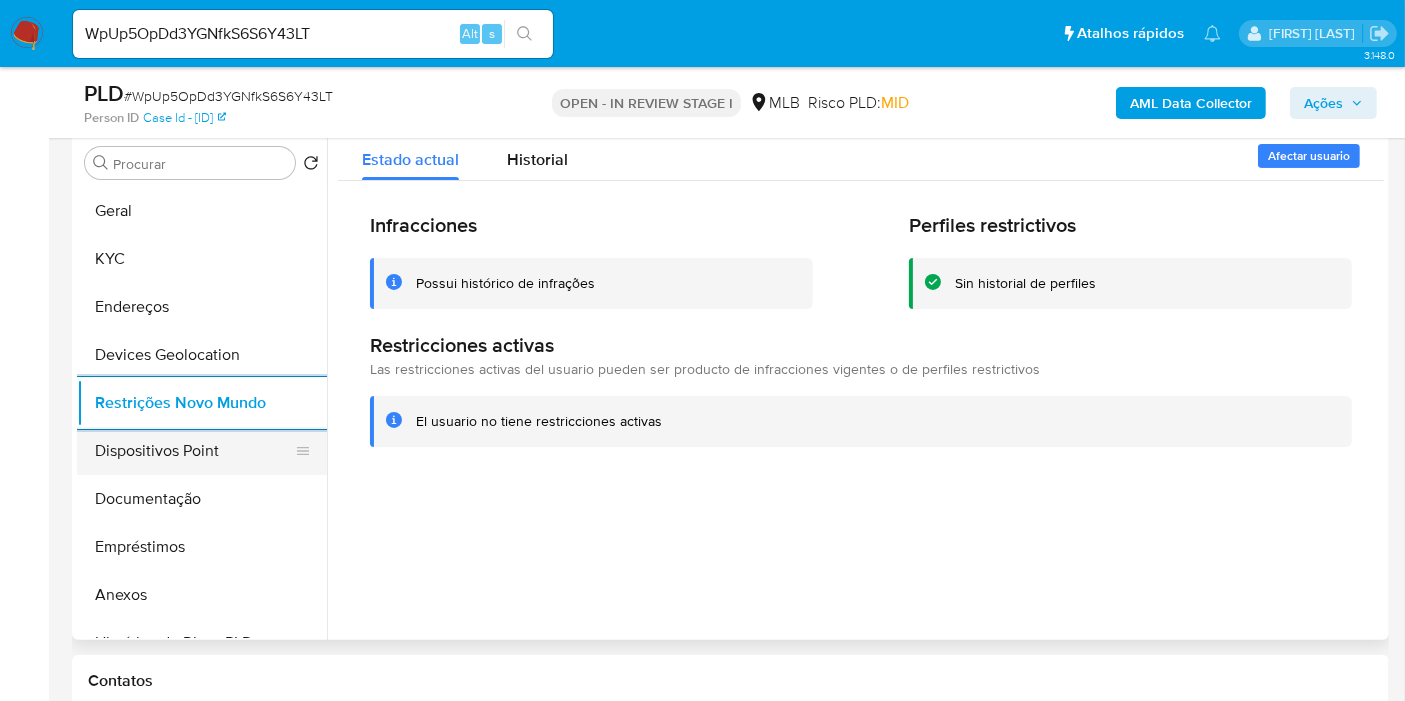 click on "Dispositivos Point" at bounding box center [194, 451] 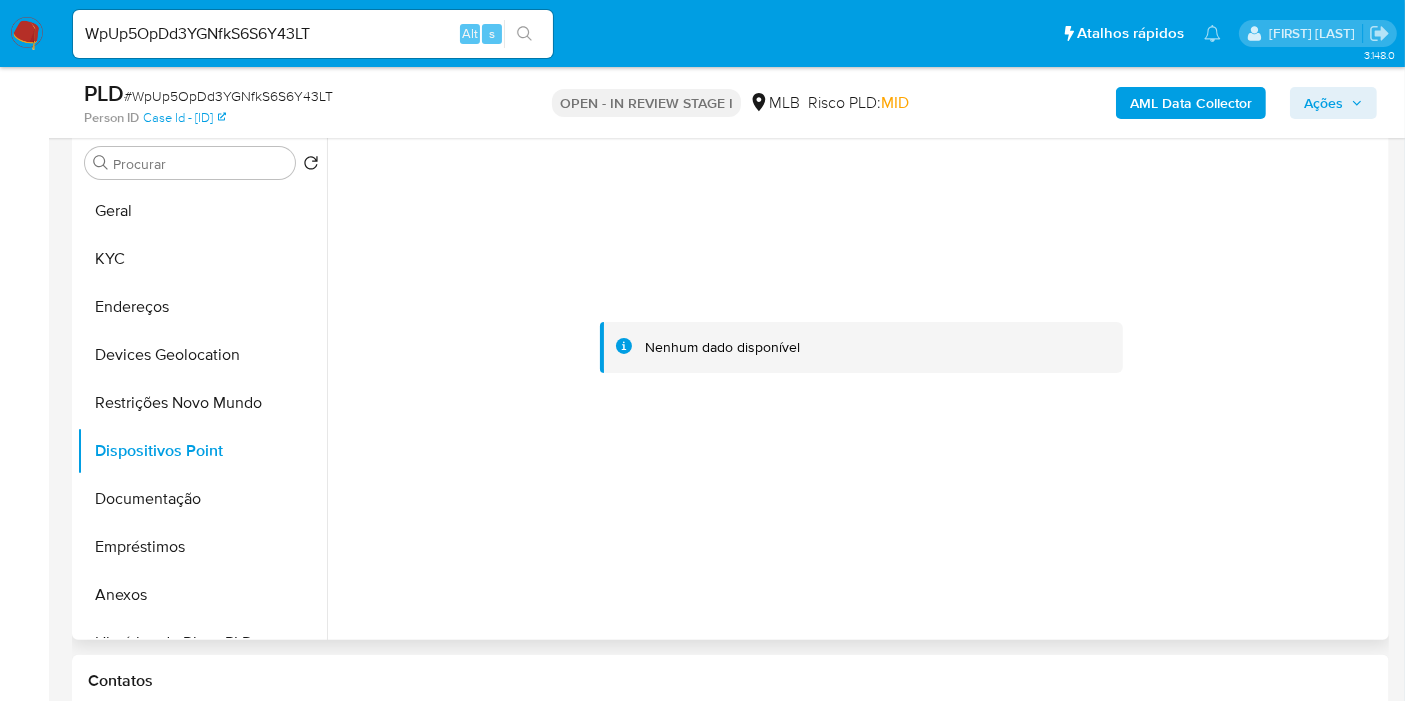 type 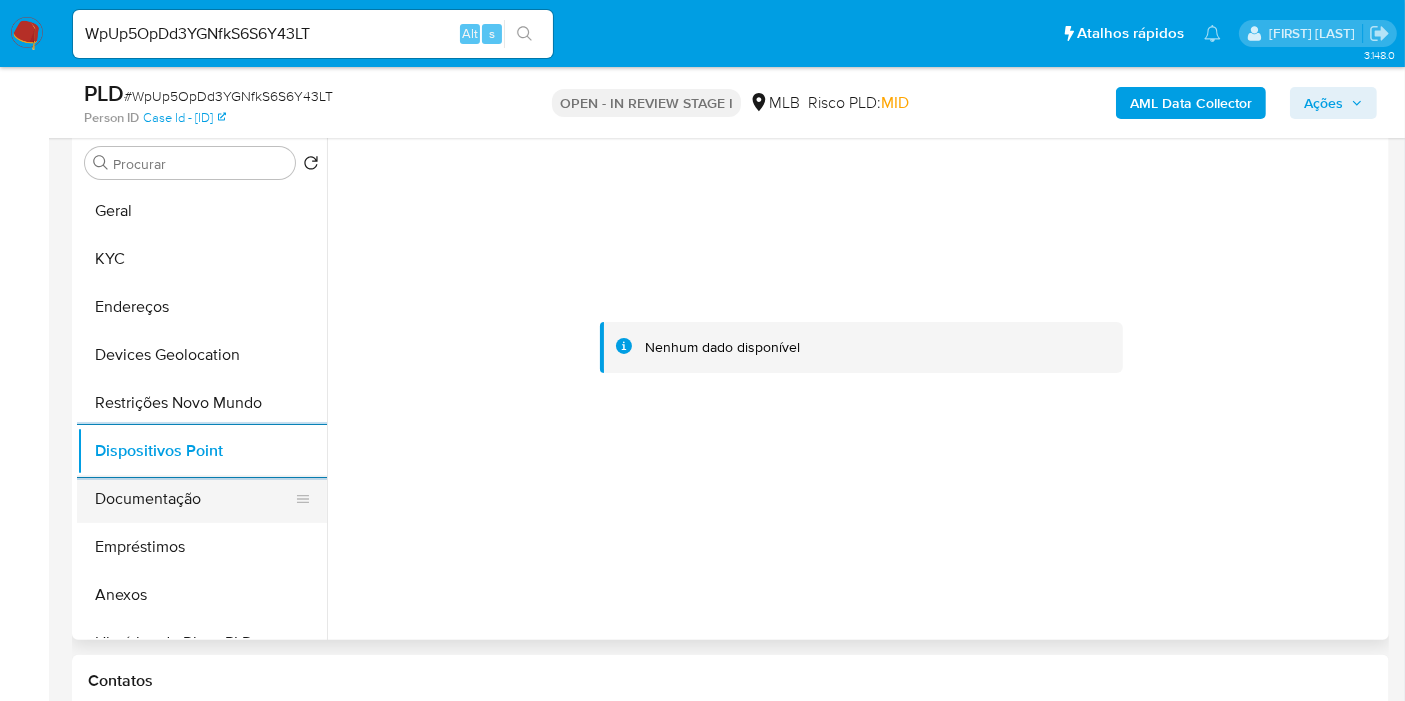 click on "Documentação" at bounding box center [194, 499] 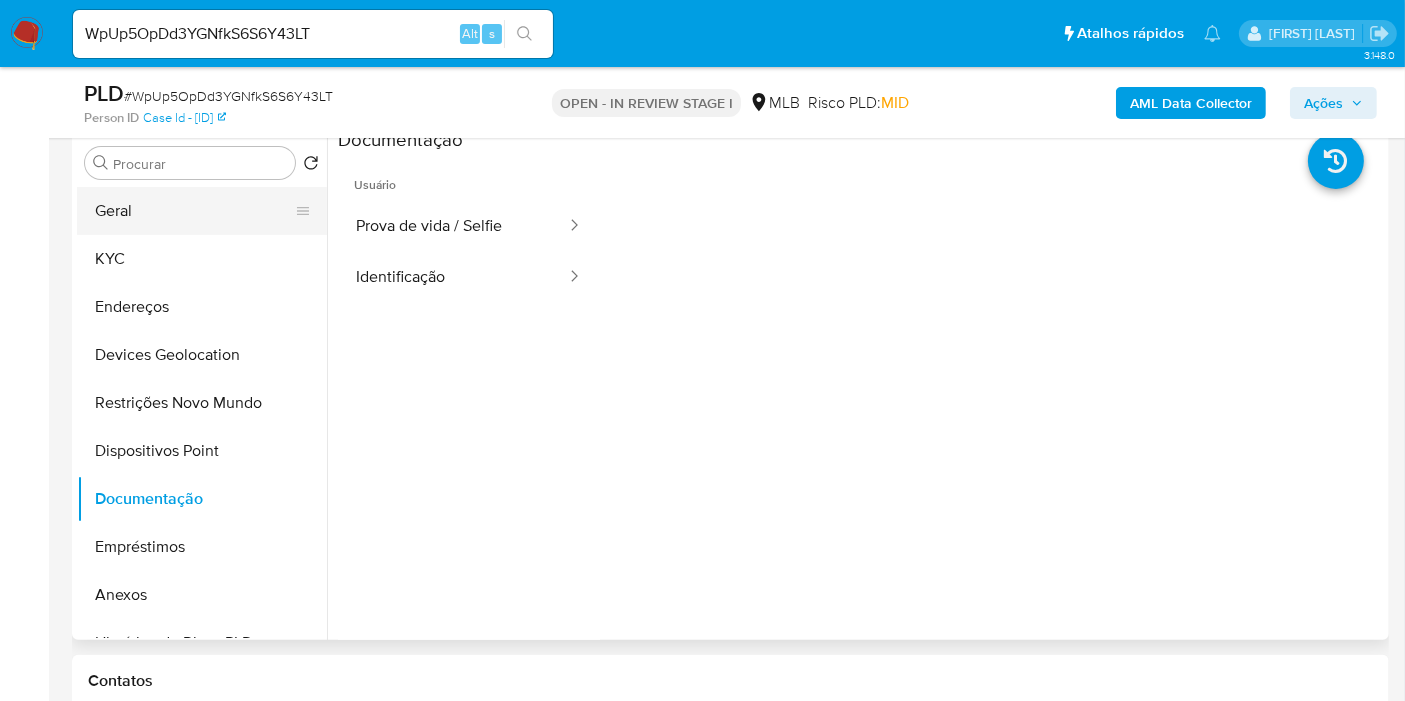 click on "Geral" at bounding box center (194, 211) 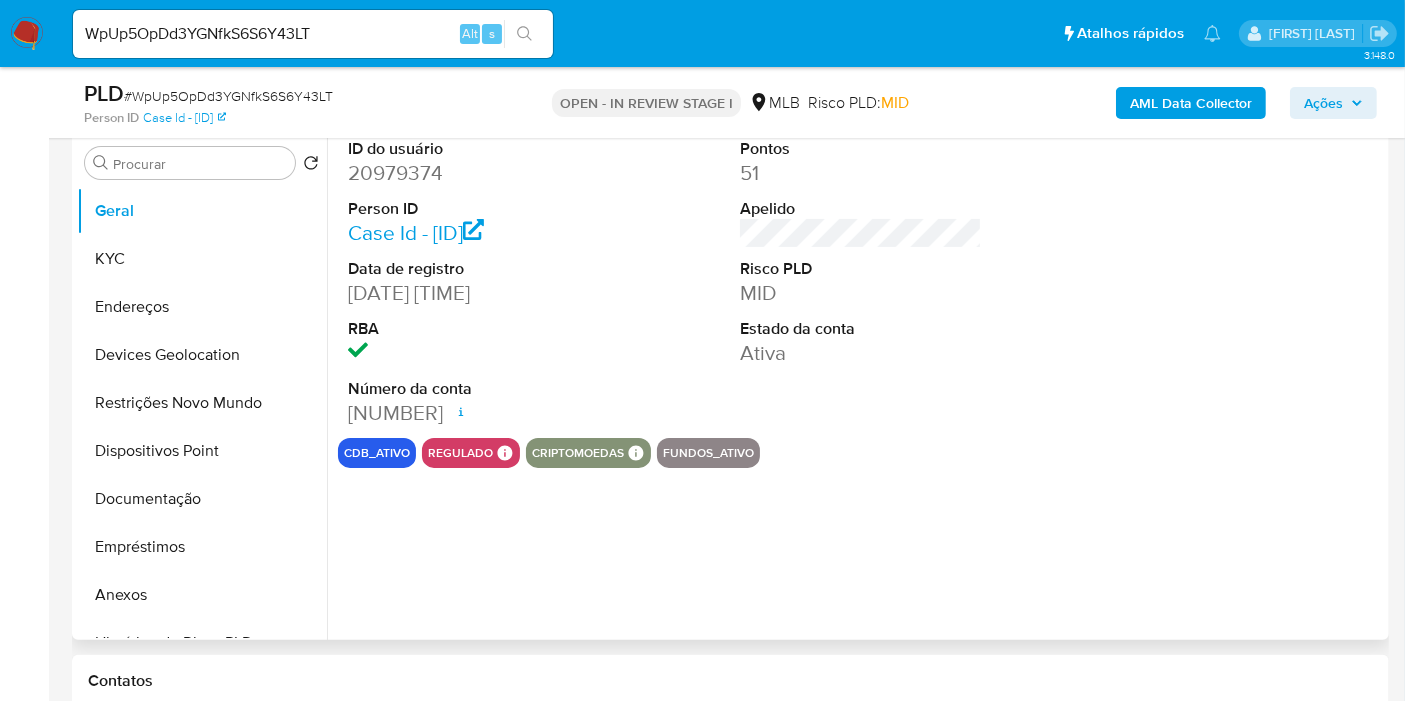 type 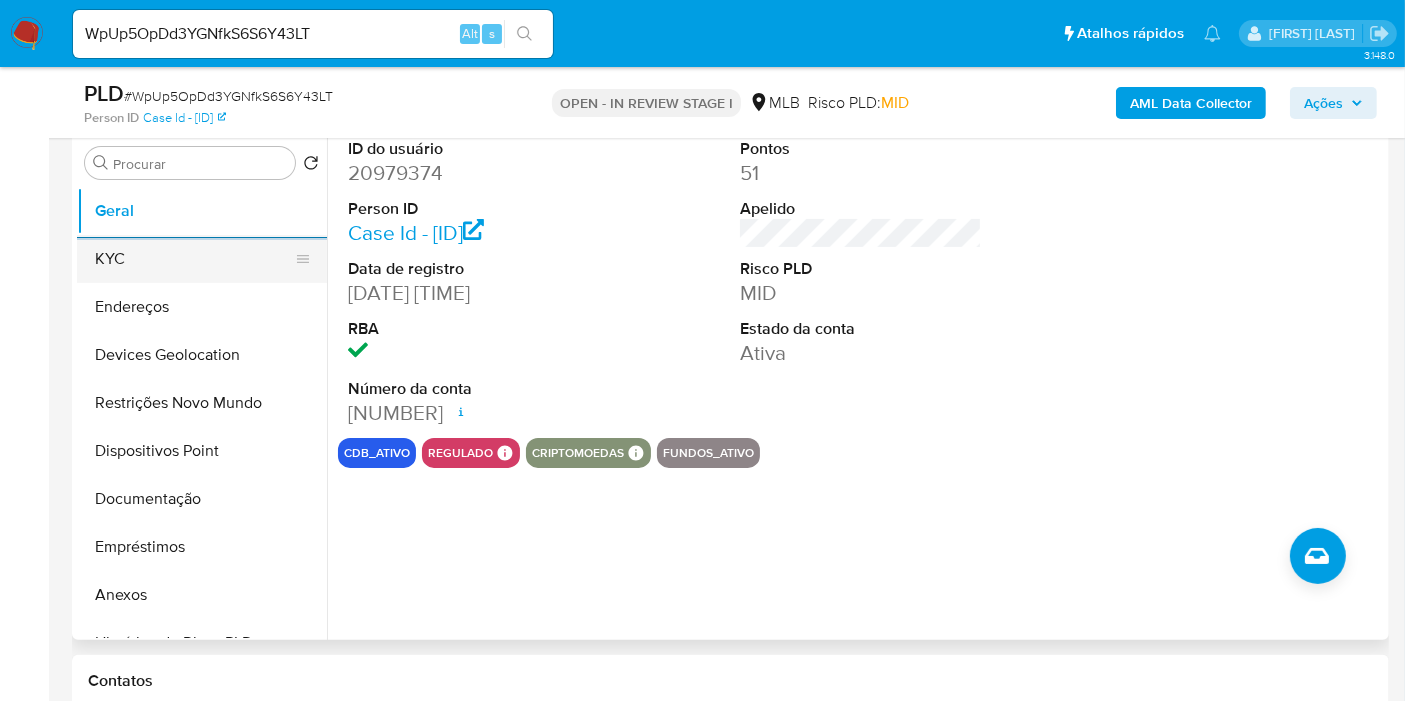 click on "KYC" at bounding box center (194, 259) 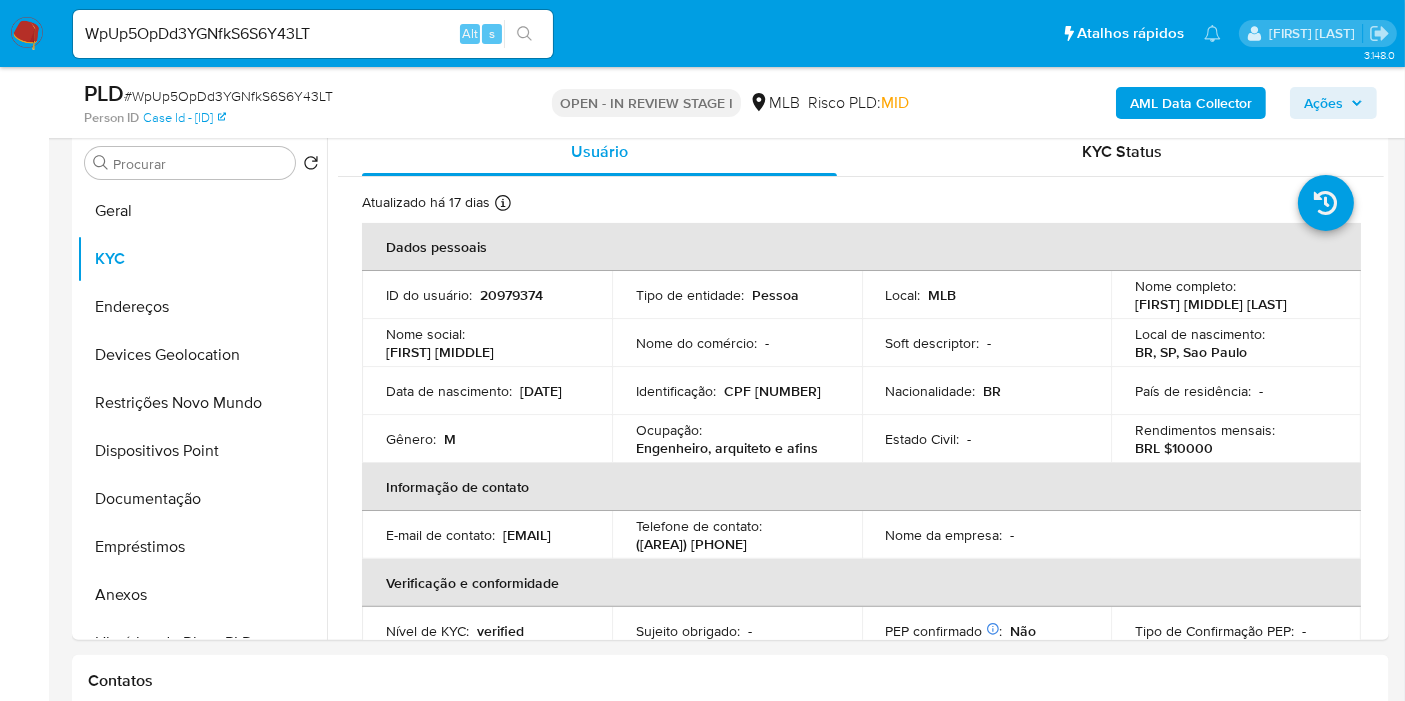 click 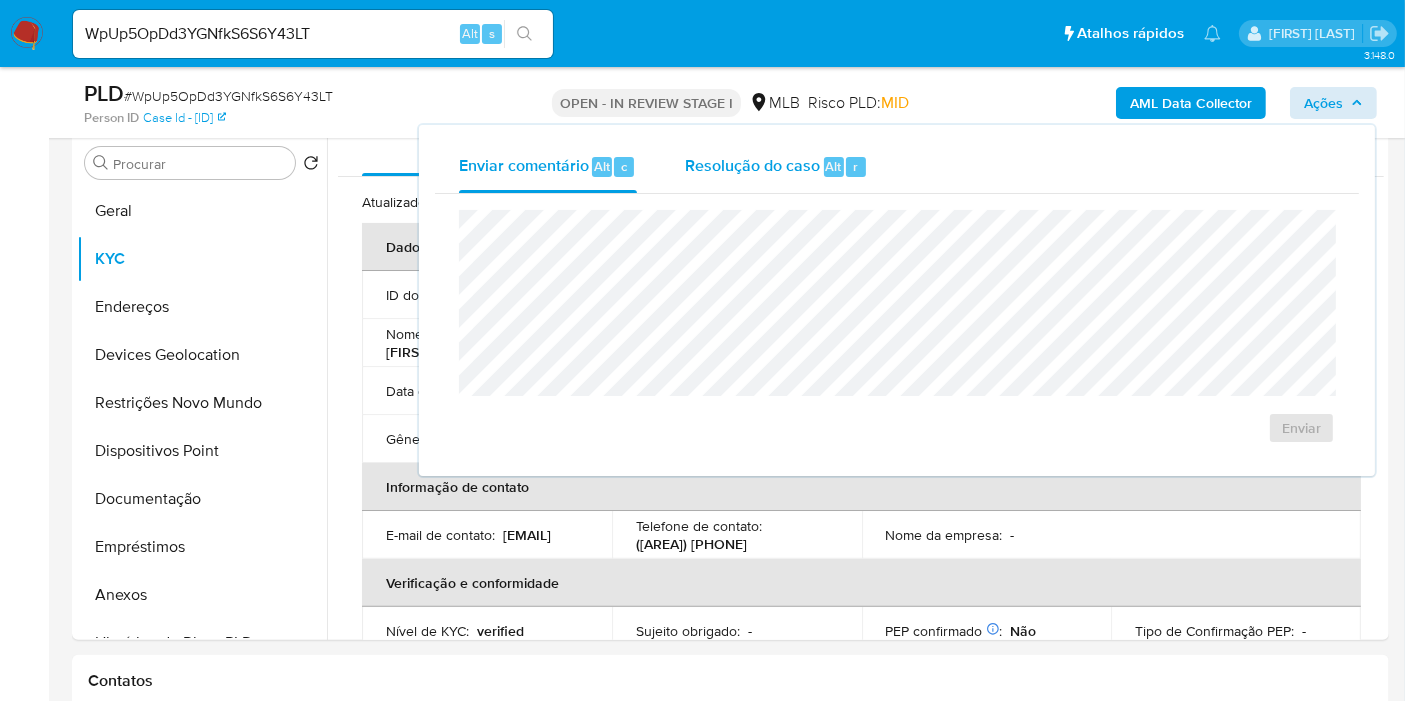 click on "Resolução do caso" at bounding box center (752, 165) 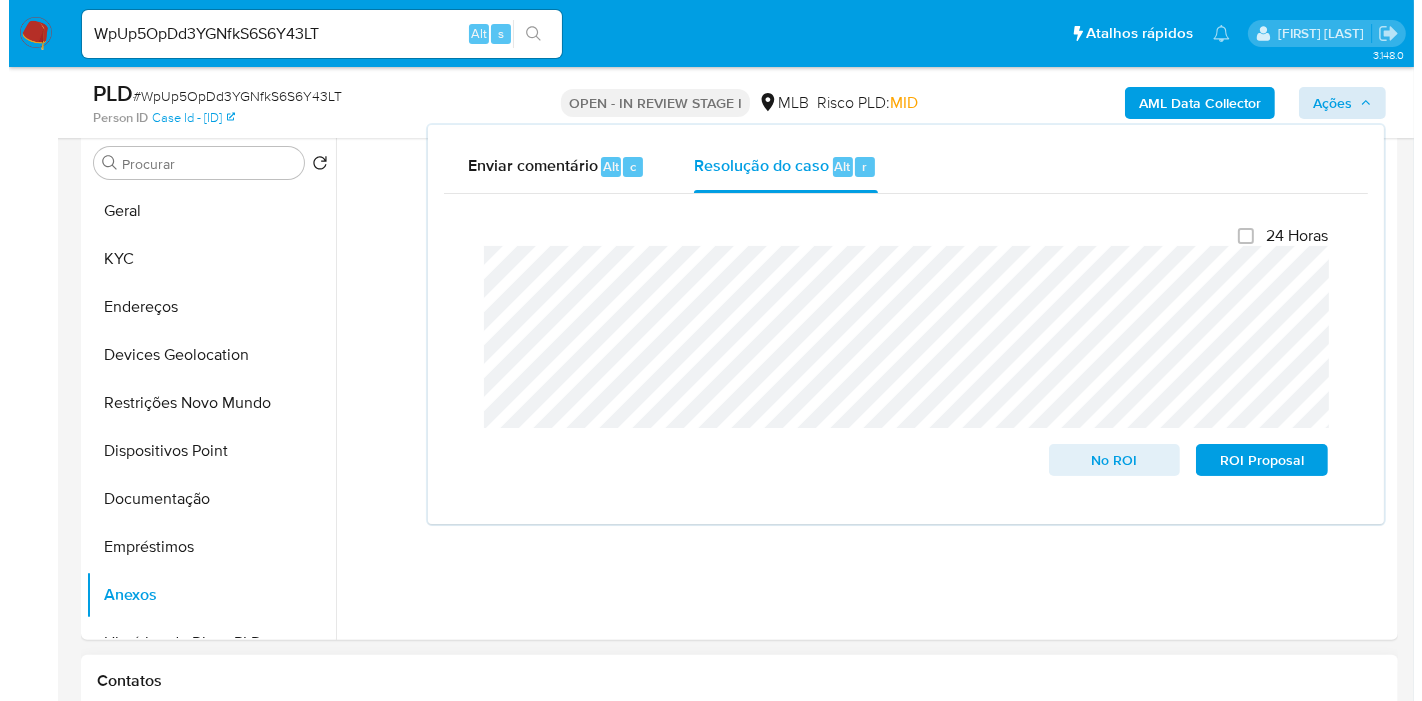 scroll, scrollTop: 382, scrollLeft: 0, axis: vertical 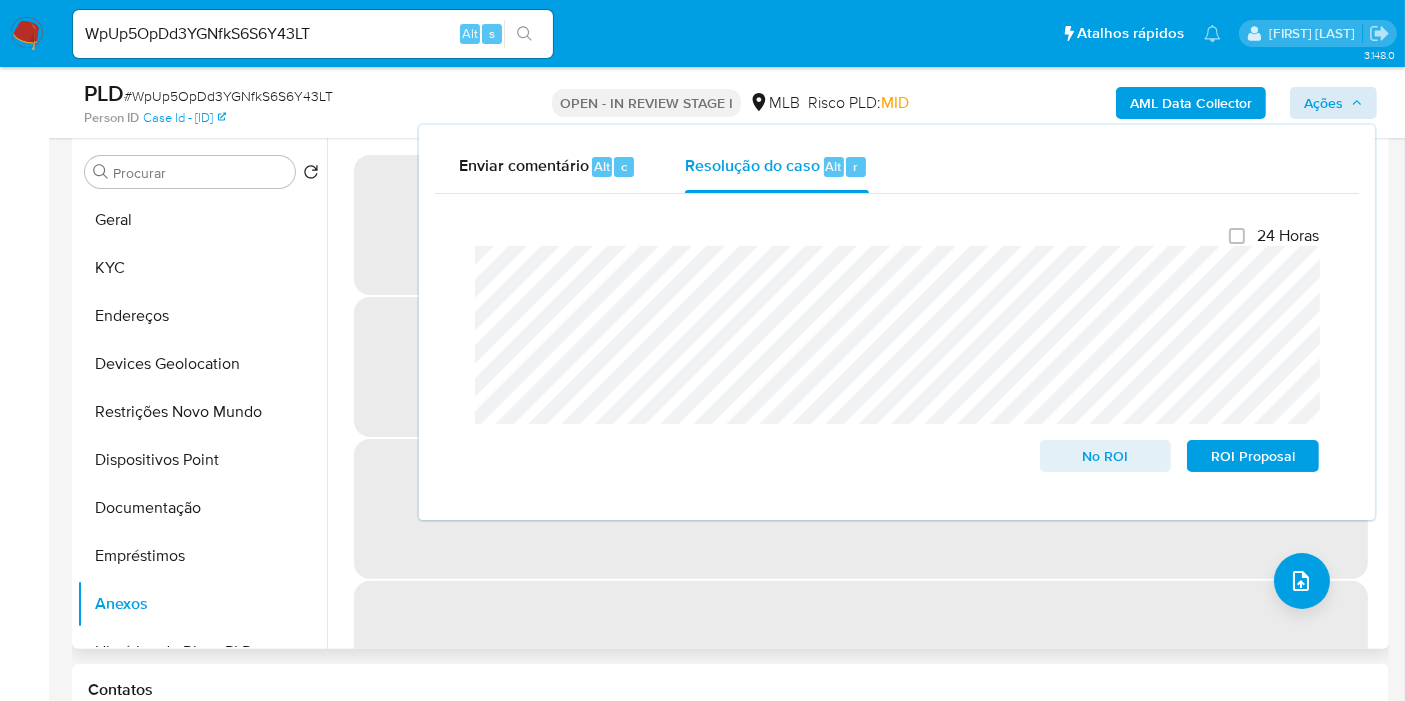 click on "‌" at bounding box center [861, 651] 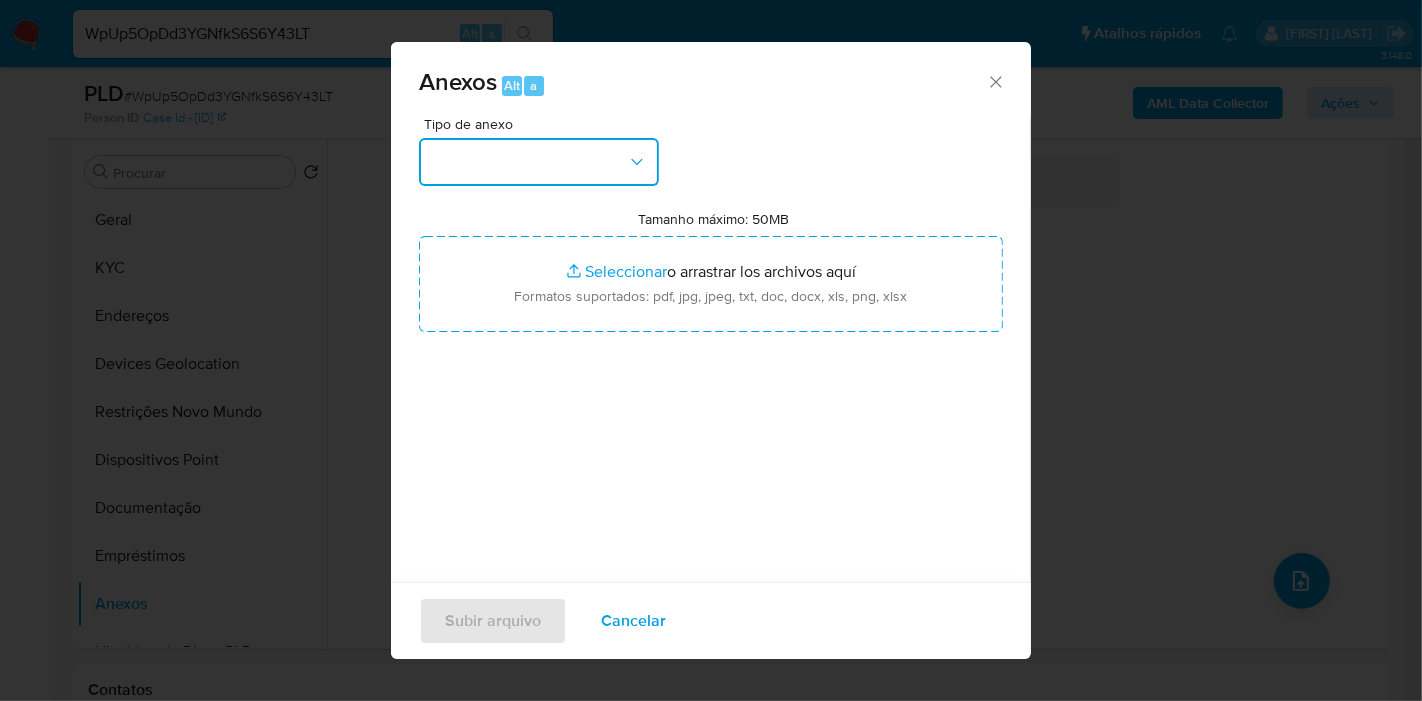drag, startPoint x: 642, startPoint y: 146, endPoint x: 645, endPoint y: 161, distance: 15.297058 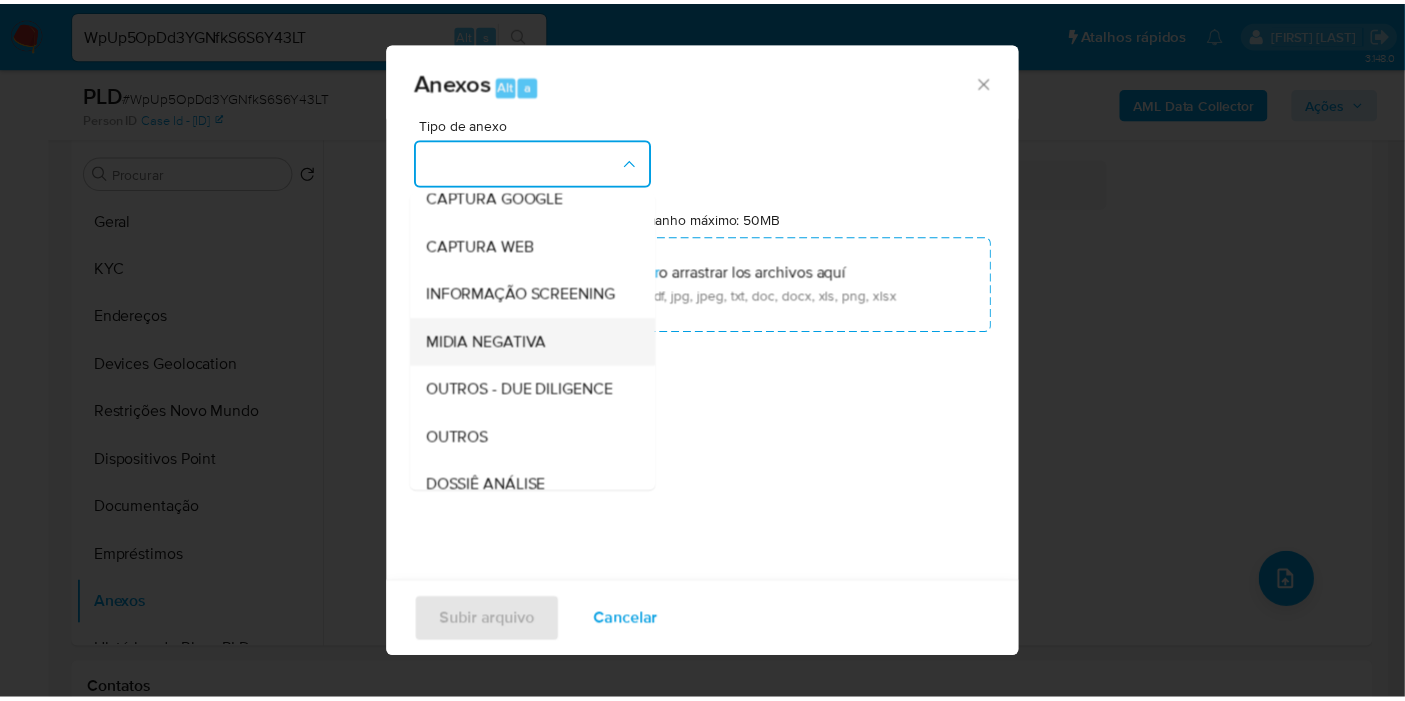scroll, scrollTop: 222, scrollLeft: 0, axis: vertical 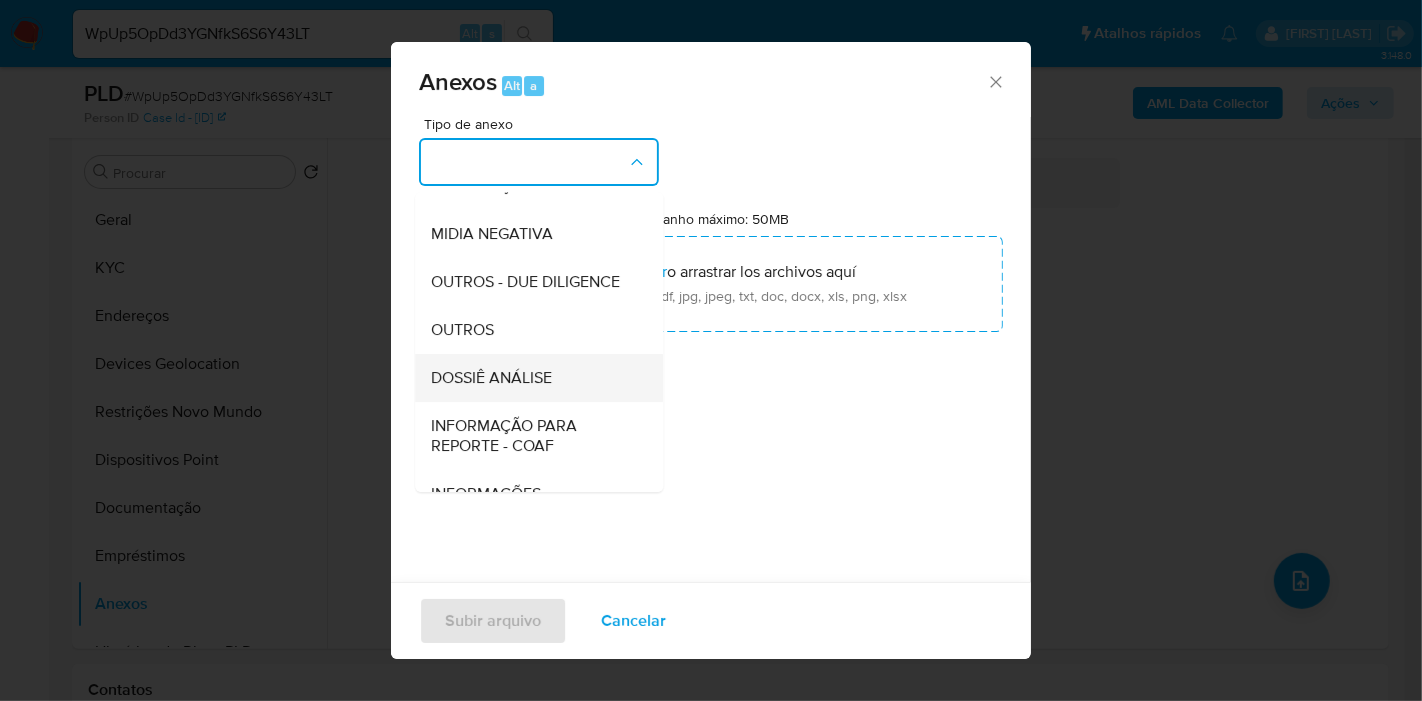 click on "DOSSIÊ ANÁLISE" at bounding box center [491, 378] 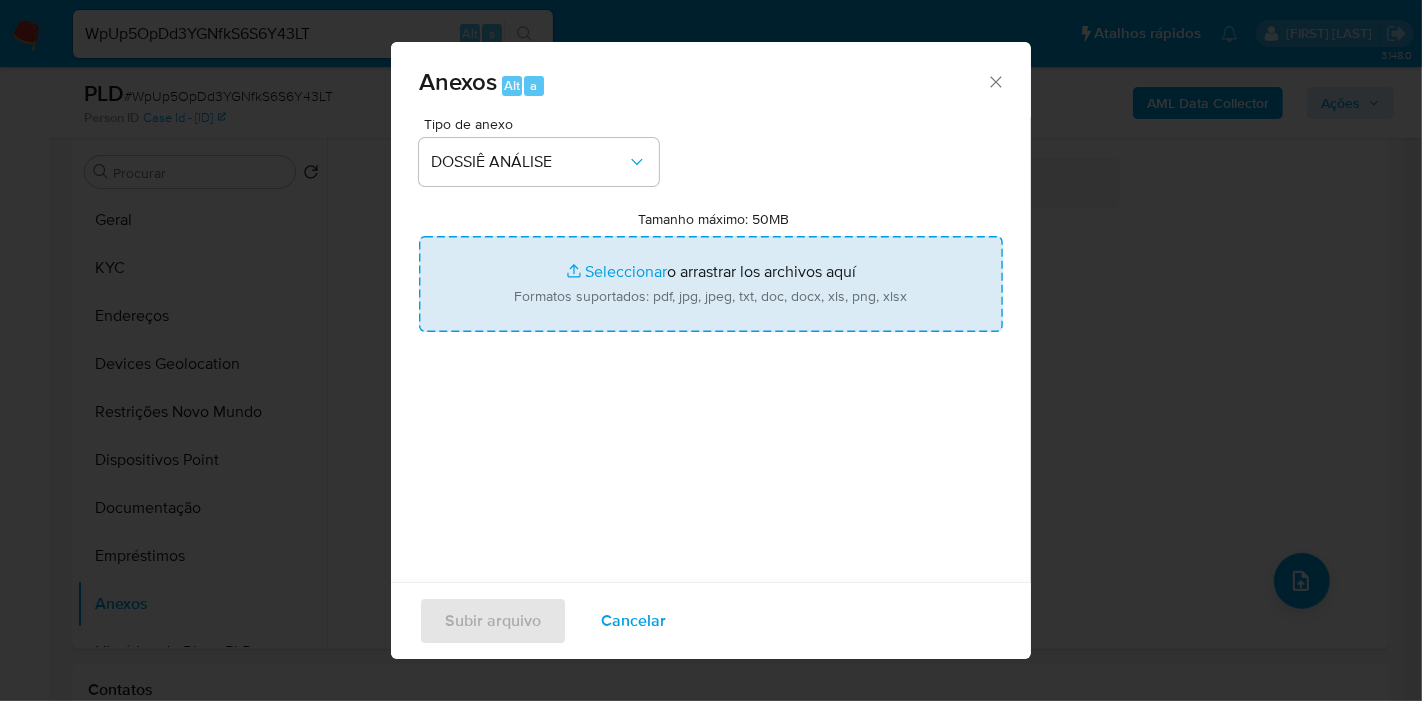 type on "C:\fakepath\Mulan 20979374_2025_08_01_06_40_20.pdf" 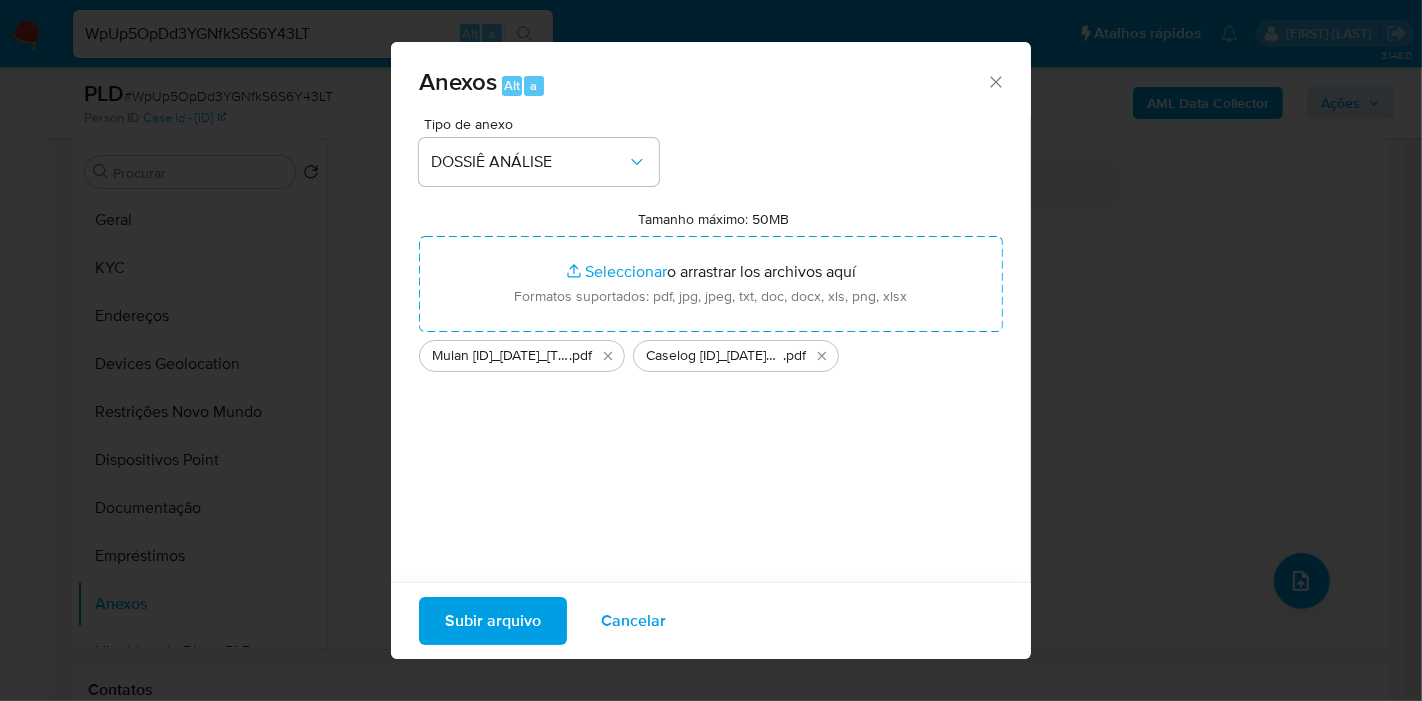 click on "Subir arquivo" at bounding box center (493, 621) 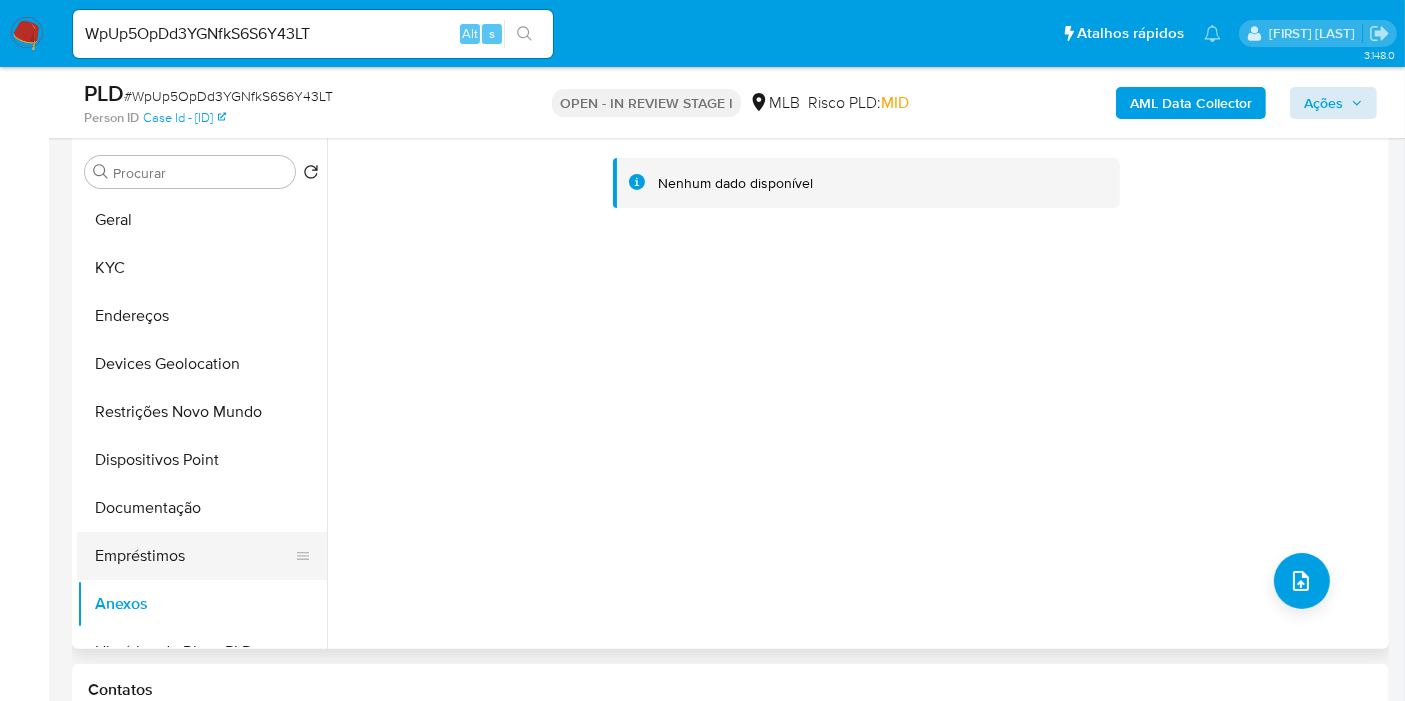 click on "Empréstimos" at bounding box center (194, 556) 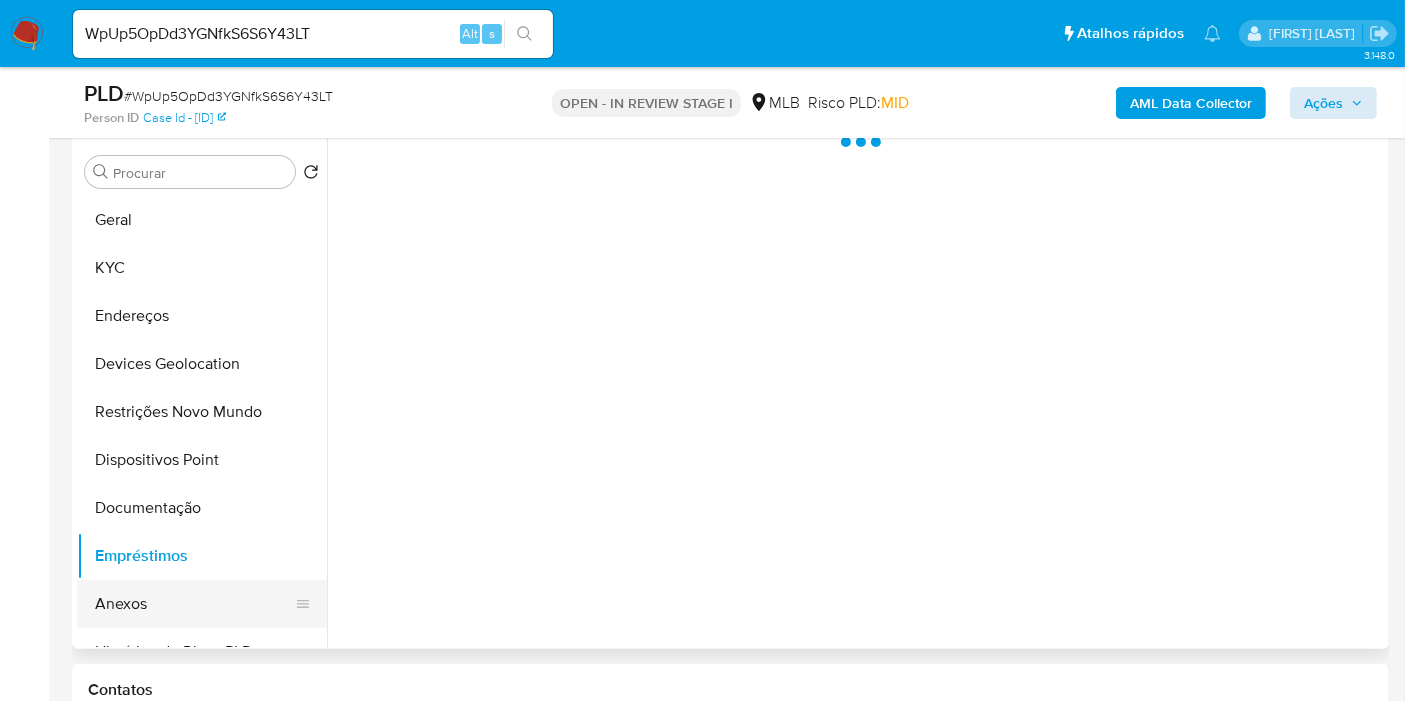 click on "Anexos" at bounding box center [194, 604] 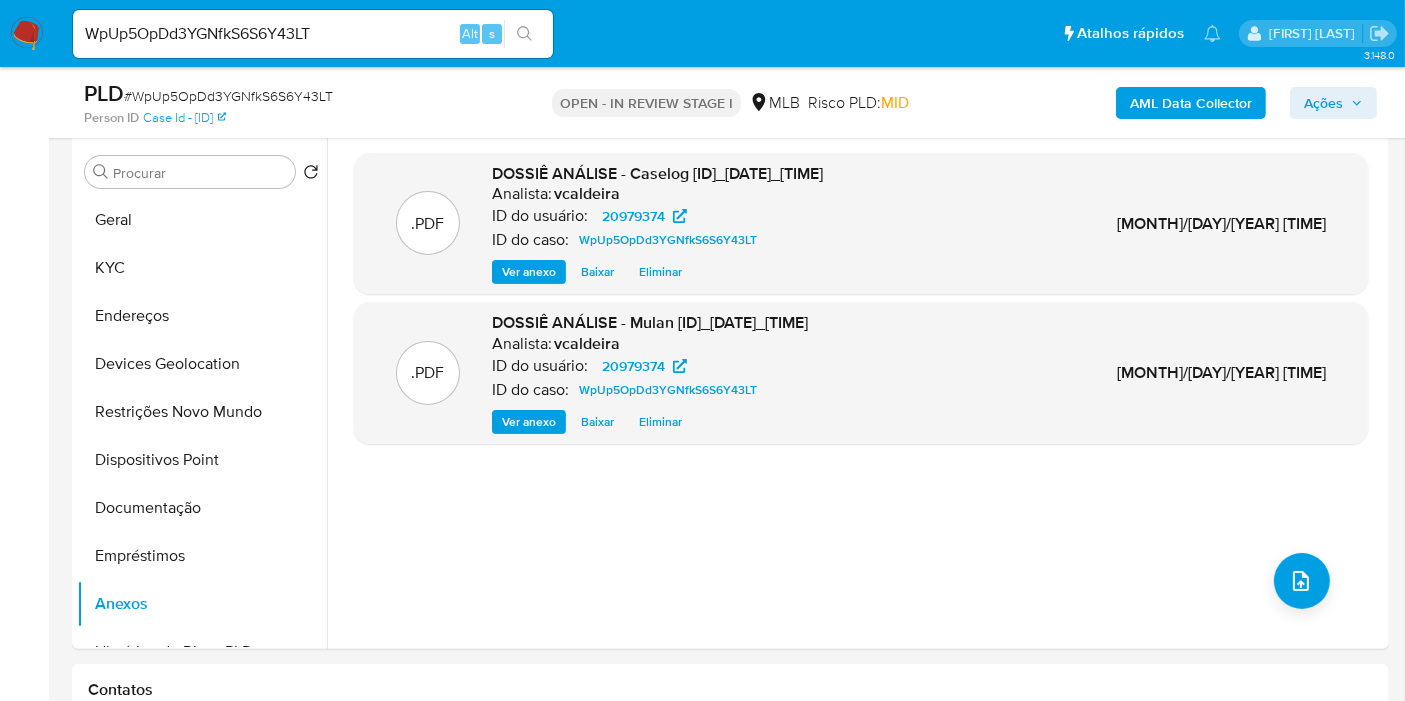 click on "Ações" at bounding box center [1323, 103] 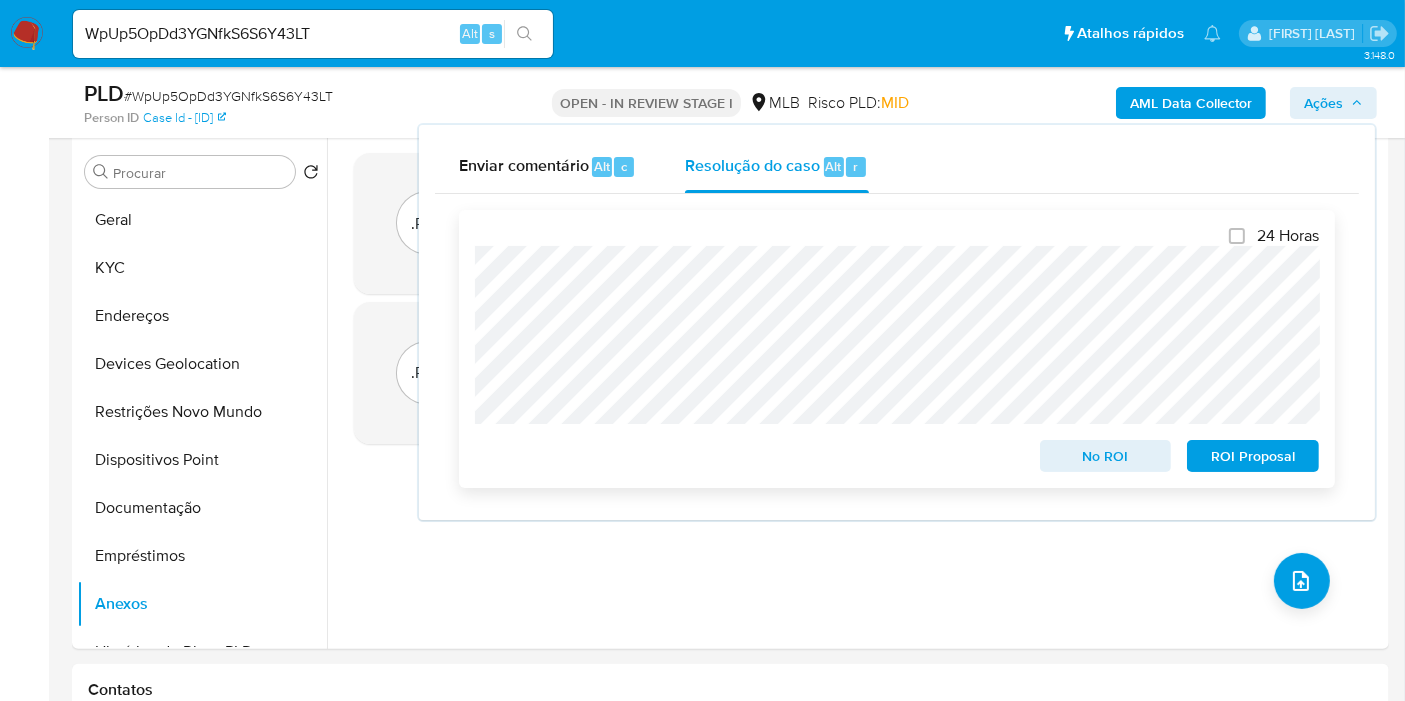 click on "No ROI" at bounding box center [1106, 456] 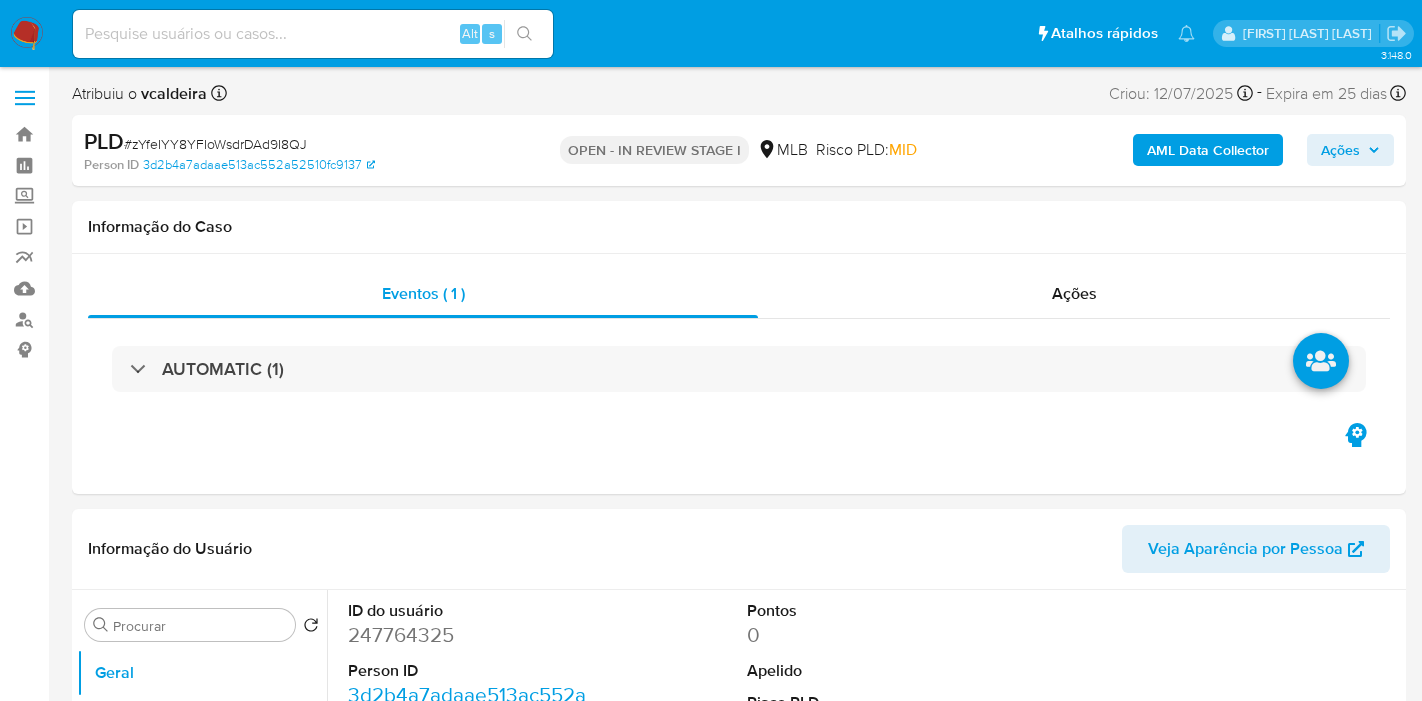 select on "10" 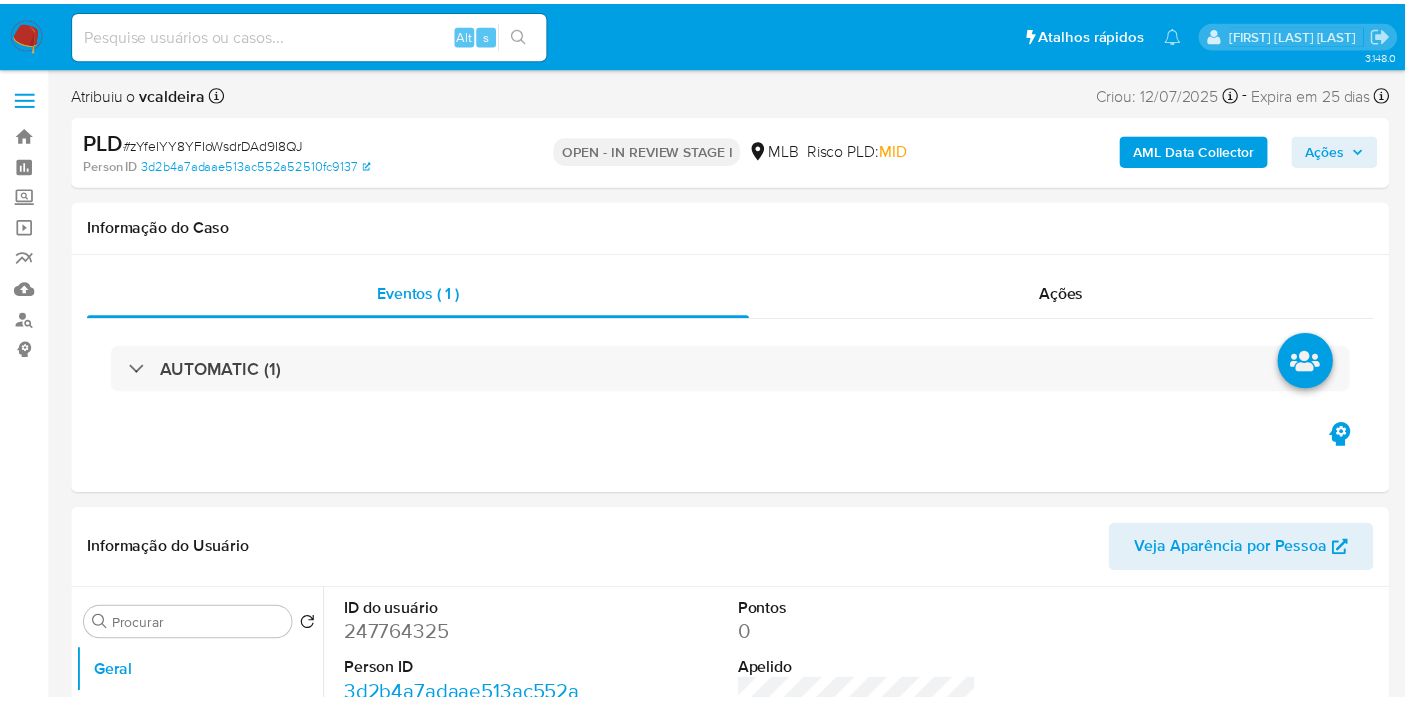 scroll, scrollTop: 0, scrollLeft: 0, axis: both 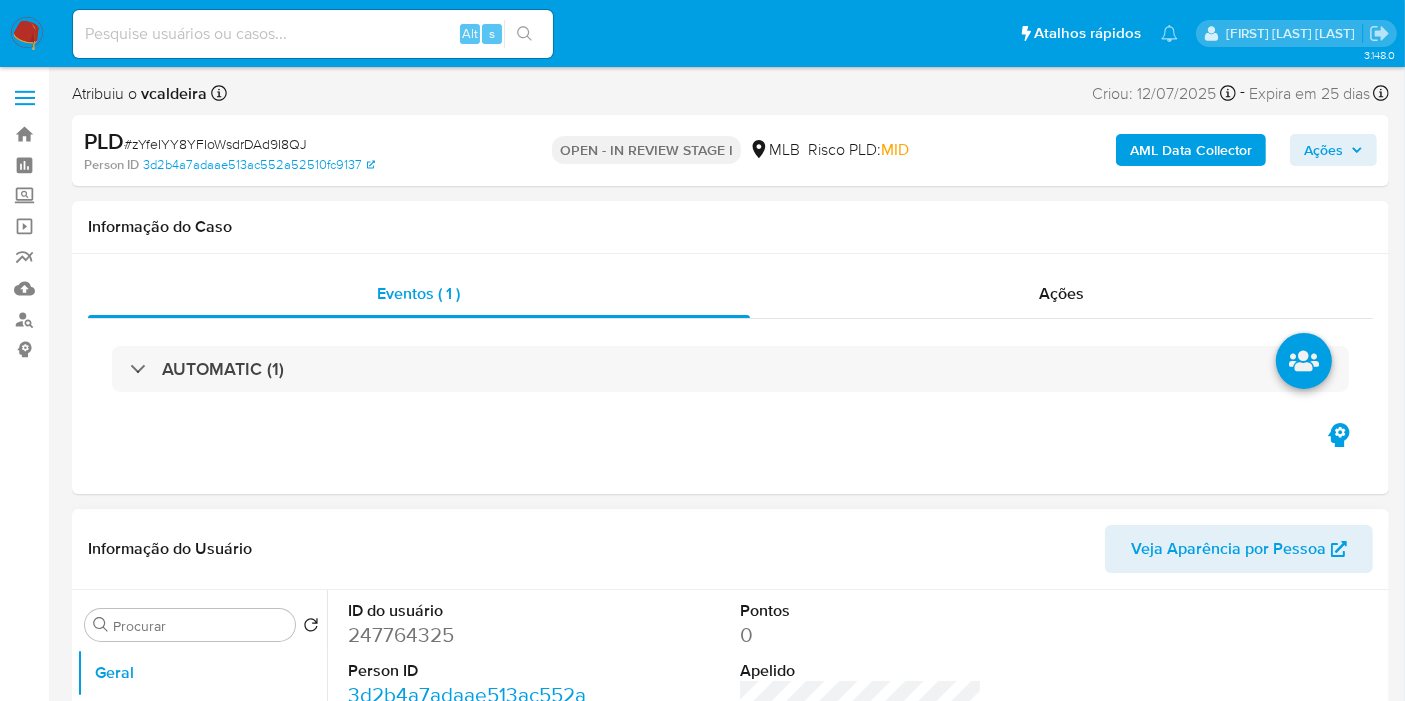 click on "247764325" at bounding box center [469, 635] 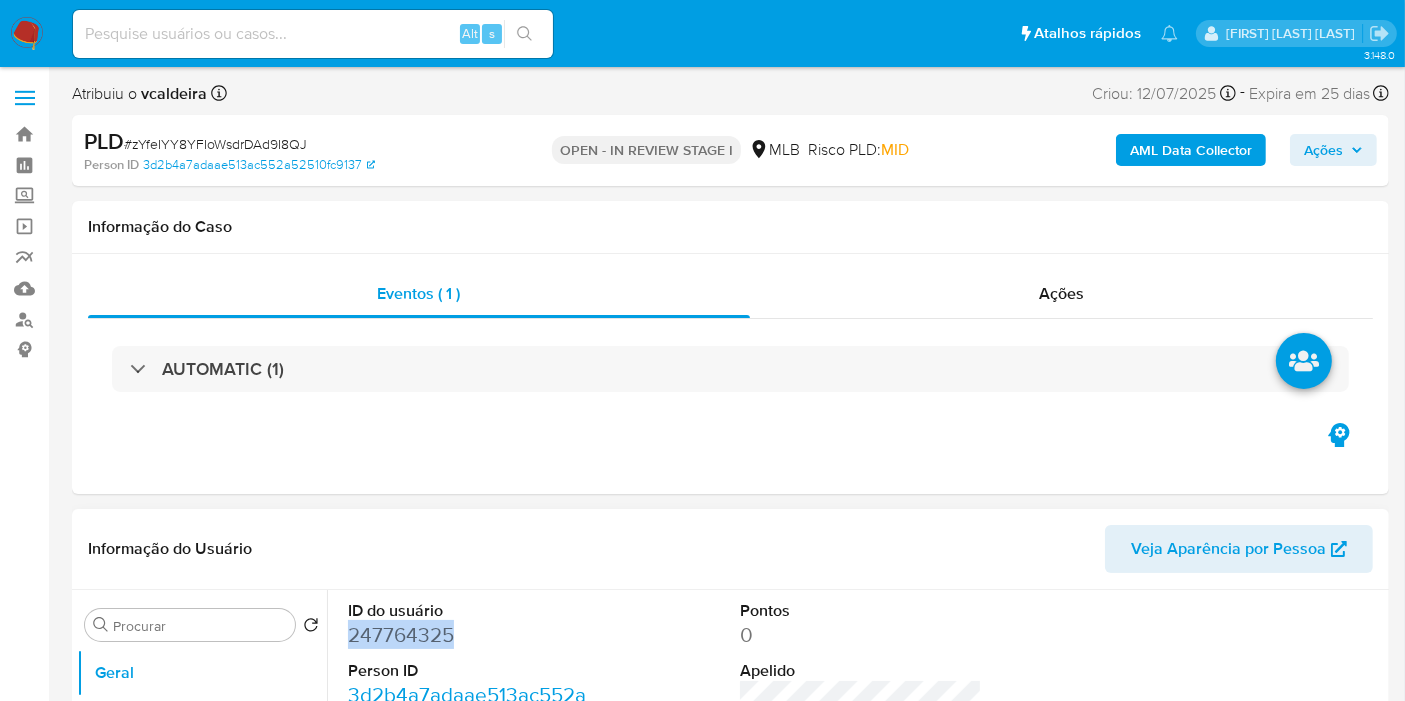 click on "247764325" at bounding box center [469, 635] 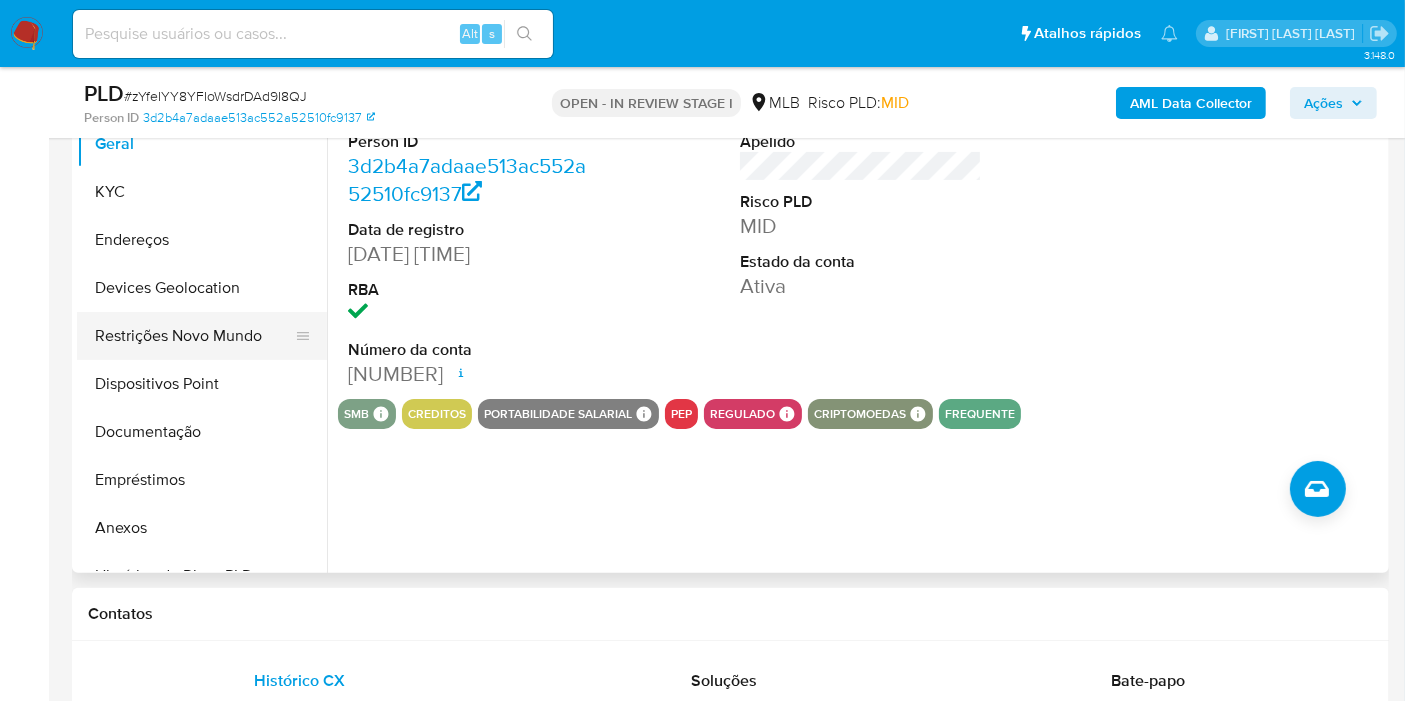 scroll, scrollTop: 333, scrollLeft: 0, axis: vertical 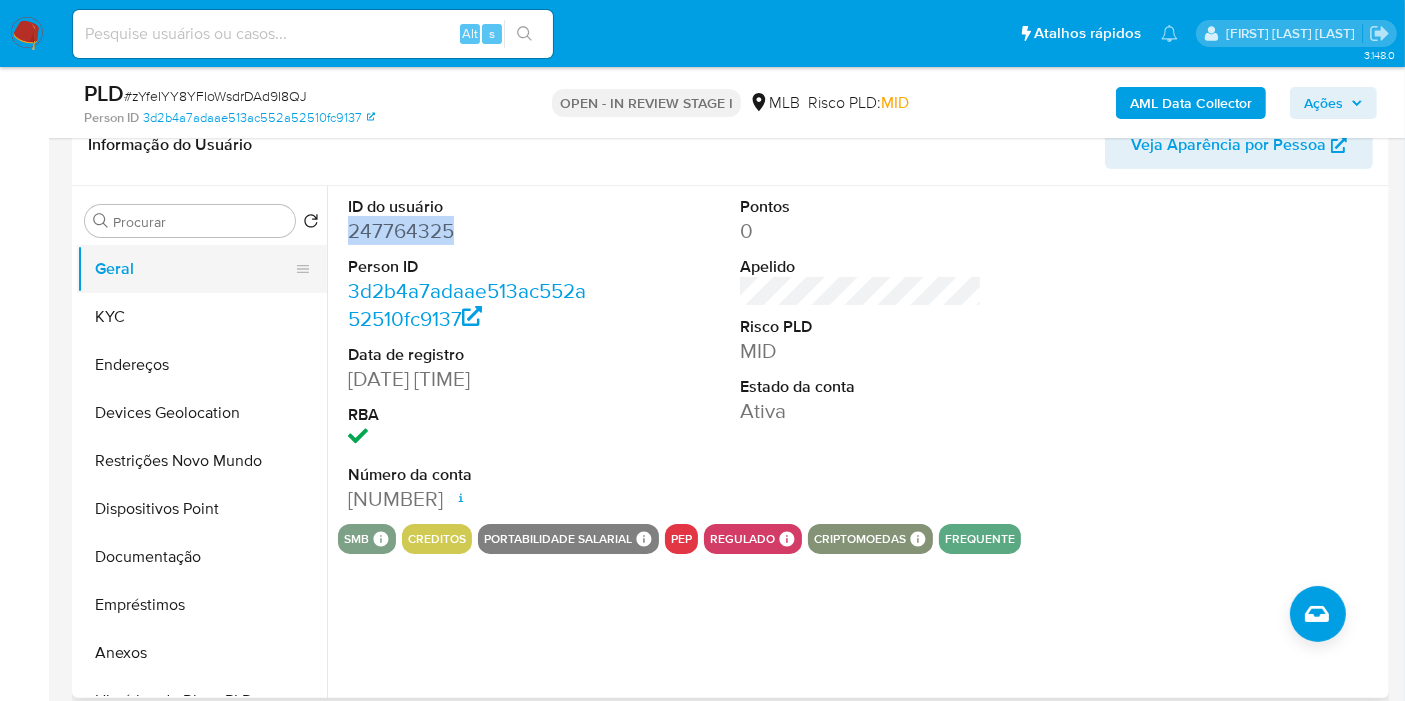 click on "Geral" at bounding box center (194, 269) 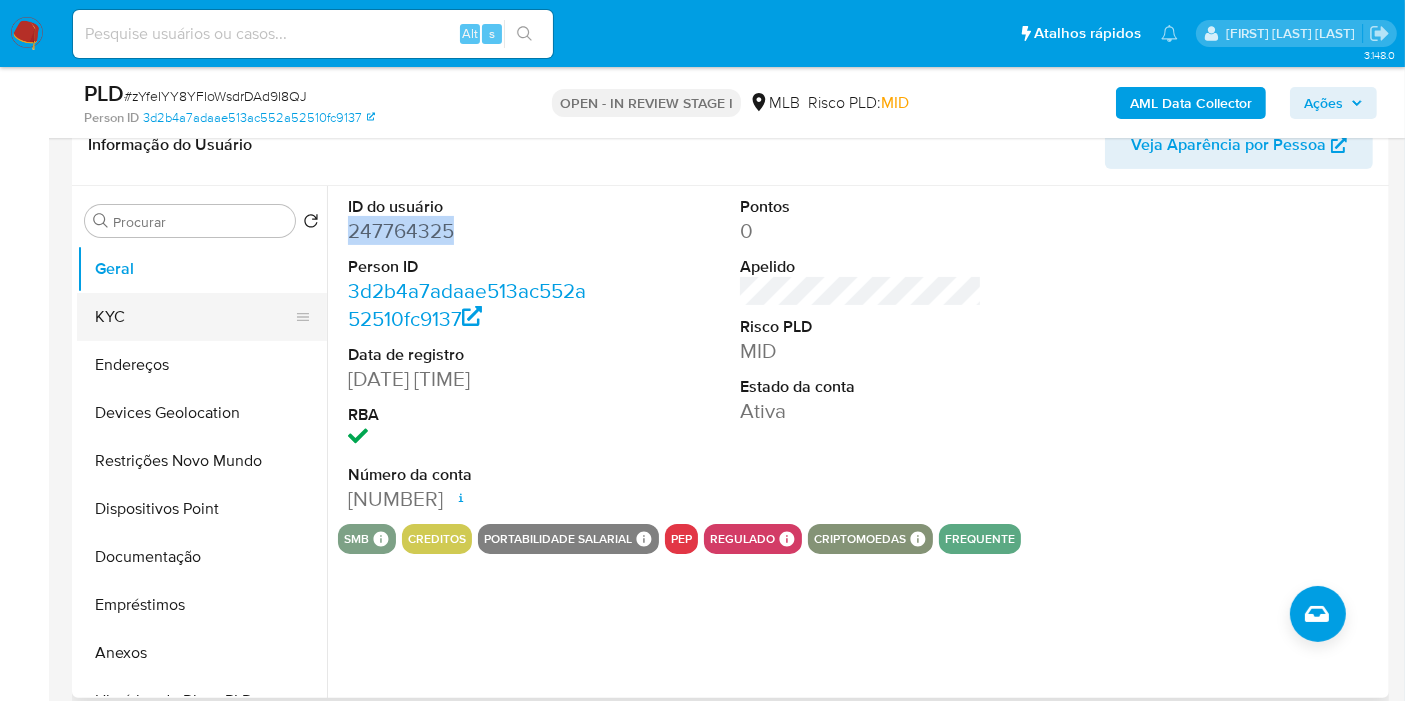click on "KYC" at bounding box center [194, 317] 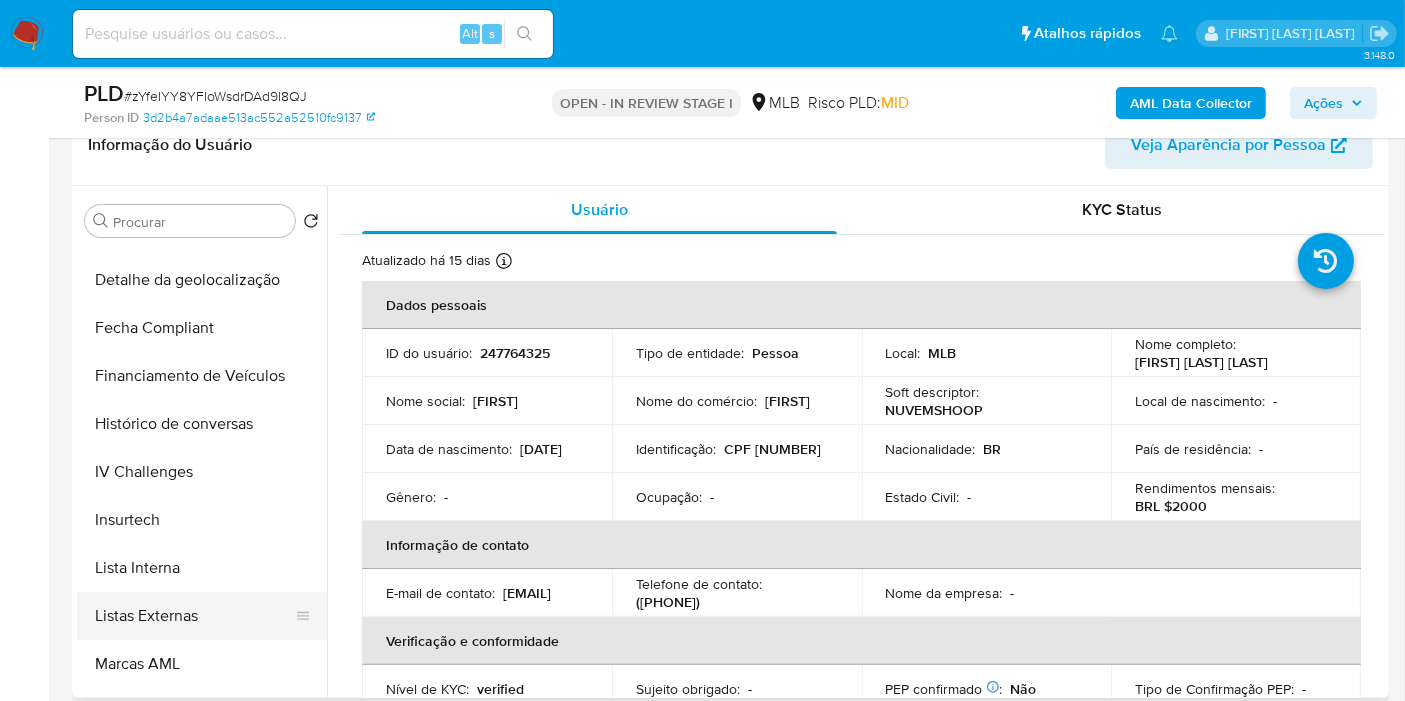 scroll, scrollTop: 844, scrollLeft: 0, axis: vertical 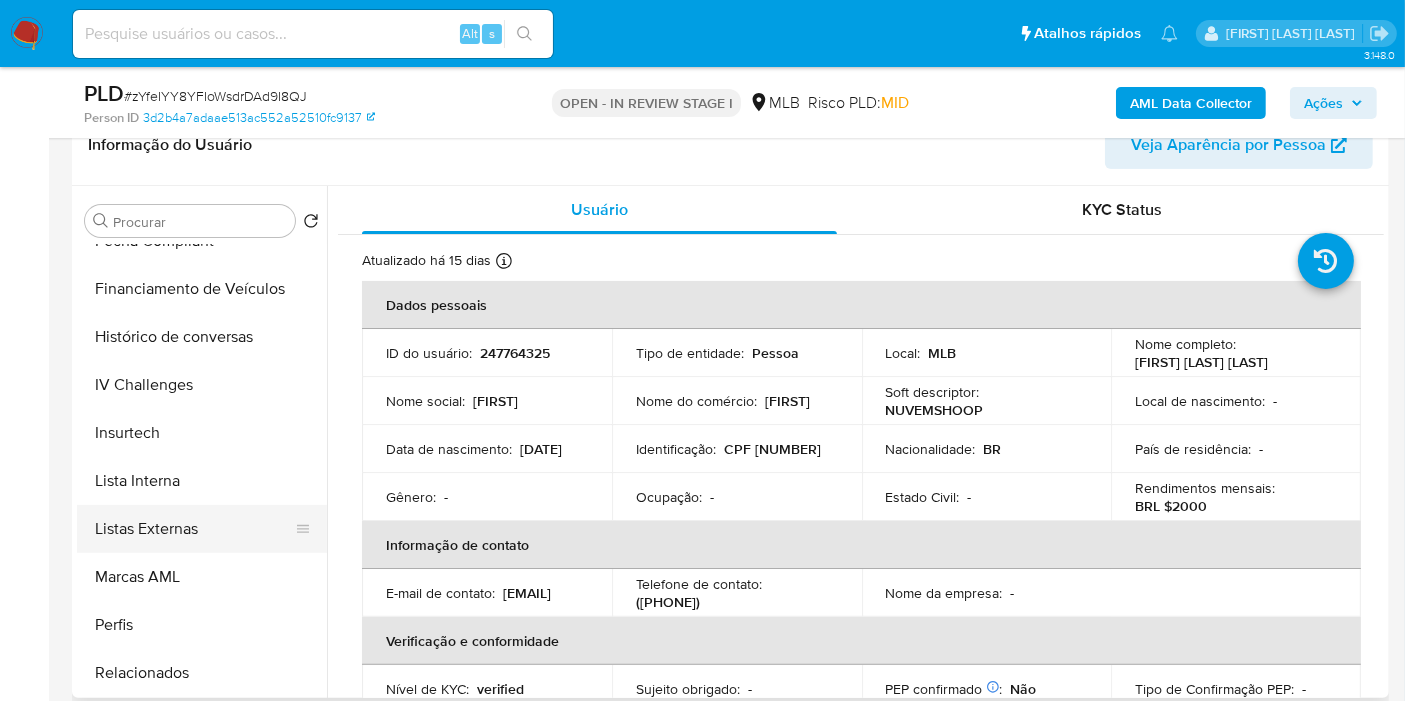 click on "Listas Externas" at bounding box center (194, 529) 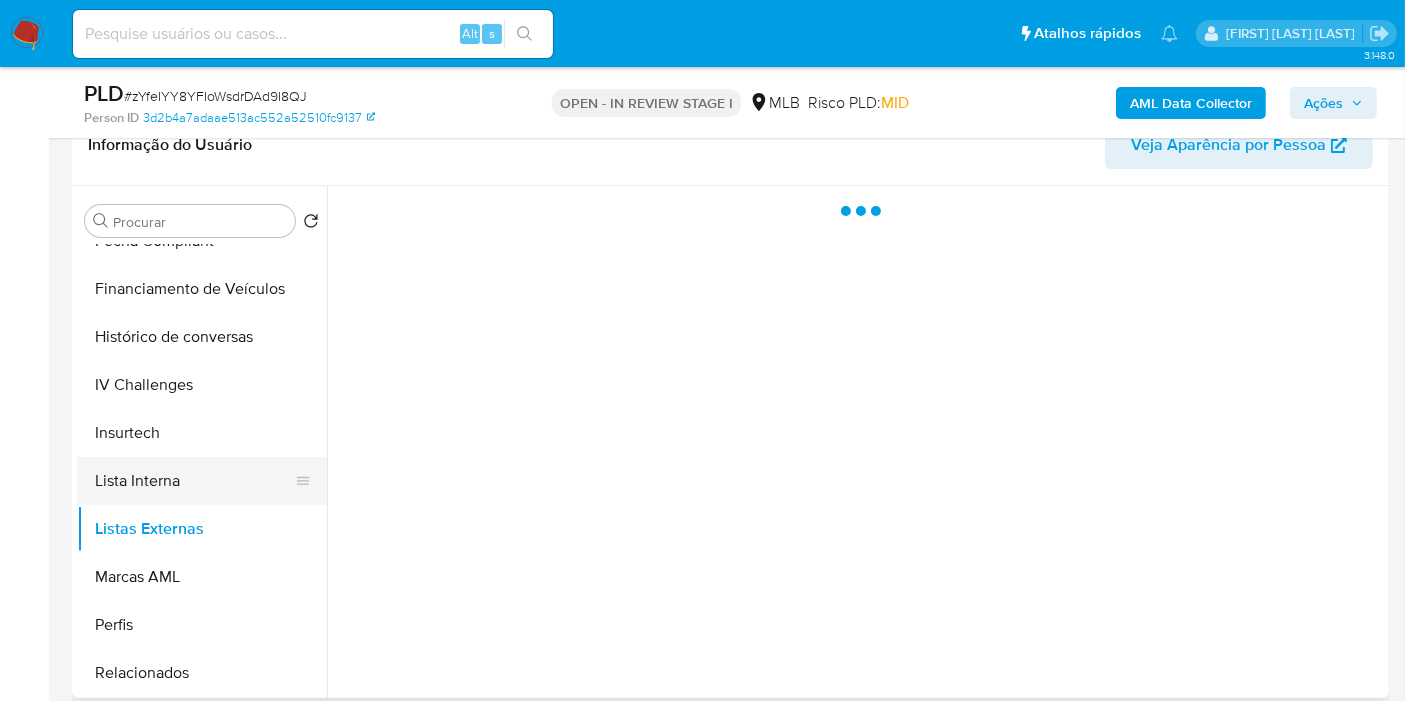 click on "Lista Interna" at bounding box center (194, 481) 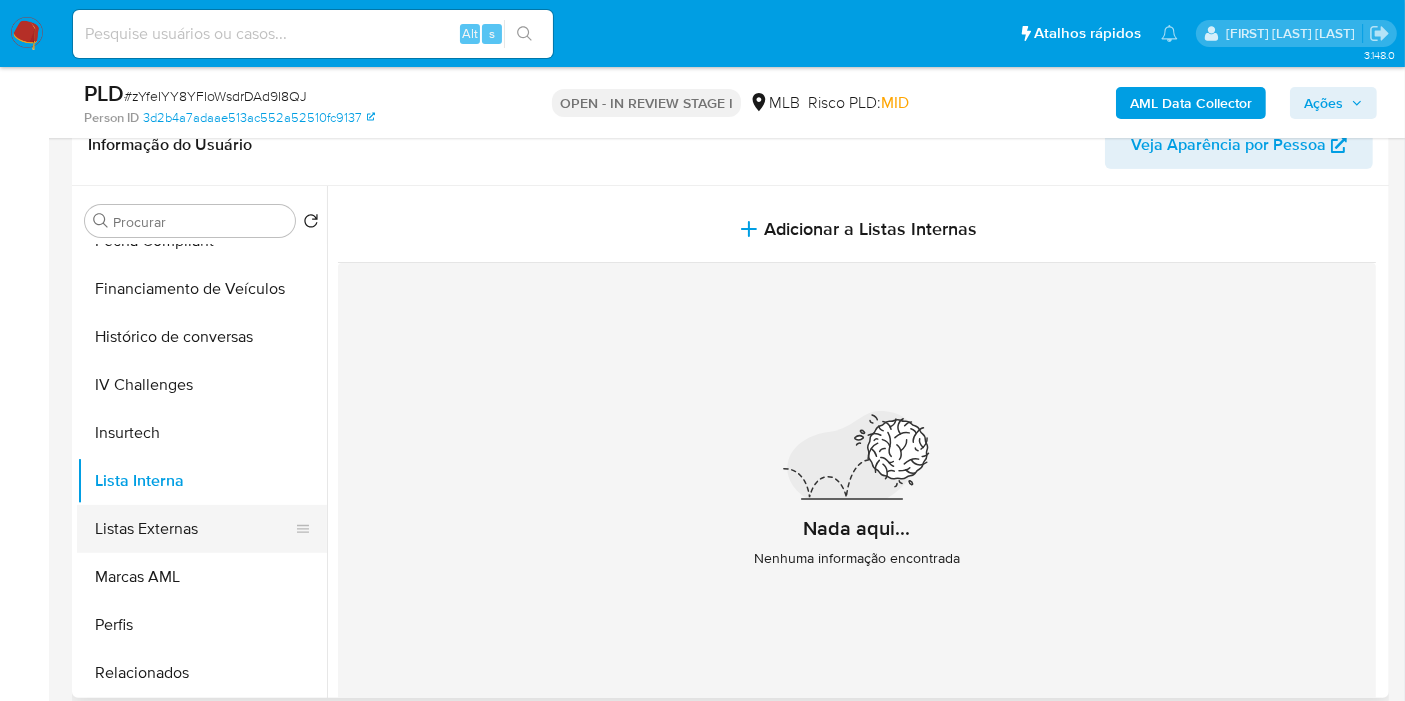 click on "Listas Externas" at bounding box center (194, 529) 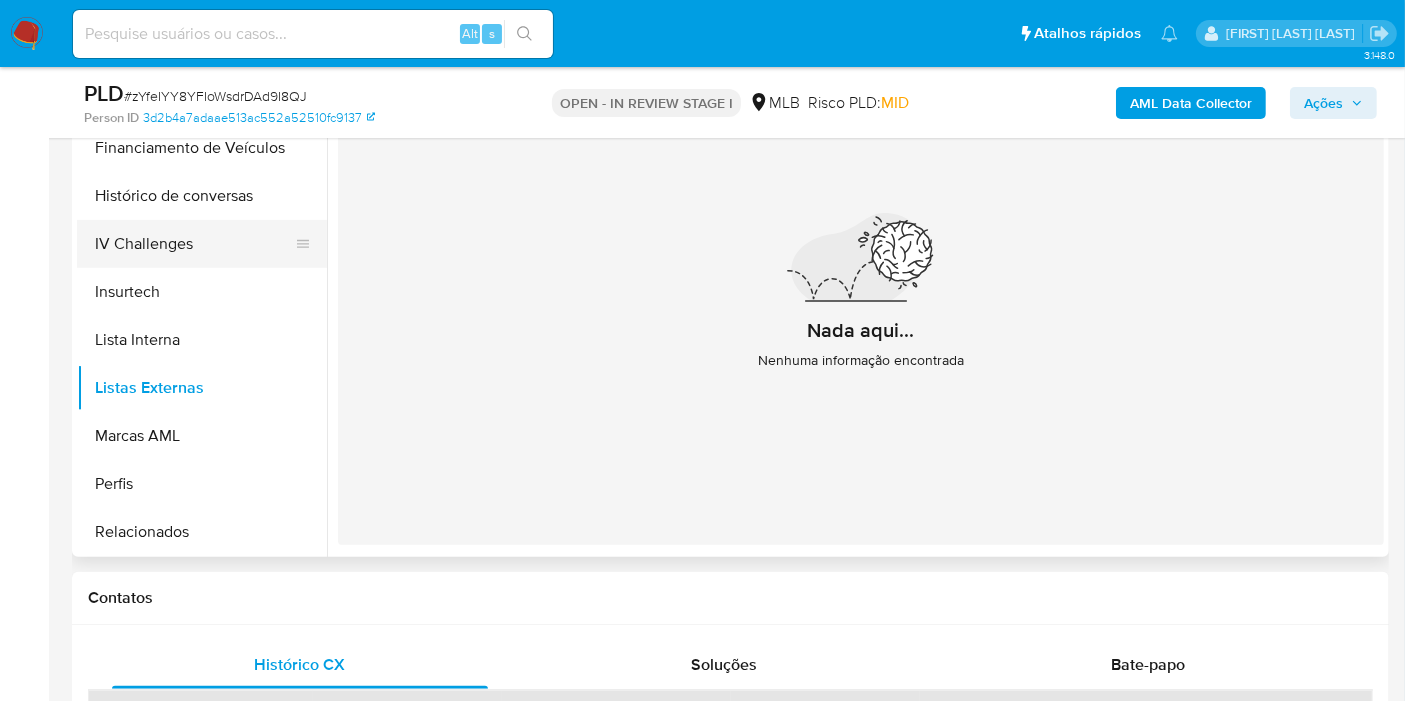 scroll, scrollTop: 555, scrollLeft: 0, axis: vertical 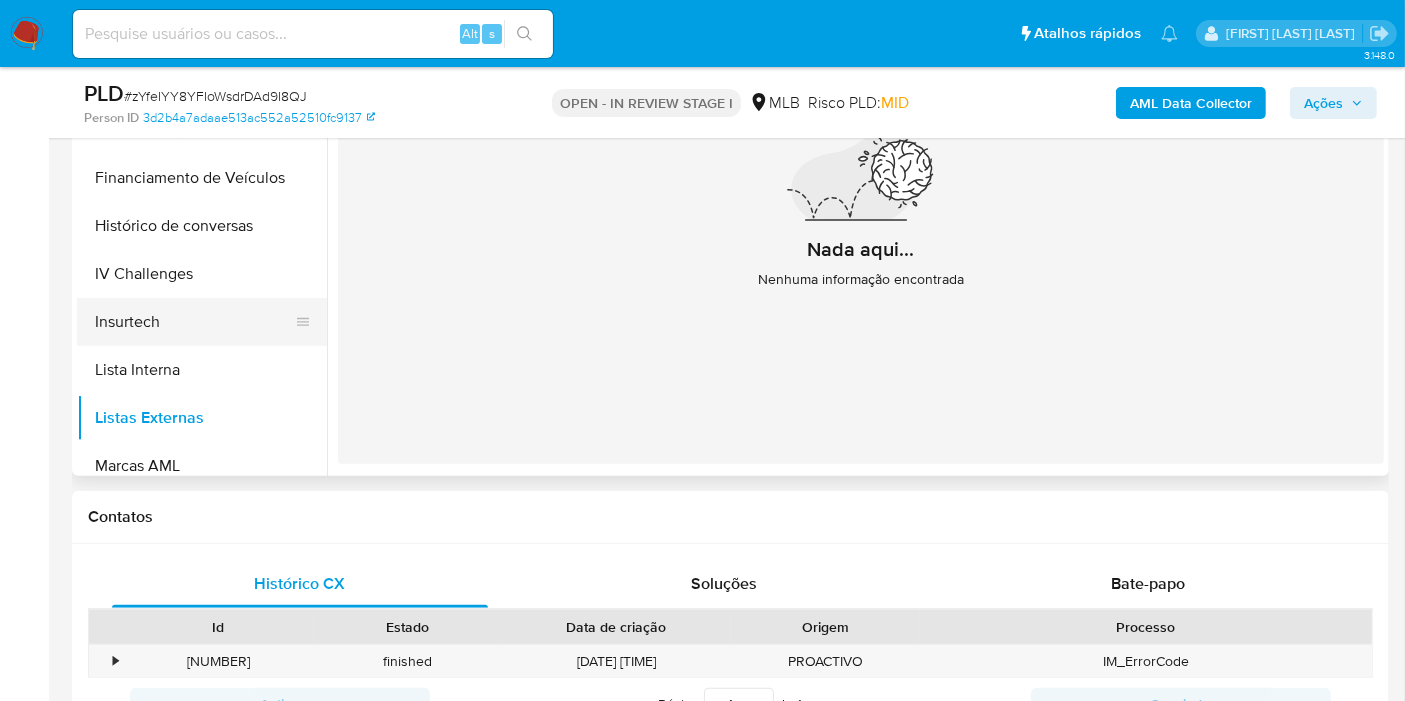 click on "Insurtech" at bounding box center [194, 322] 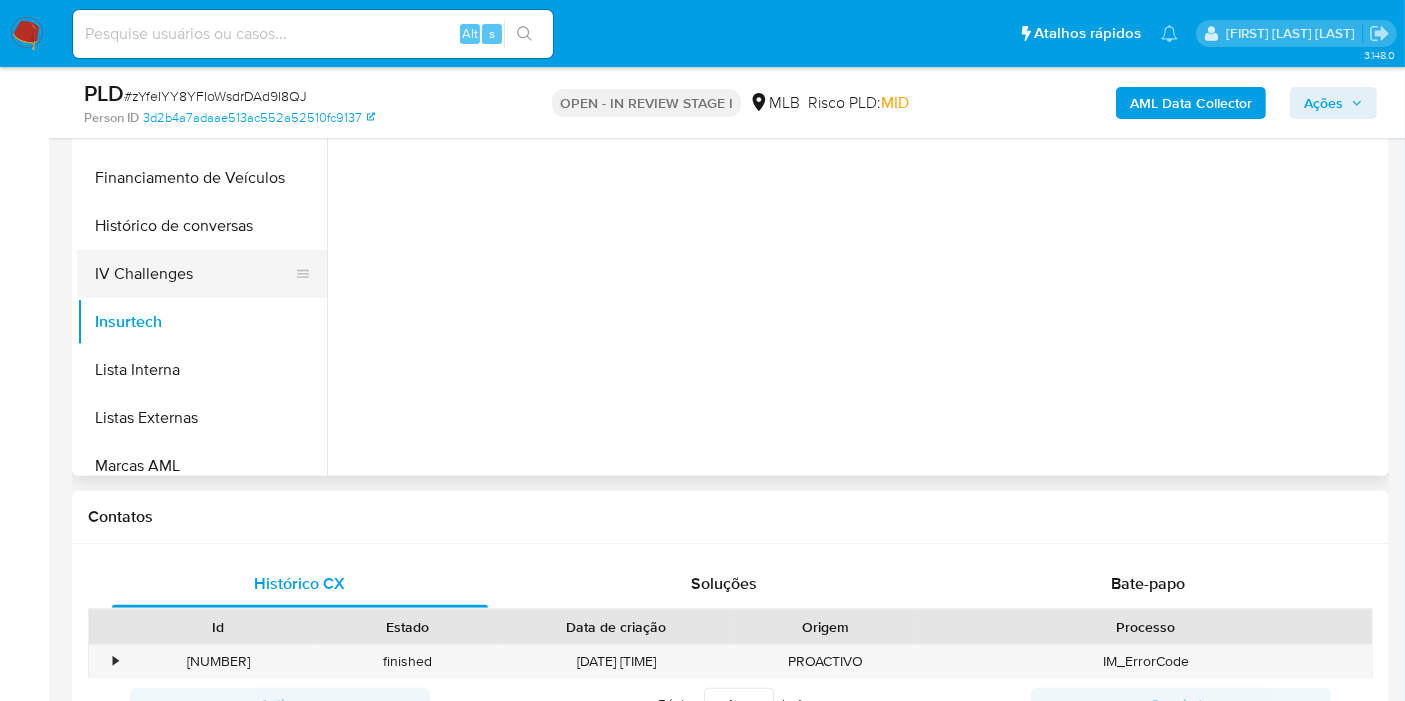 click on "IV Challenges" at bounding box center [194, 274] 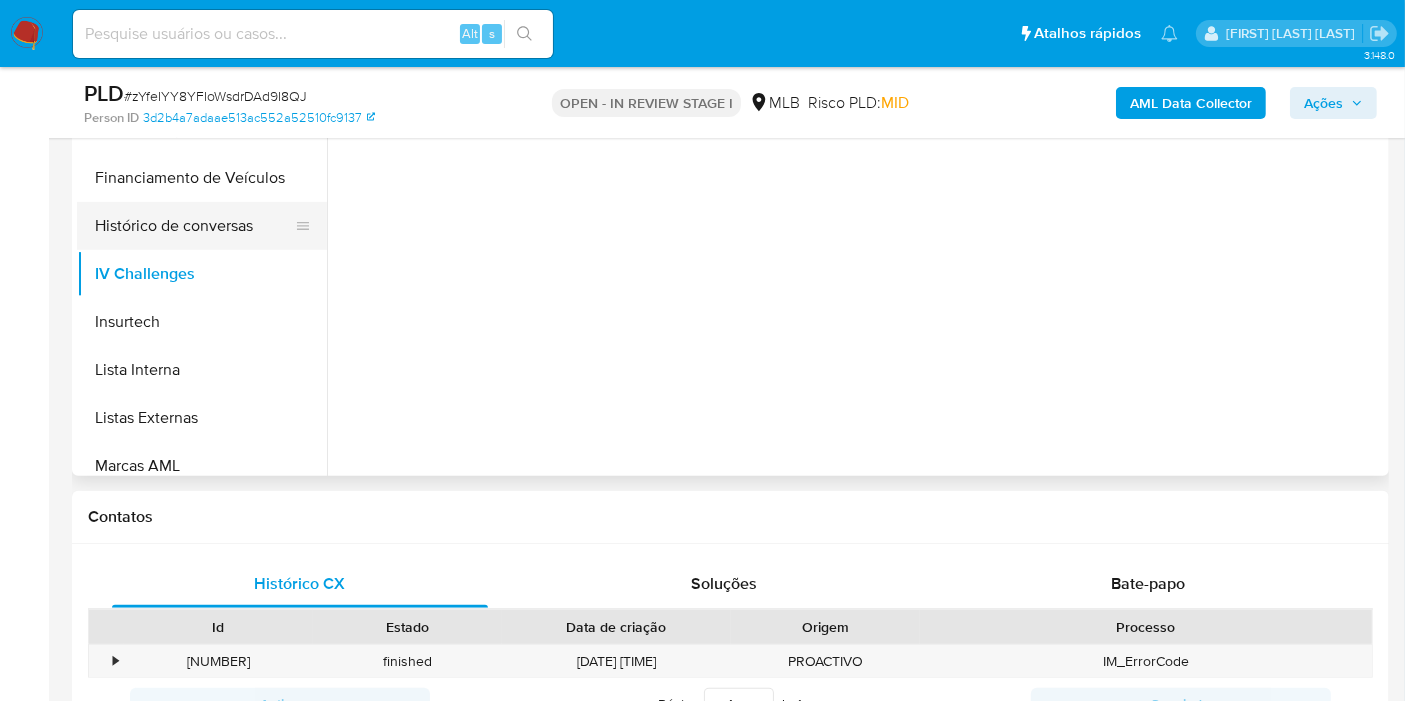 click on "Histórico de conversas" at bounding box center [194, 226] 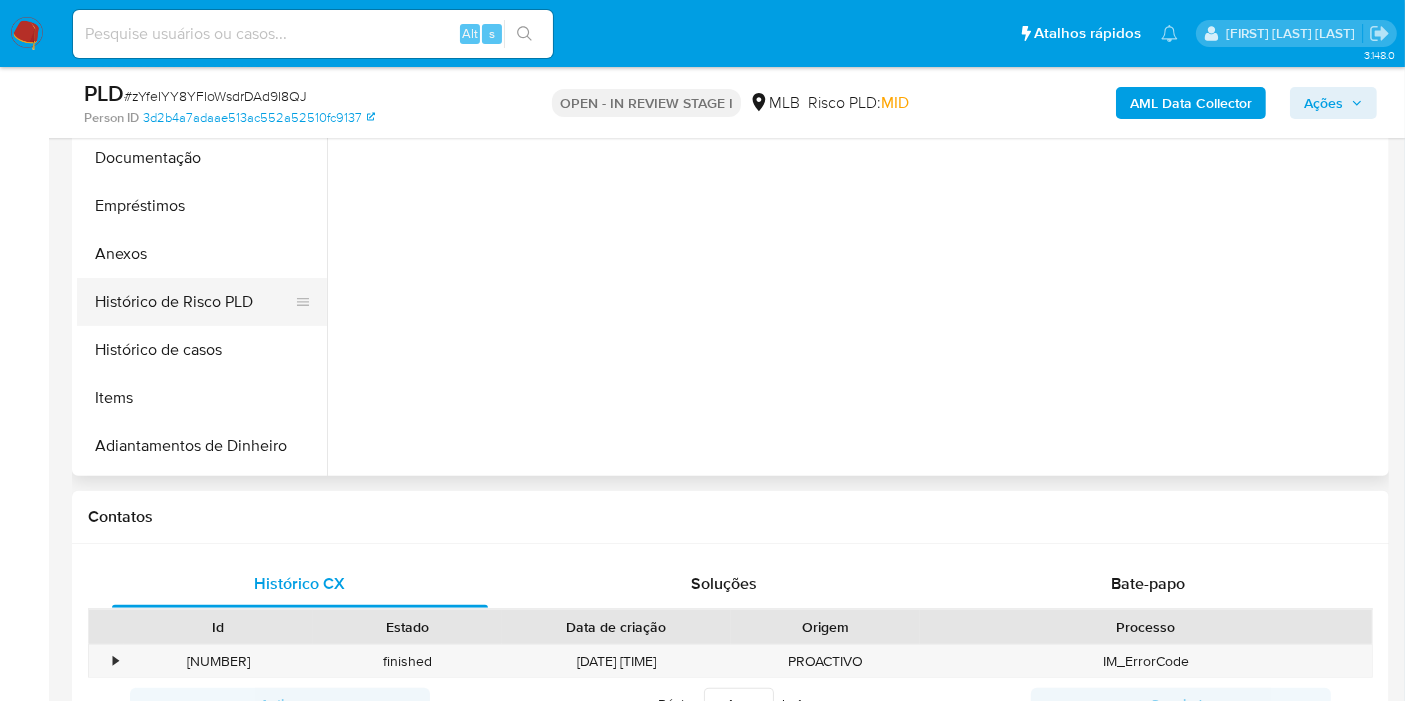 scroll, scrollTop: 66, scrollLeft: 0, axis: vertical 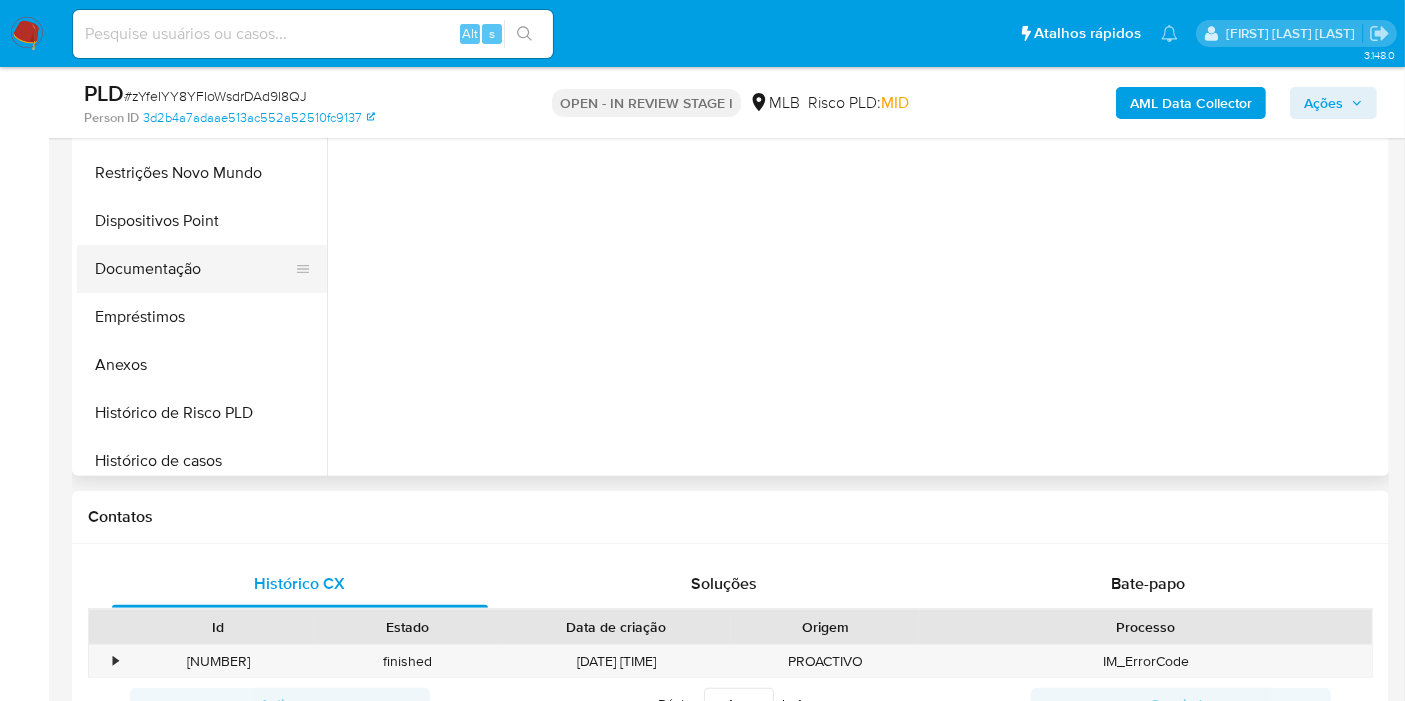 click on "Documentação" at bounding box center (194, 269) 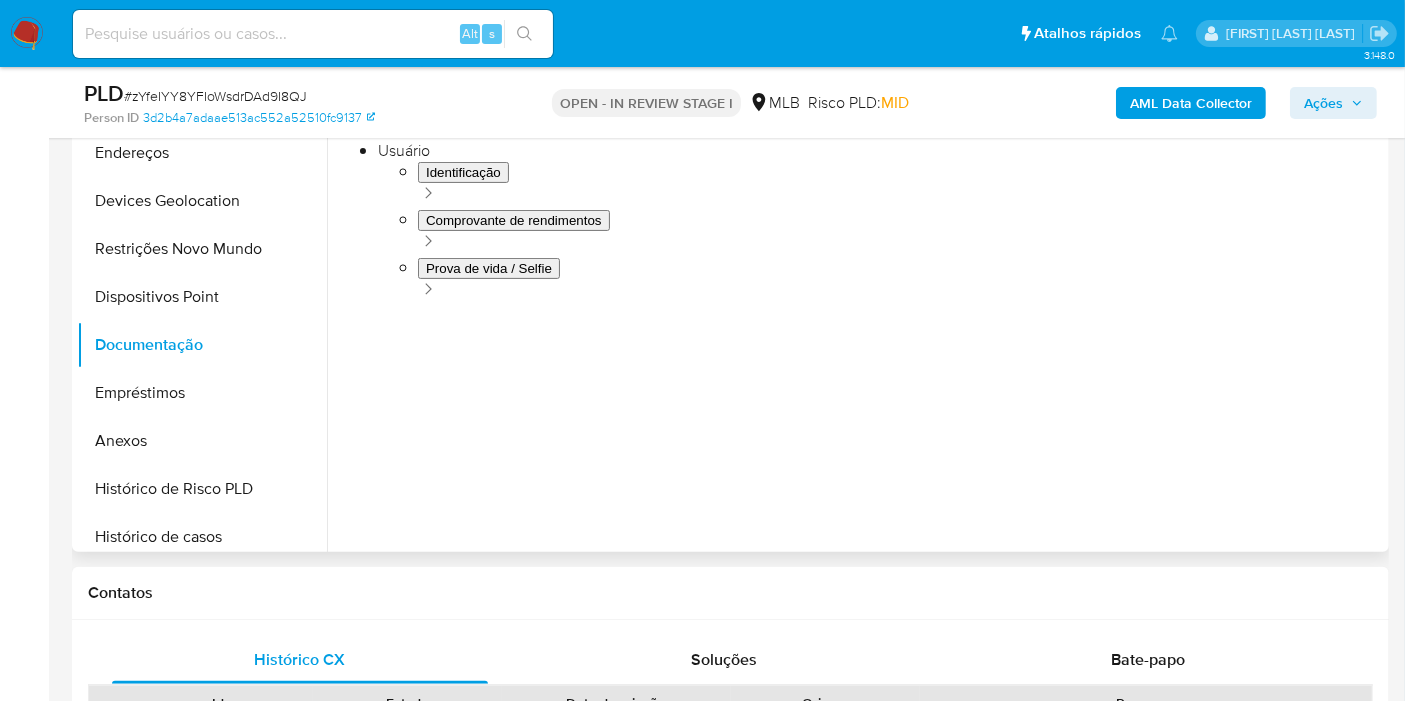 scroll, scrollTop: 444, scrollLeft: 0, axis: vertical 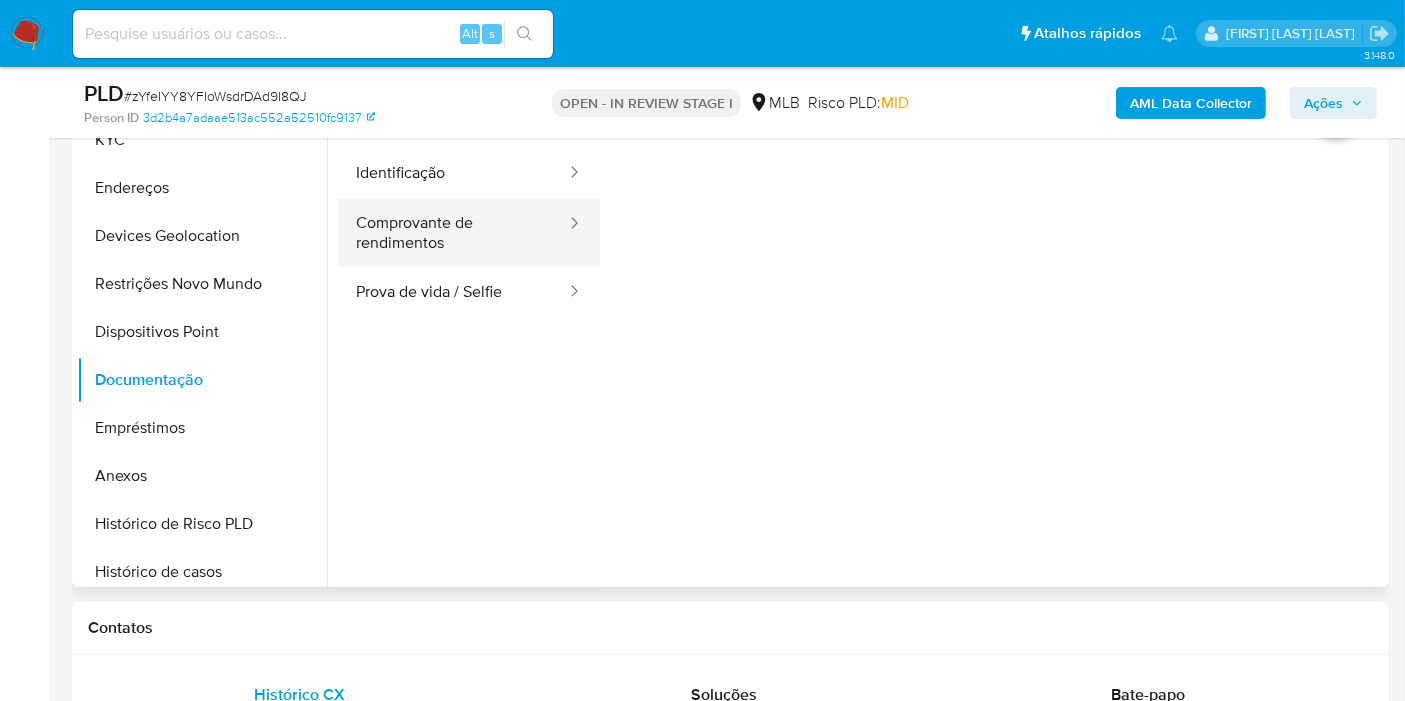 click on "Comprovante de rendimentos" at bounding box center [453, 233] 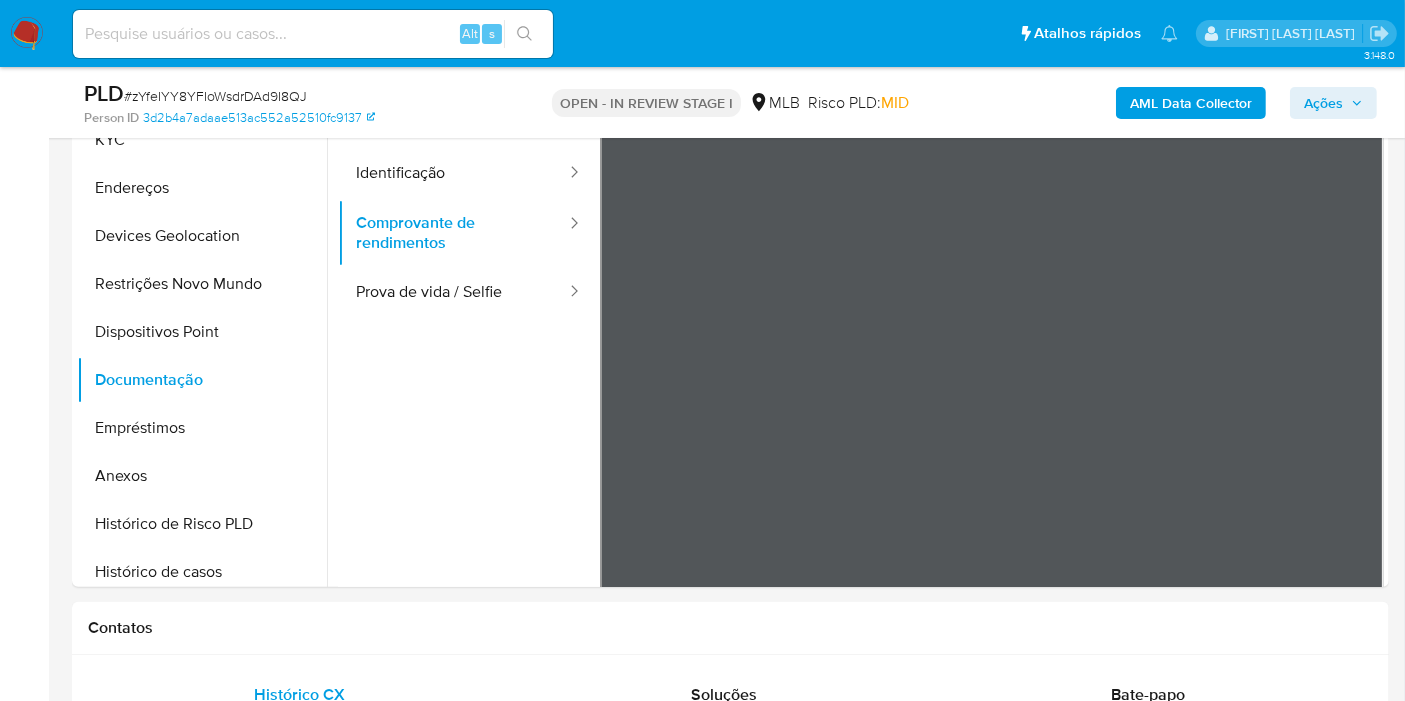click on "Informação do Usuário Veja Aparência por Pessoa Procurar   Retornar ao pedido padrão Geral KYC Endereços Devices Geolocation Restrições Novo Mundo Dispositivos Point Documentação Empréstimos Anexos Histórico de Risco PLD Histórico de casos Items Adiantamentos de Dinheiro Cartões Contas Bancárias Dados Modificados Detalhe da geolocalização Fecha Compliant Financiamento de Veículos Histórico de conversas IV Challenges Insurtech Lista Interna Listas Externas Marcas AML Perfis Relacionados Contatos Histórico CX Soluções Bate-papo Id Estado Data de criação Origem Processo • [NUMBER] finished [DATE] [TIME] PROACTIVO IM_ErrorCode Antigo Página   1   de   1 Seguindo Carregando... Novo Contato Transacionalidade Usuários Associados Ações Ações a serem aplicadas :" at bounding box center [730, 1917] 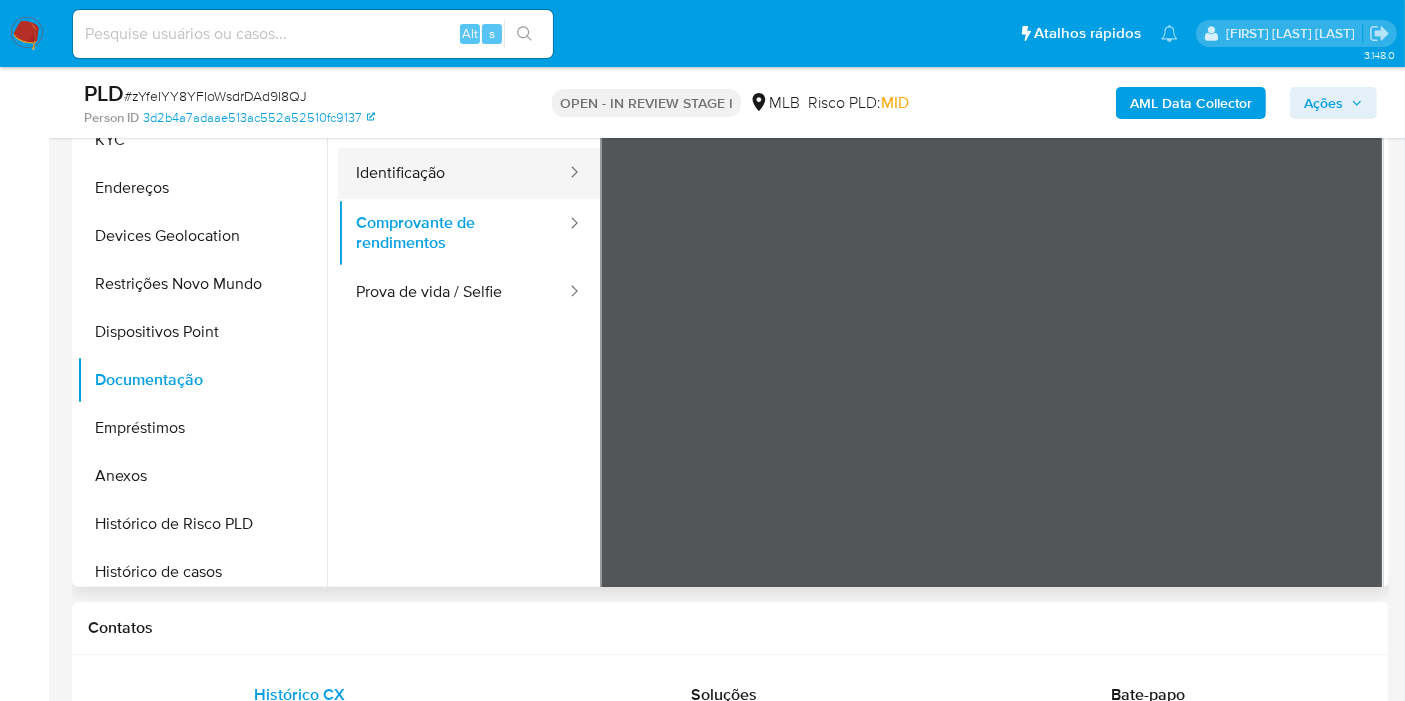 click on "Identificação" at bounding box center (453, 173) 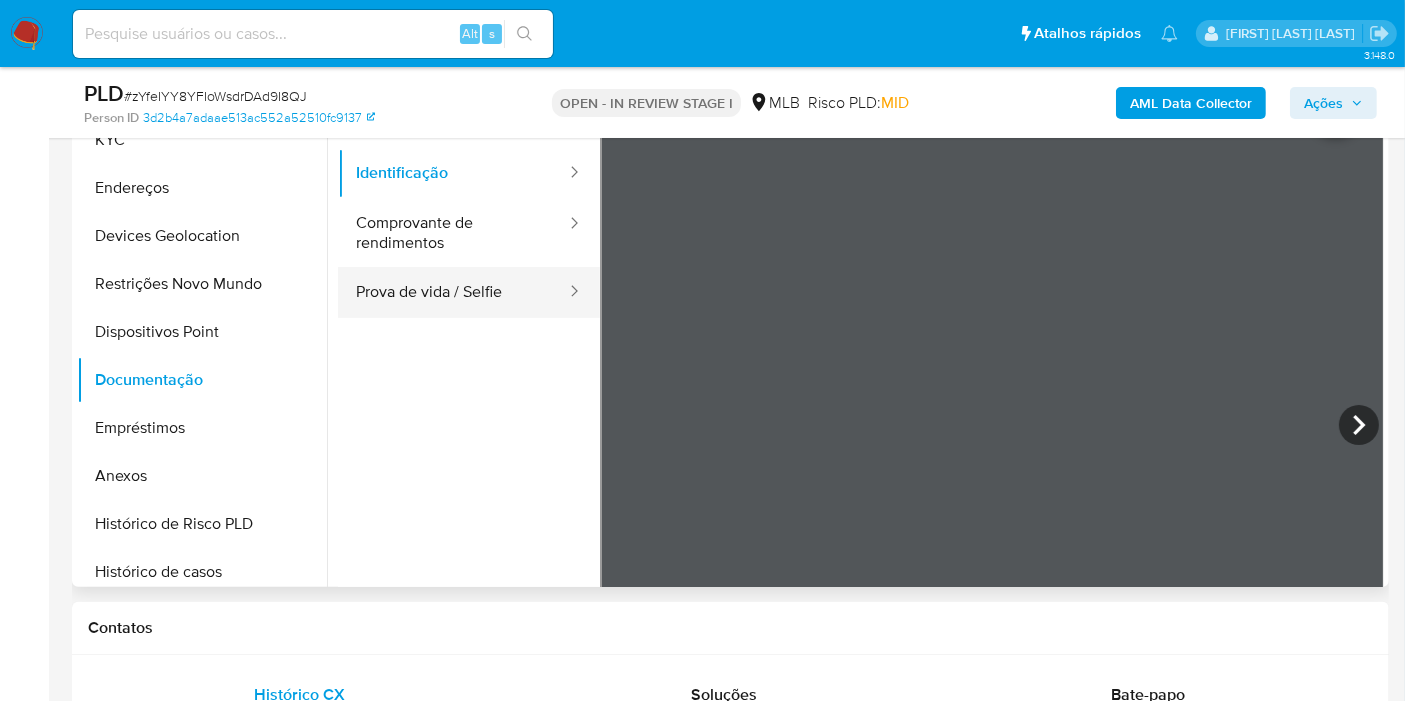 click on "Prova de vida / Selfie" at bounding box center (453, 292) 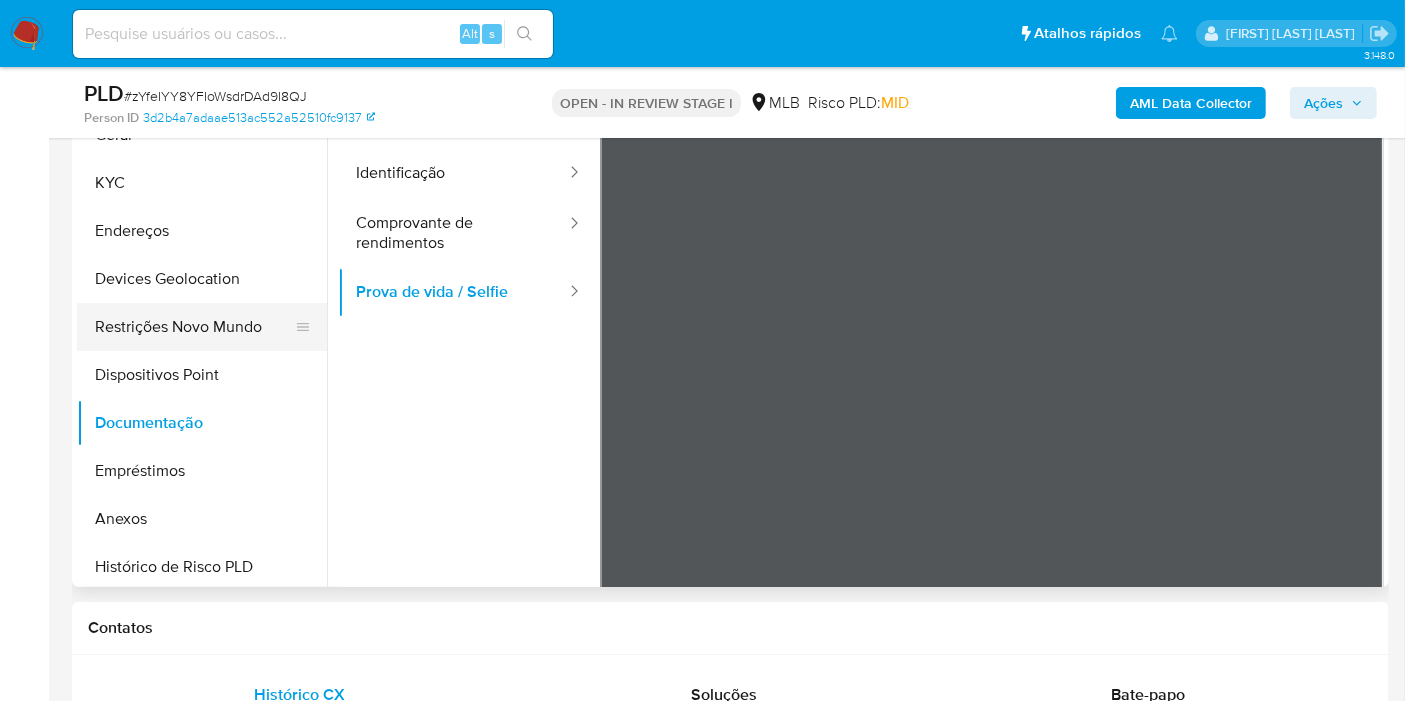 scroll, scrollTop: 0, scrollLeft: 0, axis: both 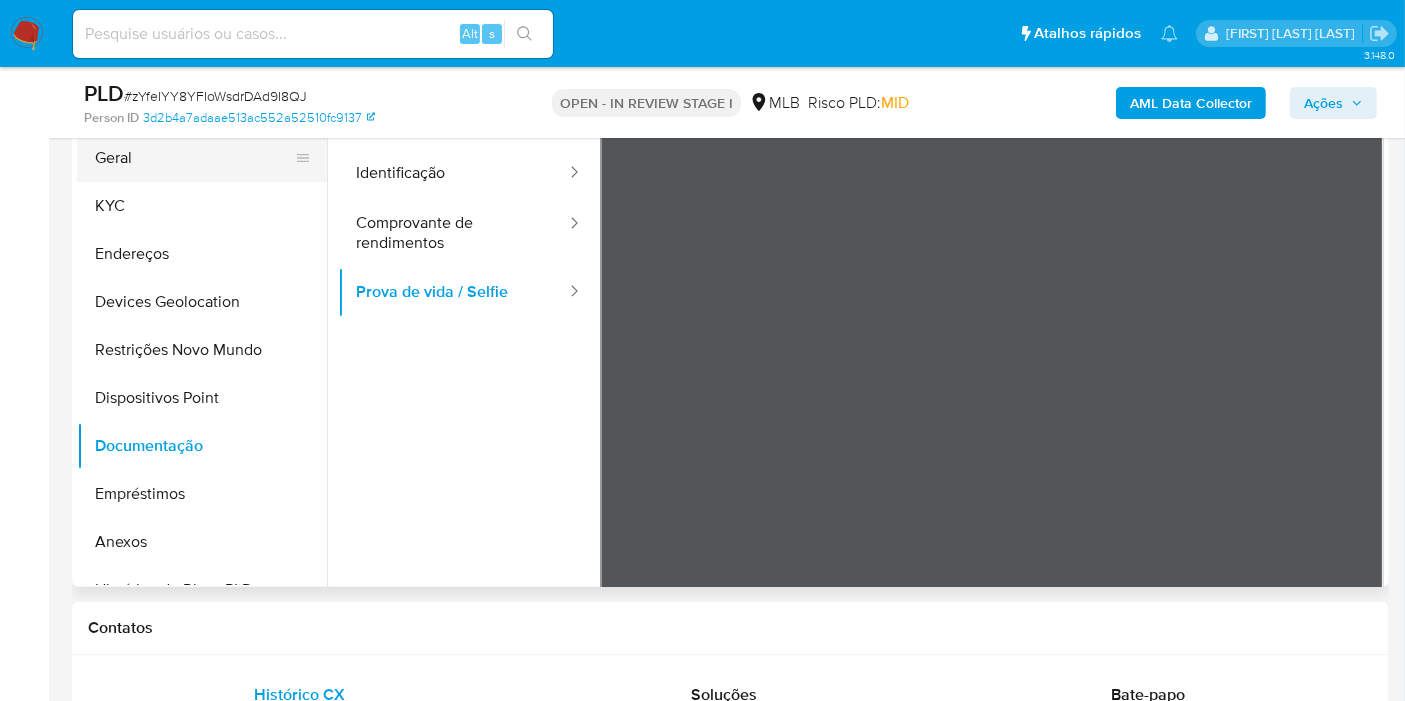click on "Geral" at bounding box center (194, 158) 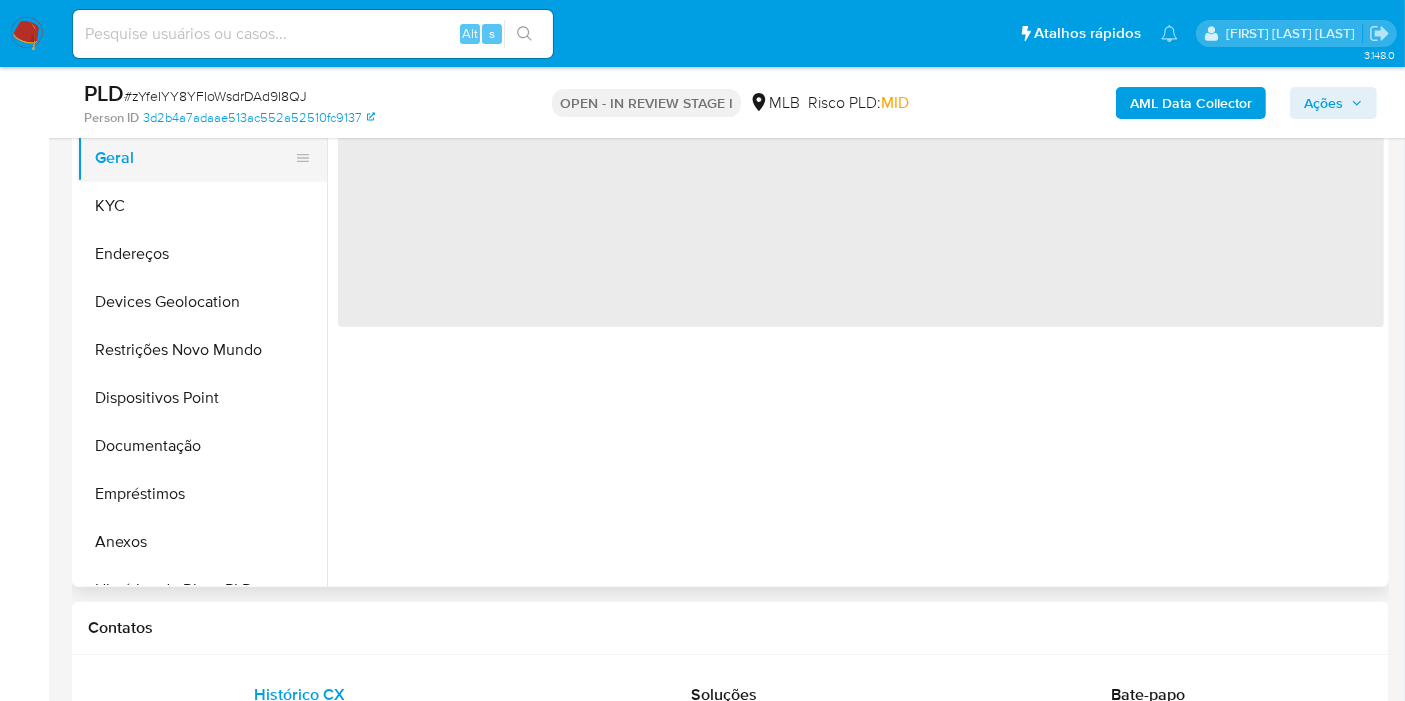 click on "Geral" at bounding box center [194, 158] 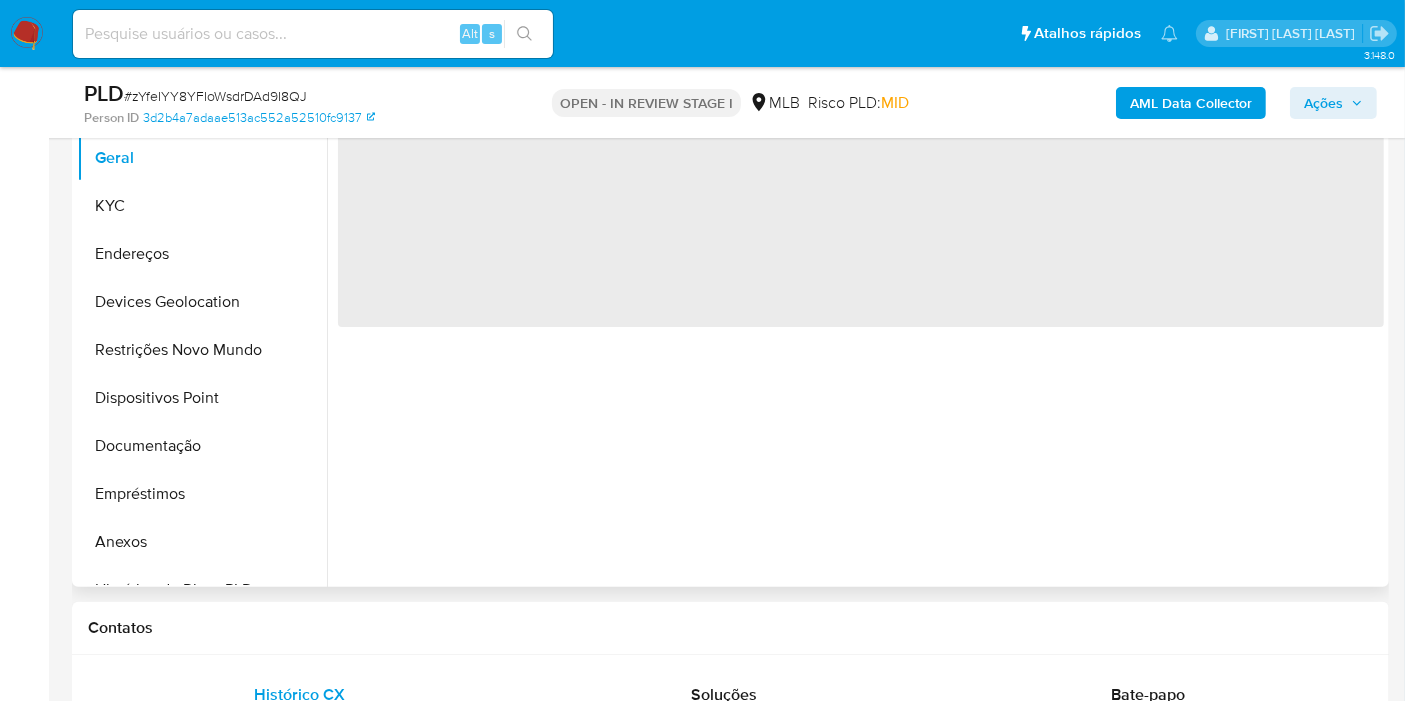 scroll, scrollTop: 333, scrollLeft: 0, axis: vertical 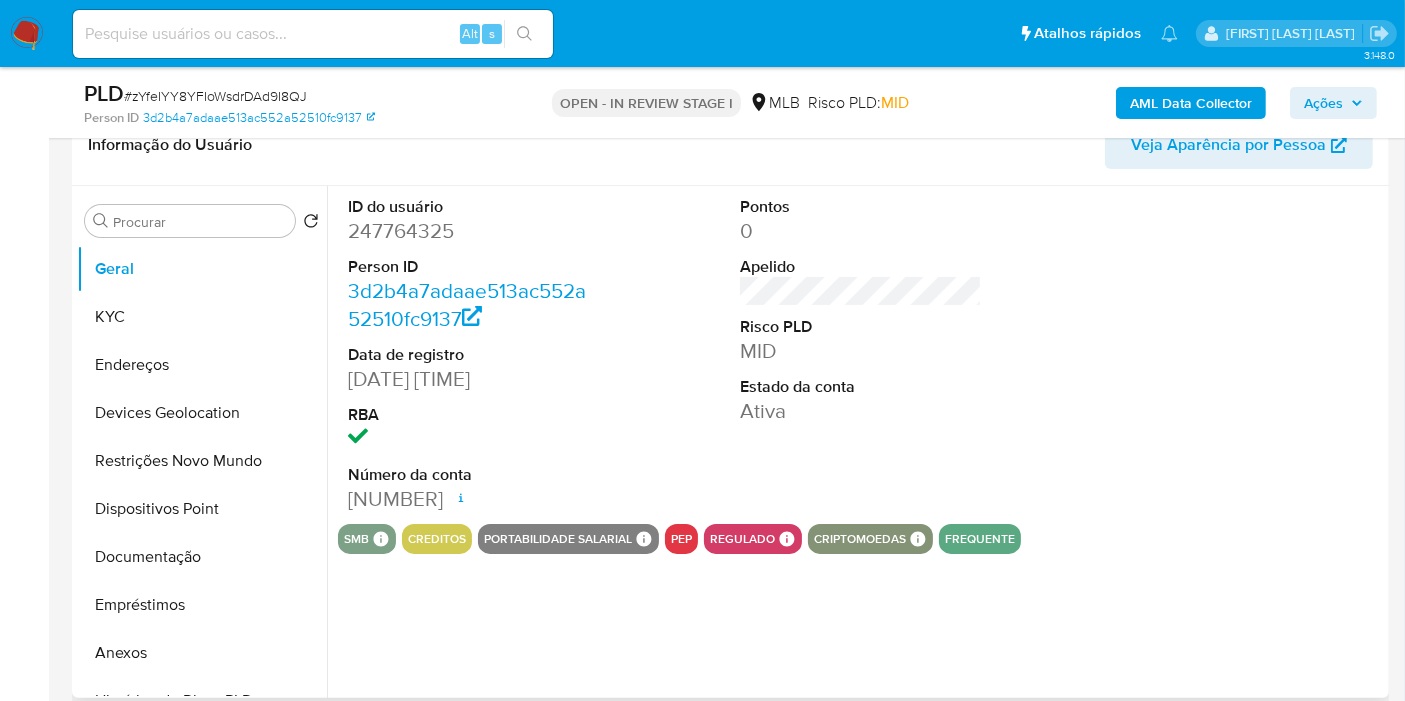 click on "247764325" at bounding box center (469, 231) 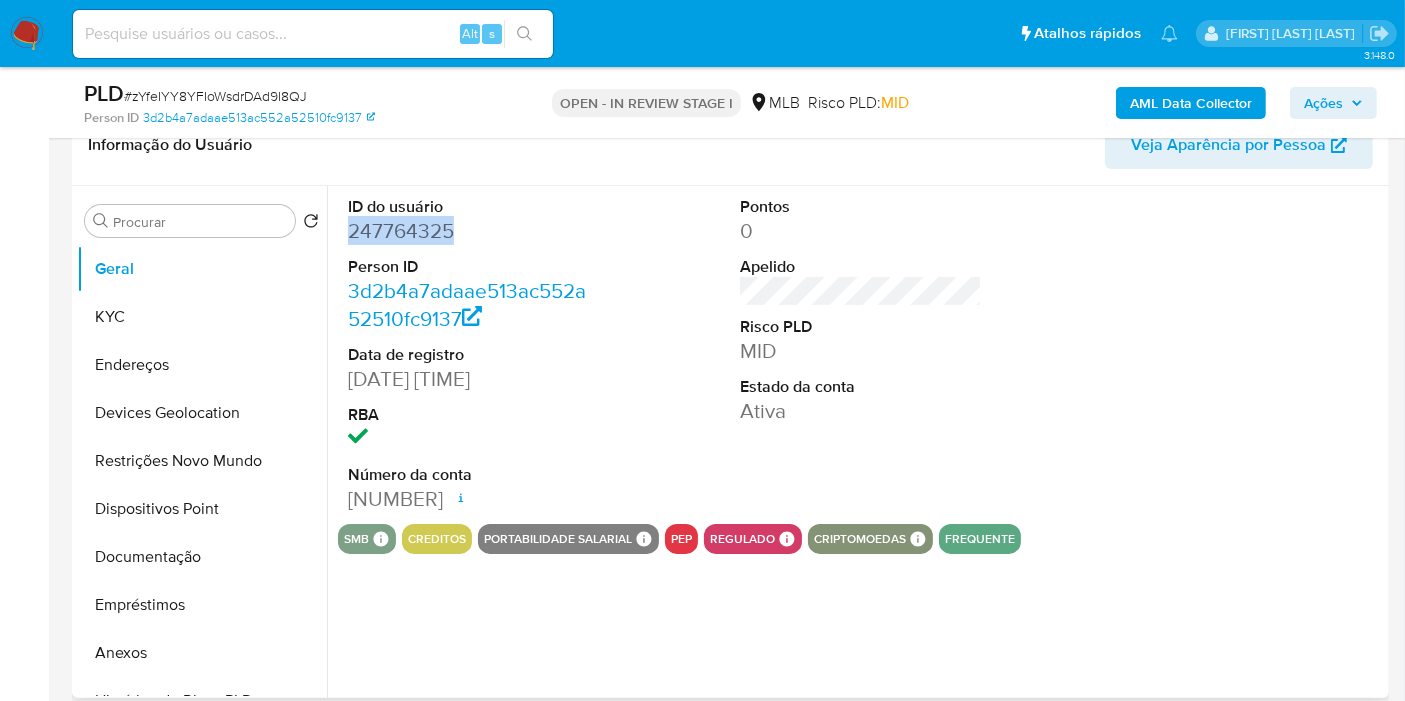 drag, startPoint x: 396, startPoint y: 228, endPoint x: 402, endPoint y: 237, distance: 10.816654 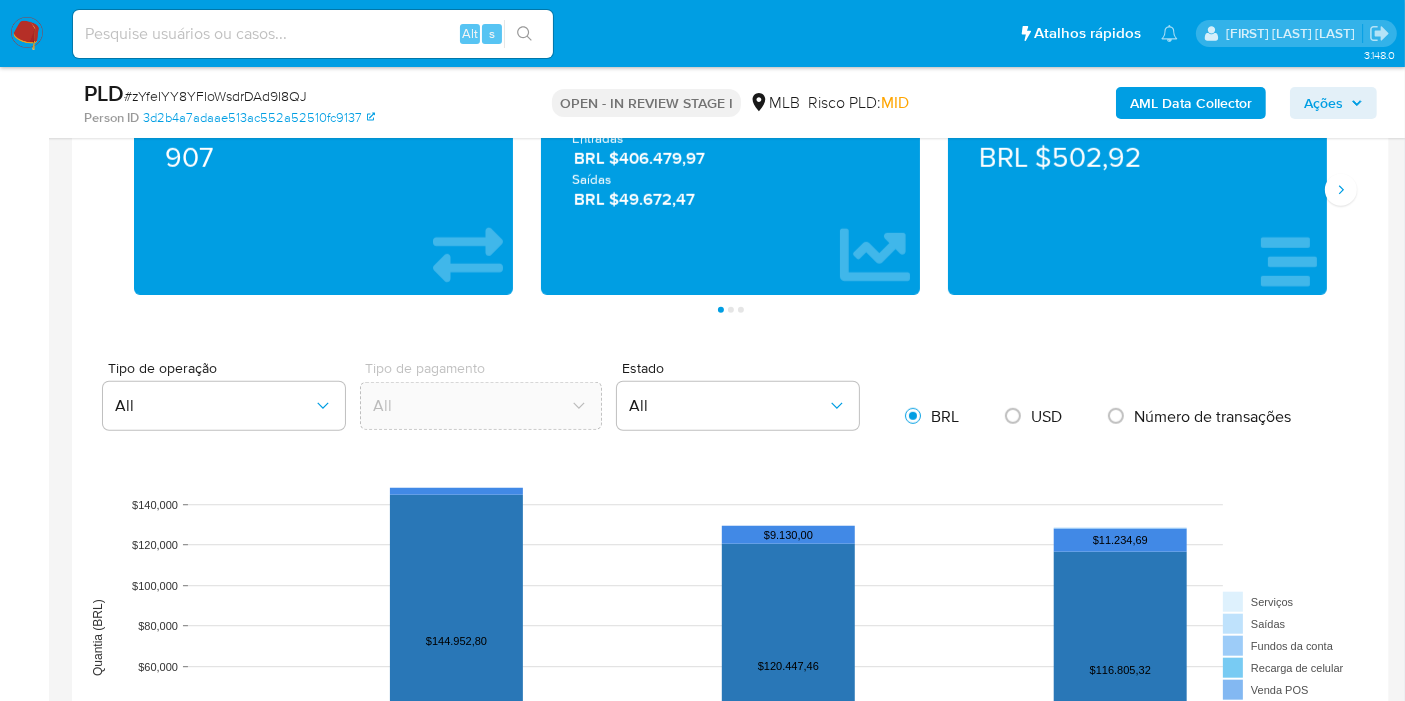 scroll, scrollTop: 1222, scrollLeft: 0, axis: vertical 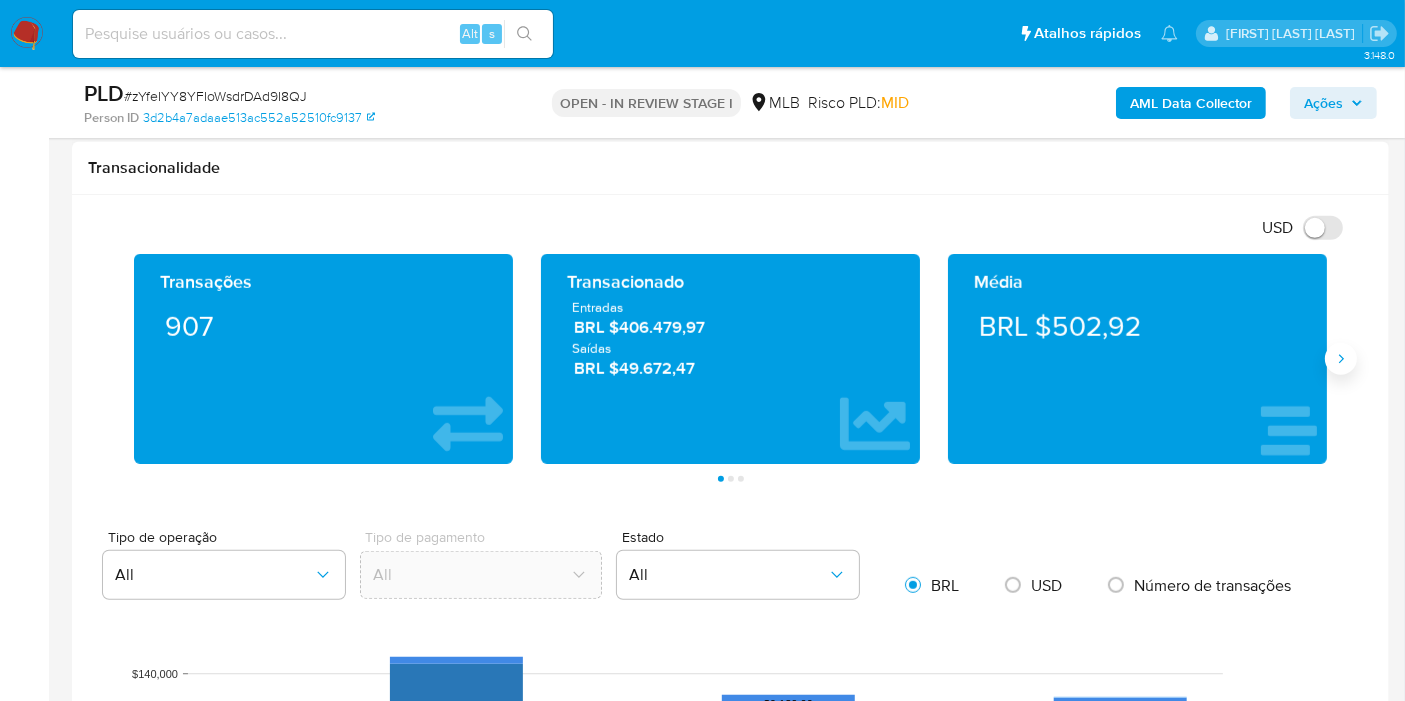 click 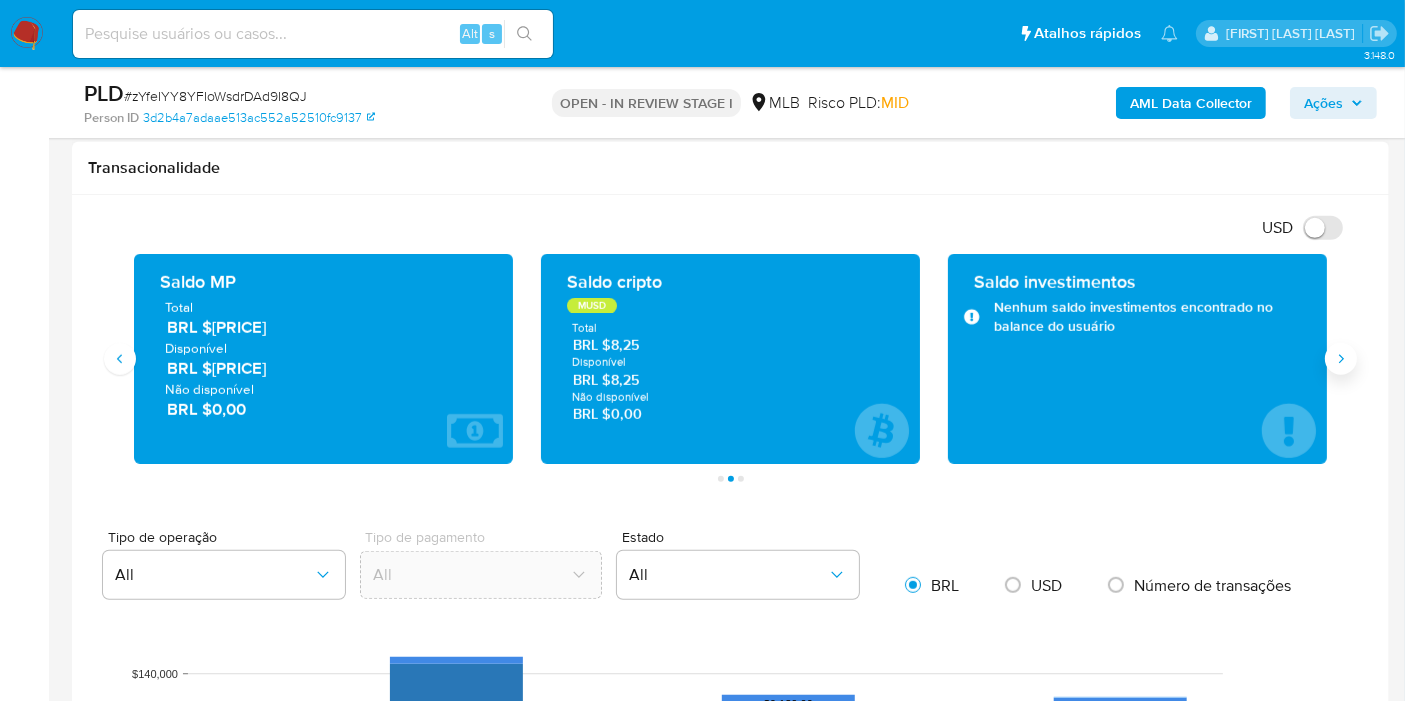 click 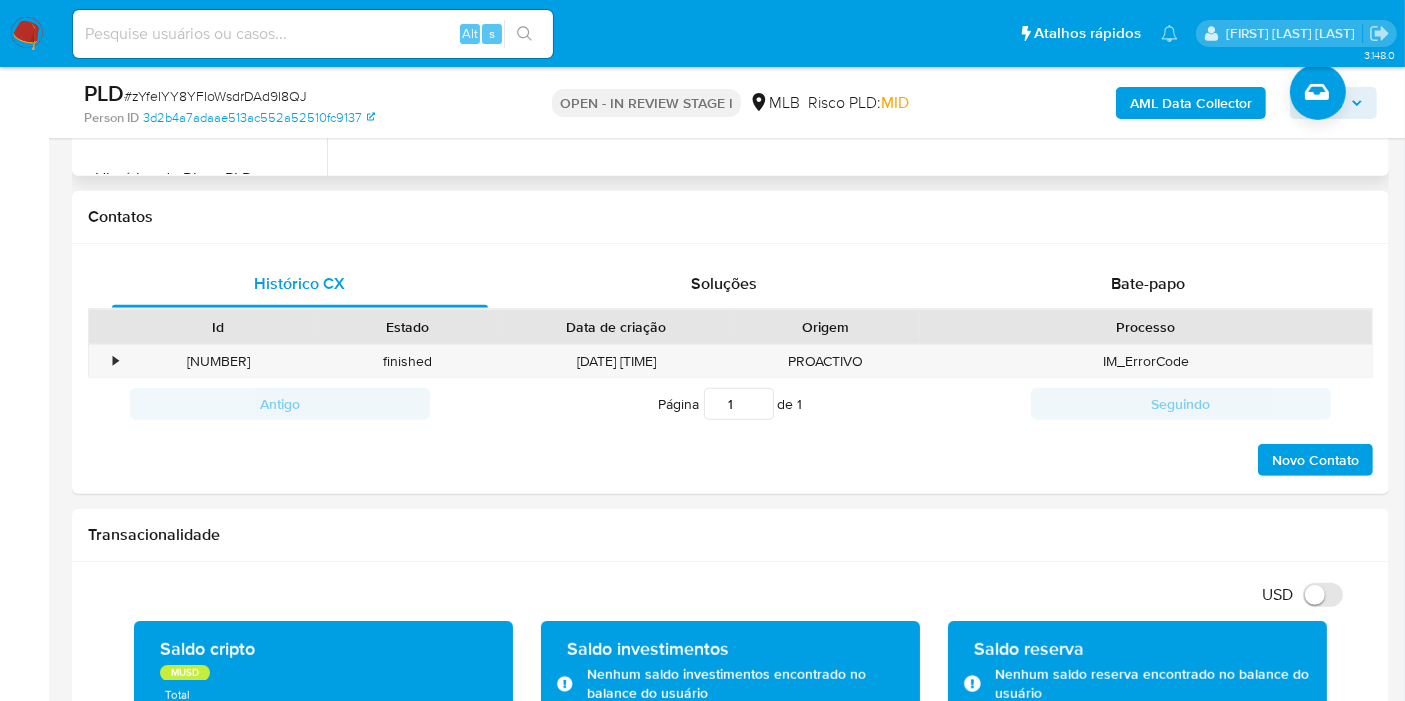 scroll, scrollTop: 555, scrollLeft: 0, axis: vertical 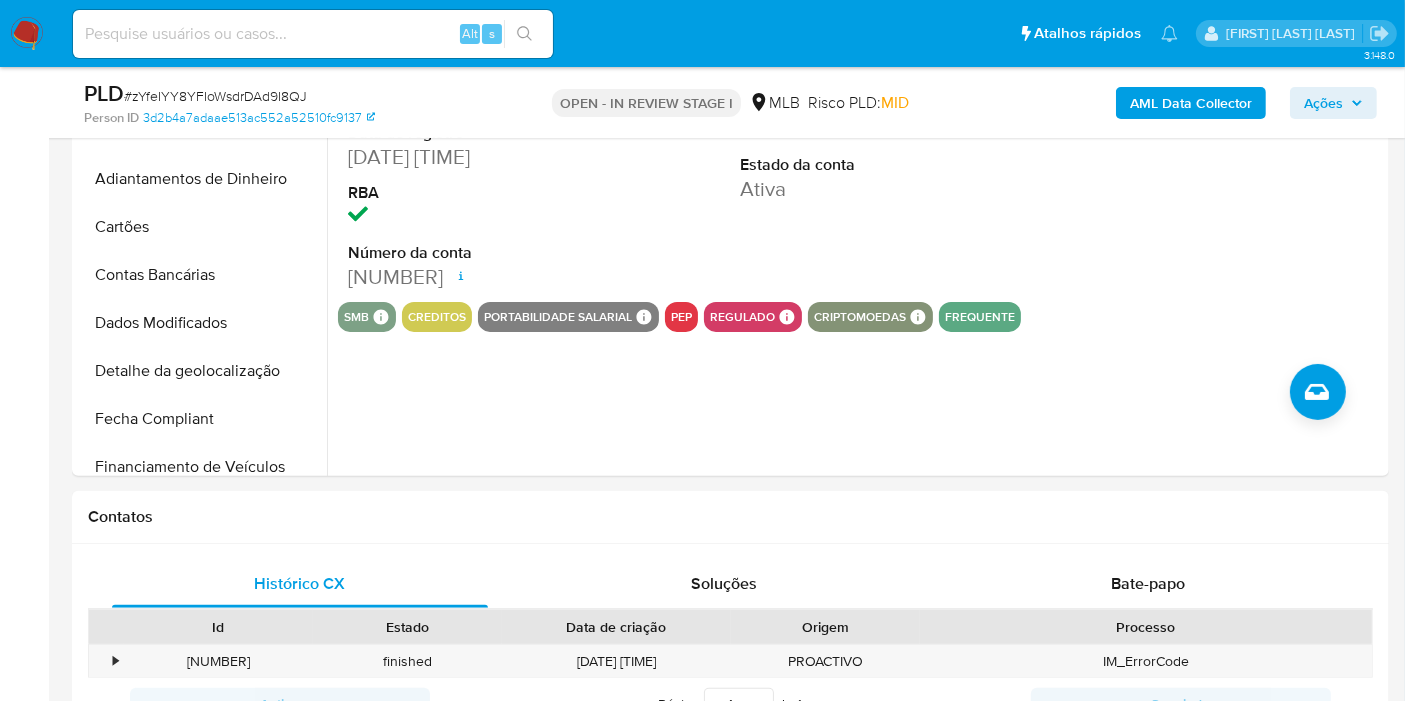 click at bounding box center (313, 34) 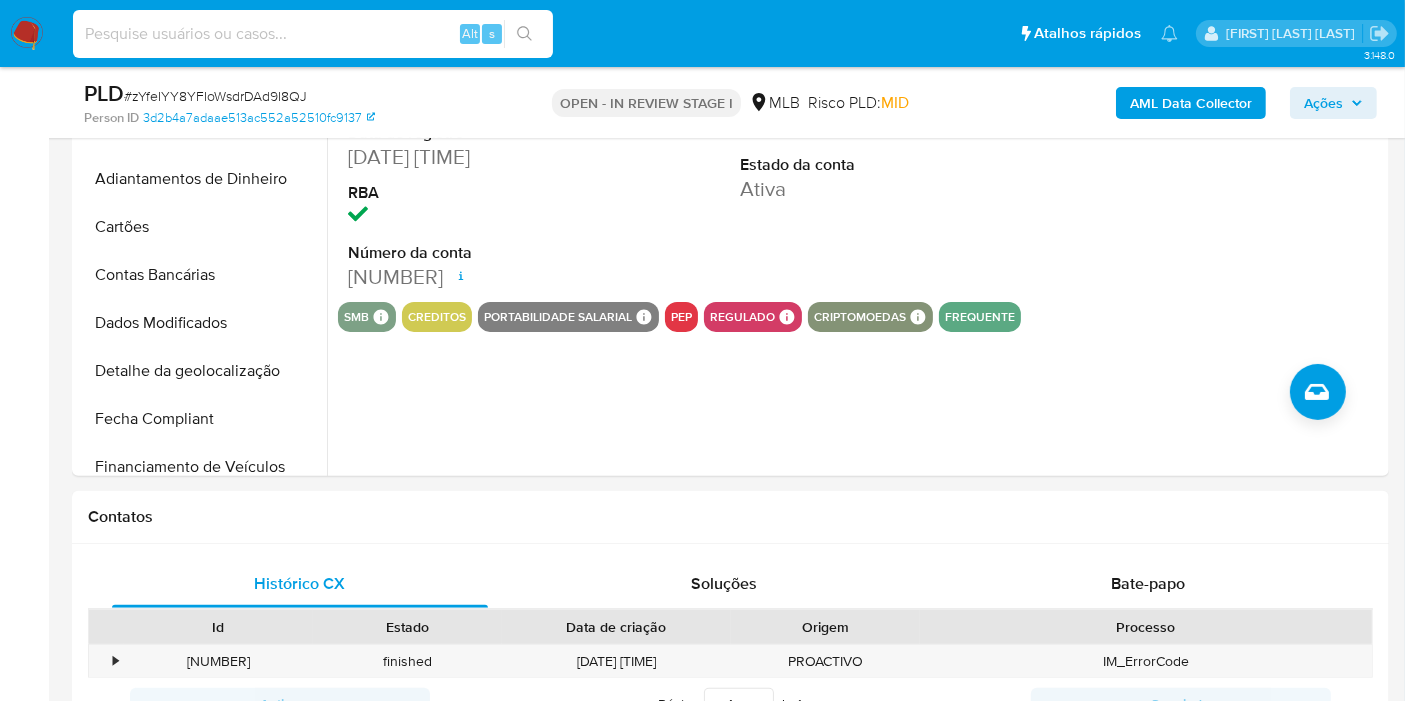 paste on "[NUMBER]" 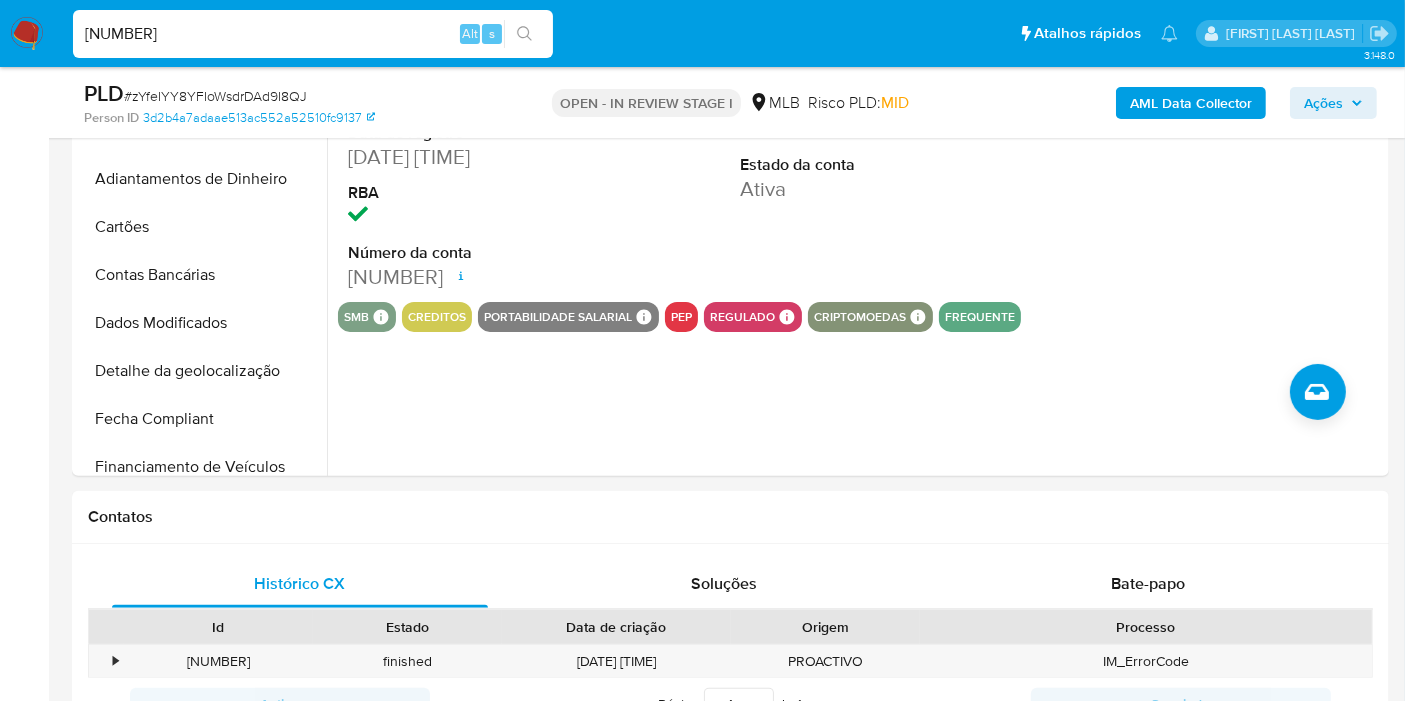 type on "[NUMBER]" 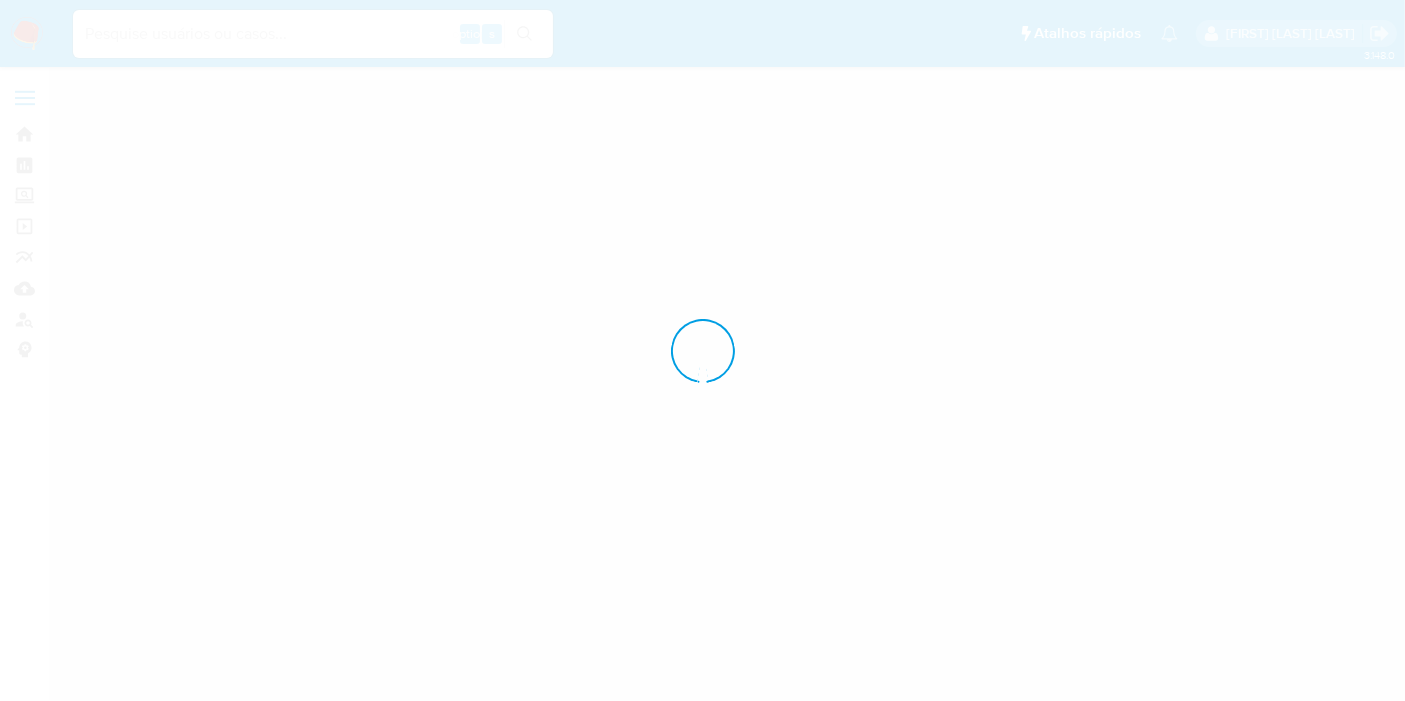 scroll, scrollTop: 0, scrollLeft: 0, axis: both 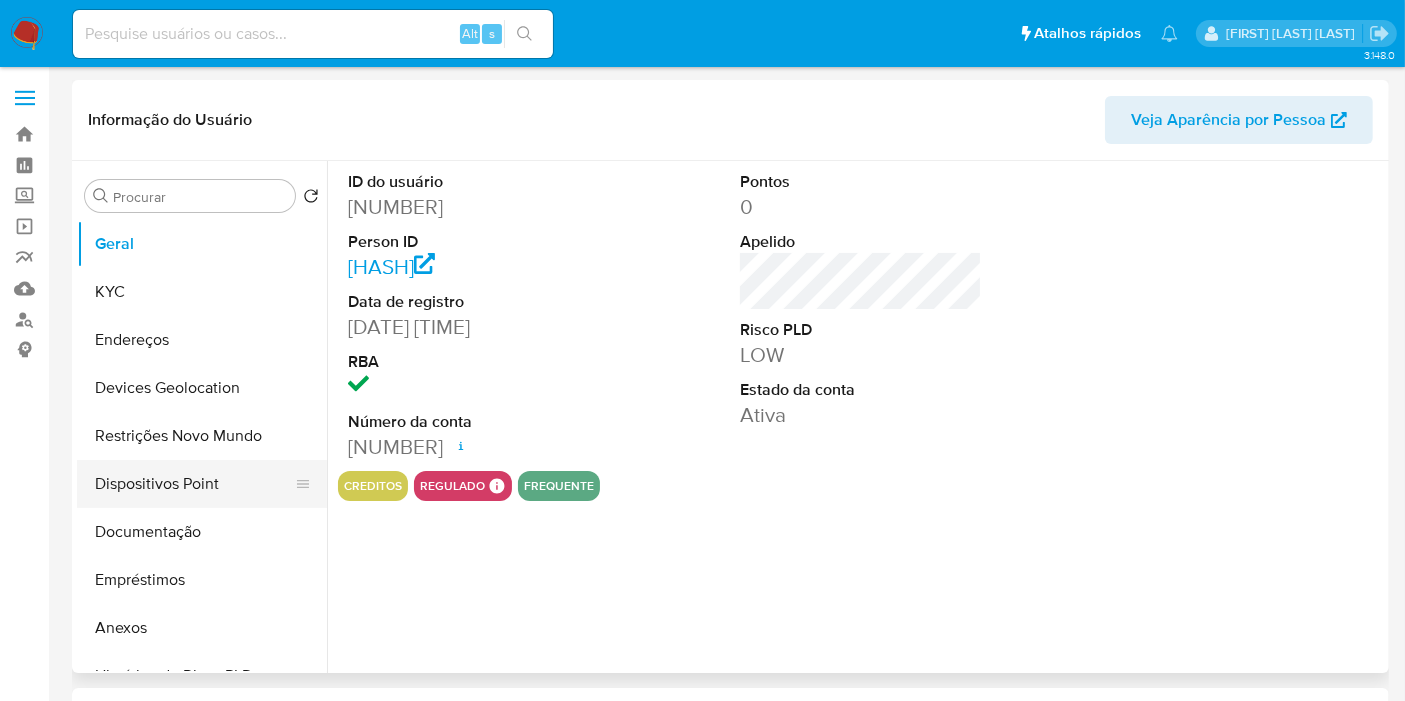 select on "10" 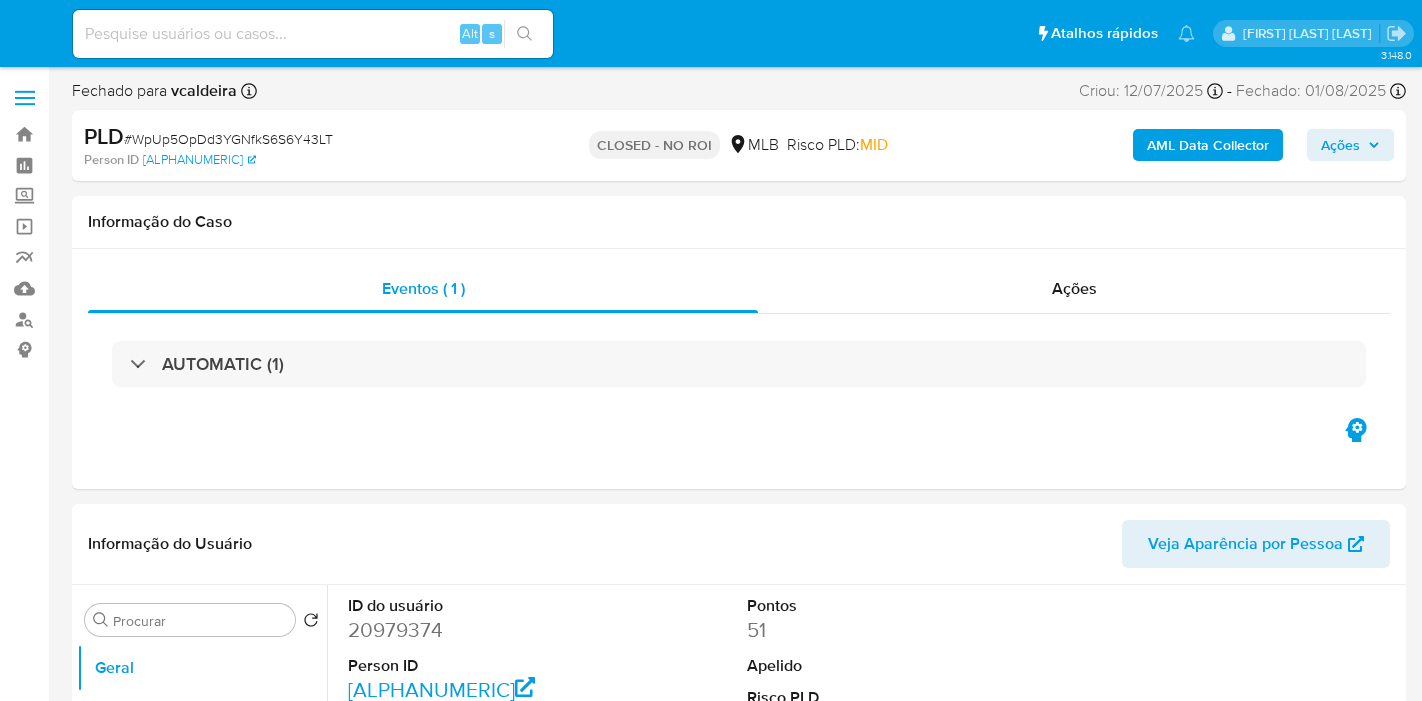 select on "10" 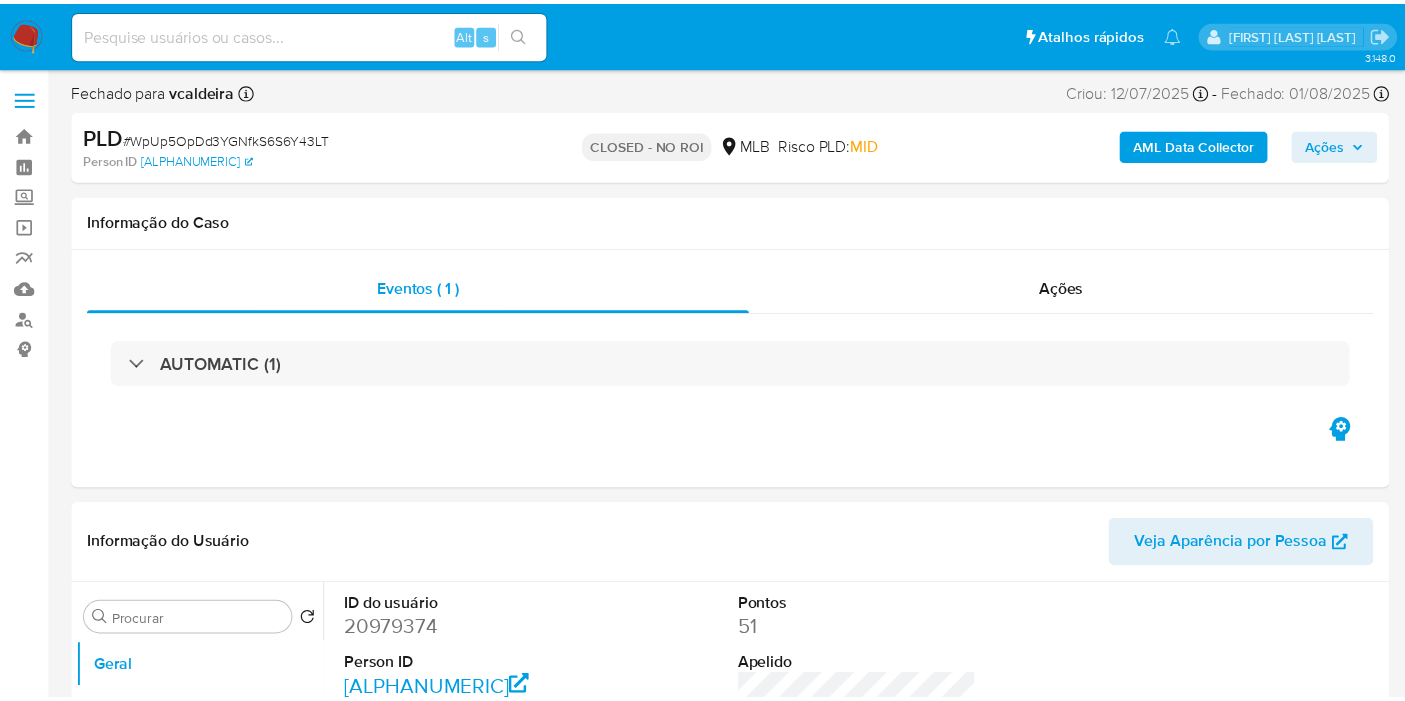 scroll, scrollTop: 0, scrollLeft: 0, axis: both 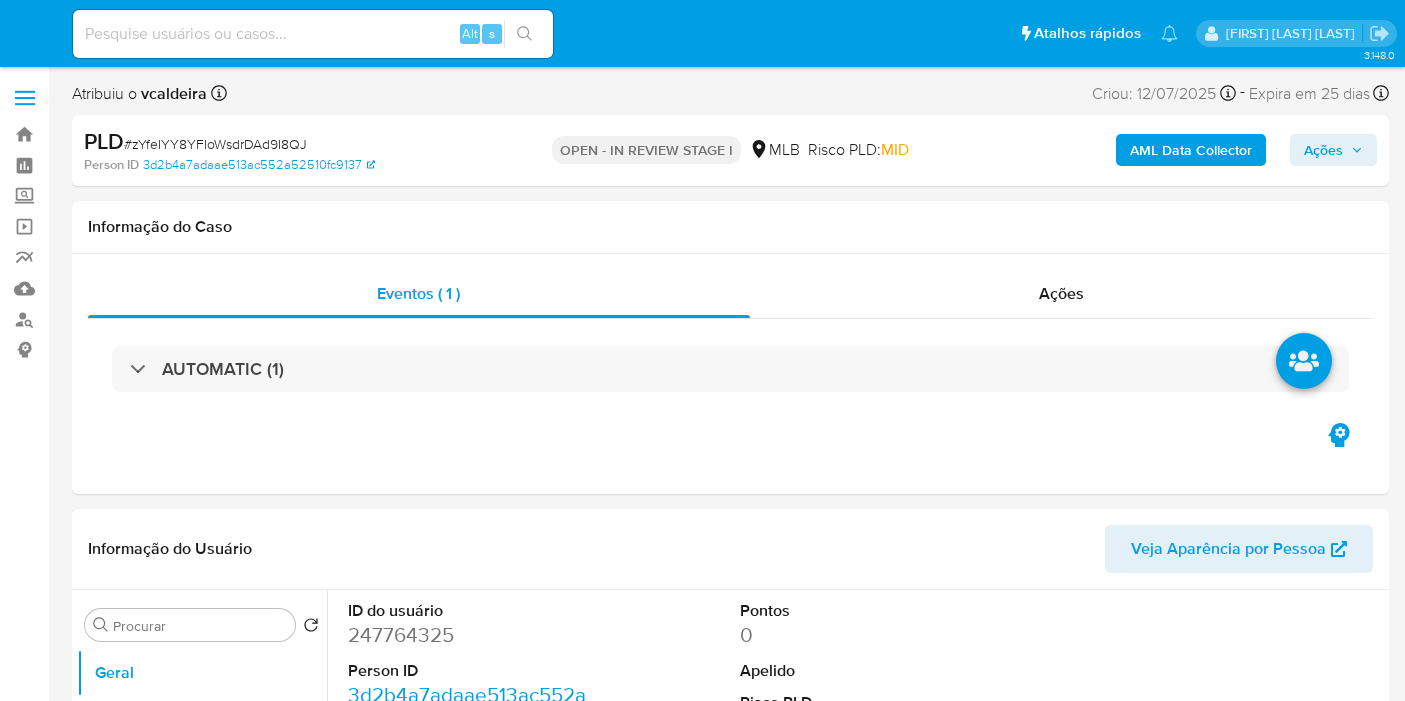 select on "10" 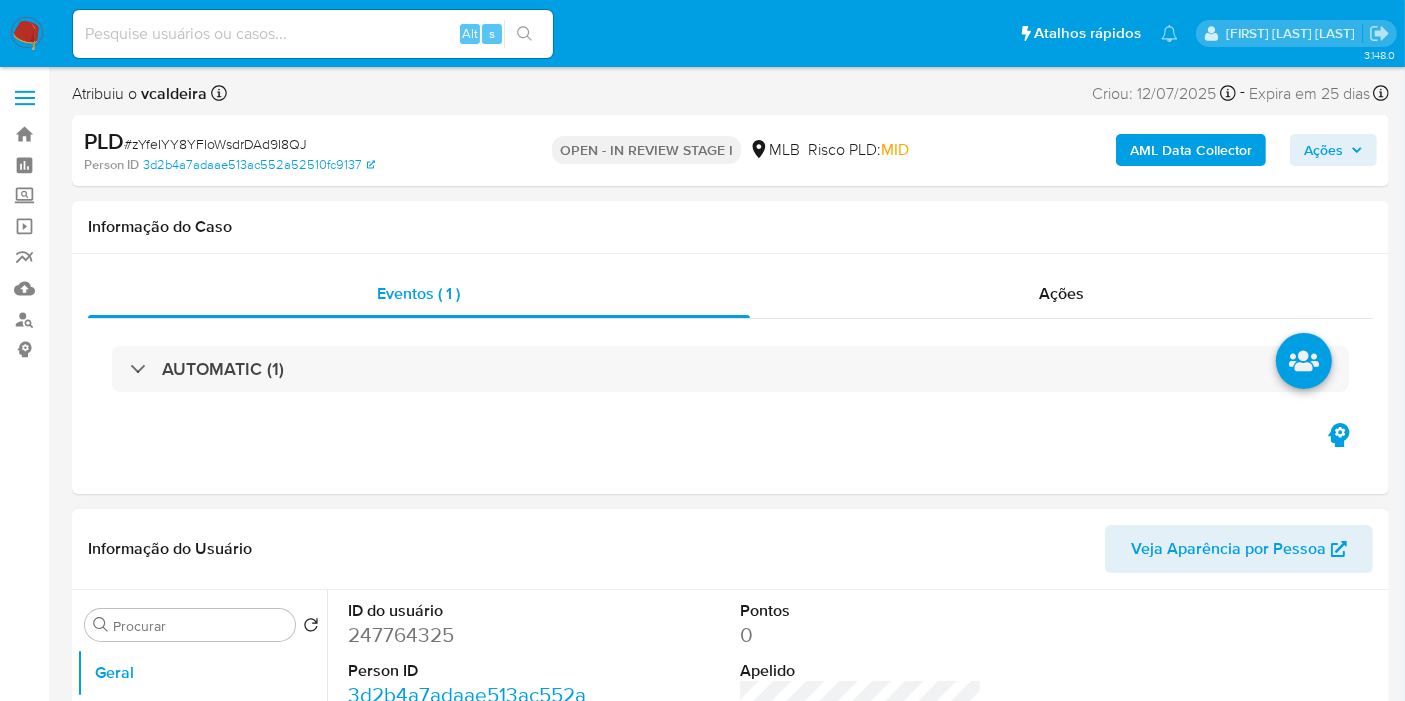 scroll, scrollTop: 444, scrollLeft: 0, axis: vertical 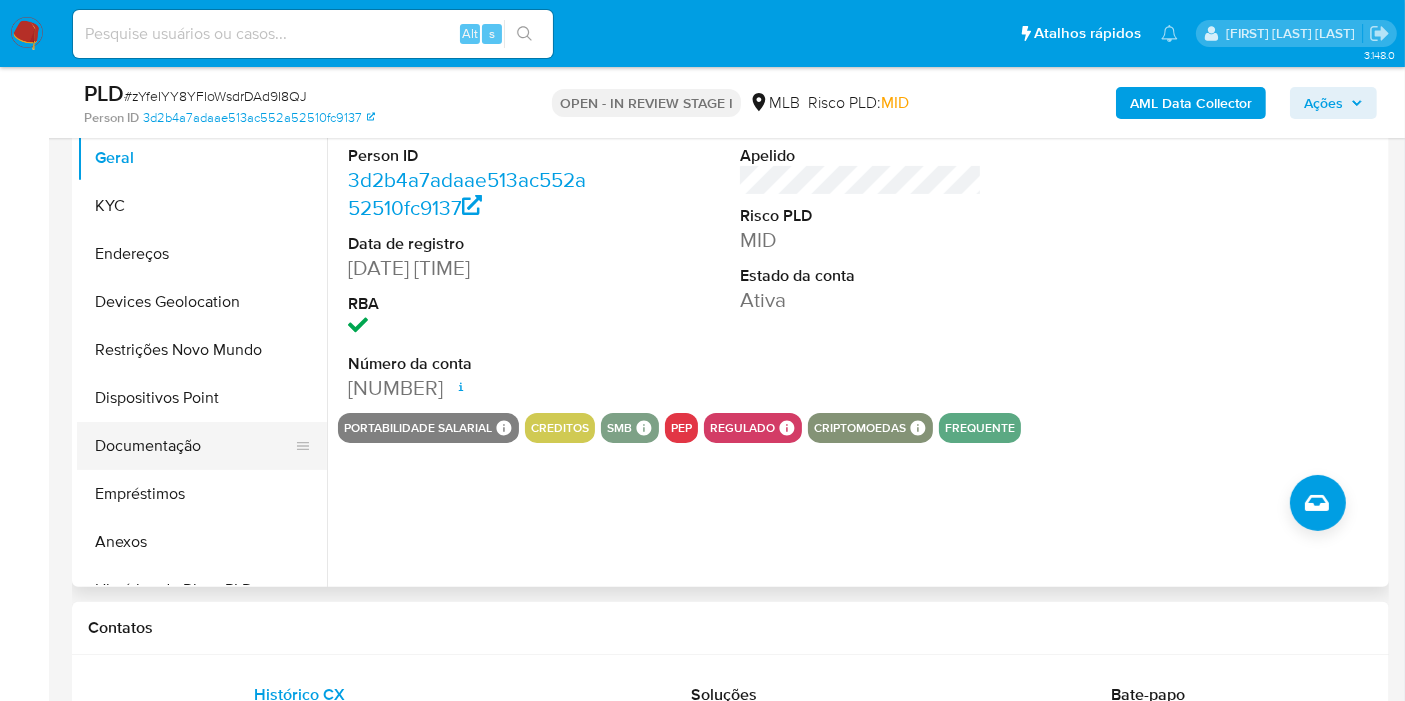 click on "Documentação" at bounding box center [194, 446] 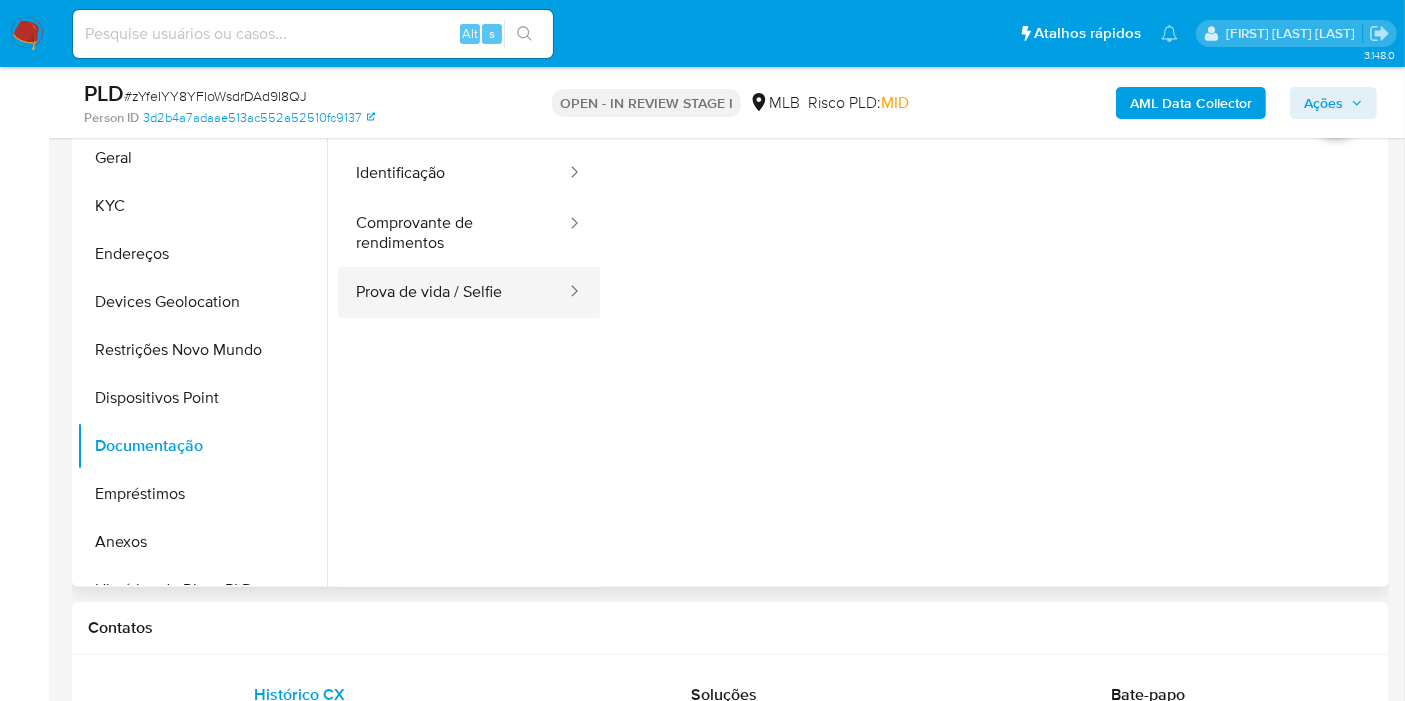 scroll, scrollTop: 333, scrollLeft: 0, axis: vertical 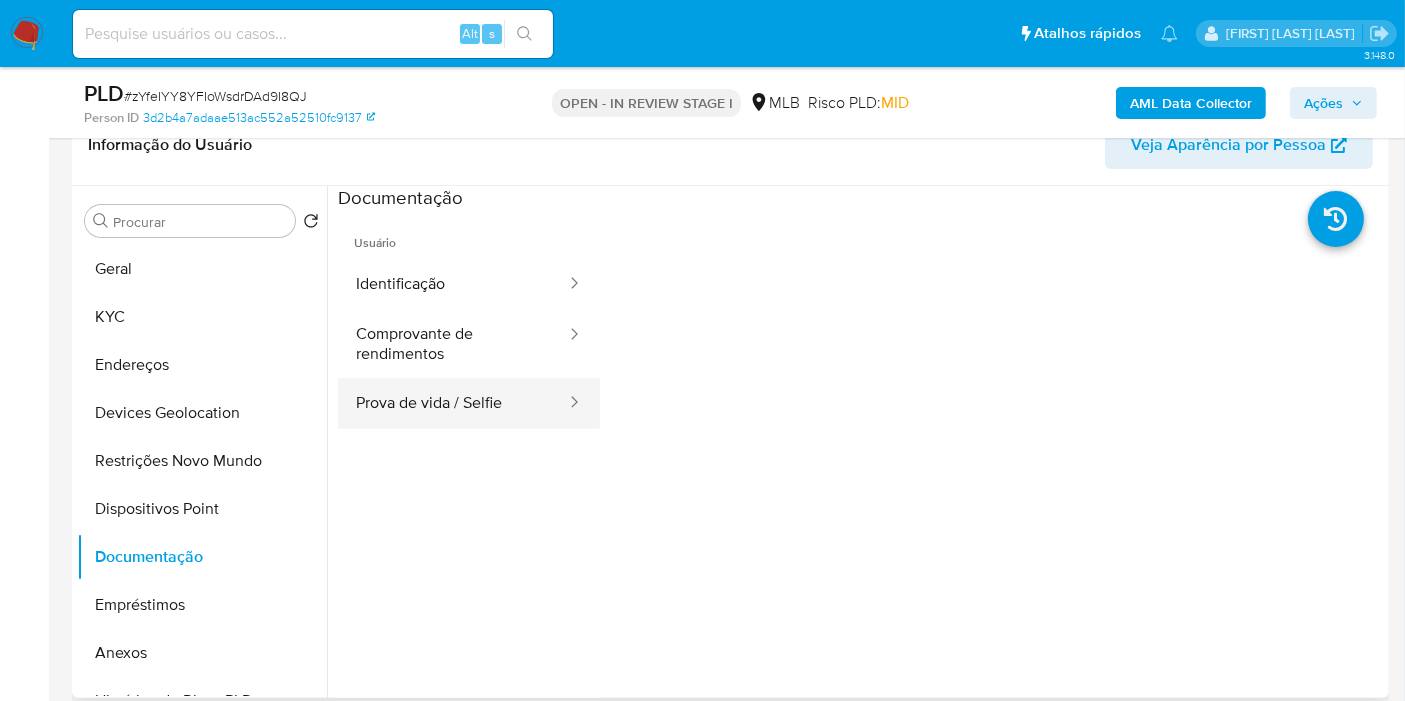 click on "Prova de vida / Selfie" at bounding box center [453, 403] 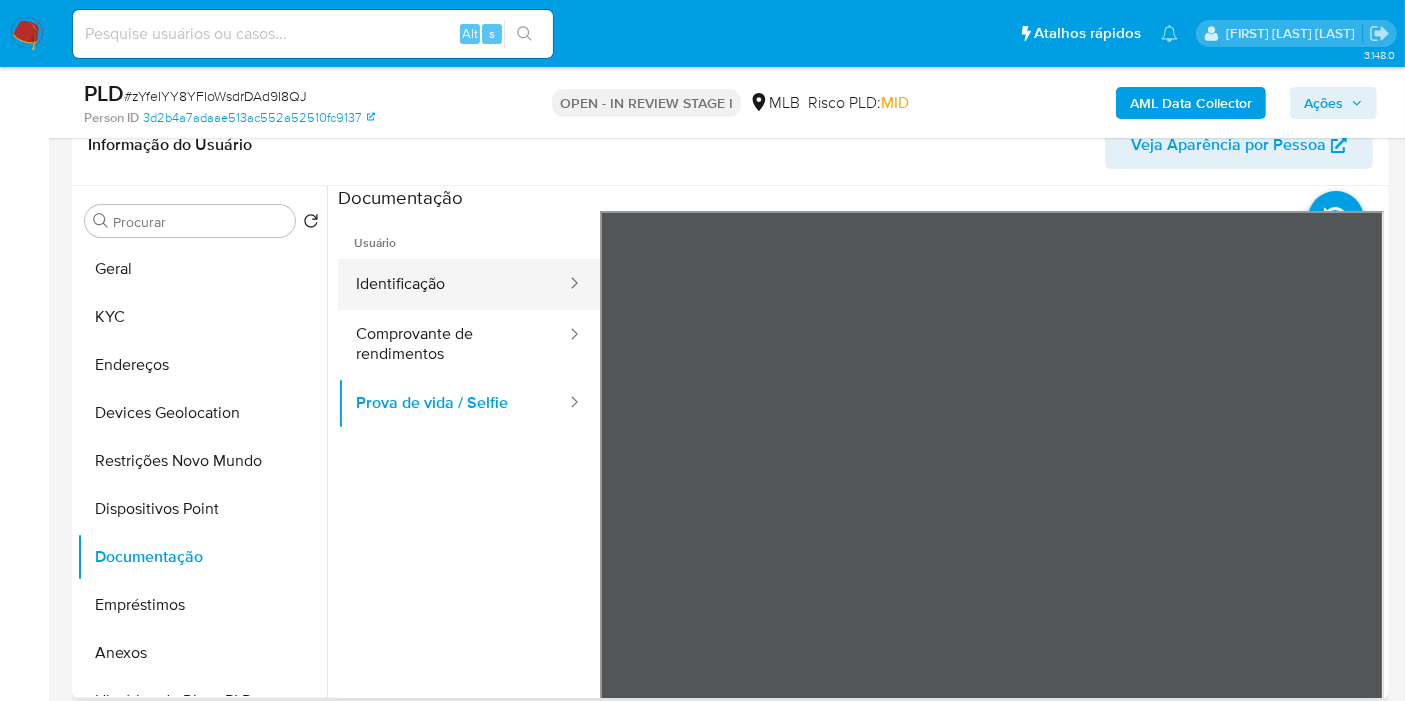 click on "Identificação" at bounding box center (453, 284) 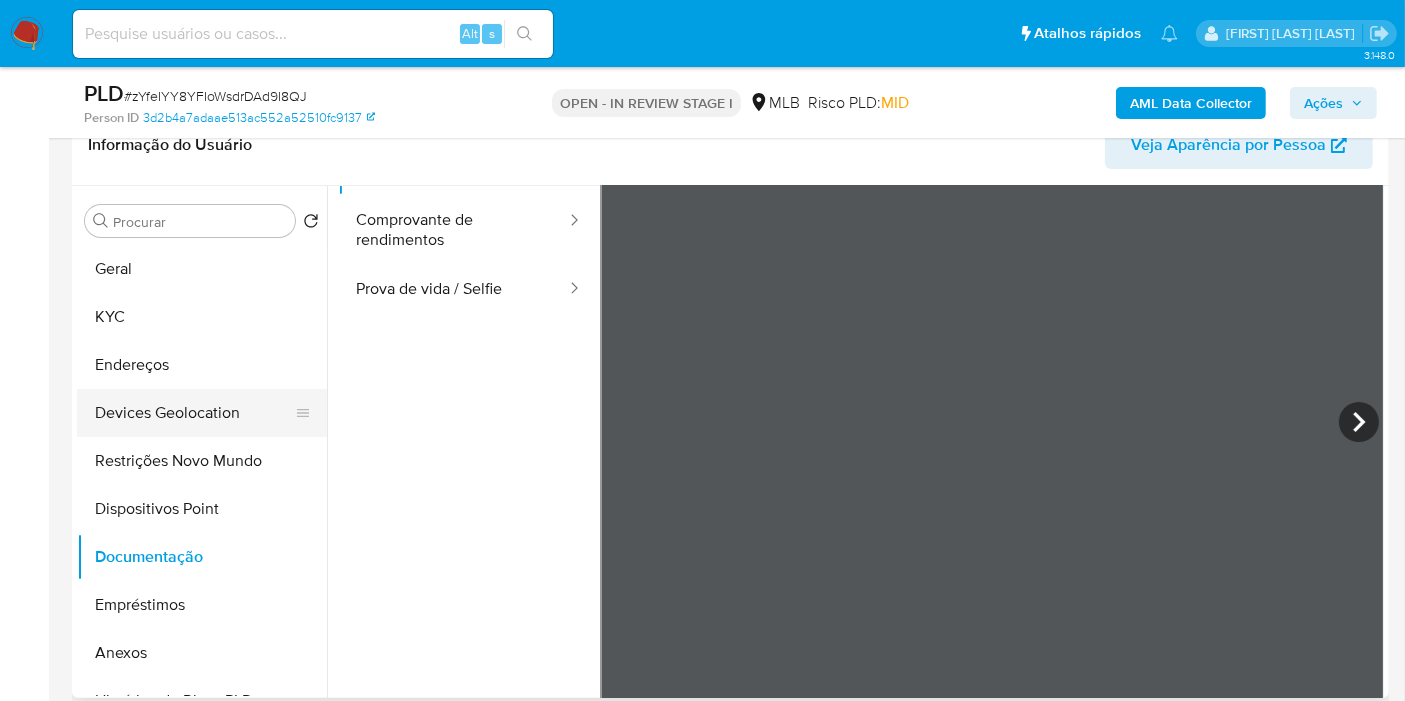 scroll, scrollTop: 168, scrollLeft: 0, axis: vertical 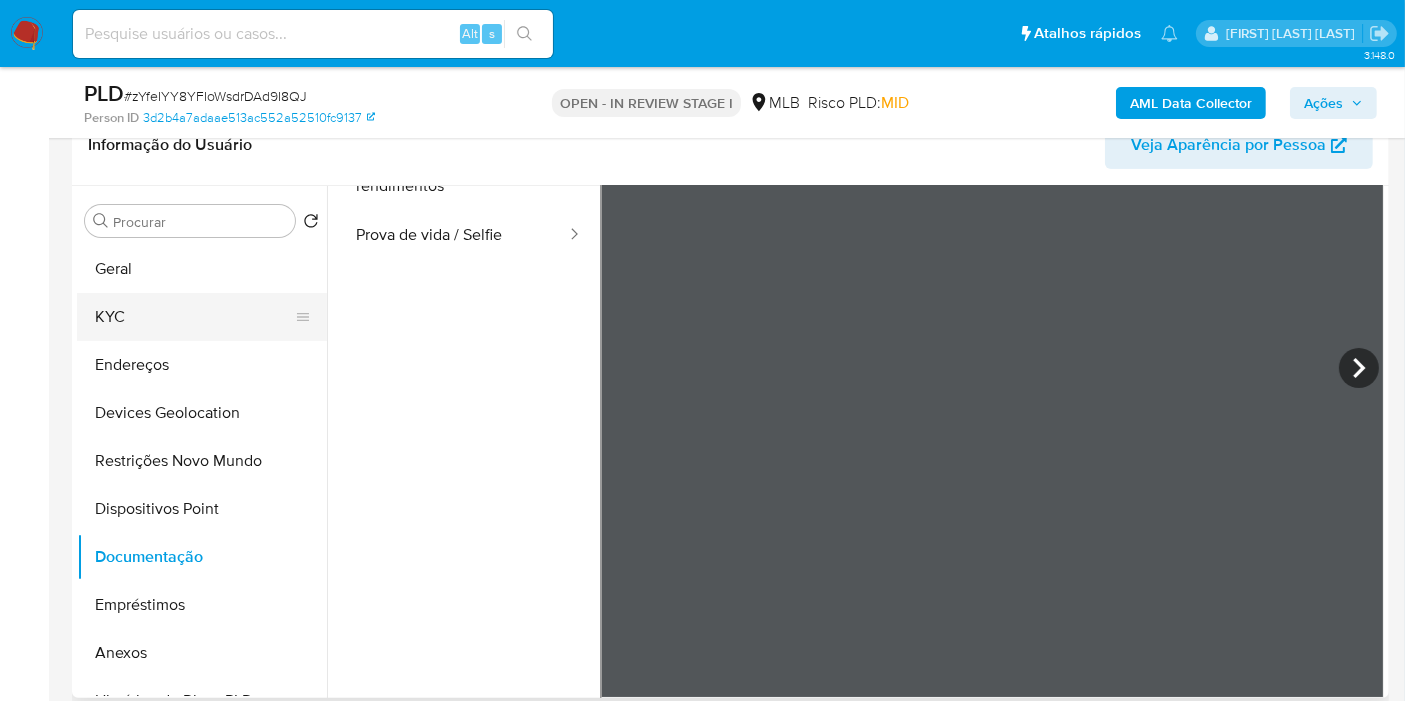 click on "KYC" at bounding box center (194, 317) 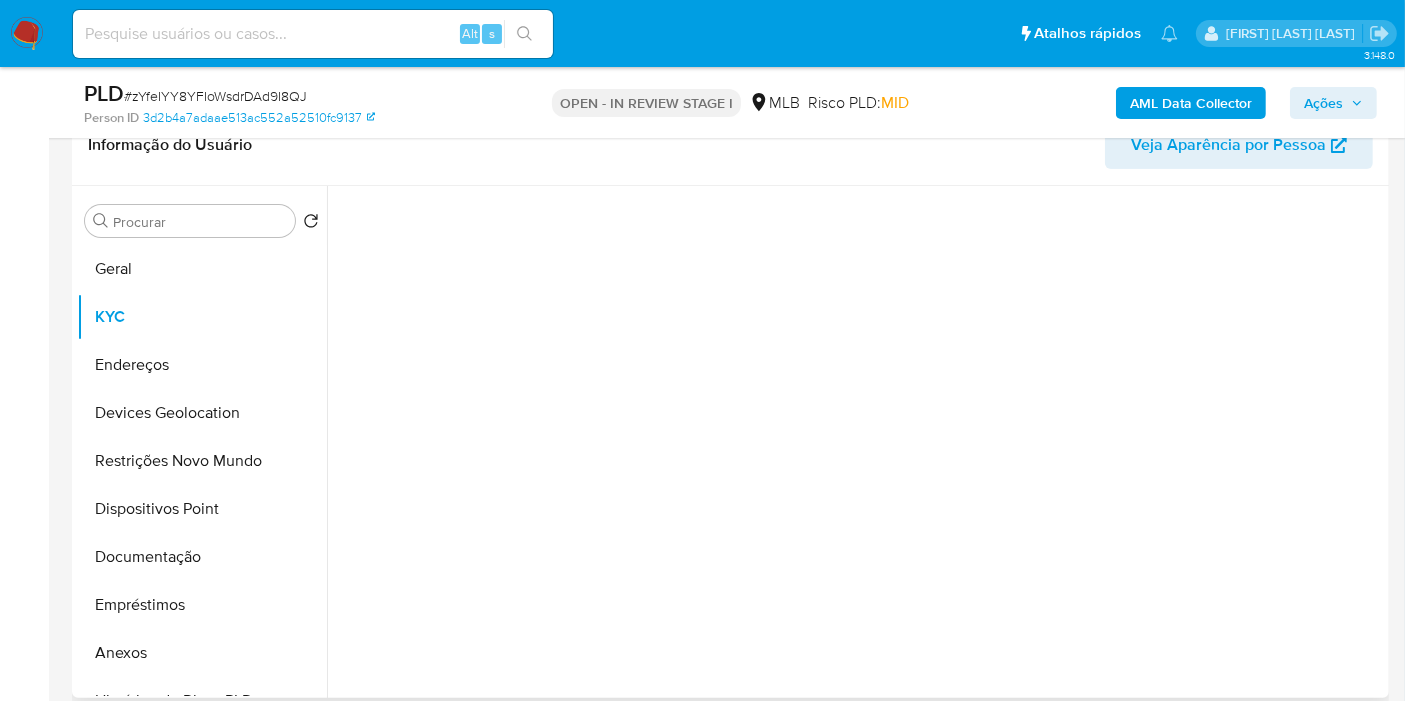 scroll, scrollTop: 0, scrollLeft: 0, axis: both 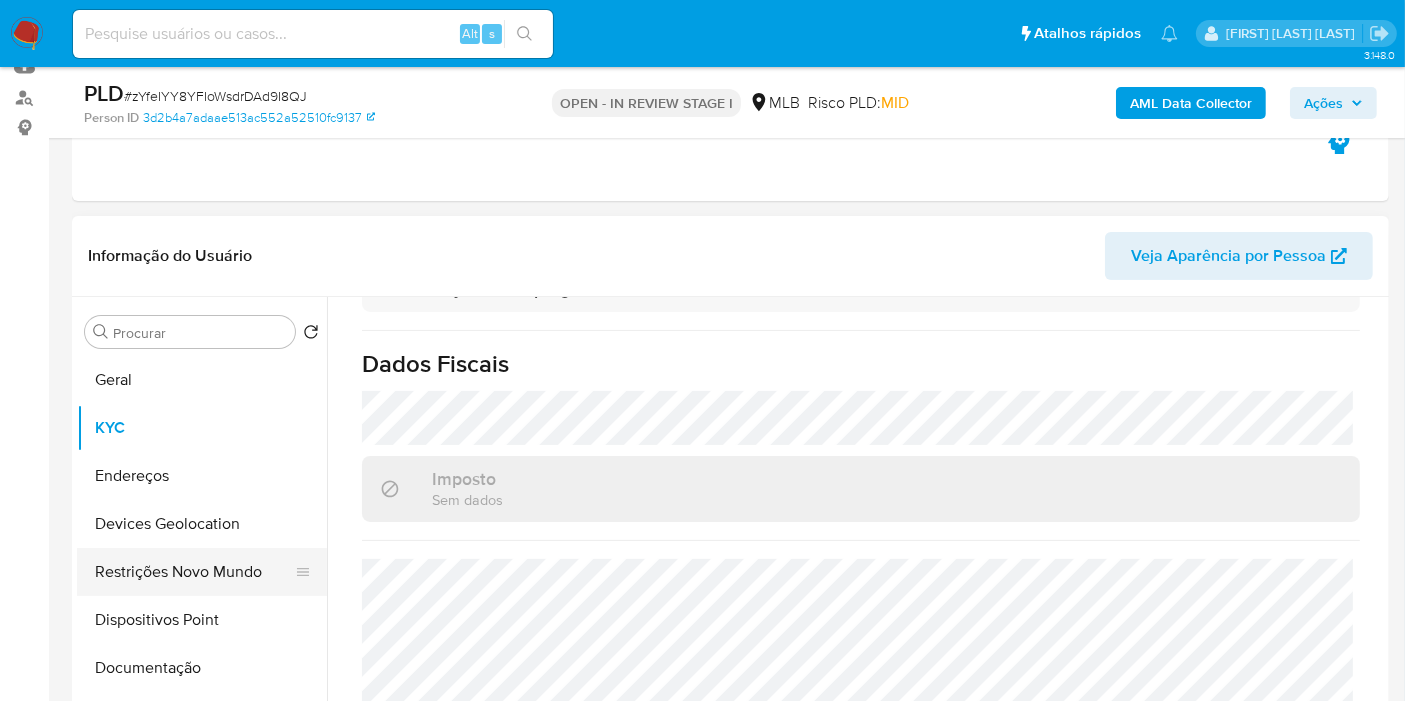 click on "Restrições Novo Mundo" at bounding box center (194, 572) 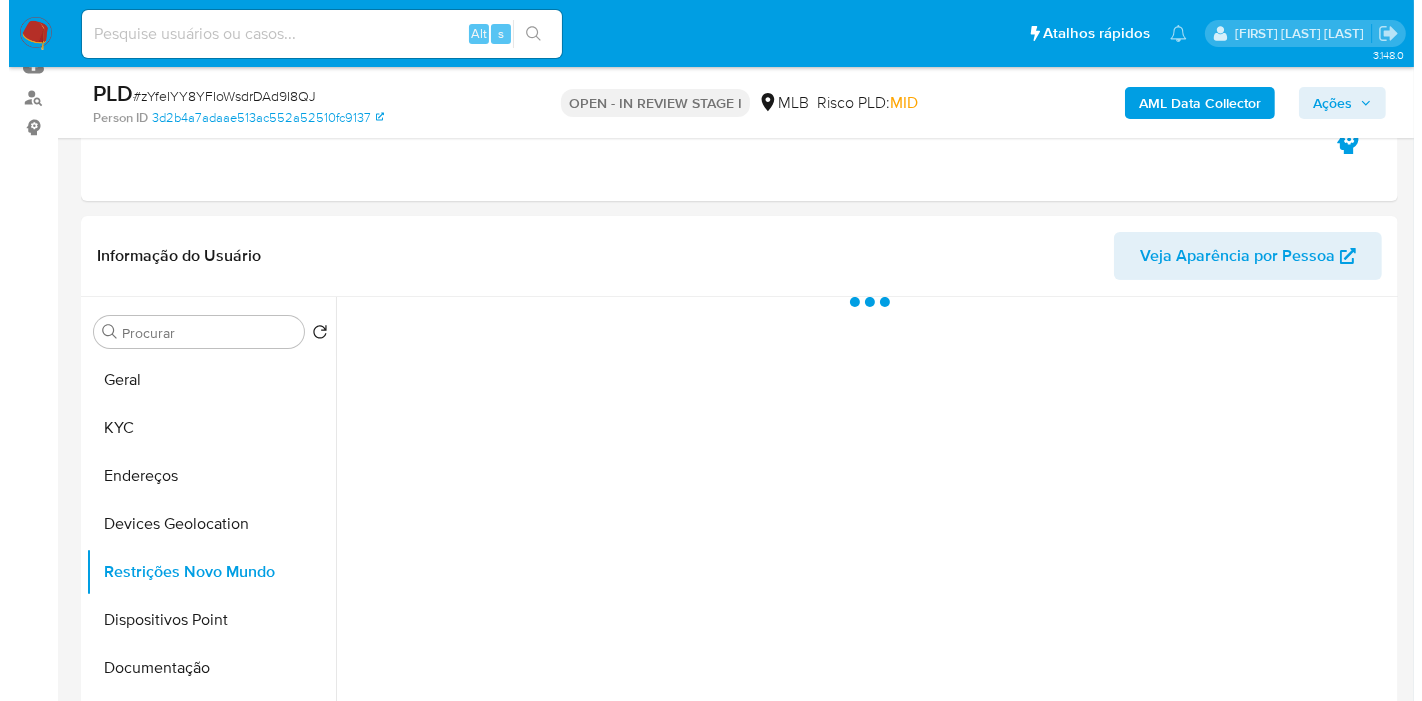 scroll, scrollTop: 0, scrollLeft: 0, axis: both 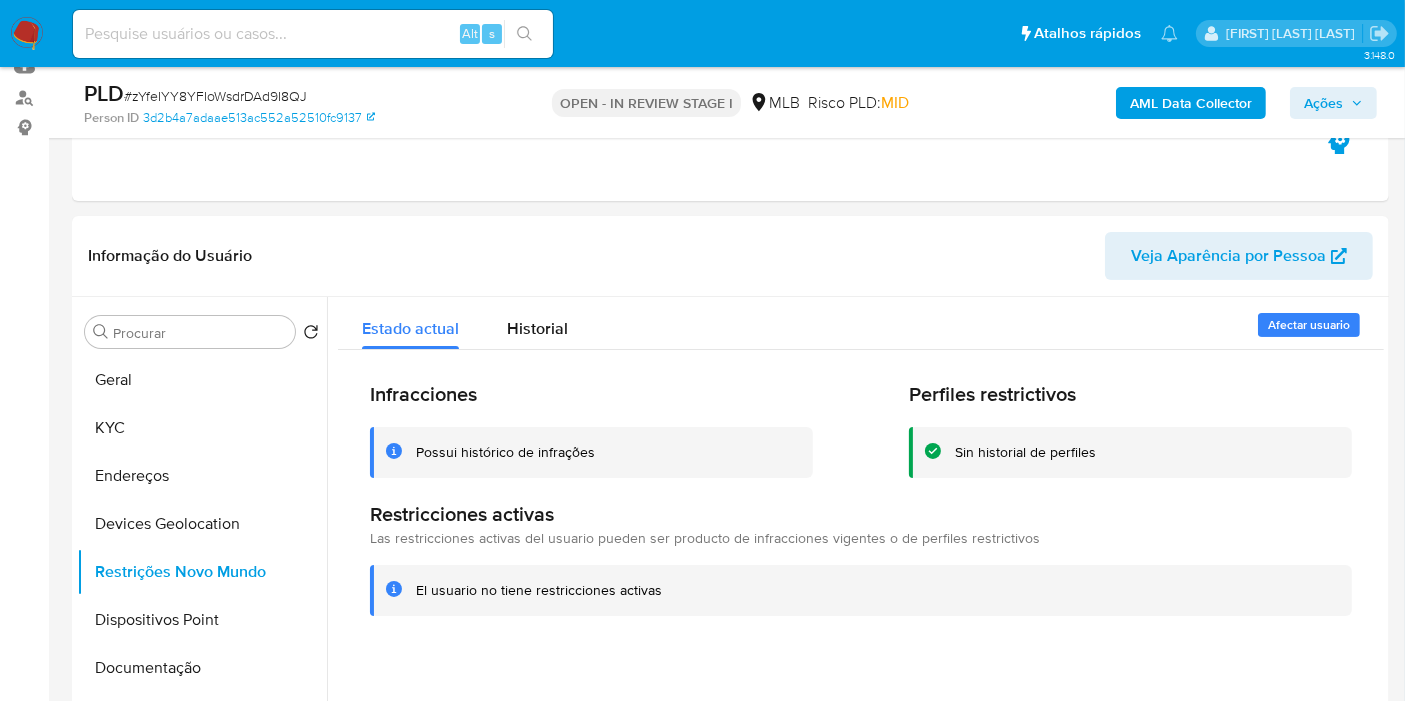 click on "AML Data Collector" at bounding box center (1191, 103) 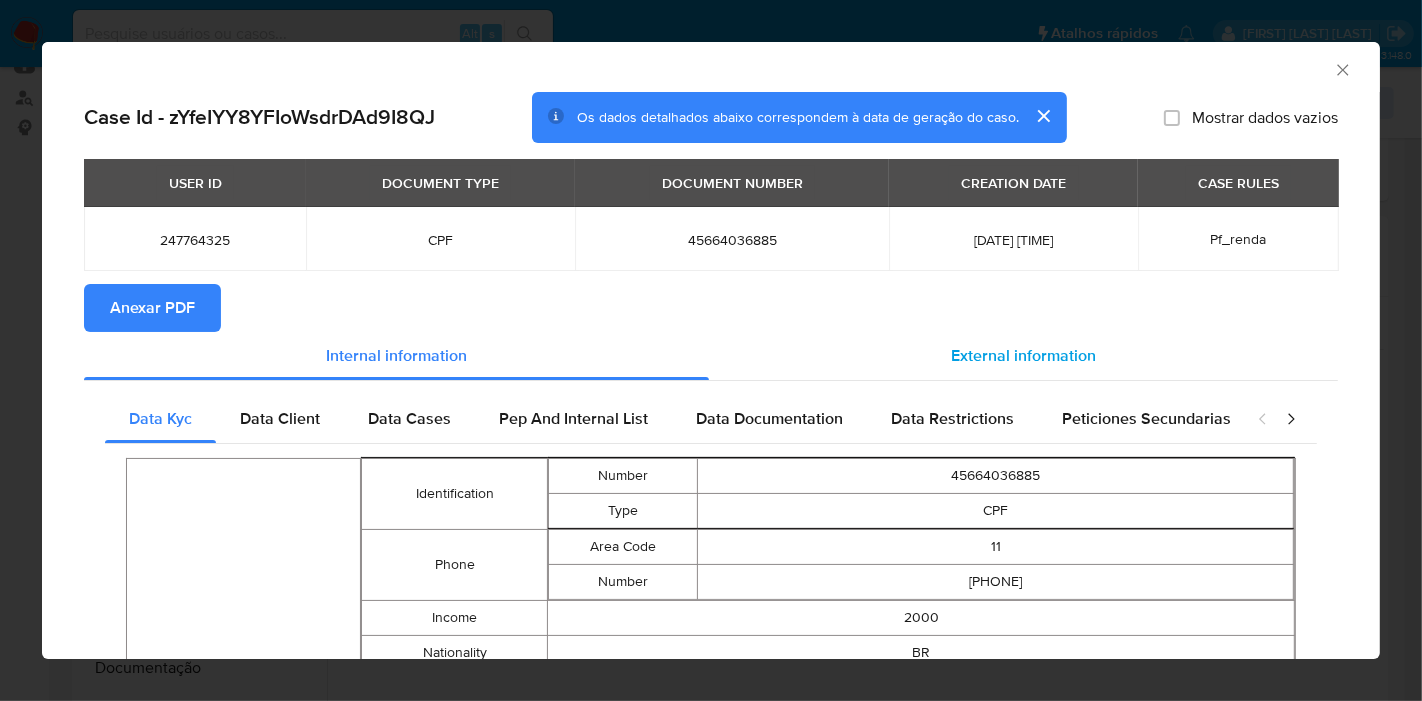 click on "External information" at bounding box center (1023, 355) 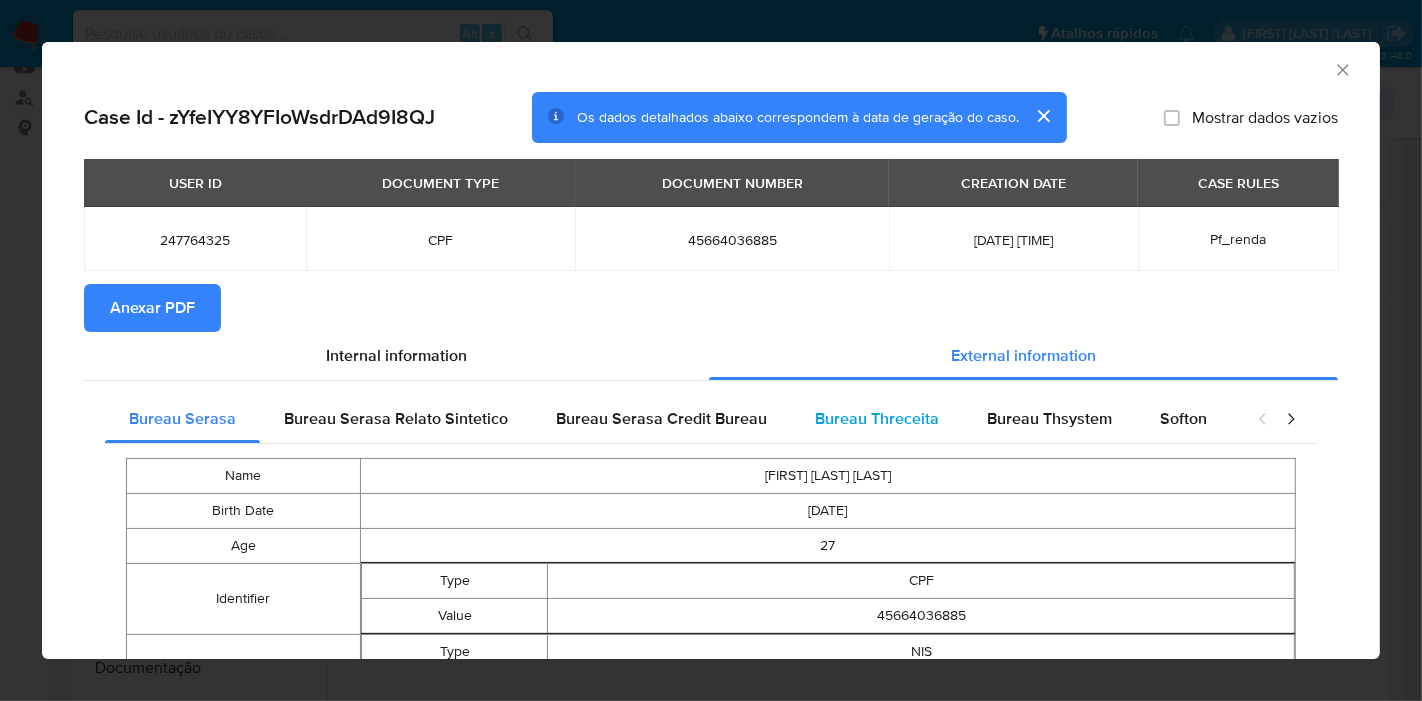 type 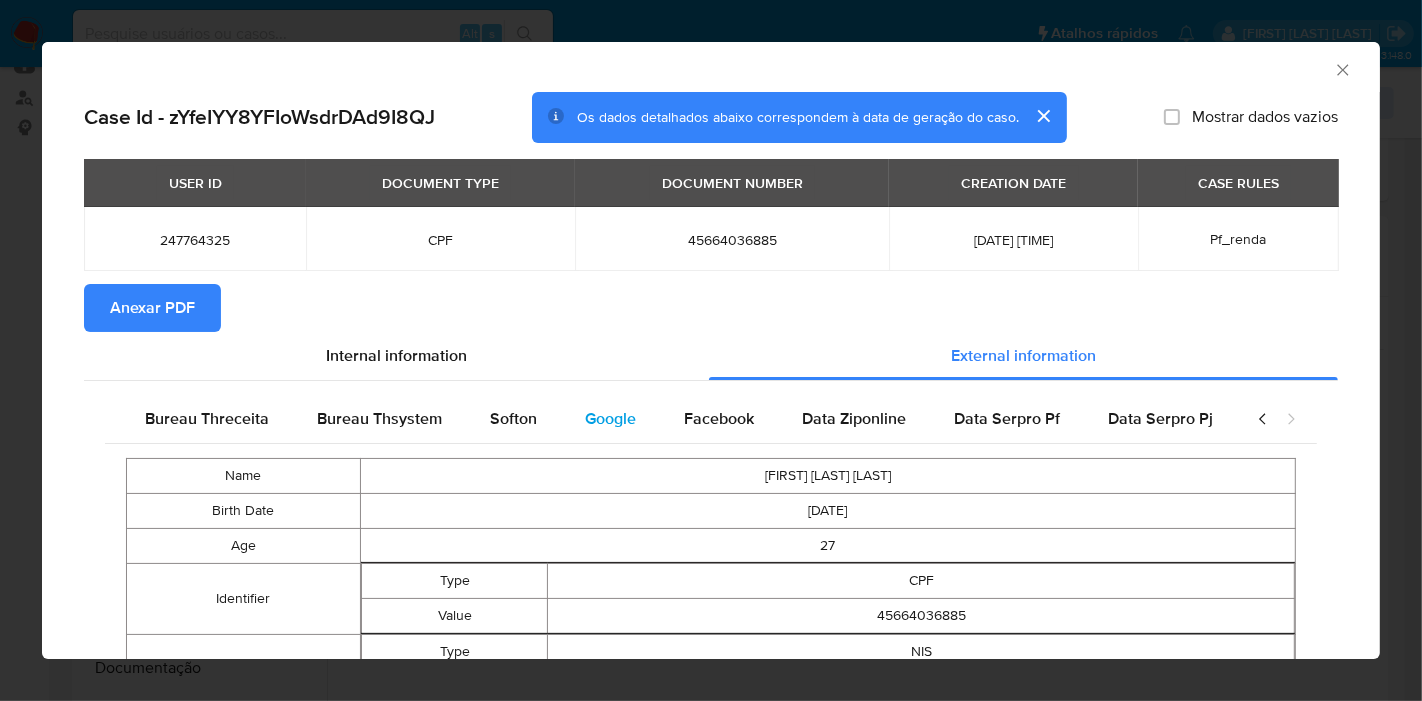 click on "Google" at bounding box center [610, 418] 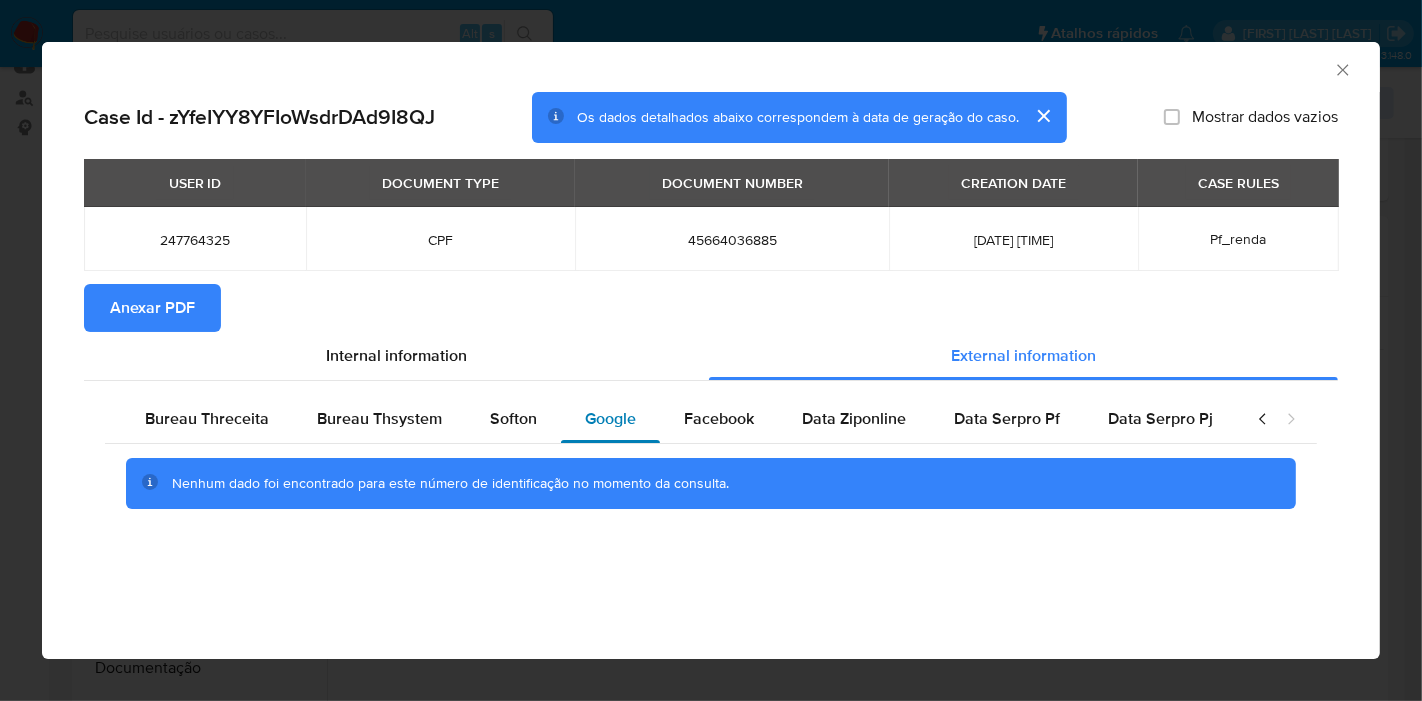 scroll, scrollTop: 0, scrollLeft: 655, axis: horizontal 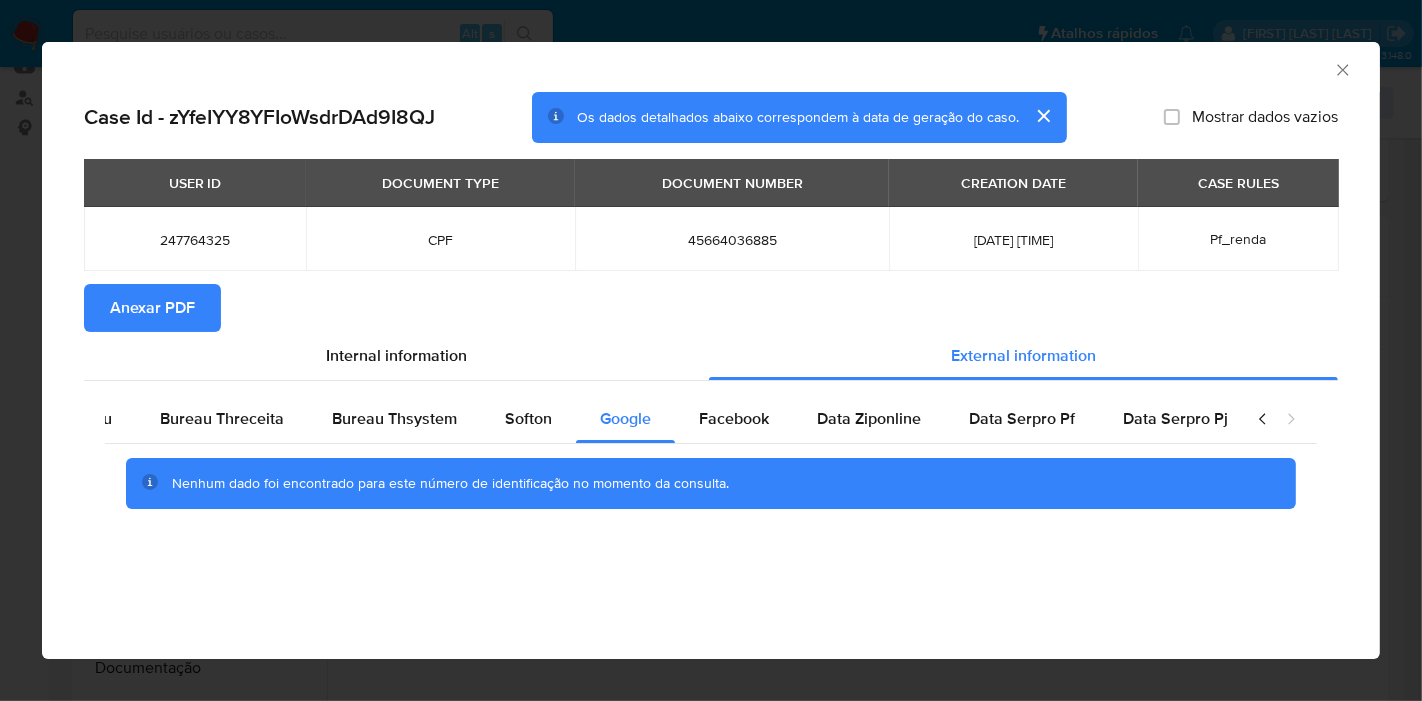 type 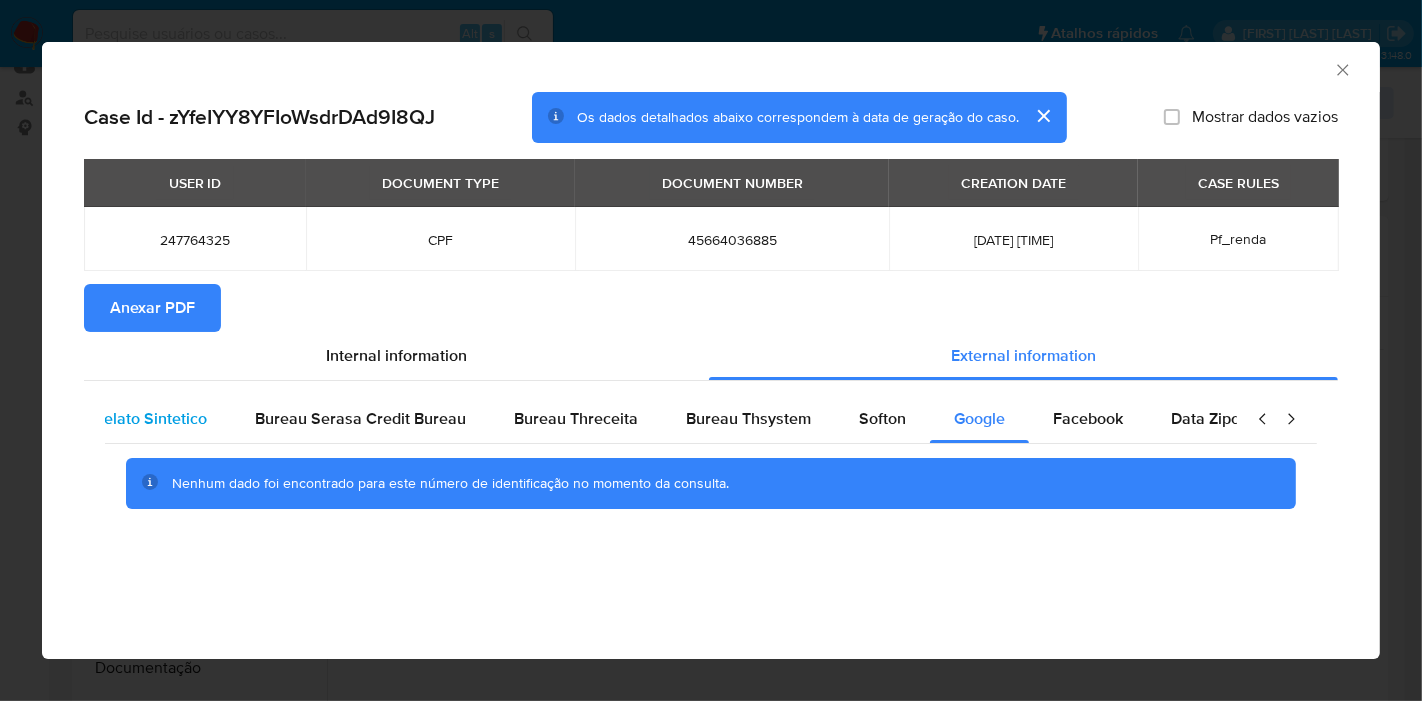 scroll, scrollTop: 0, scrollLeft: 0, axis: both 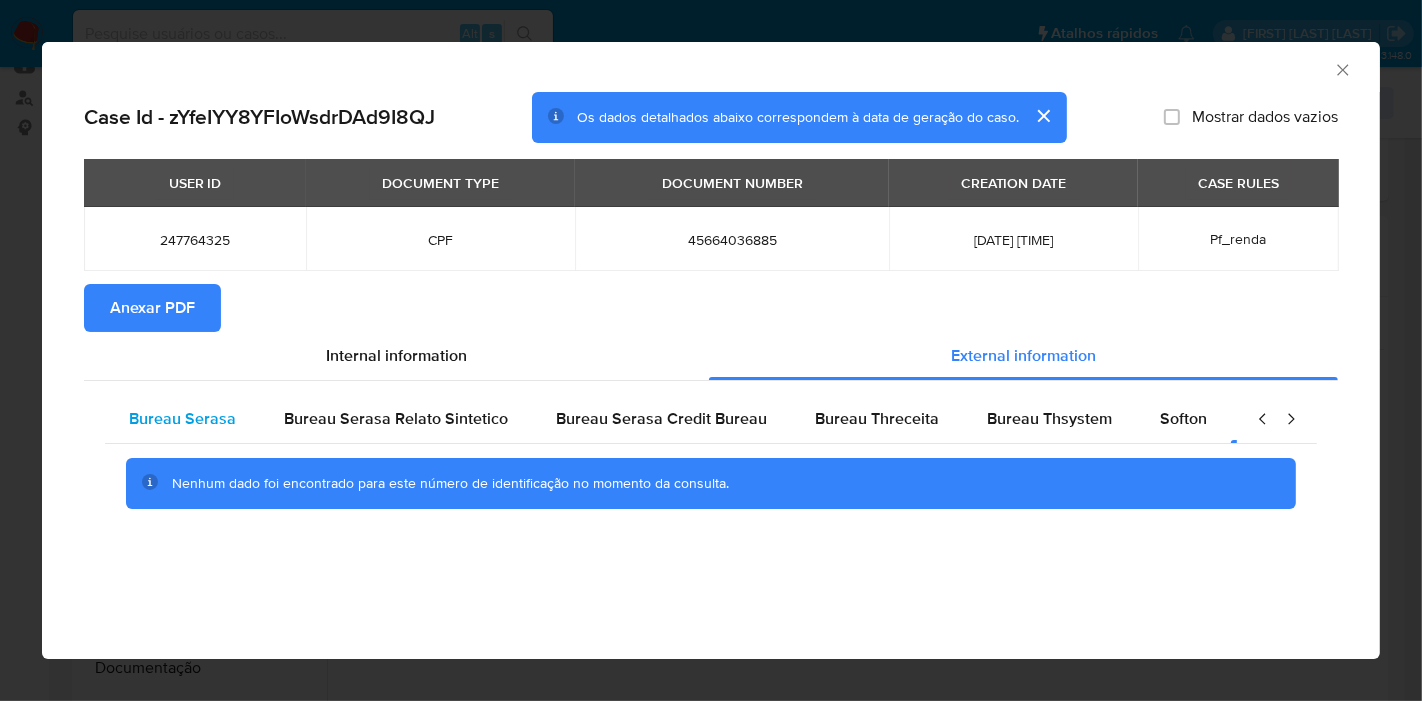 click on "Bureau Serasa" at bounding box center [182, 419] 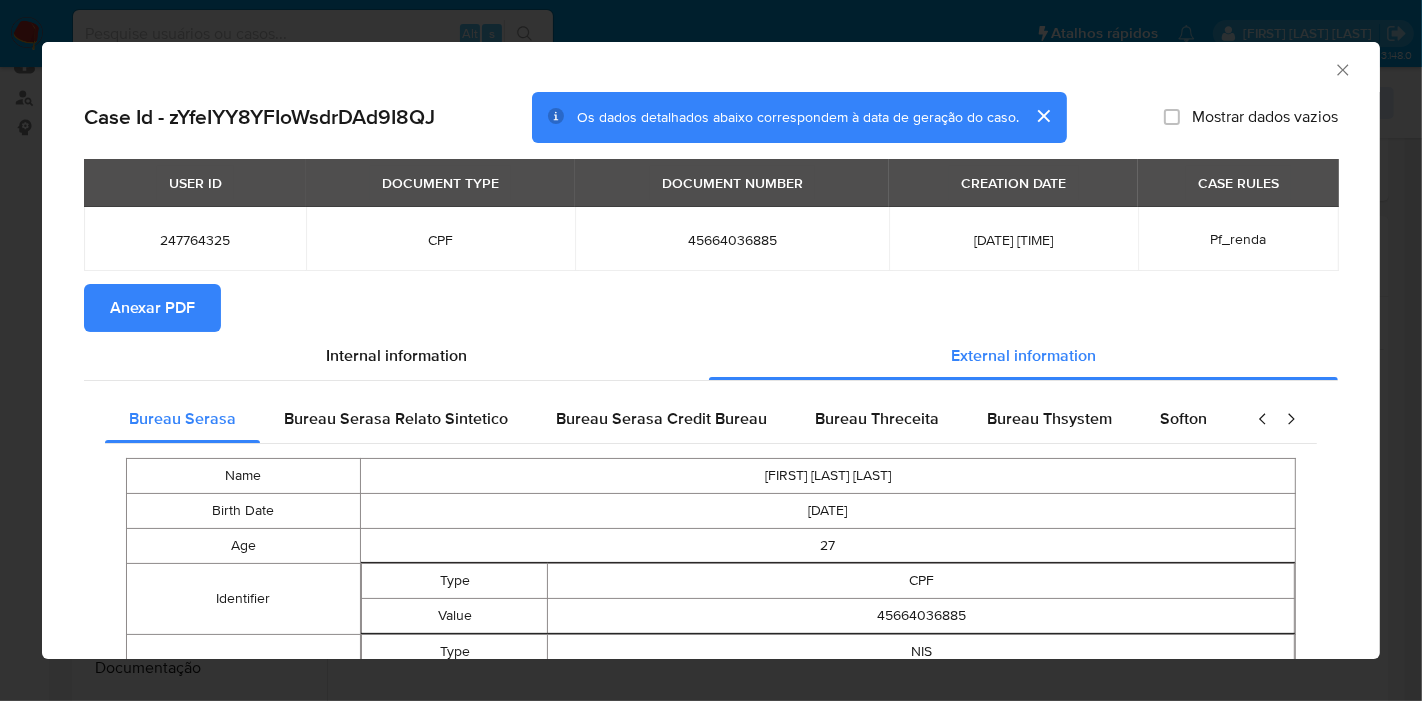 type 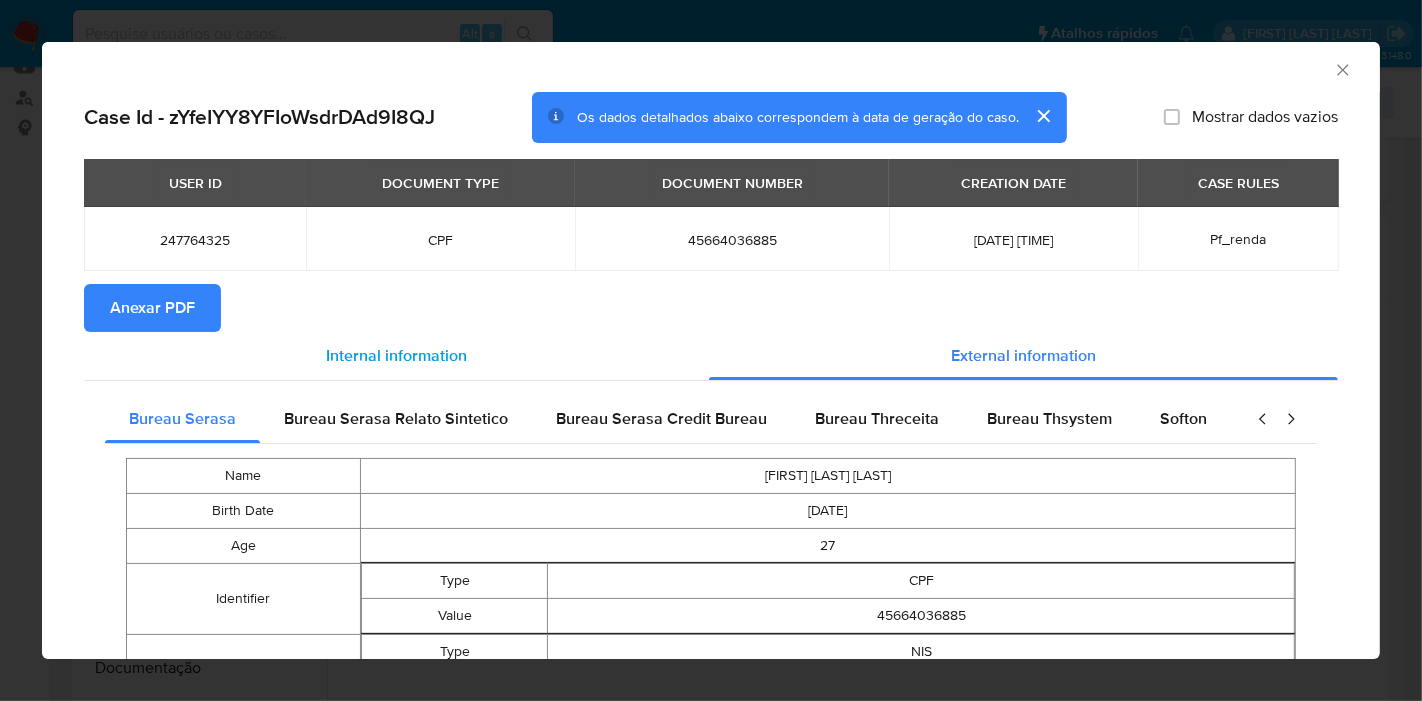 click on "Internal information" at bounding box center [396, 356] 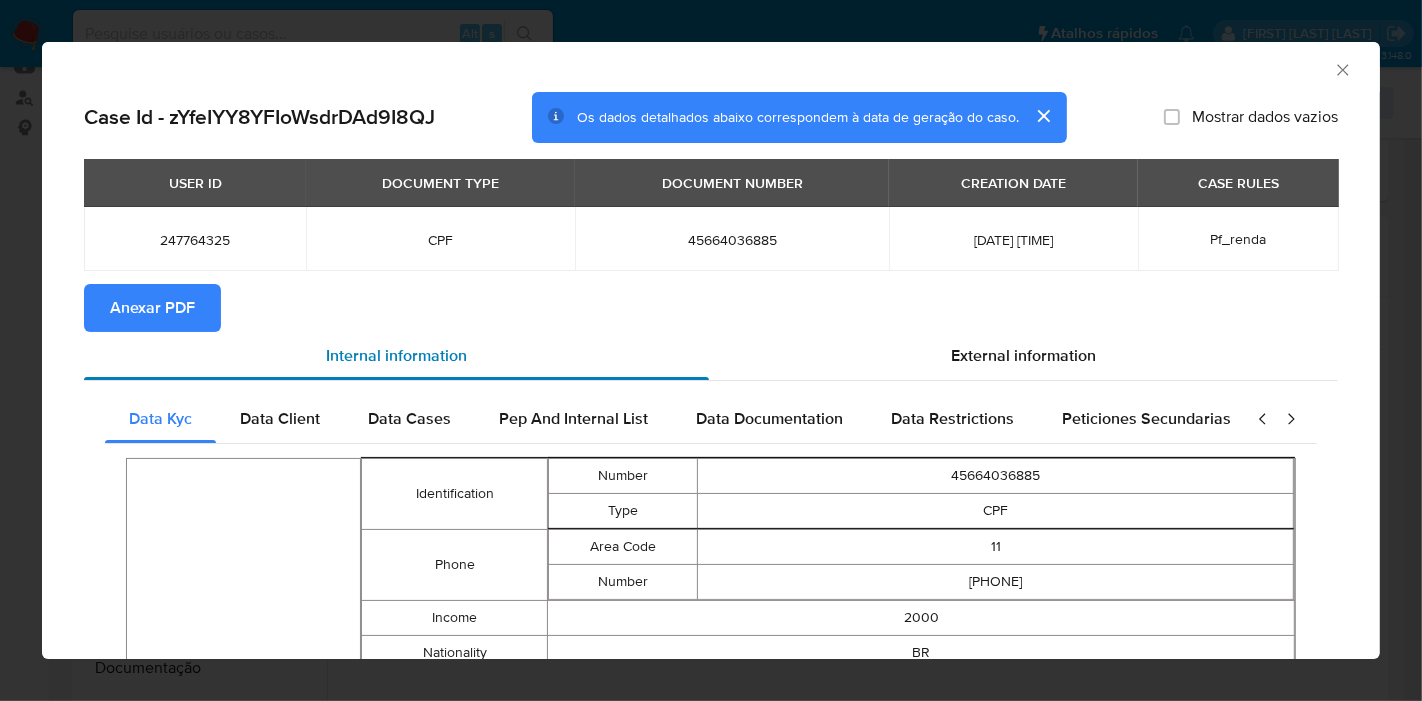 click on "Internal information" at bounding box center (396, 356) 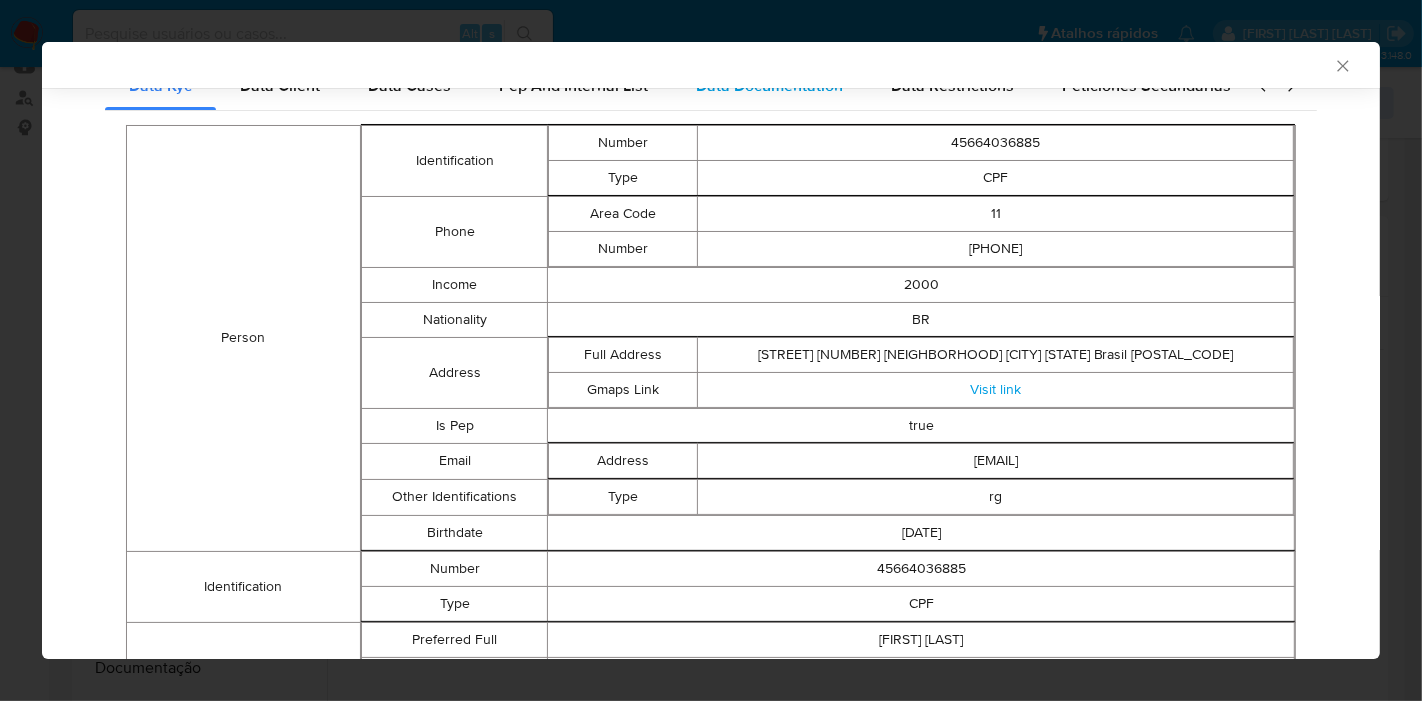 scroll, scrollTop: 0, scrollLeft: 0, axis: both 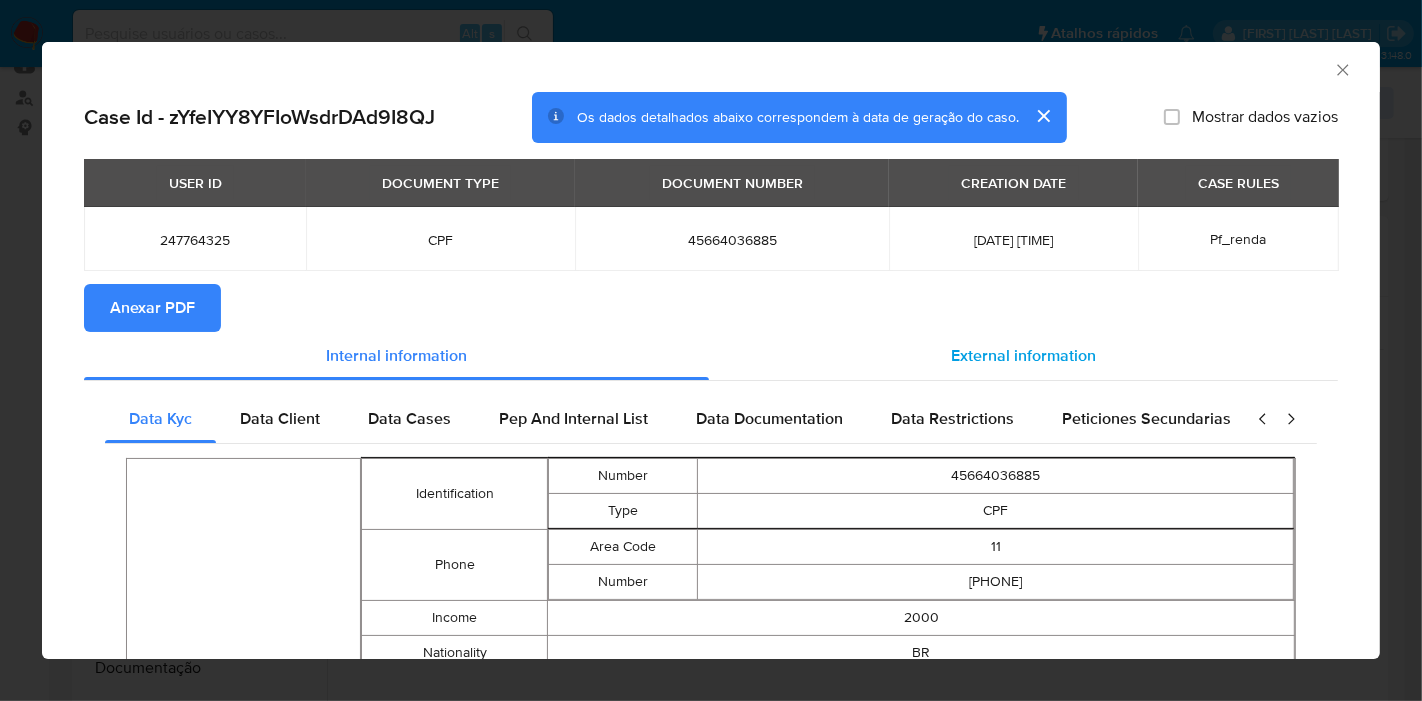 click on "External information" at bounding box center (1023, 356) 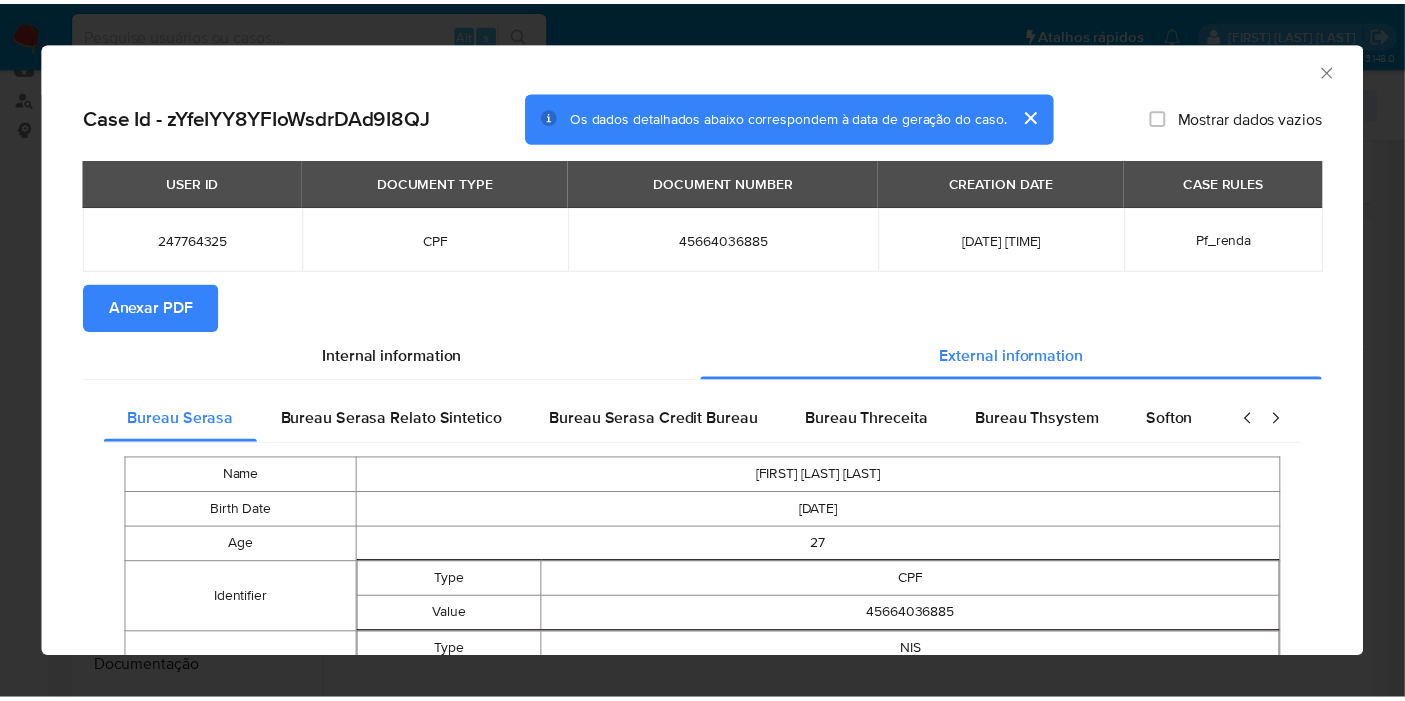 scroll, scrollTop: 551, scrollLeft: 0, axis: vertical 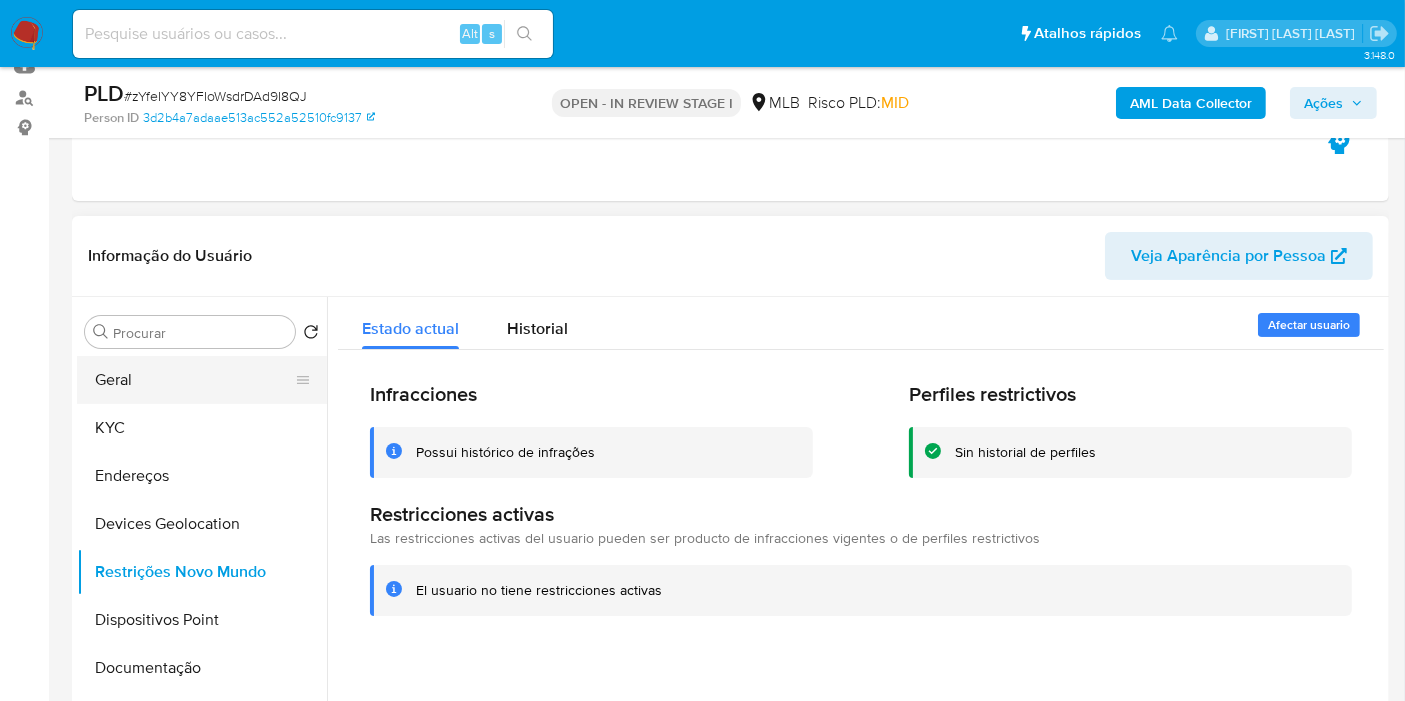 click on "Geral" at bounding box center (194, 380) 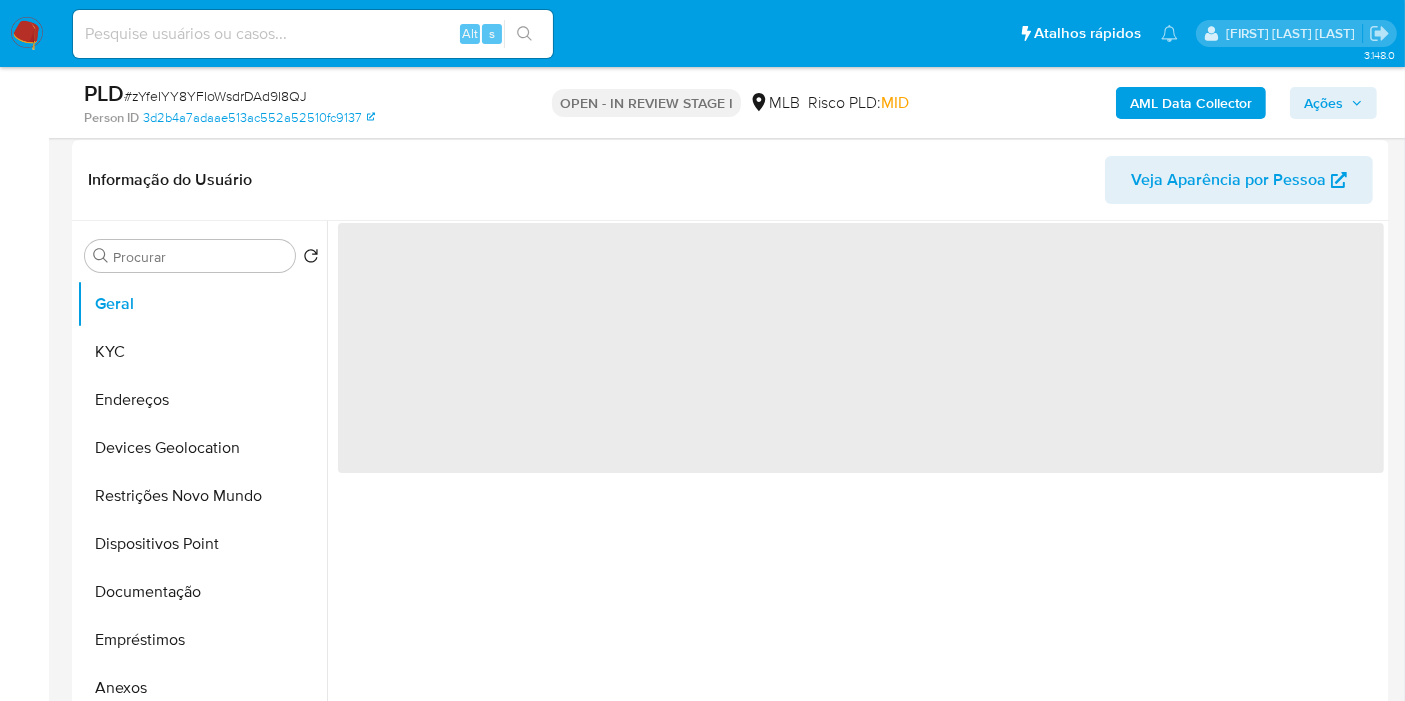 scroll, scrollTop: 333, scrollLeft: 0, axis: vertical 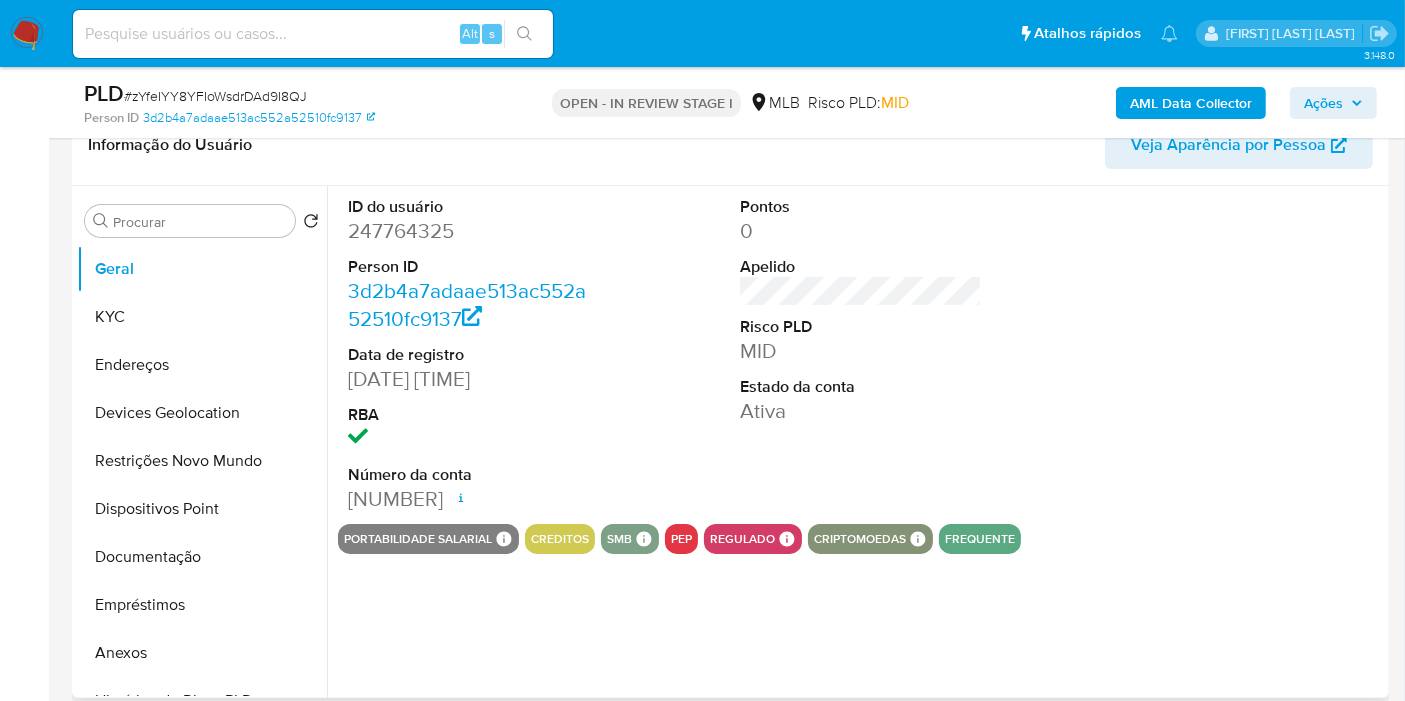 type 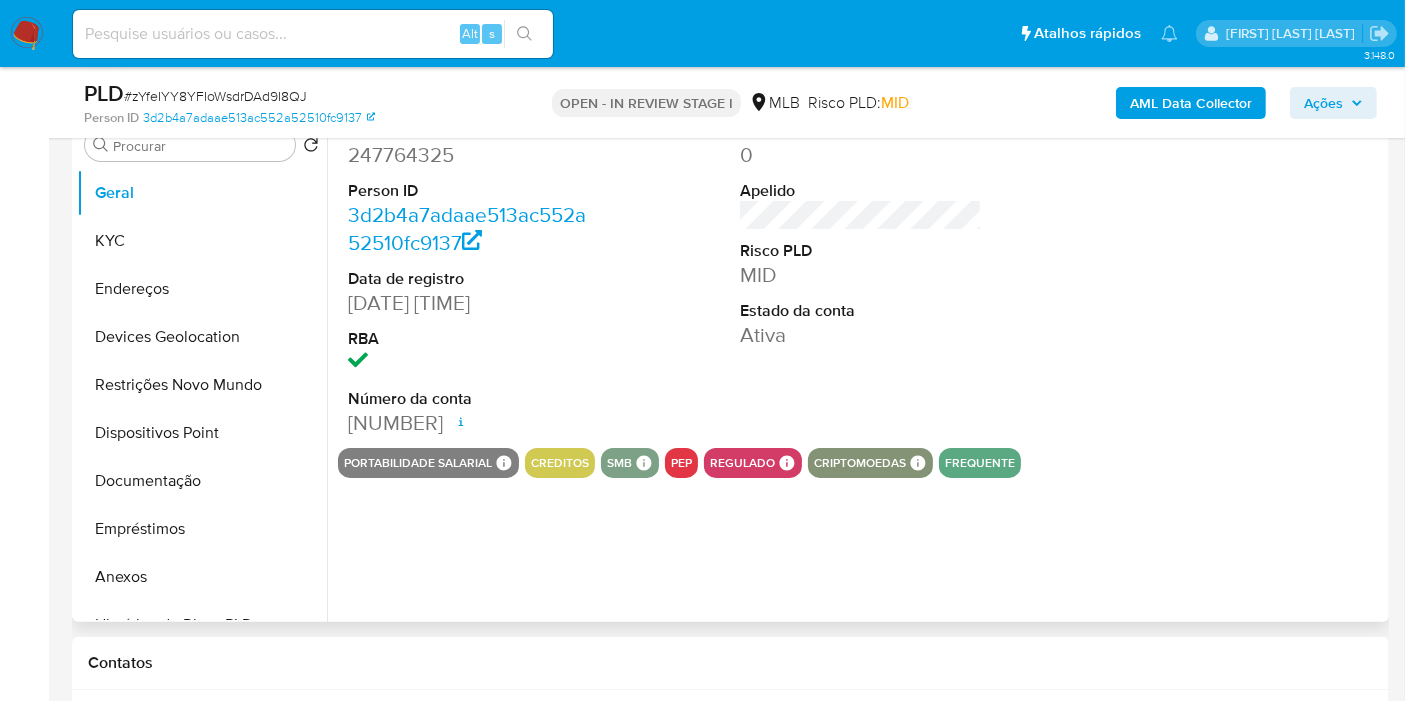 scroll, scrollTop: 444, scrollLeft: 0, axis: vertical 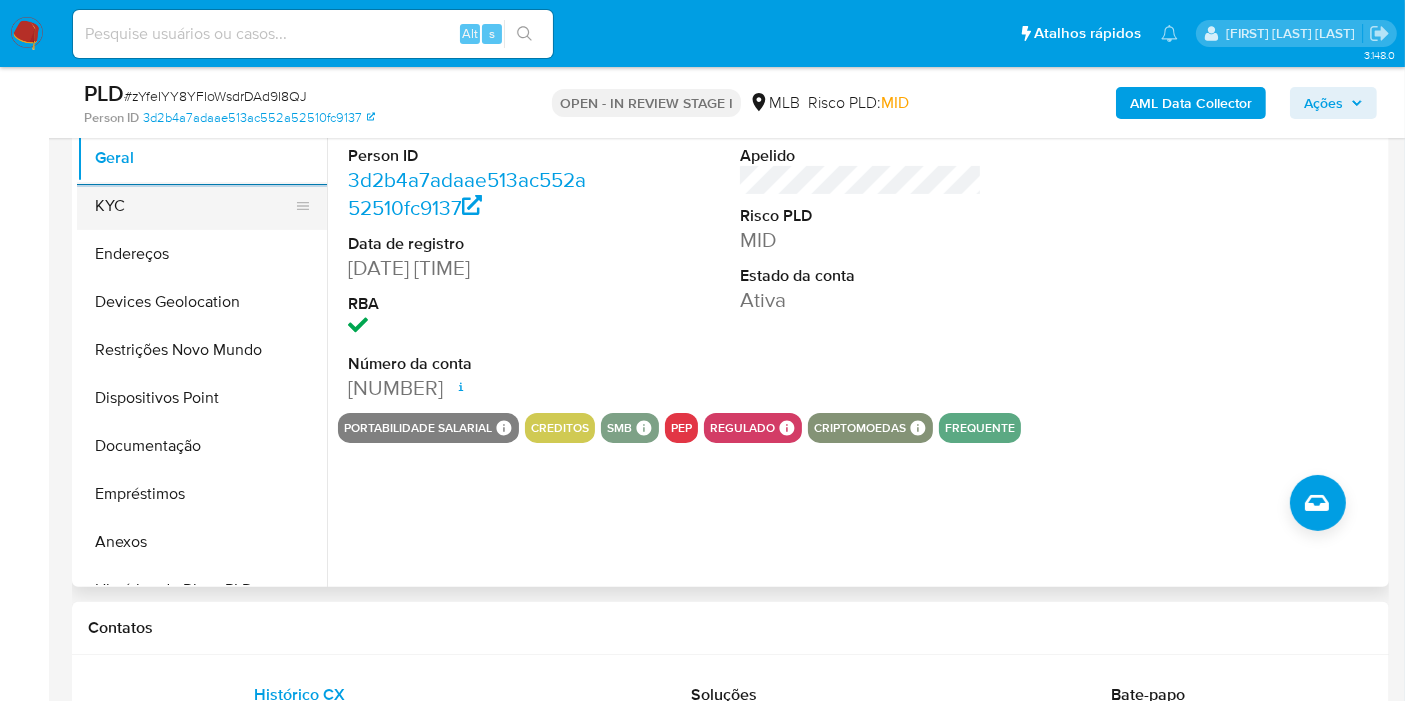 click on "KYC" at bounding box center [194, 206] 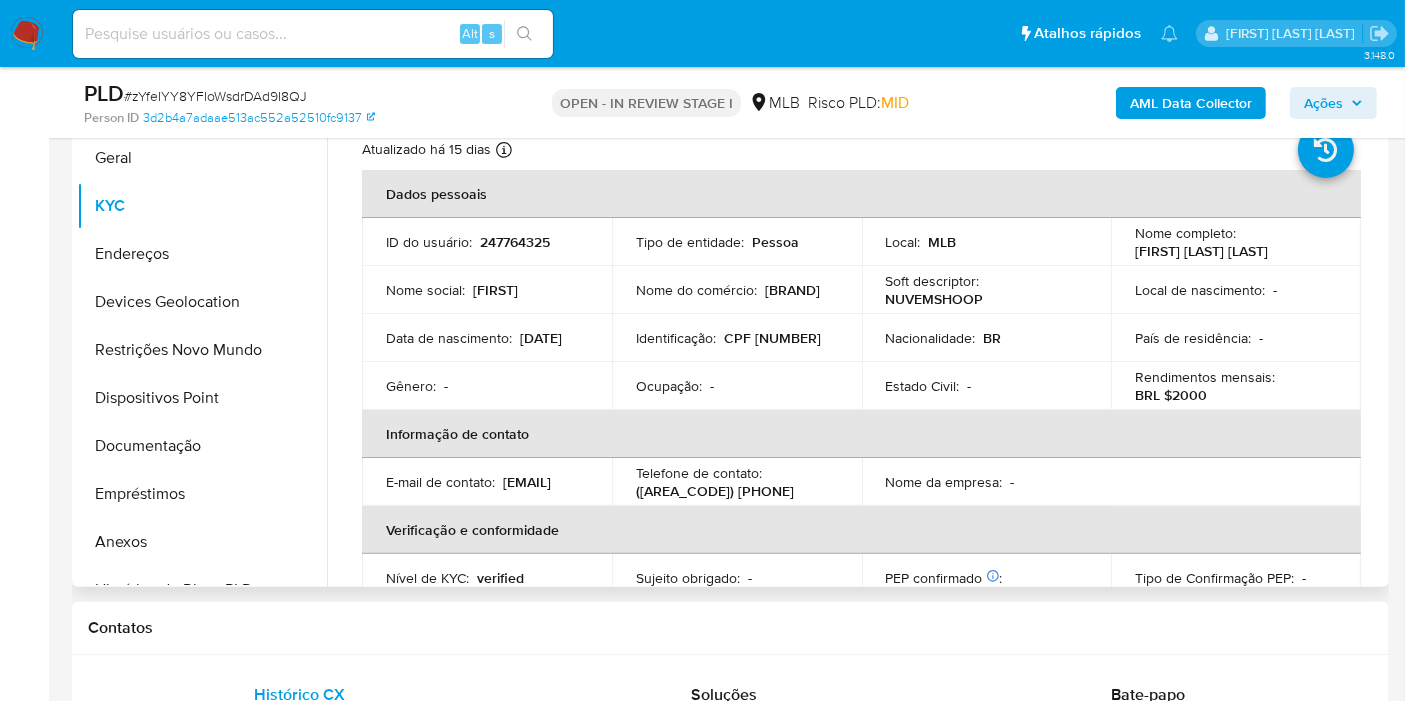 type 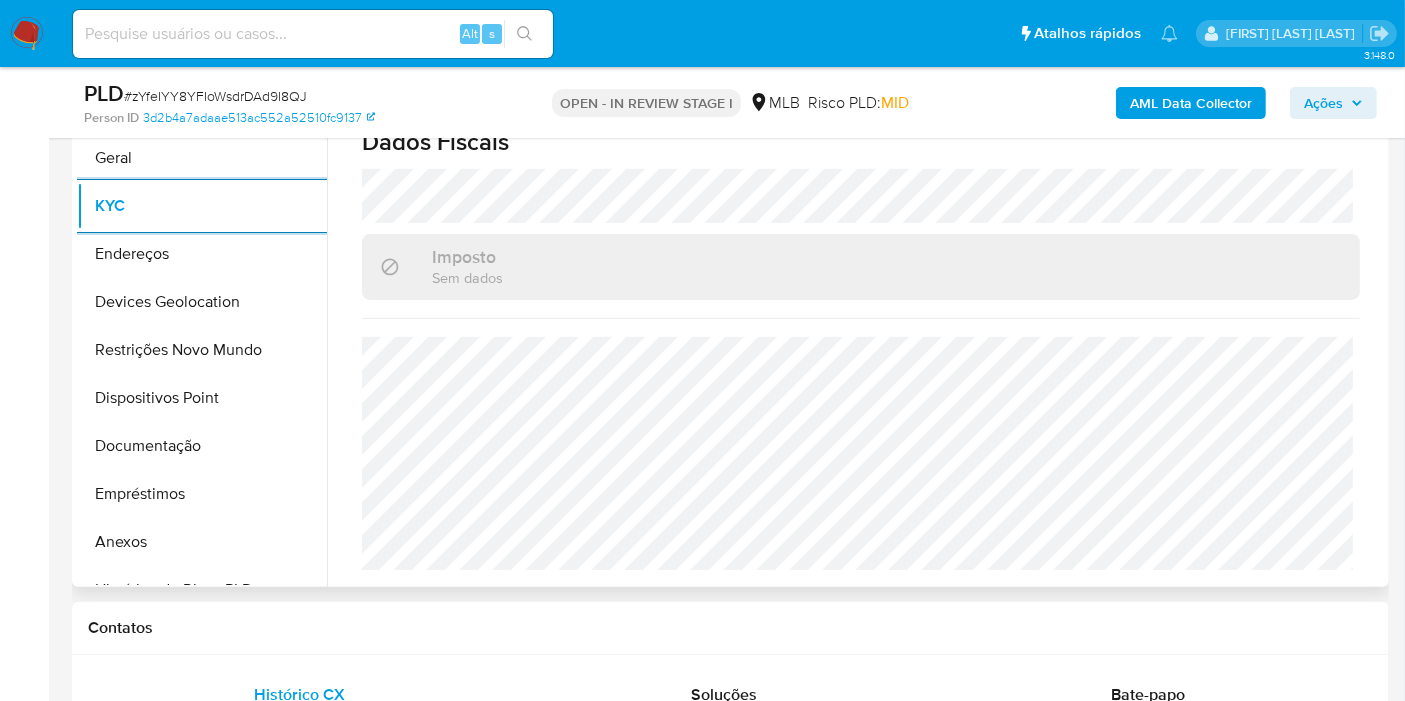 scroll, scrollTop: 914, scrollLeft: 0, axis: vertical 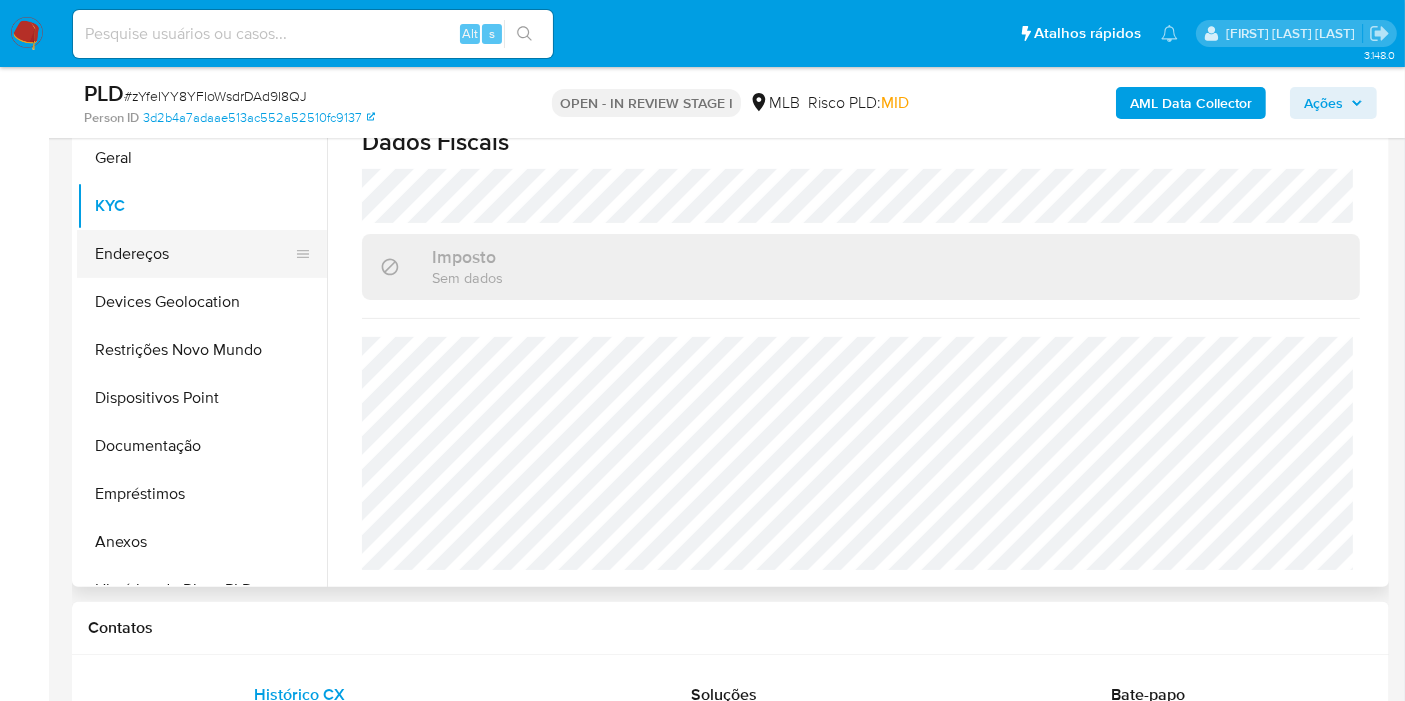 click on "Endereços" at bounding box center [194, 254] 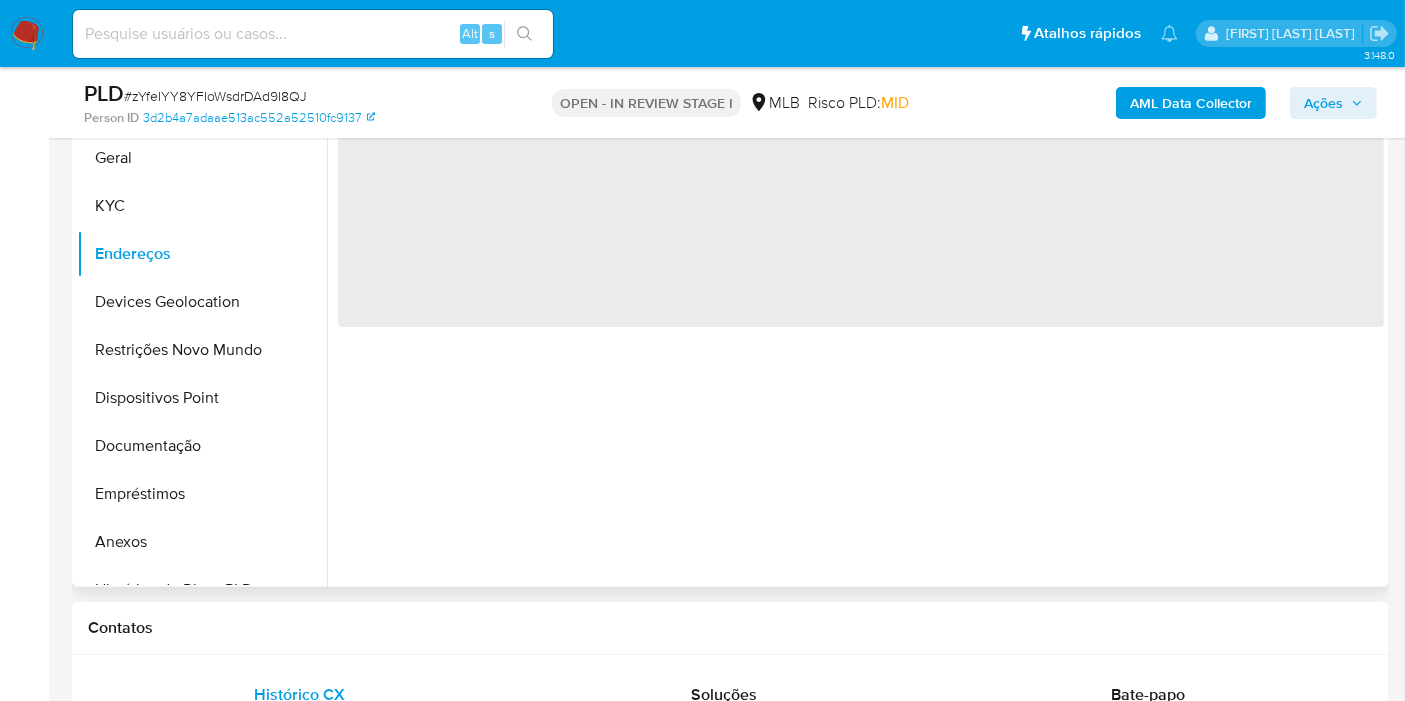 scroll, scrollTop: 333, scrollLeft: 0, axis: vertical 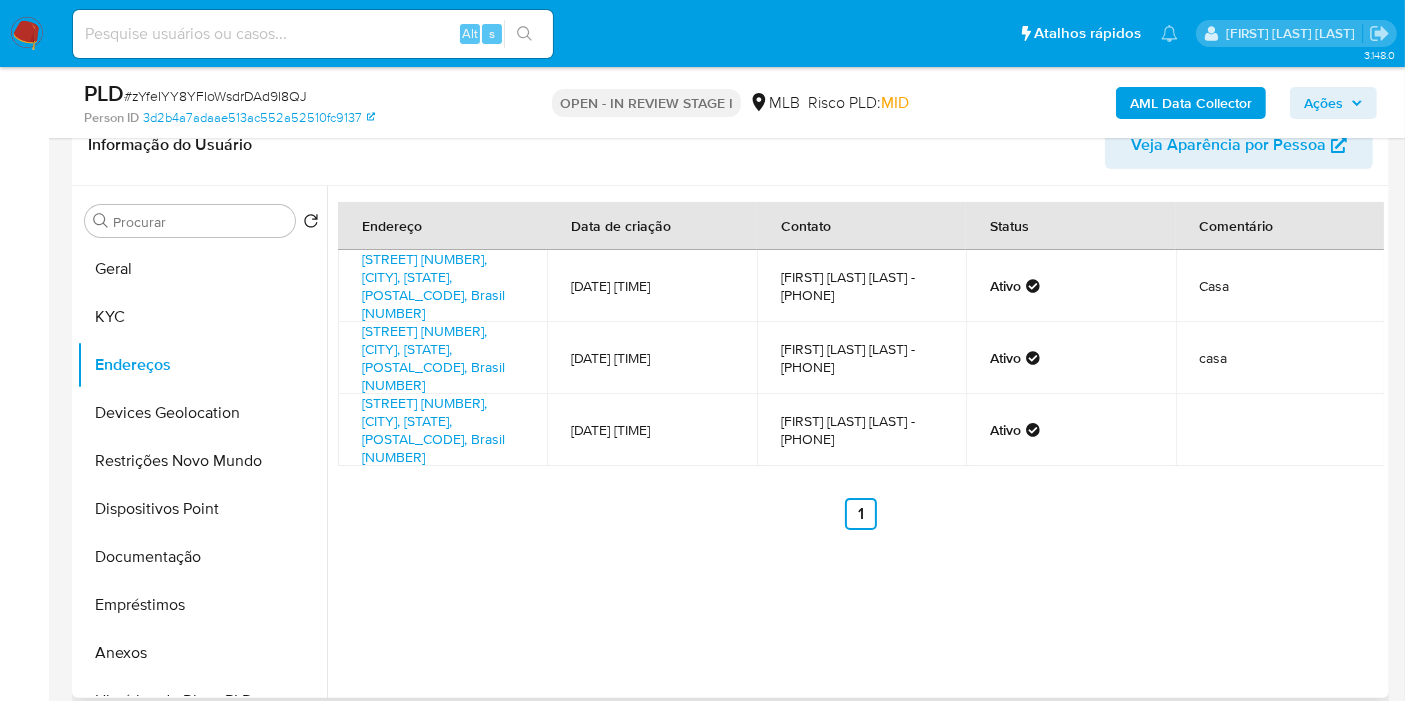 type 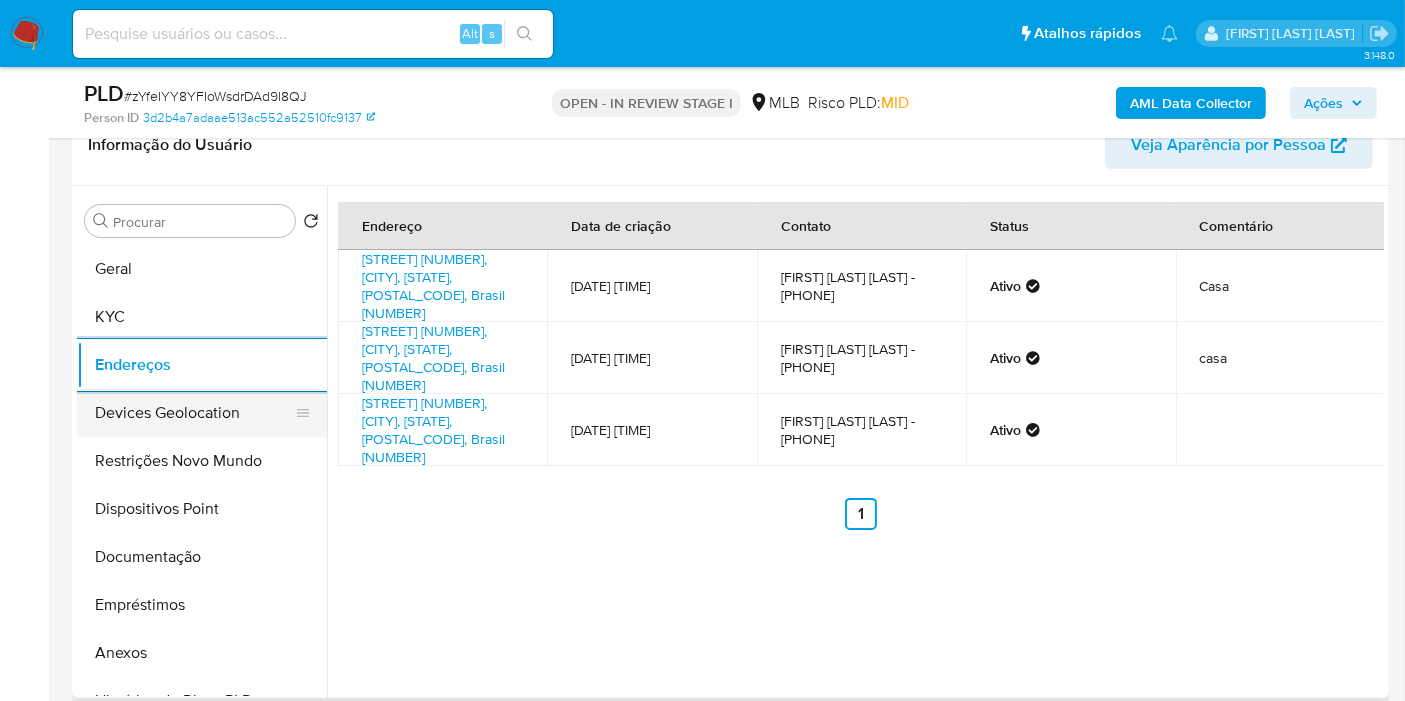 click on "Devices Geolocation" at bounding box center [194, 413] 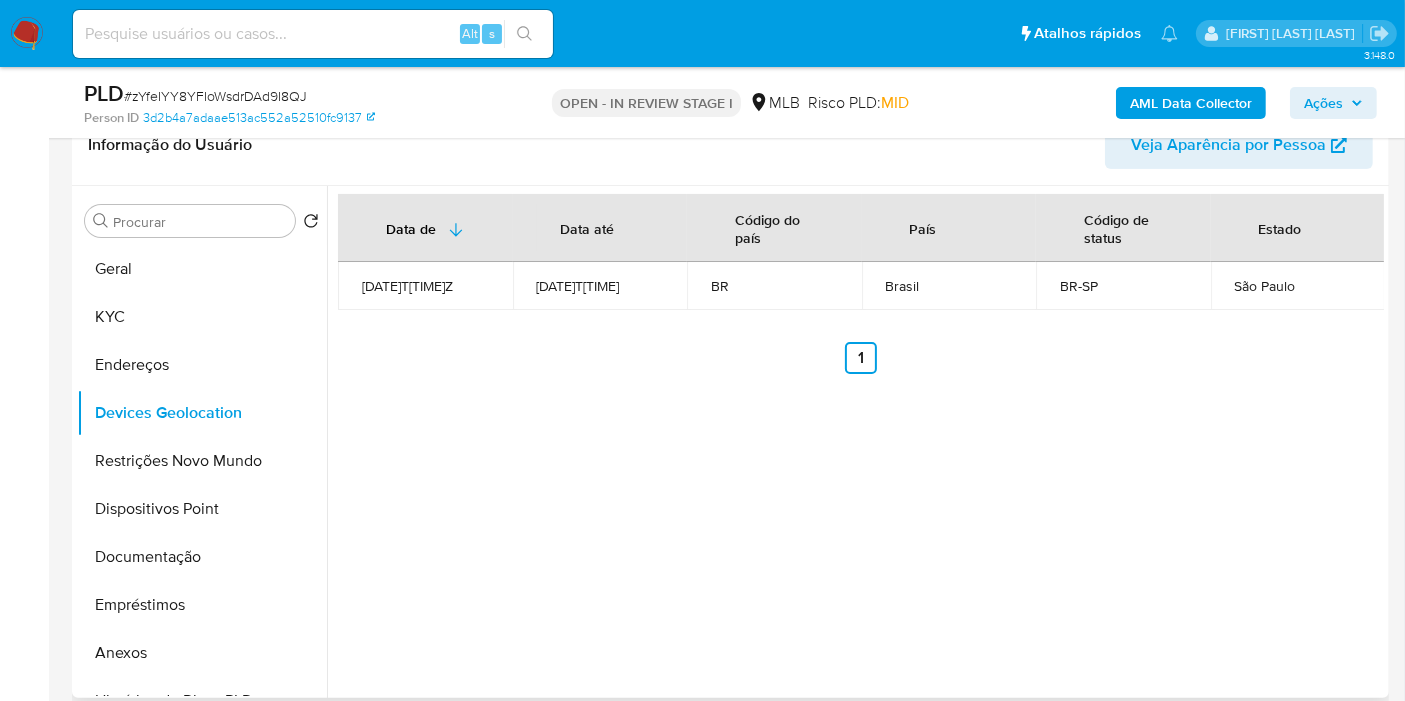 type 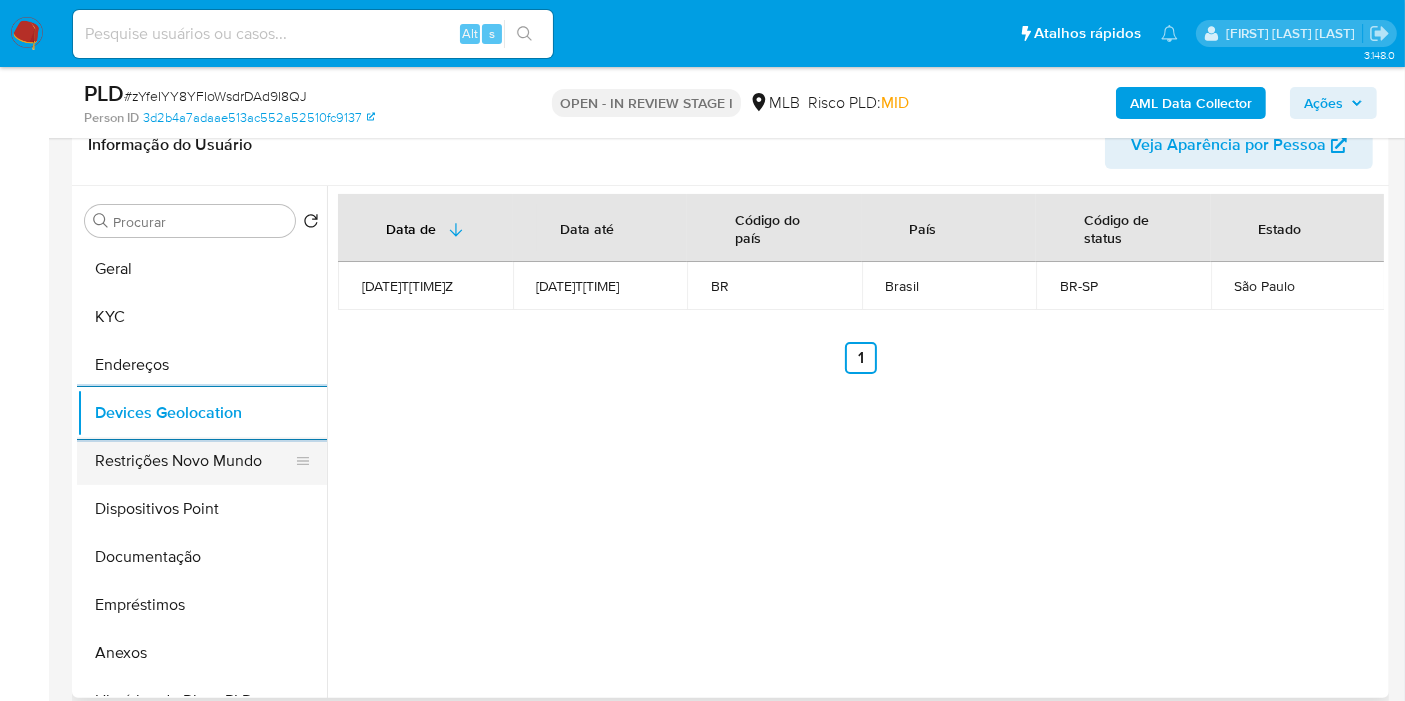 click on "Restrições Novo Mundo" at bounding box center [194, 461] 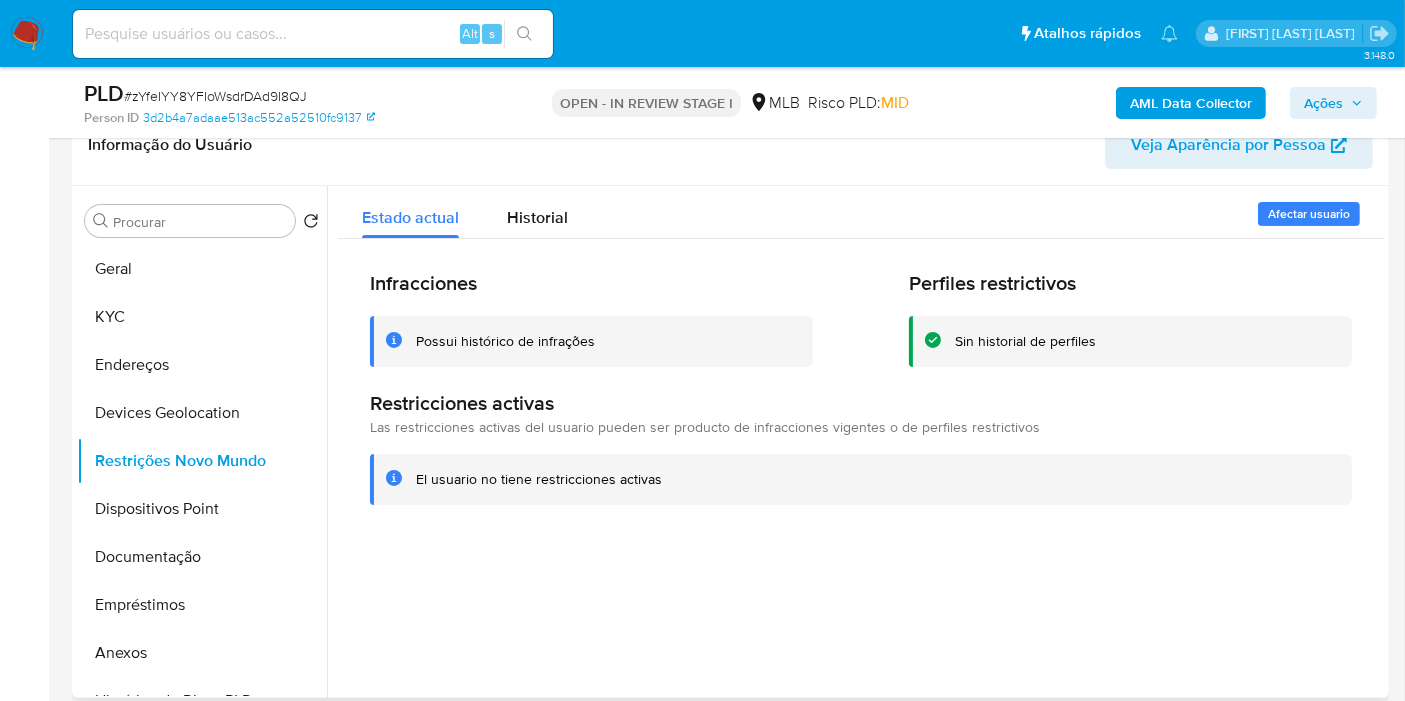type 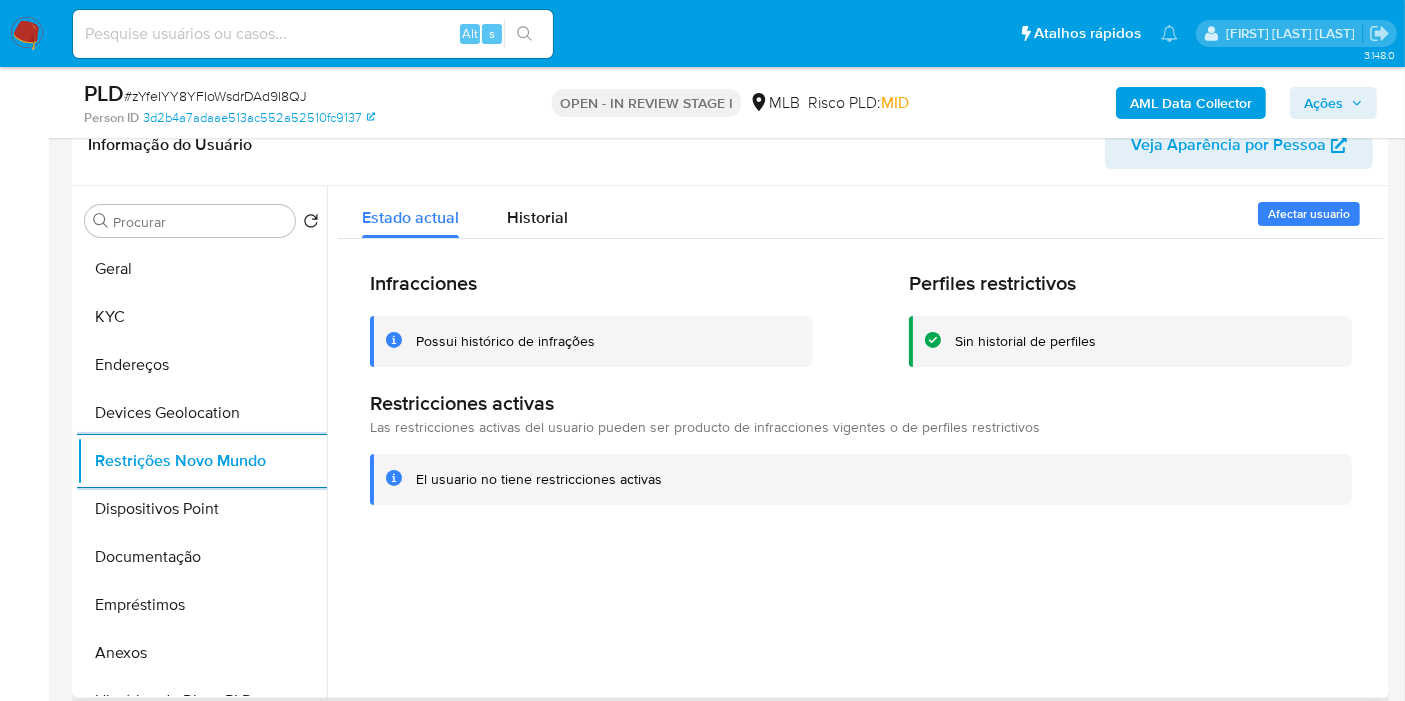 click on "Infracciones" at bounding box center [591, 283] 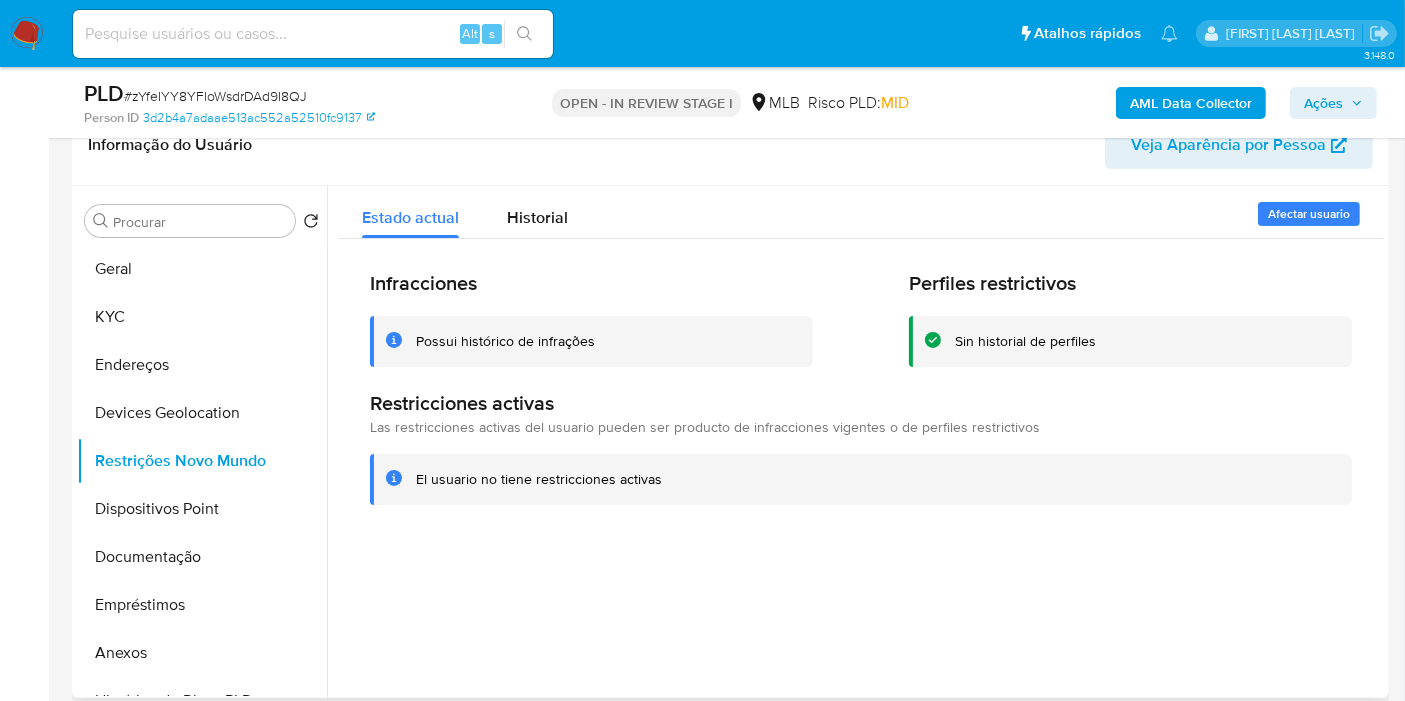 click on "Infracciones" at bounding box center (591, 283) 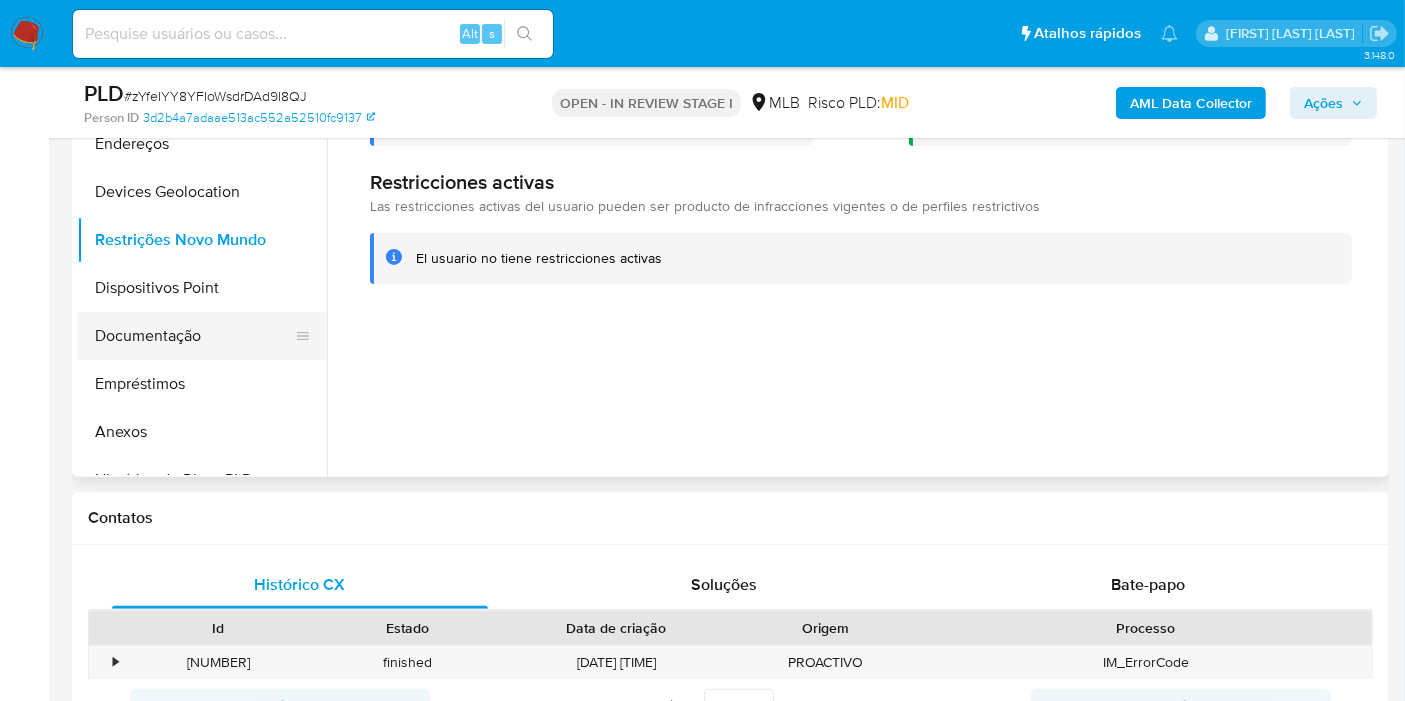 scroll, scrollTop: 555, scrollLeft: 0, axis: vertical 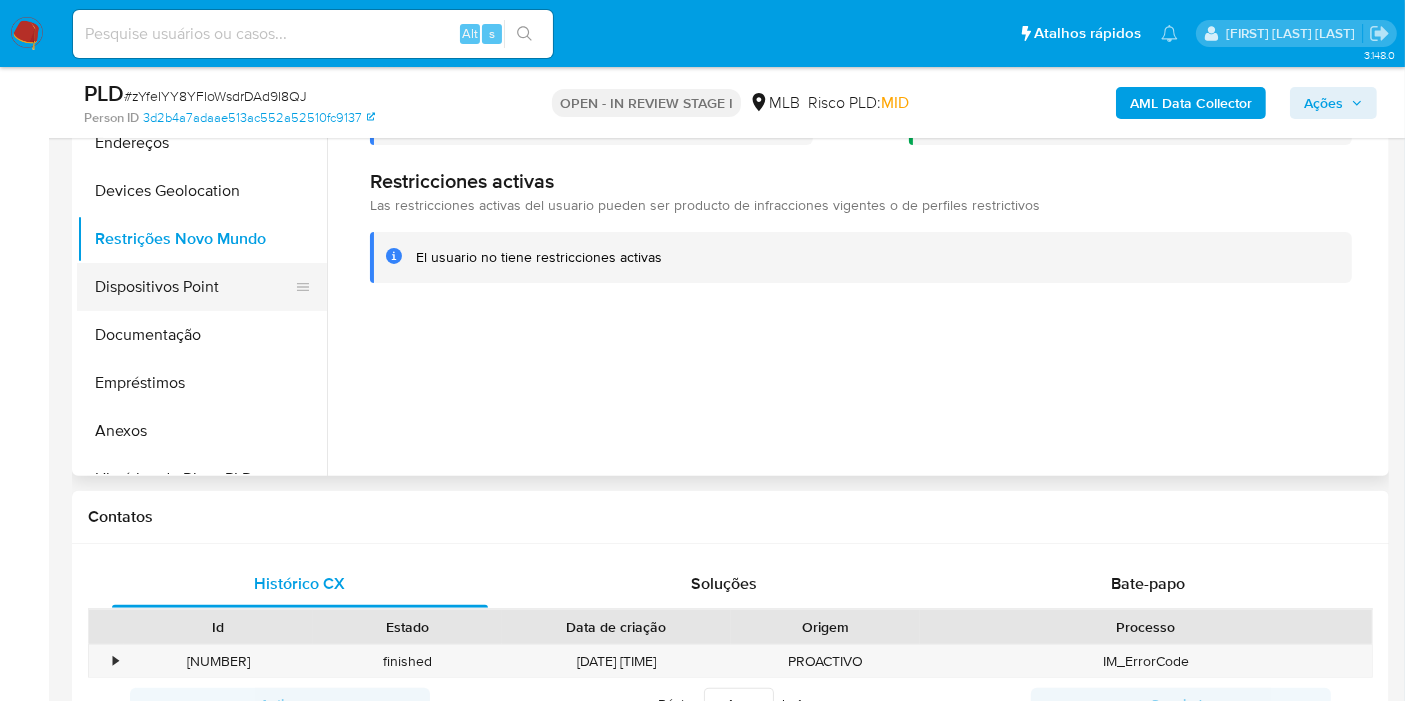 click on "Dispositivos Point" at bounding box center (194, 287) 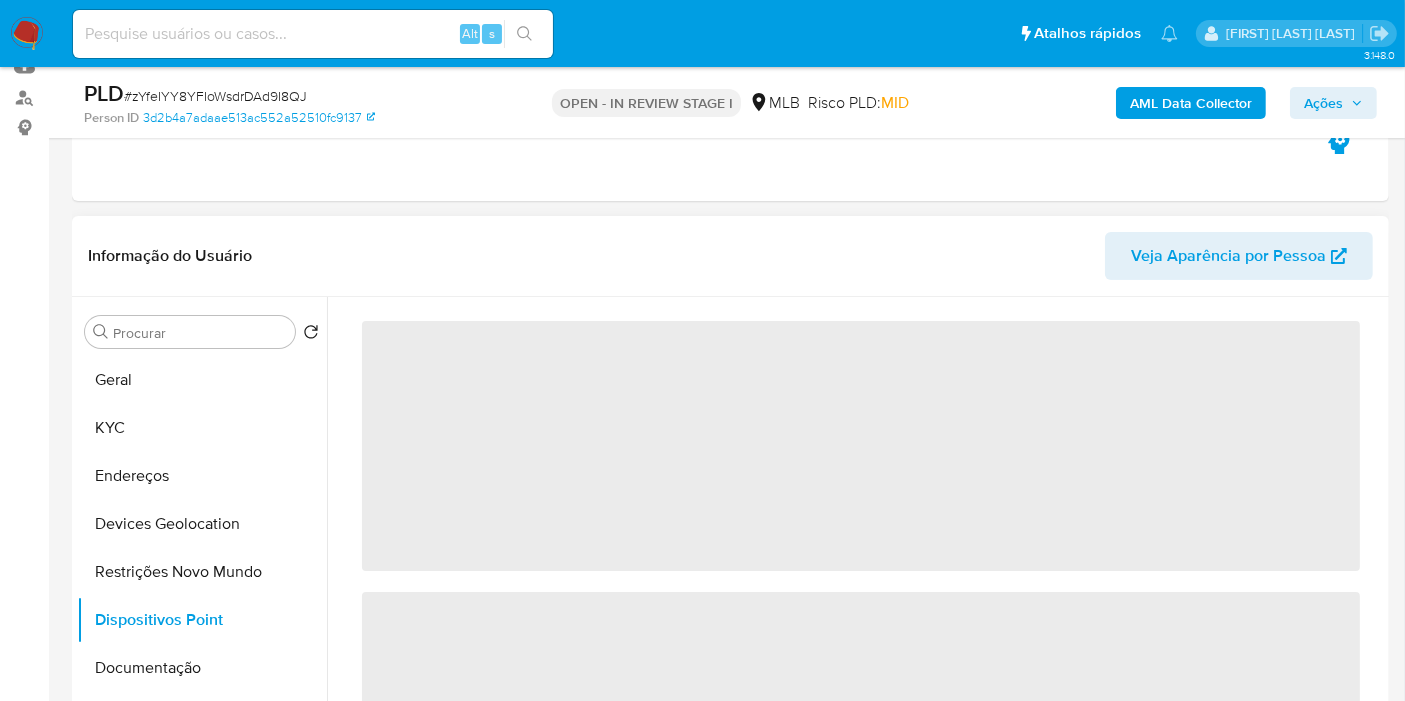 scroll, scrollTop: 333, scrollLeft: 0, axis: vertical 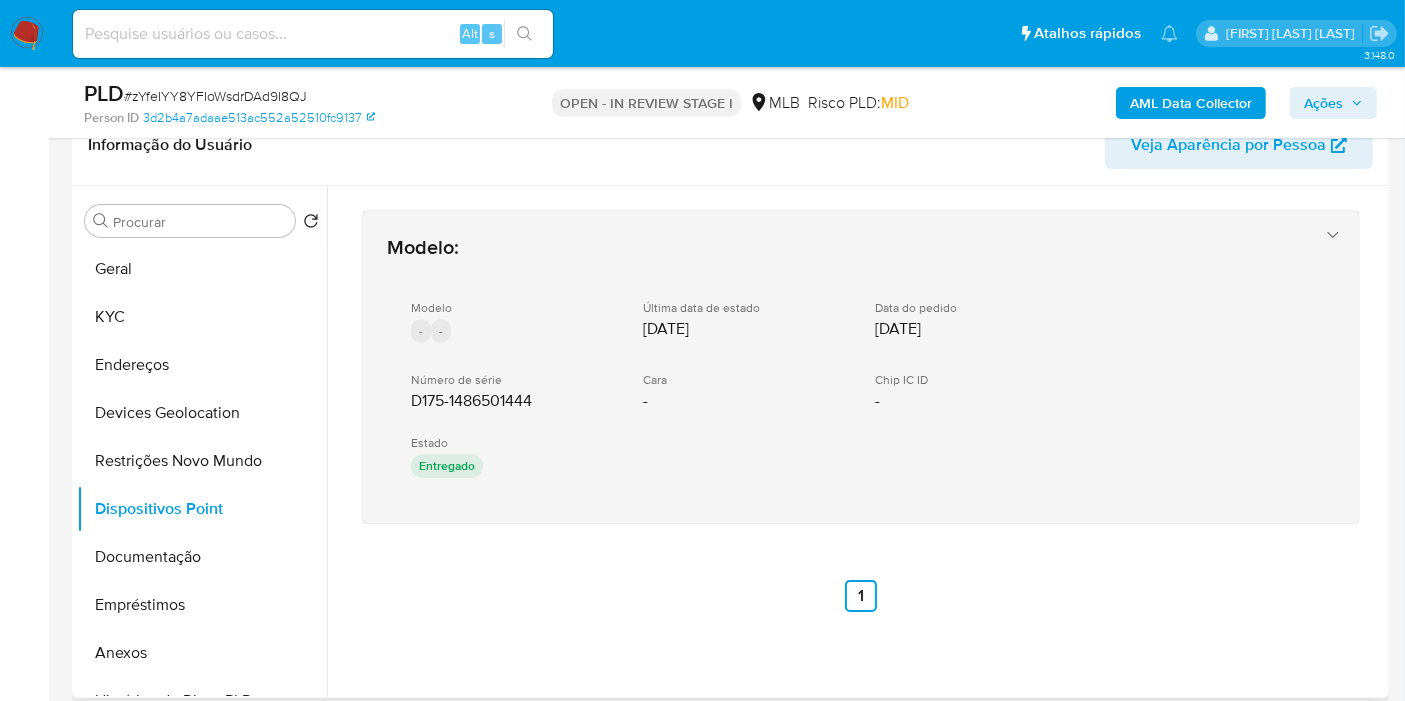 type 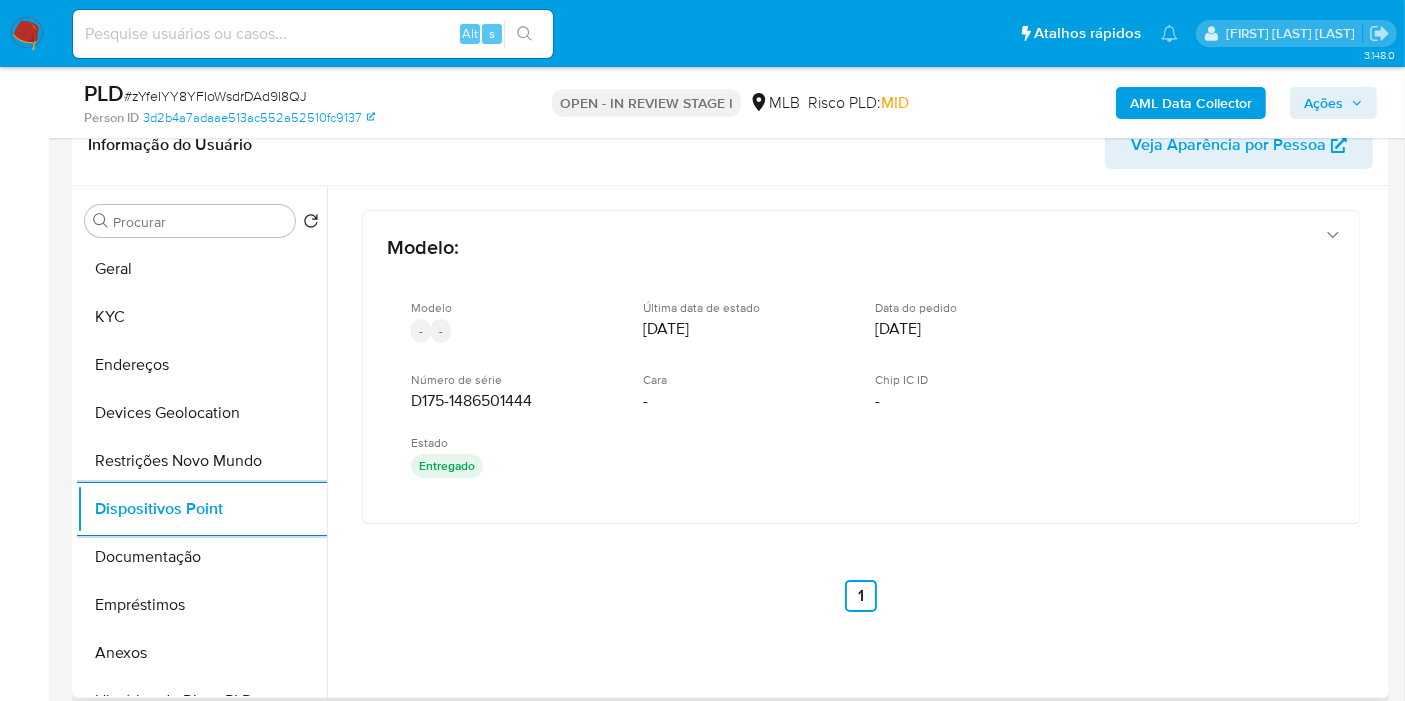 click on "Modelo :  Modelo - - Última data de estado 30/10/2024 Data do pedido 29/10/2024 Número de série D175-1486501444 Cara - Chip IC ID - Estado Entregado Anterior 1 Siguiente" at bounding box center [861, 411] 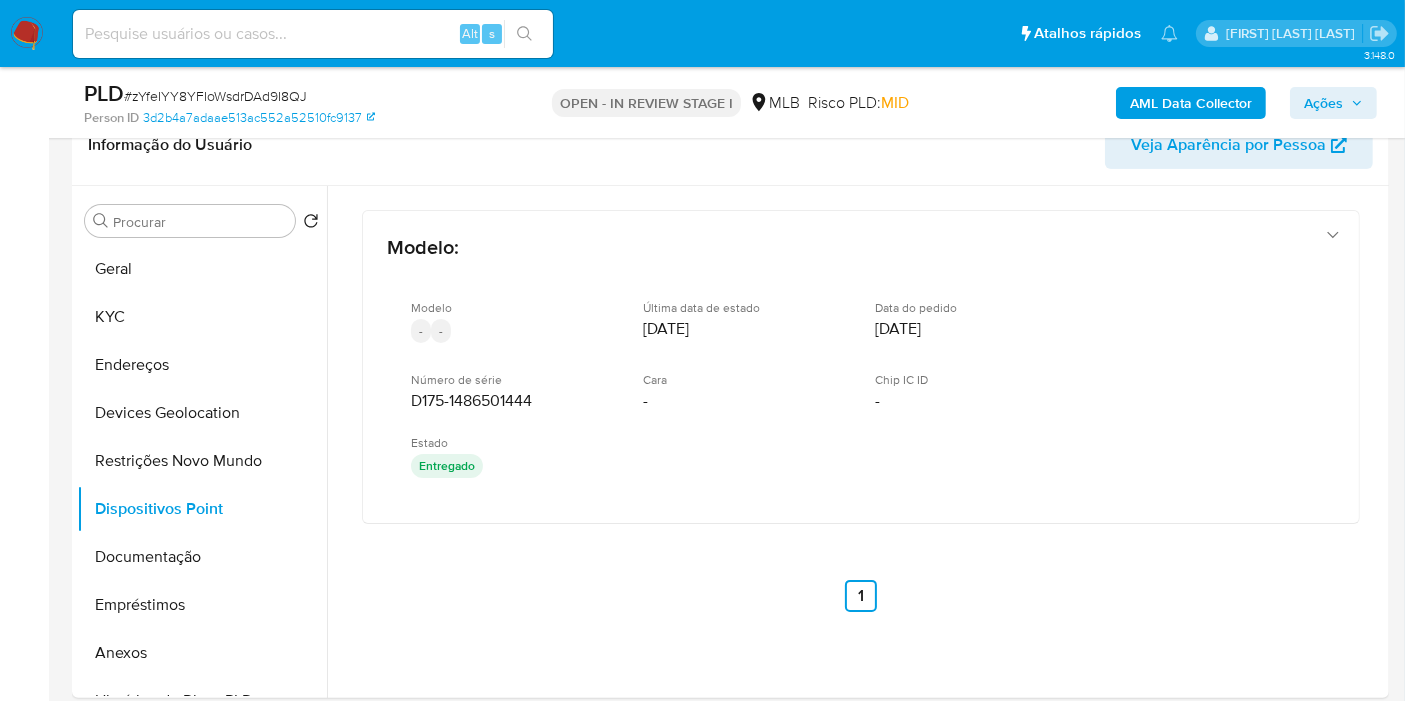 drag, startPoint x: 1321, startPoint y: 104, endPoint x: 1102, endPoint y: 120, distance: 219.5837 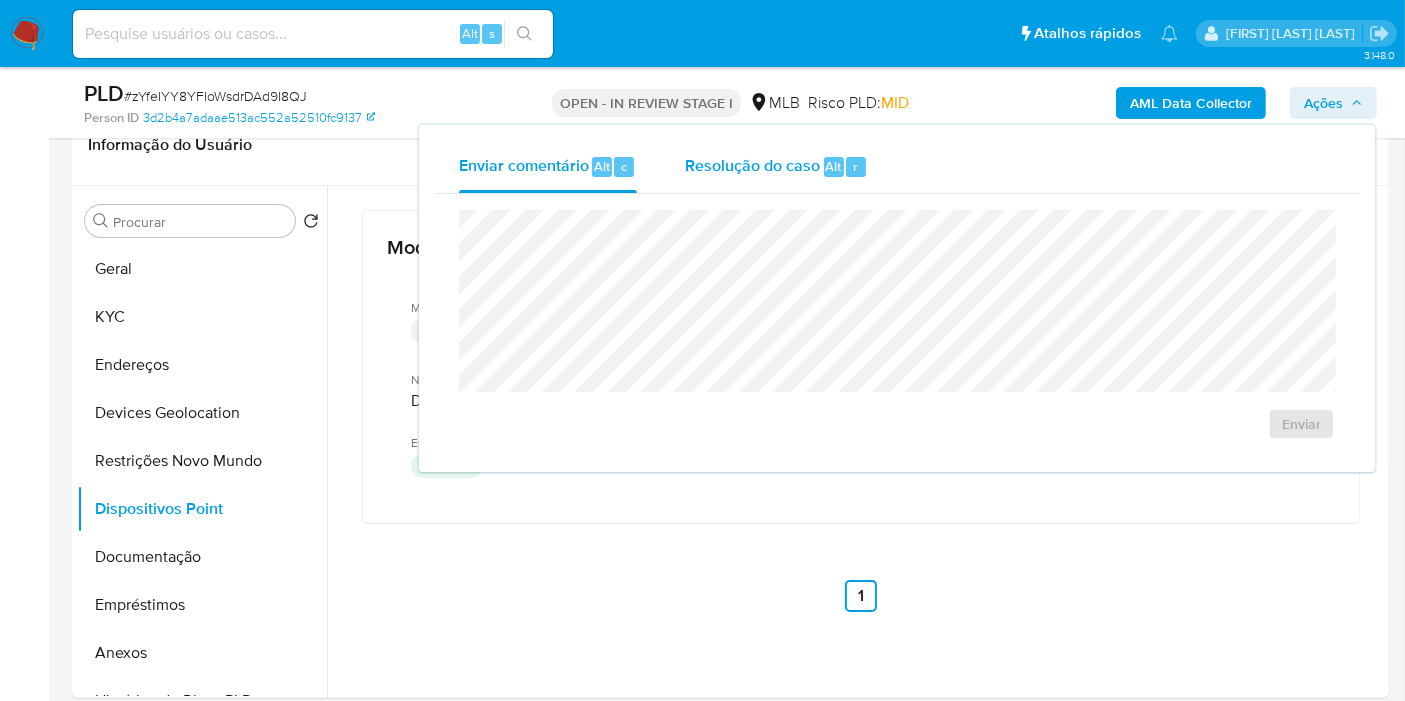 drag, startPoint x: 799, startPoint y: 169, endPoint x: 795, endPoint y: 181, distance: 12.649111 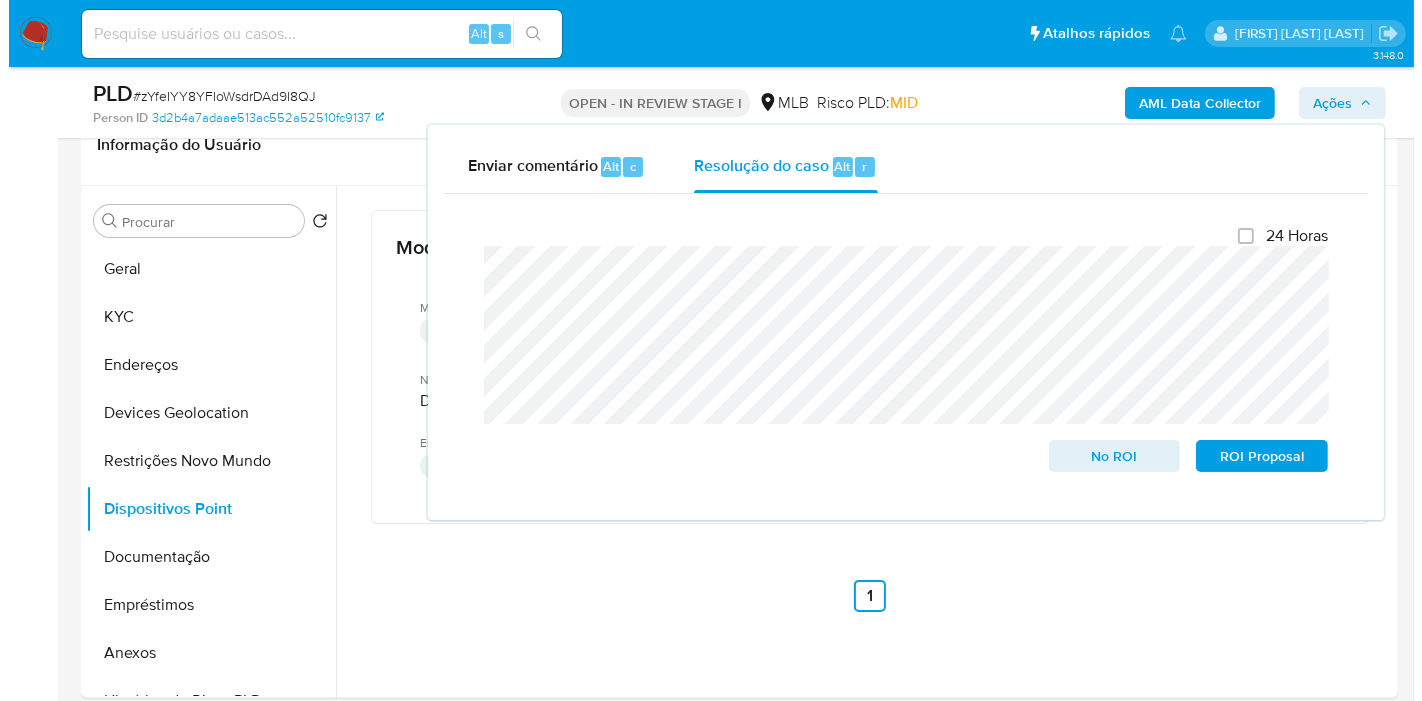 scroll, scrollTop: 382, scrollLeft: 0, axis: vertical 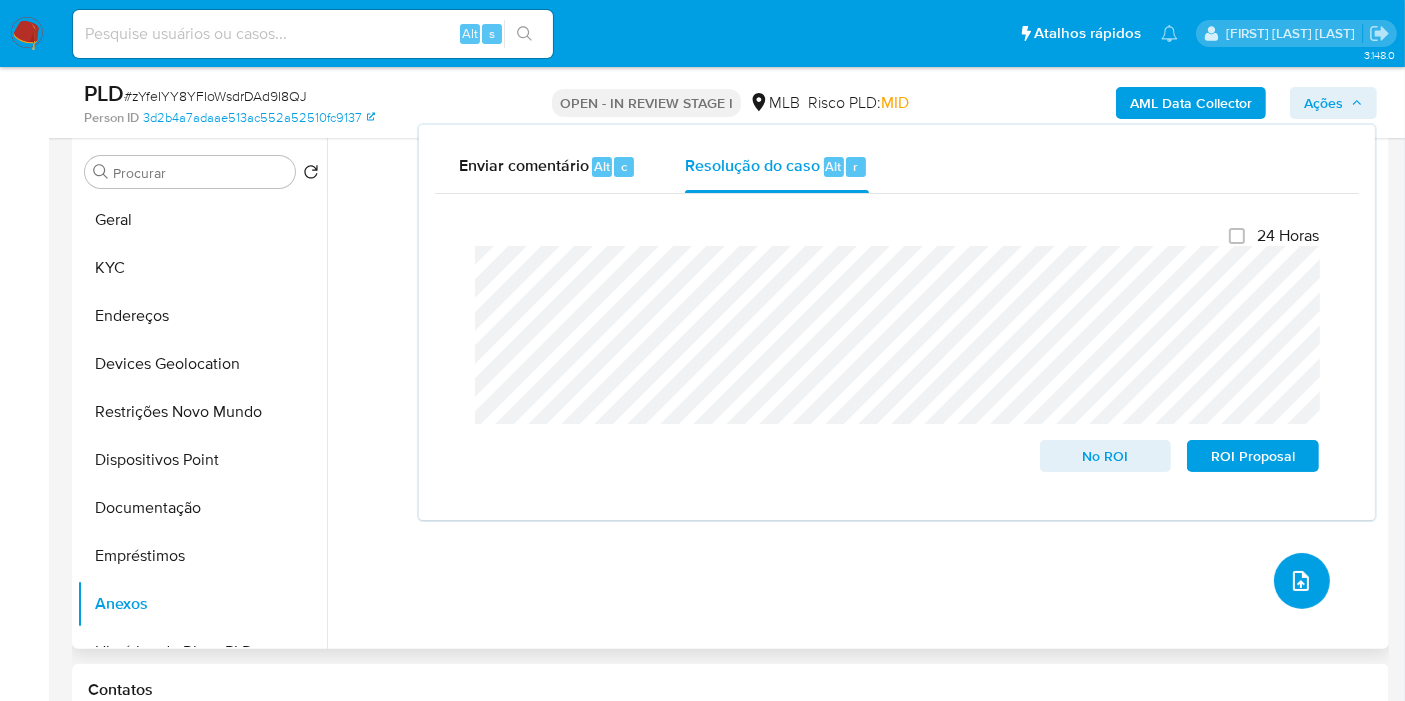 click 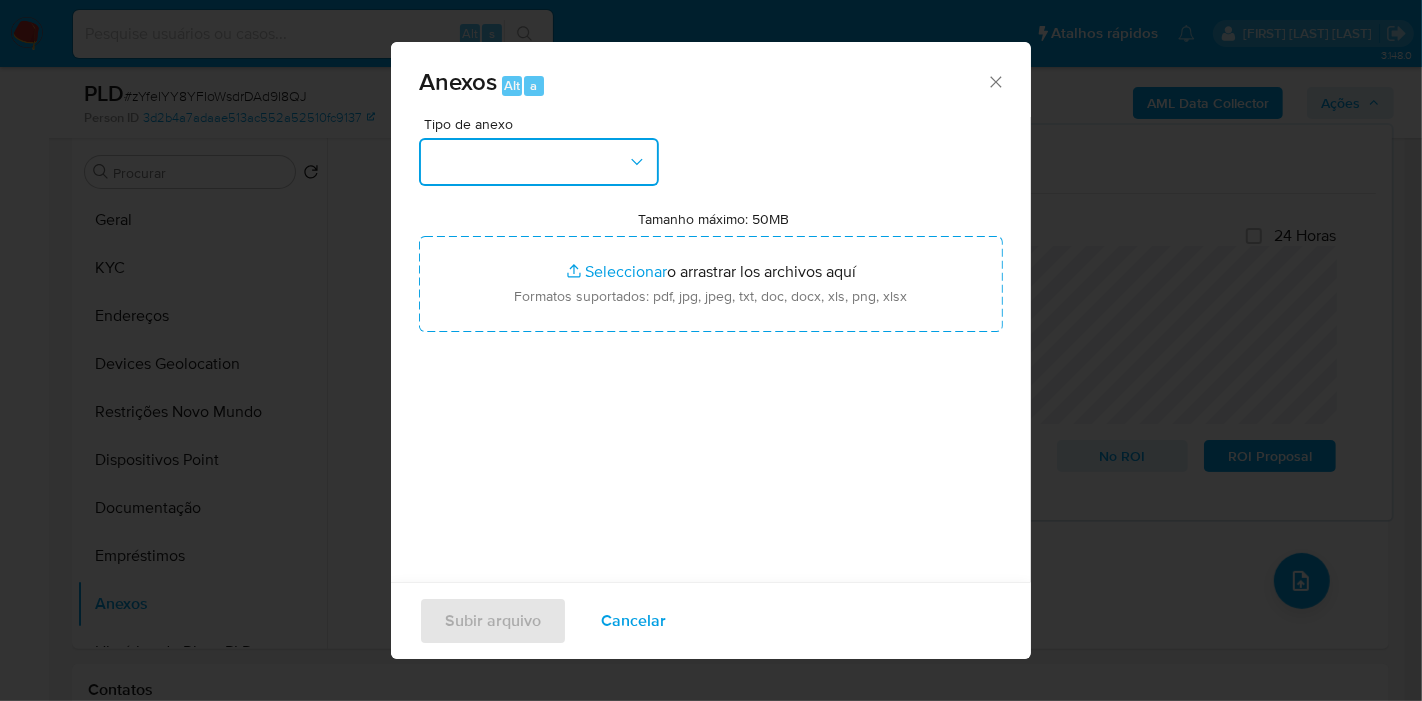 click at bounding box center [539, 162] 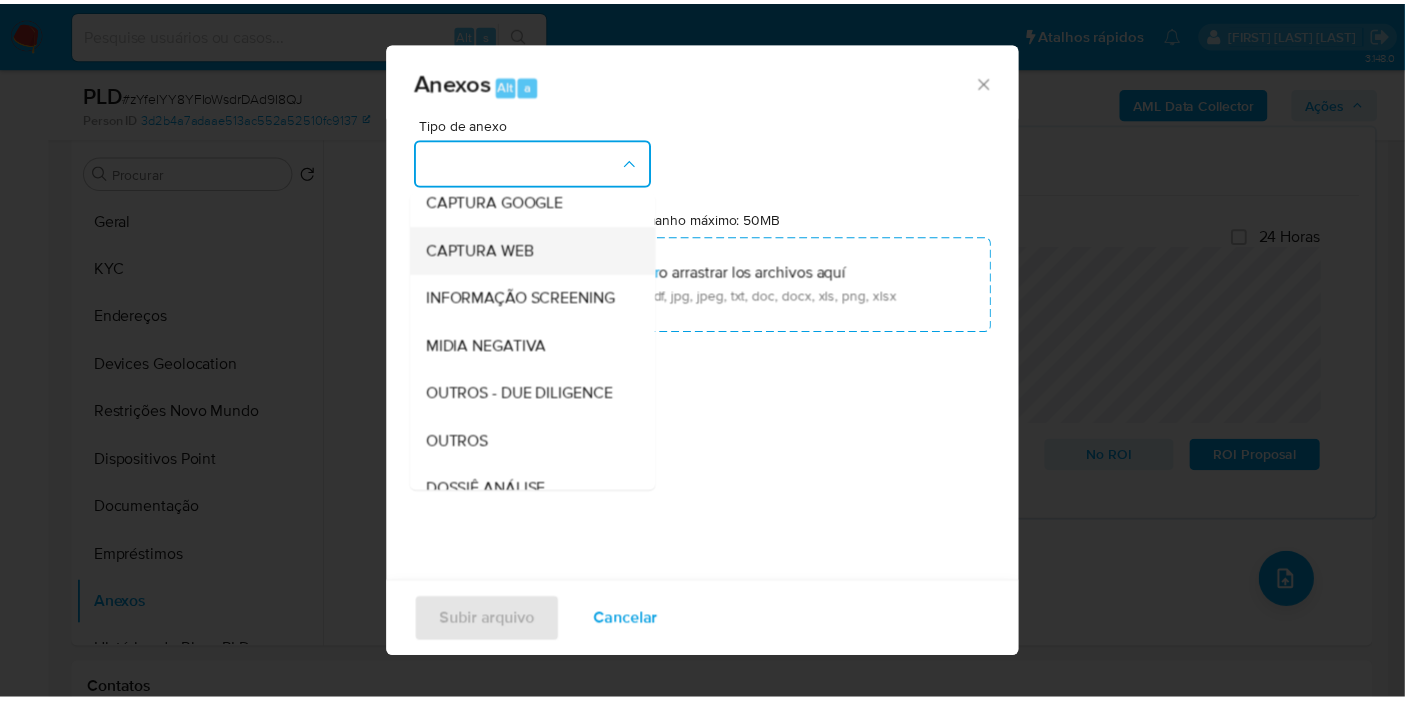 scroll, scrollTop: 307, scrollLeft: 0, axis: vertical 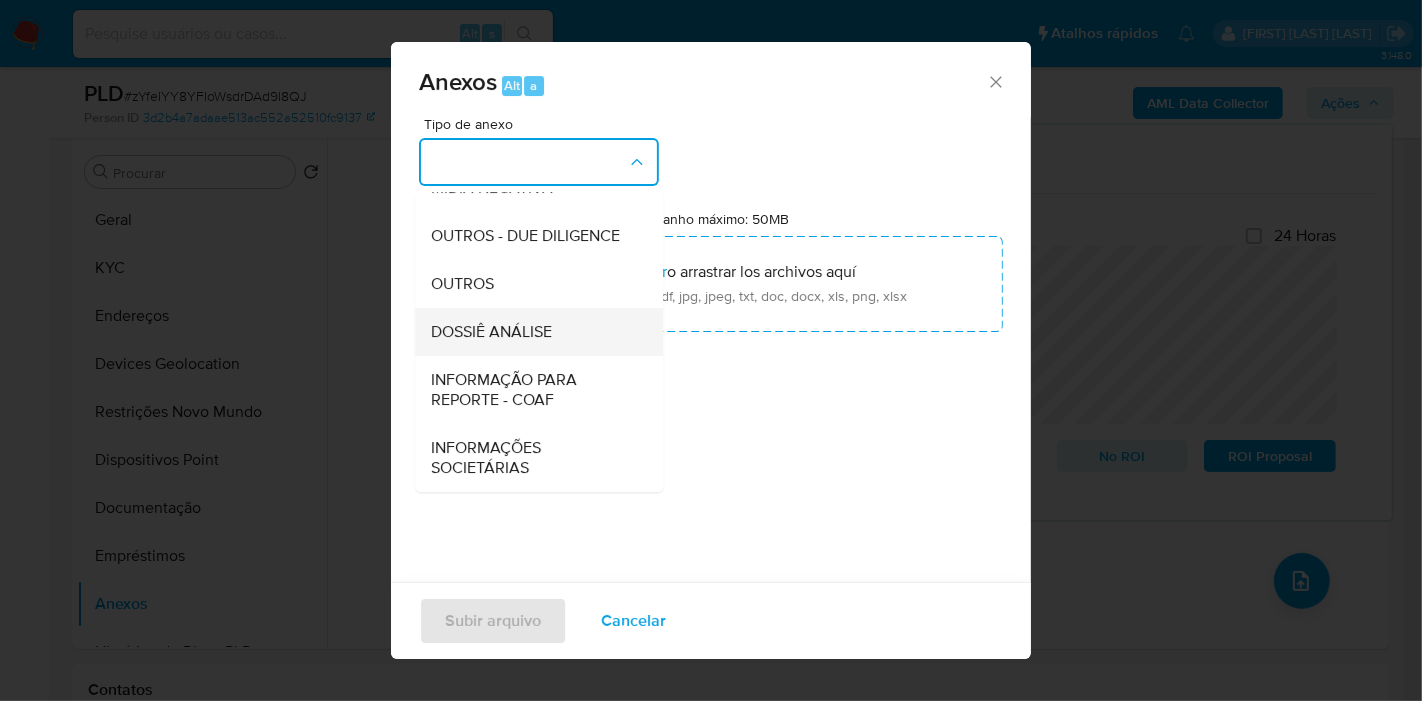 click on "DOSSIÊ ANÁLISE" at bounding box center [491, 332] 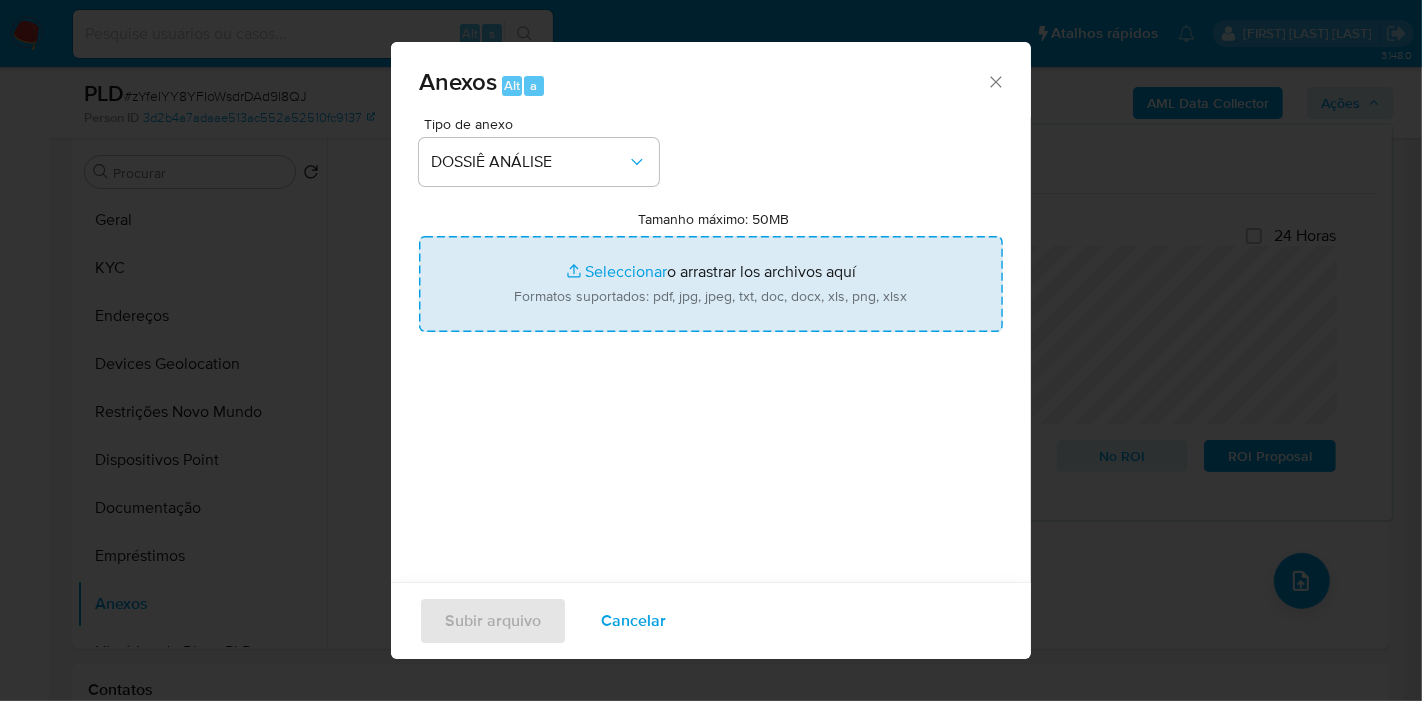 type on "C:\fakepath\SAR XXXX_XX - CPF 45664036885 - JENNIFER APARECIDA CANALLE LIMA.pdf" 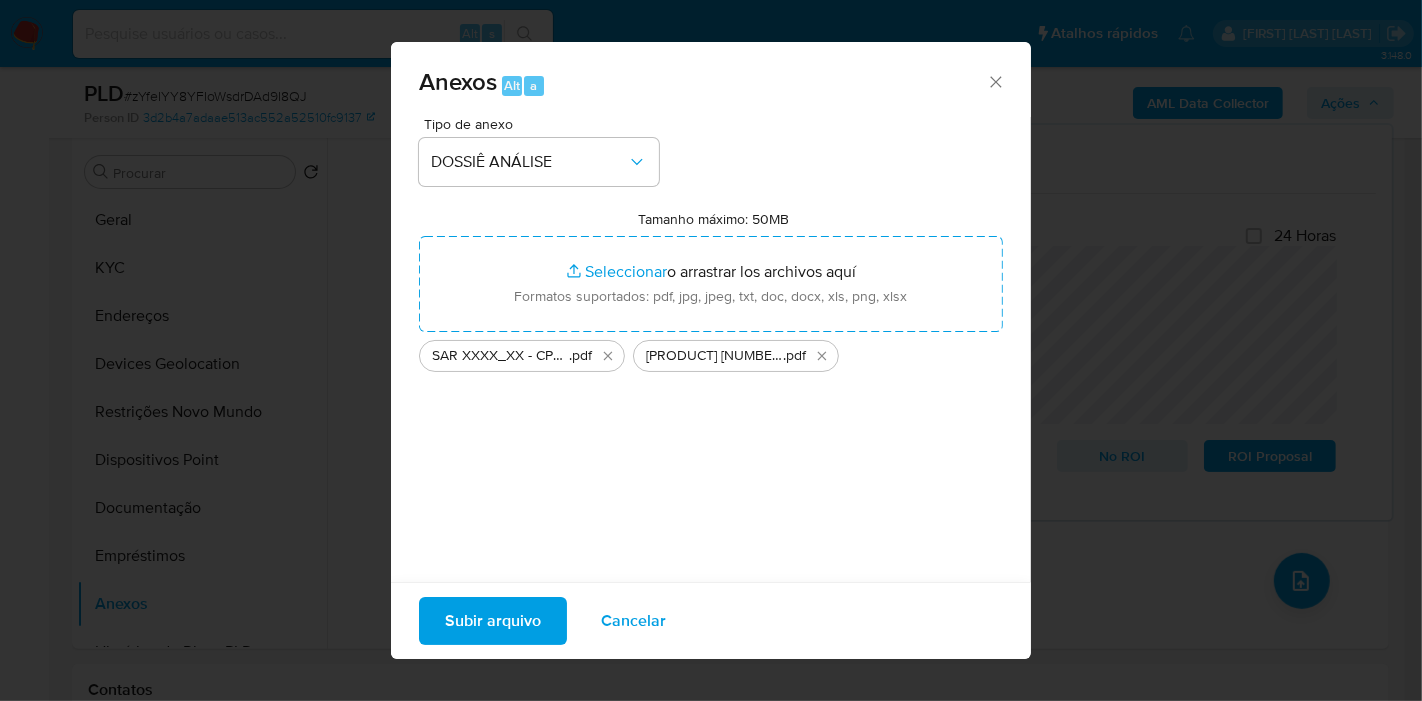 click on "Subir arquivo" at bounding box center [493, 621] 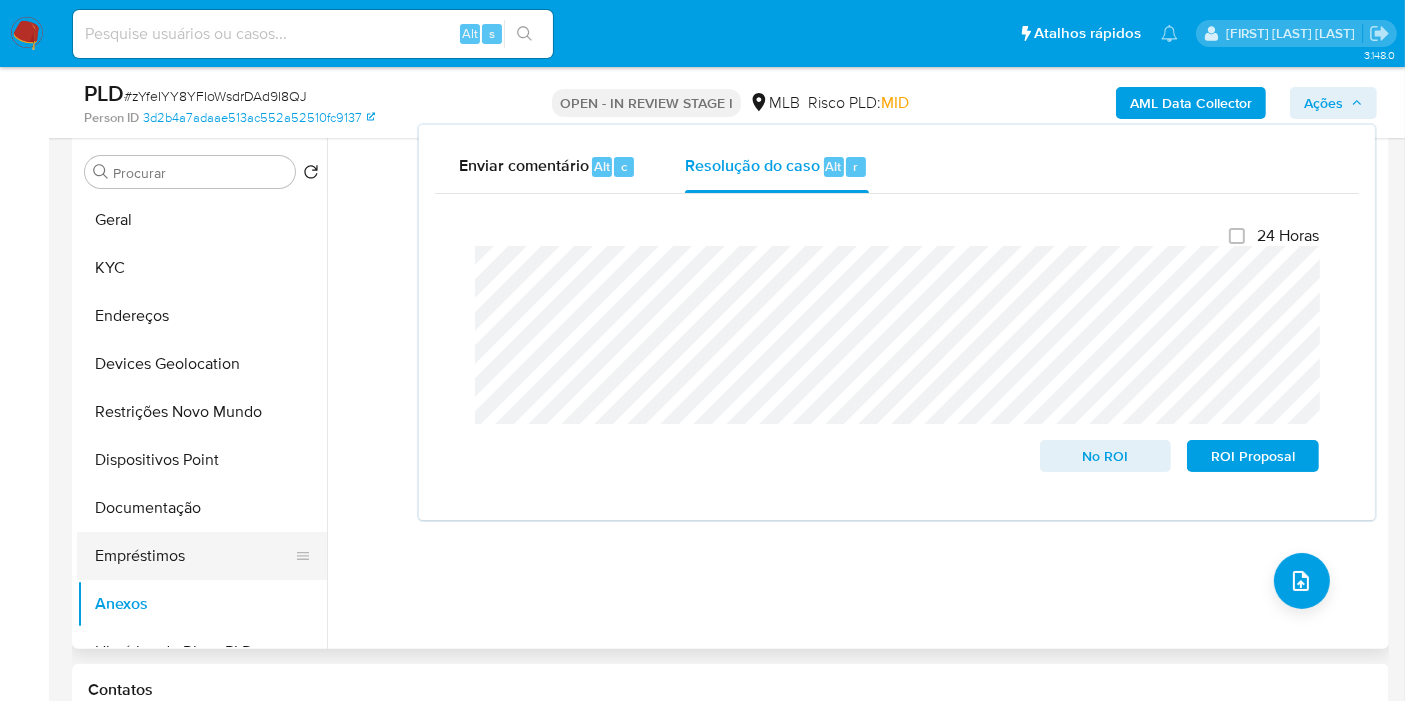 click on "Empréstimos" at bounding box center [194, 556] 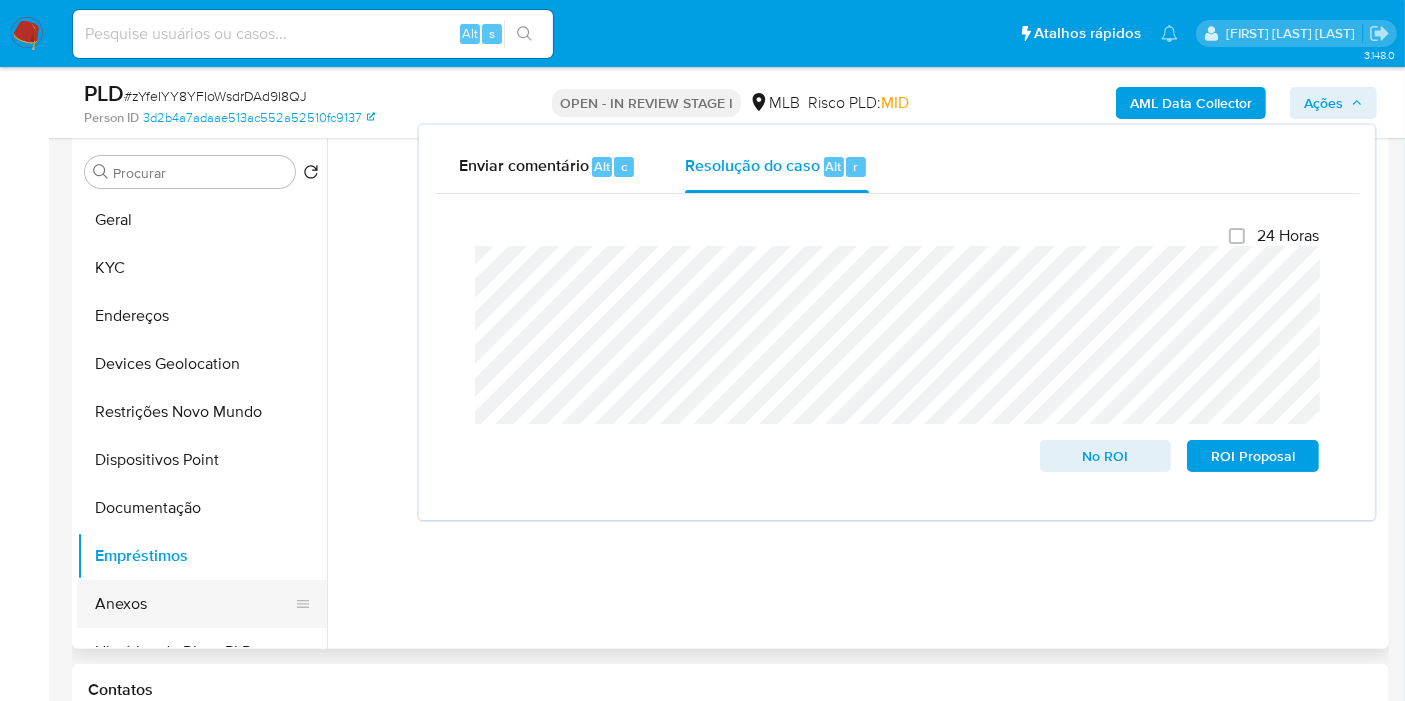 click on "Anexos" at bounding box center [194, 604] 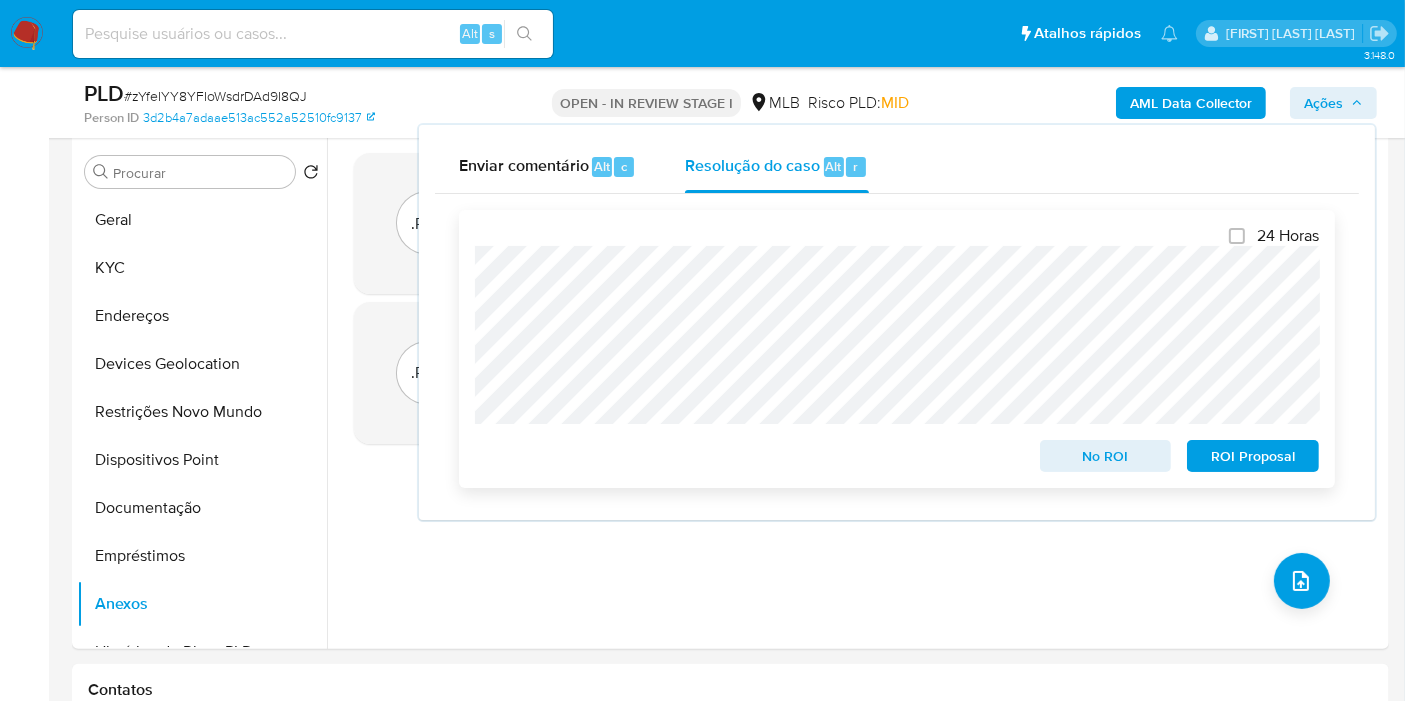 click on "ROI Proposal" at bounding box center (1253, 456) 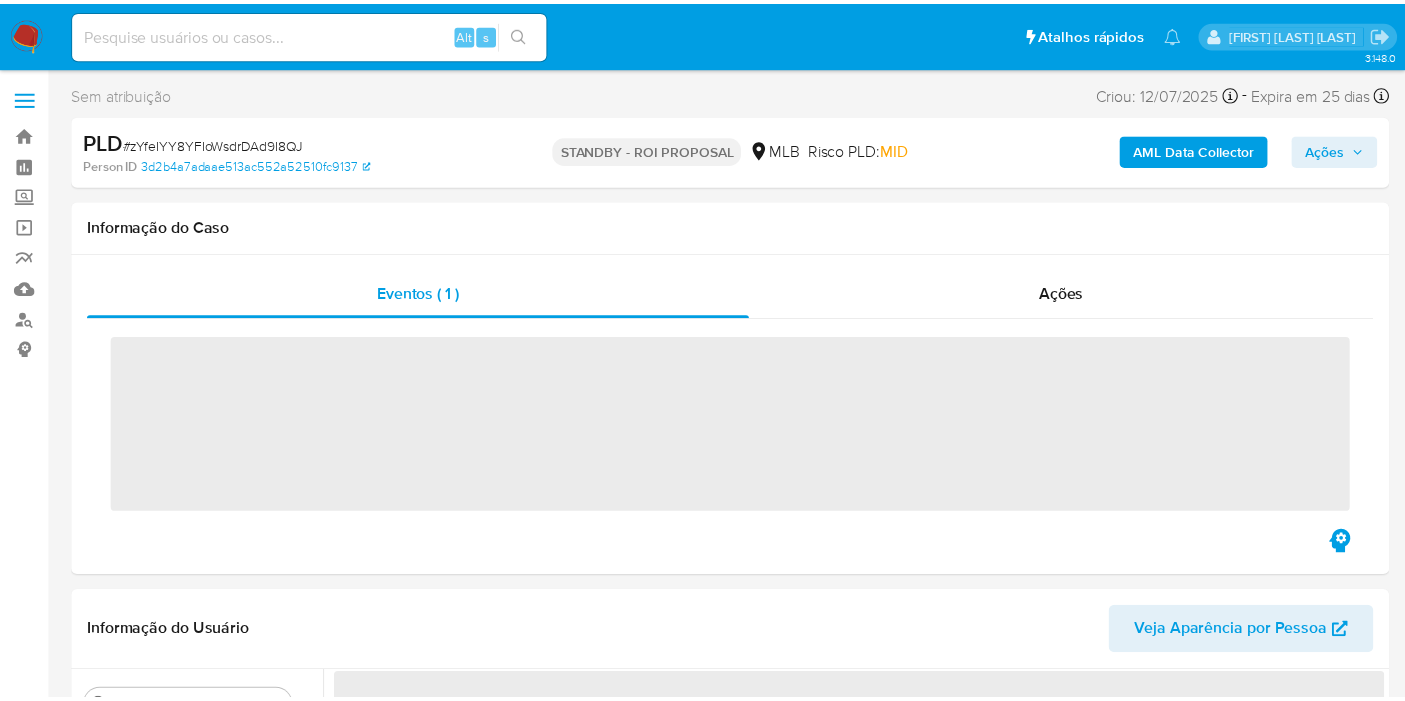 scroll, scrollTop: 0, scrollLeft: 0, axis: both 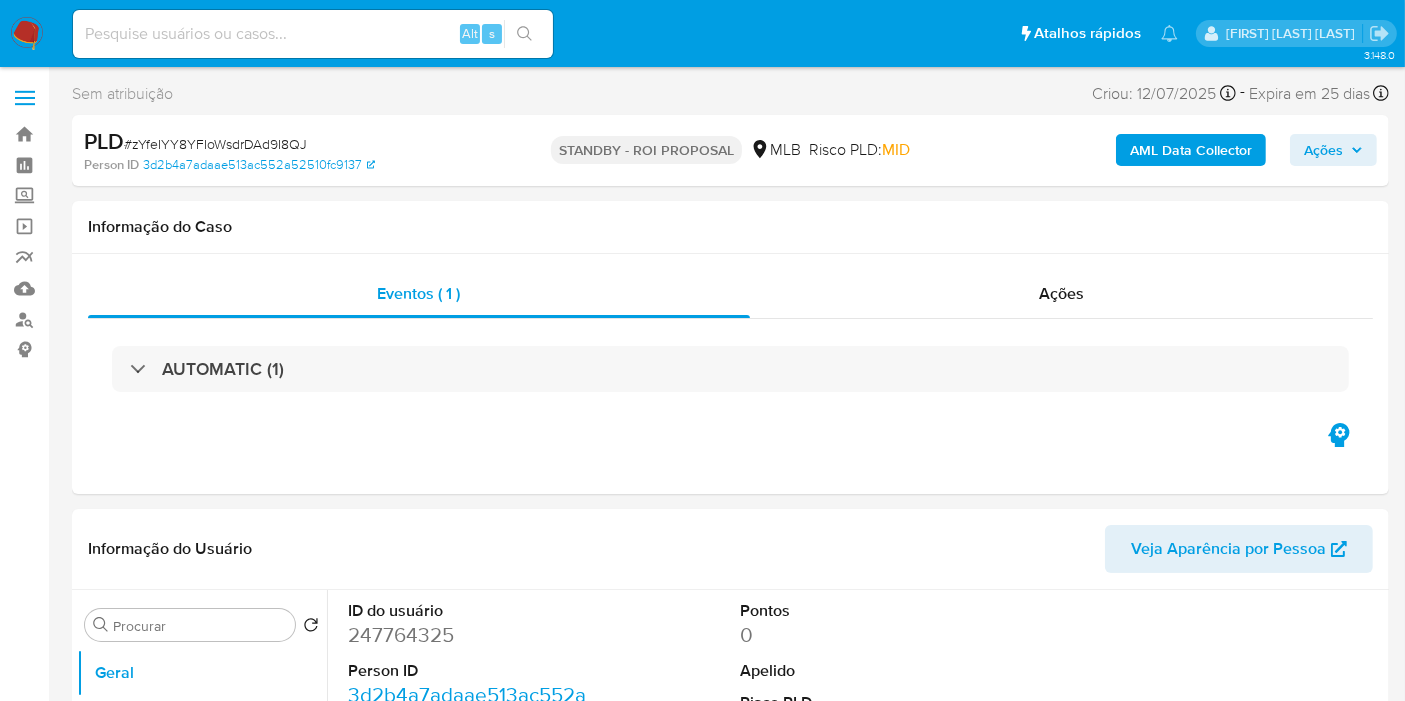 select on "10" 